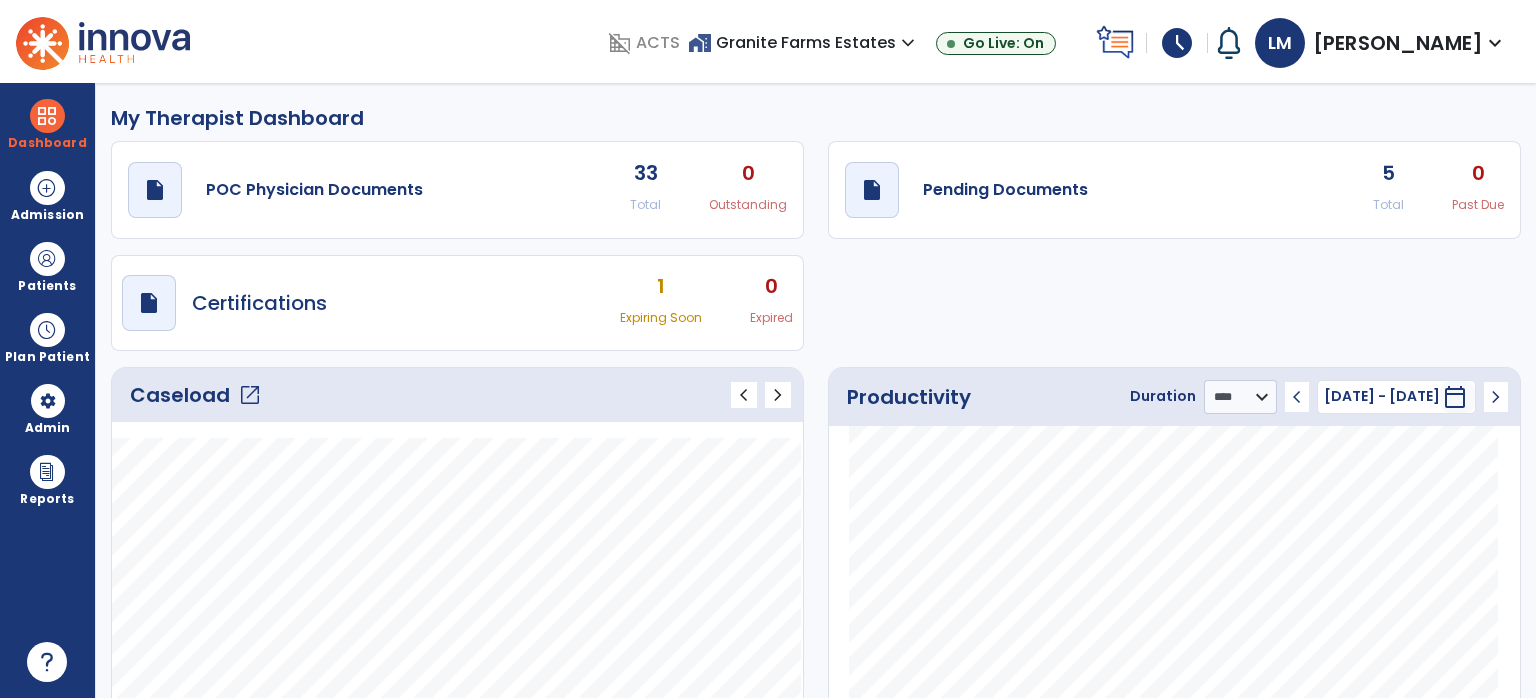 select on "****" 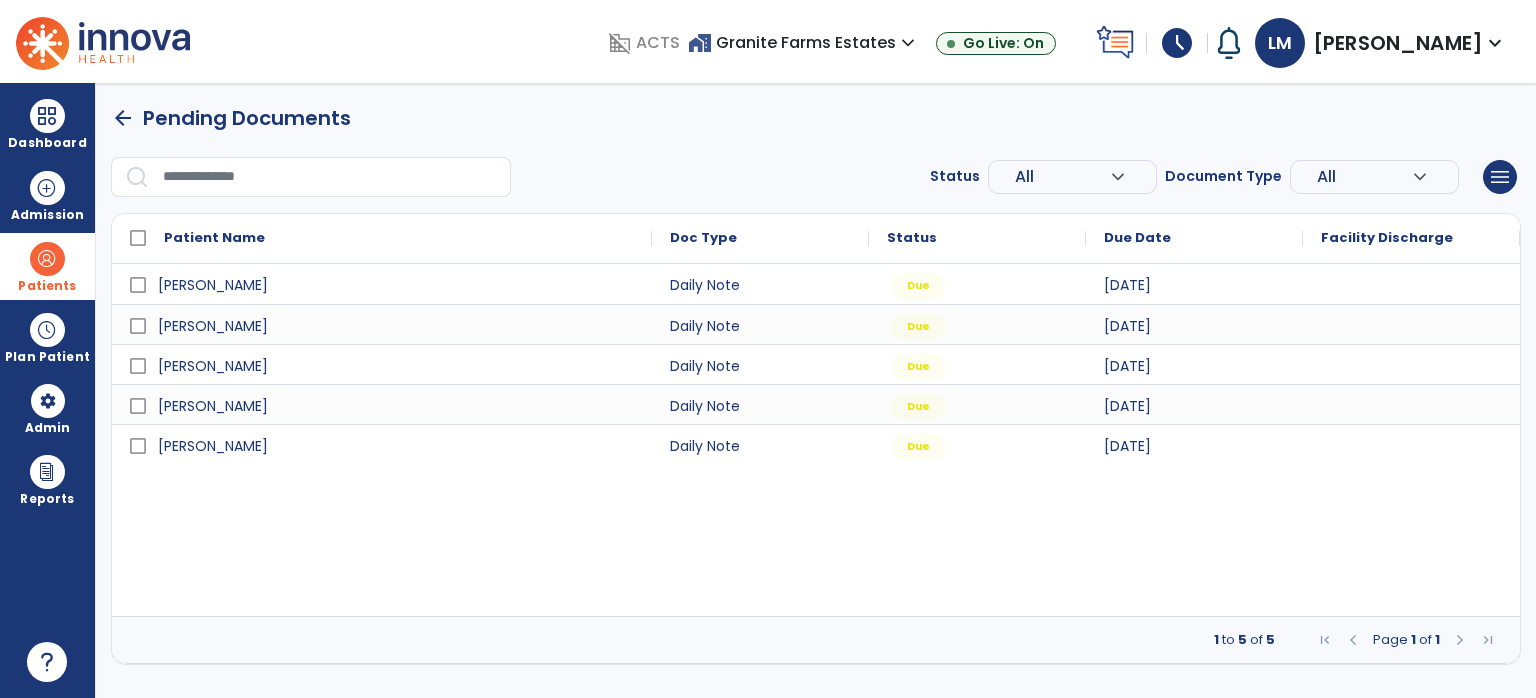 click on "Patients" at bounding box center (47, 266) 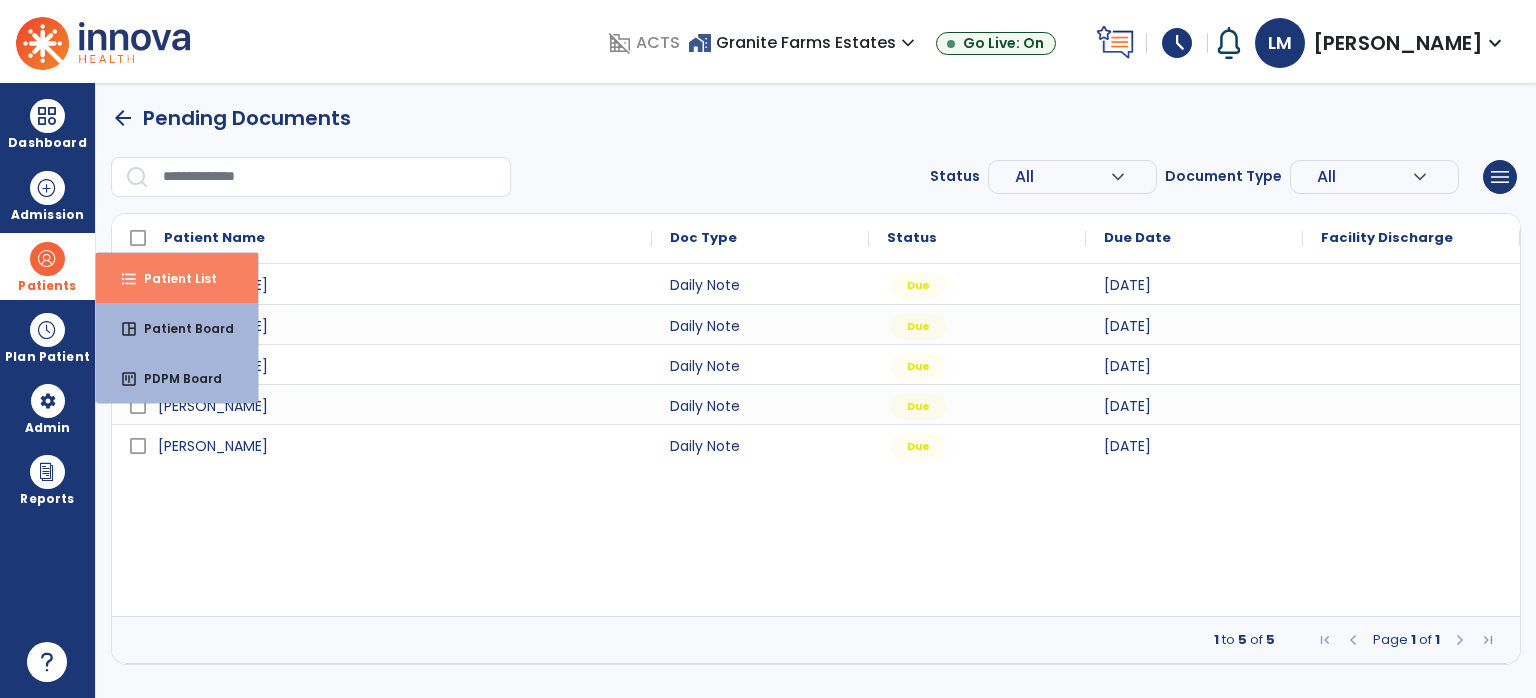 click on "Patient List" at bounding box center [172, 278] 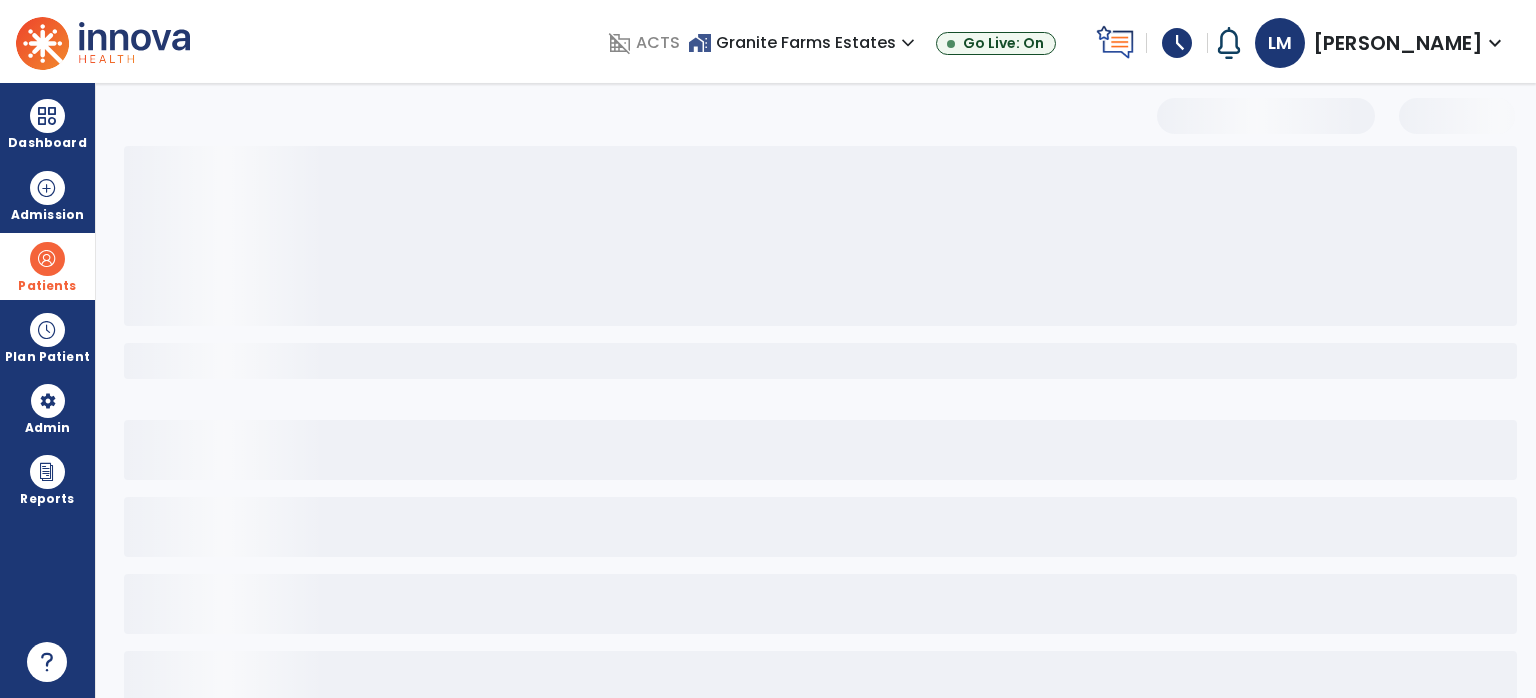 select on "***" 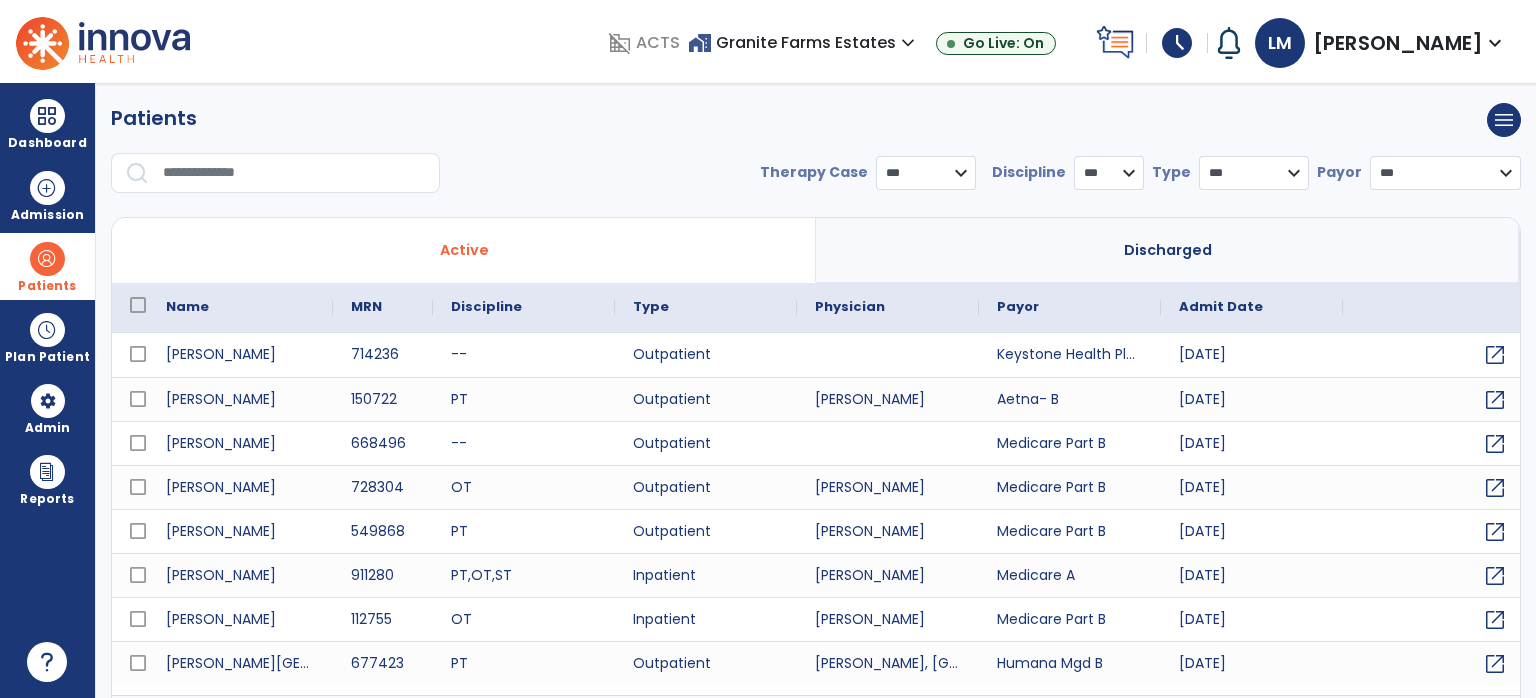 click at bounding box center (294, 173) 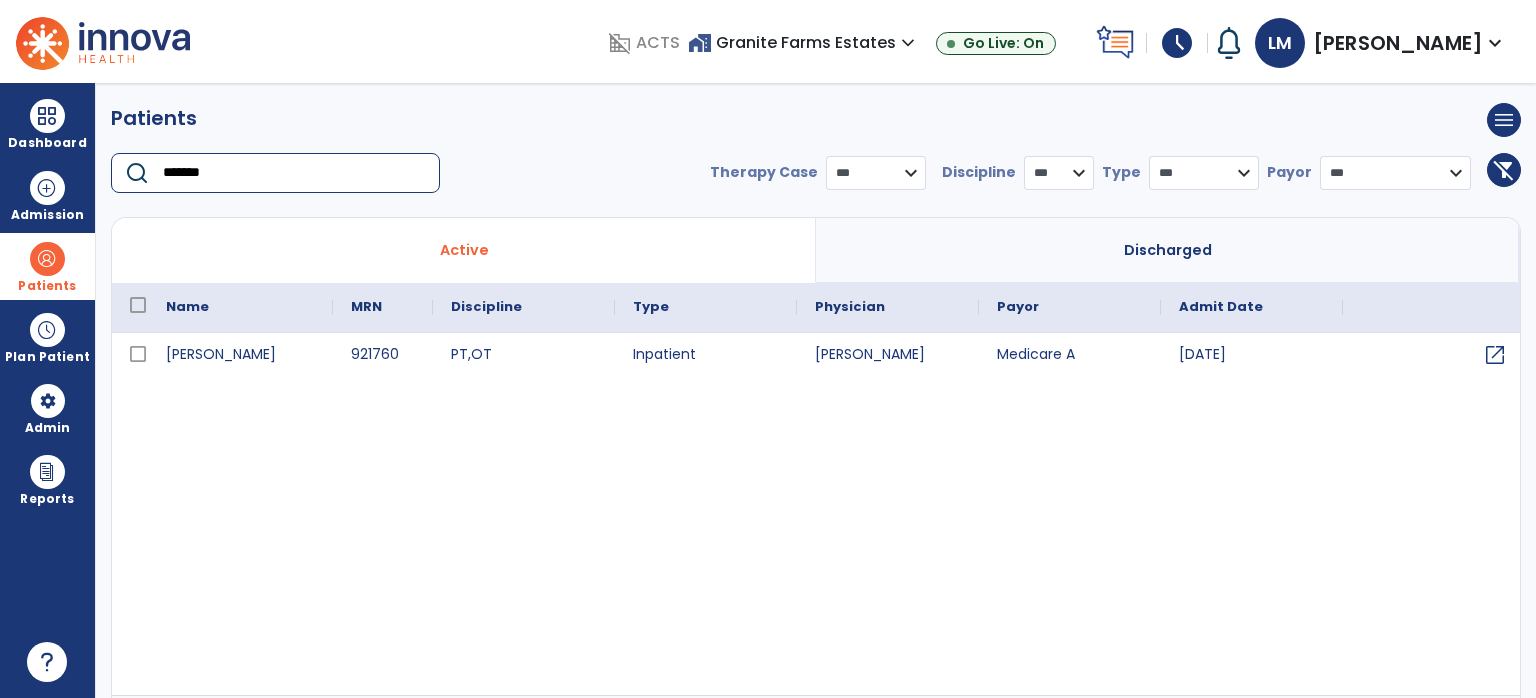 type on "*******" 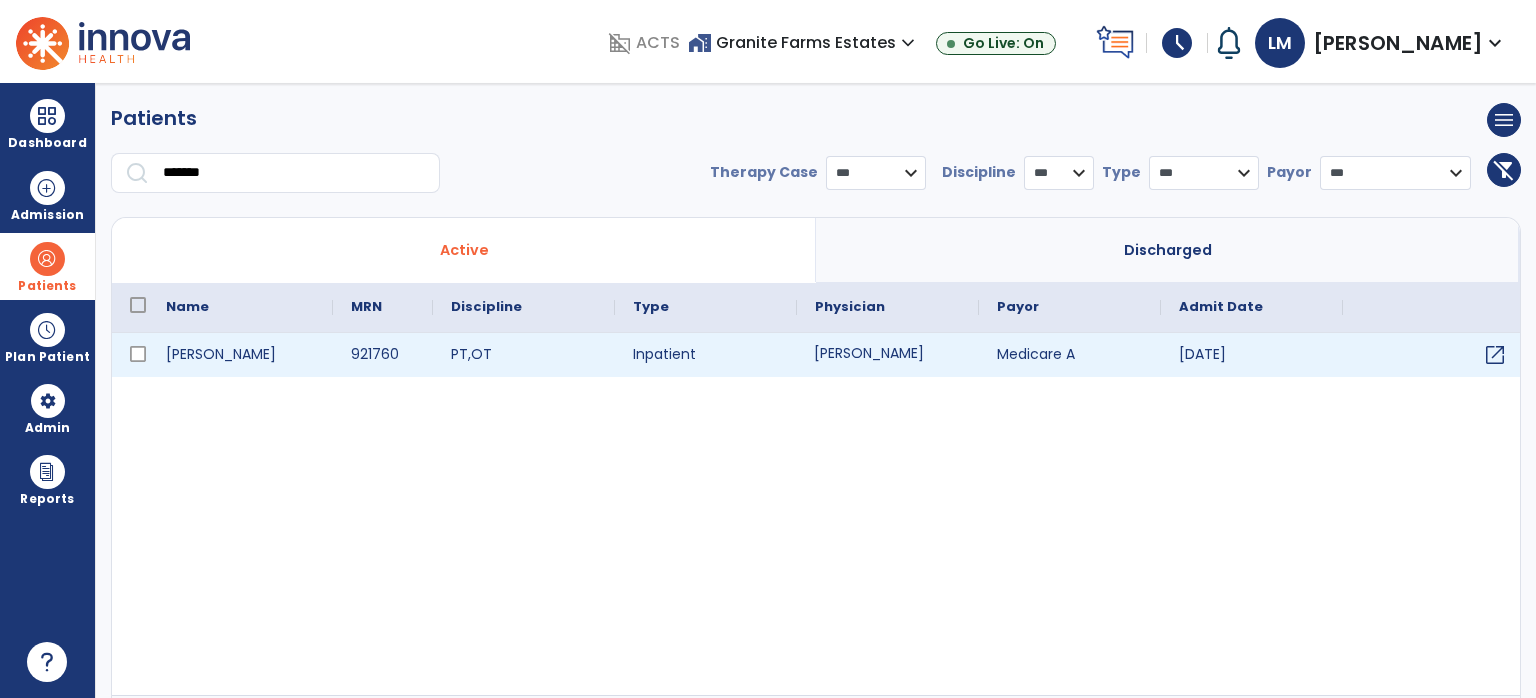 click on "[PERSON_NAME]" at bounding box center (888, 355) 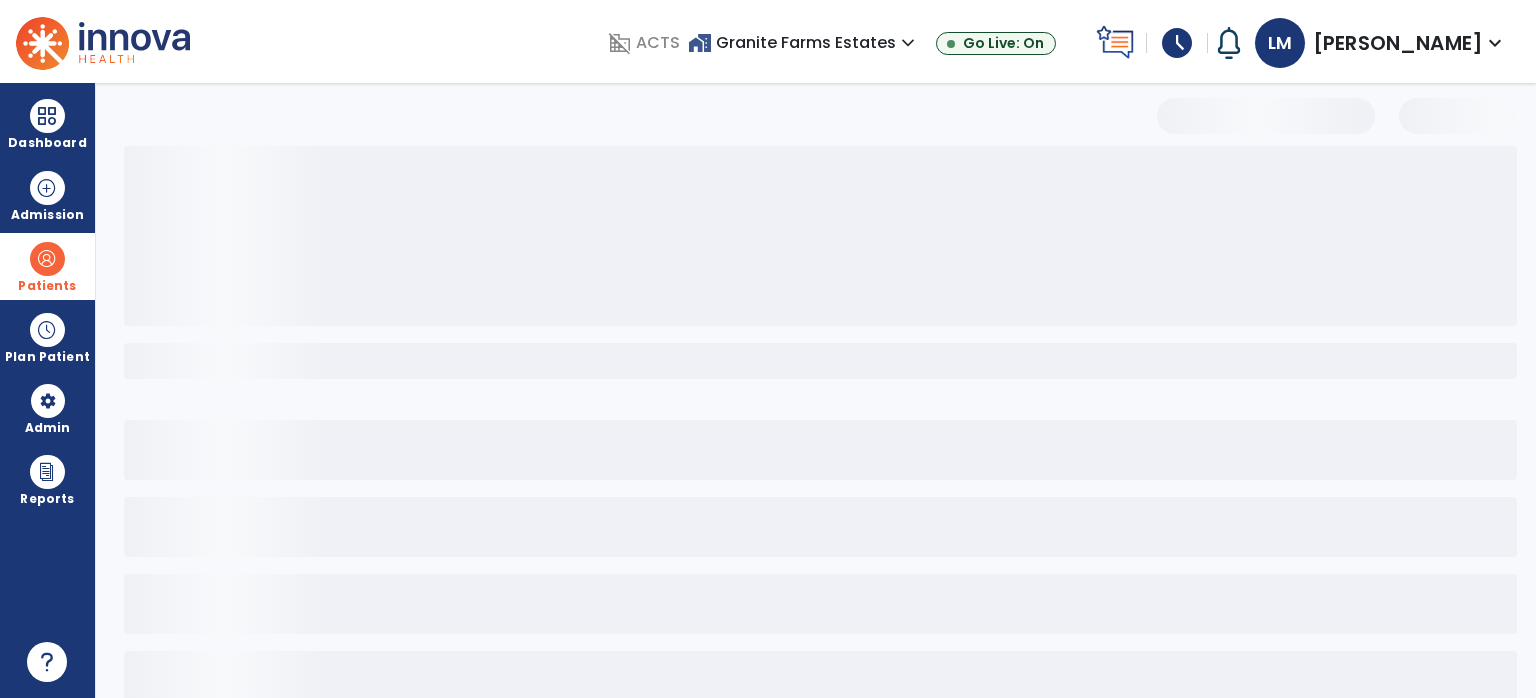 click at bounding box center [820, 236] 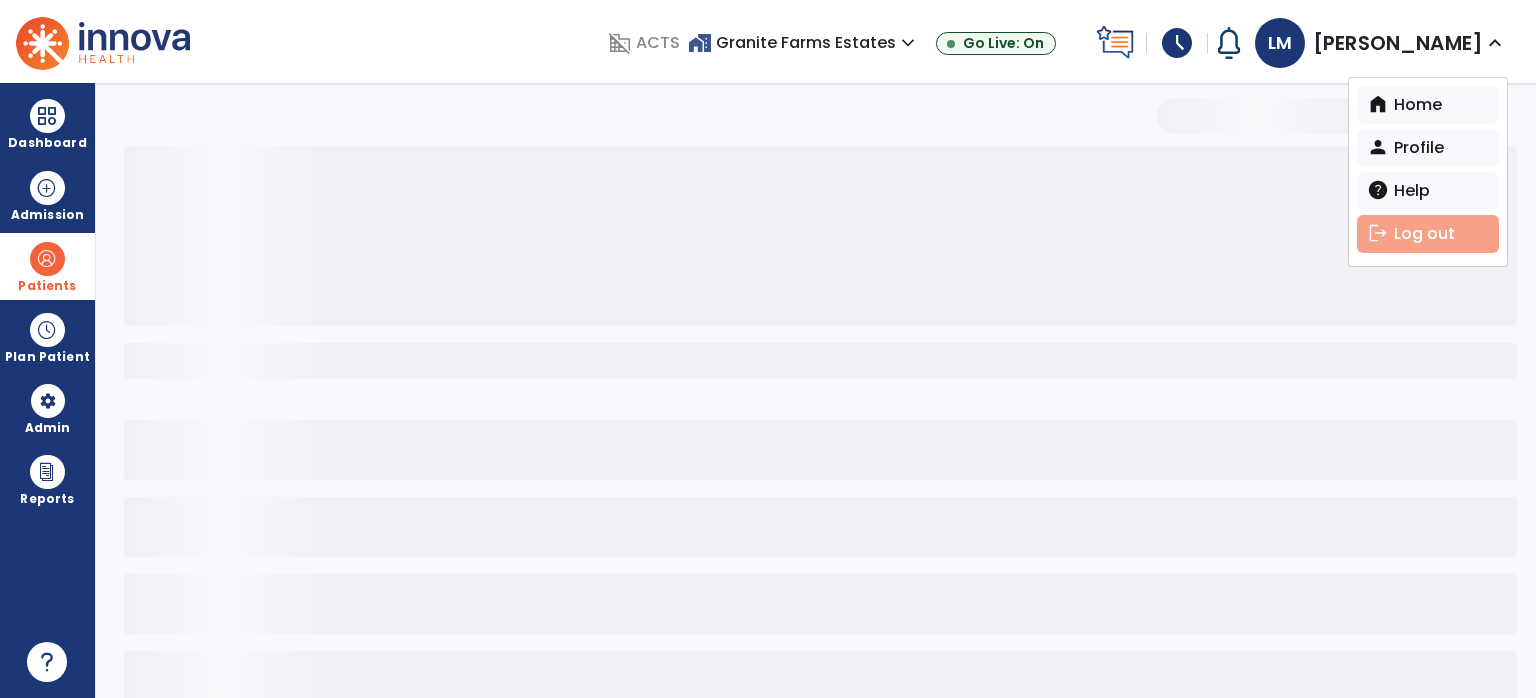 click on "logout   Log out" at bounding box center [1428, 234] 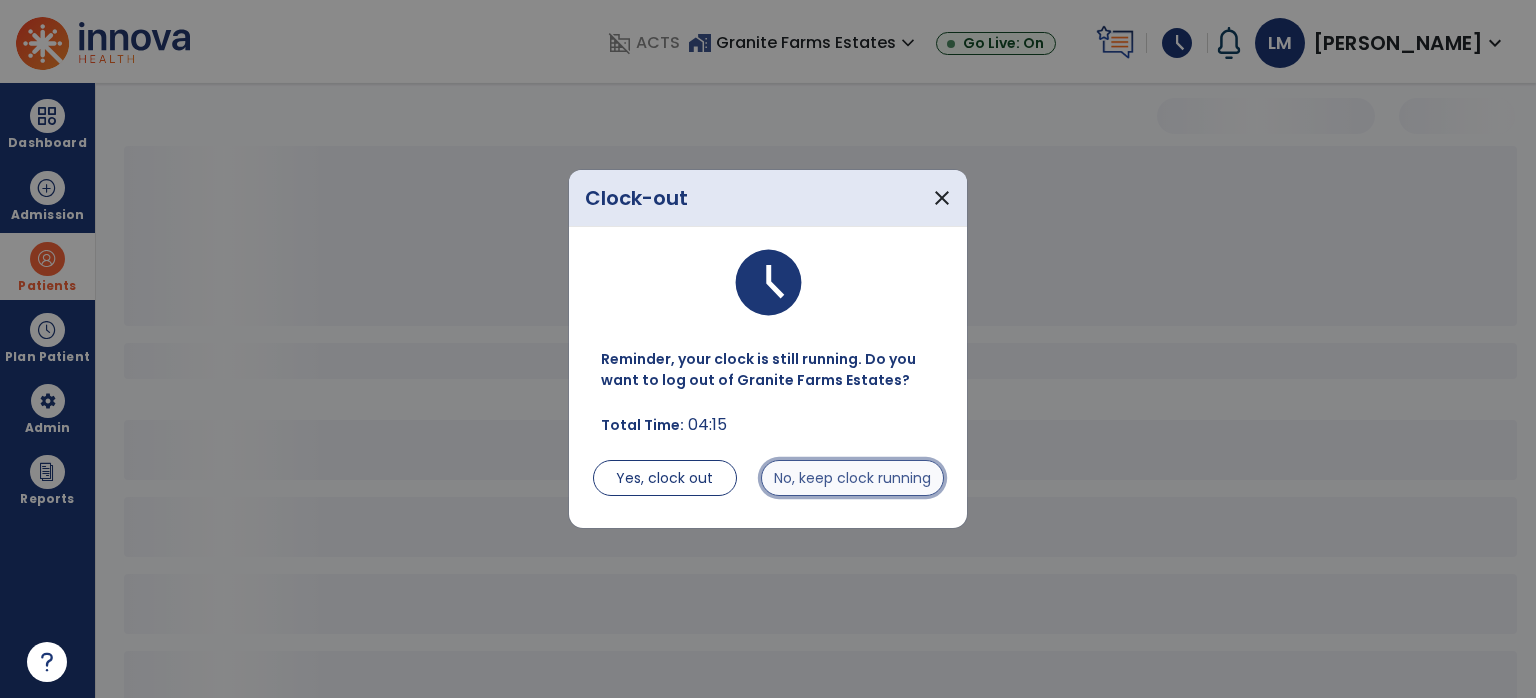 click on "No, keep clock running" at bounding box center (852, 478) 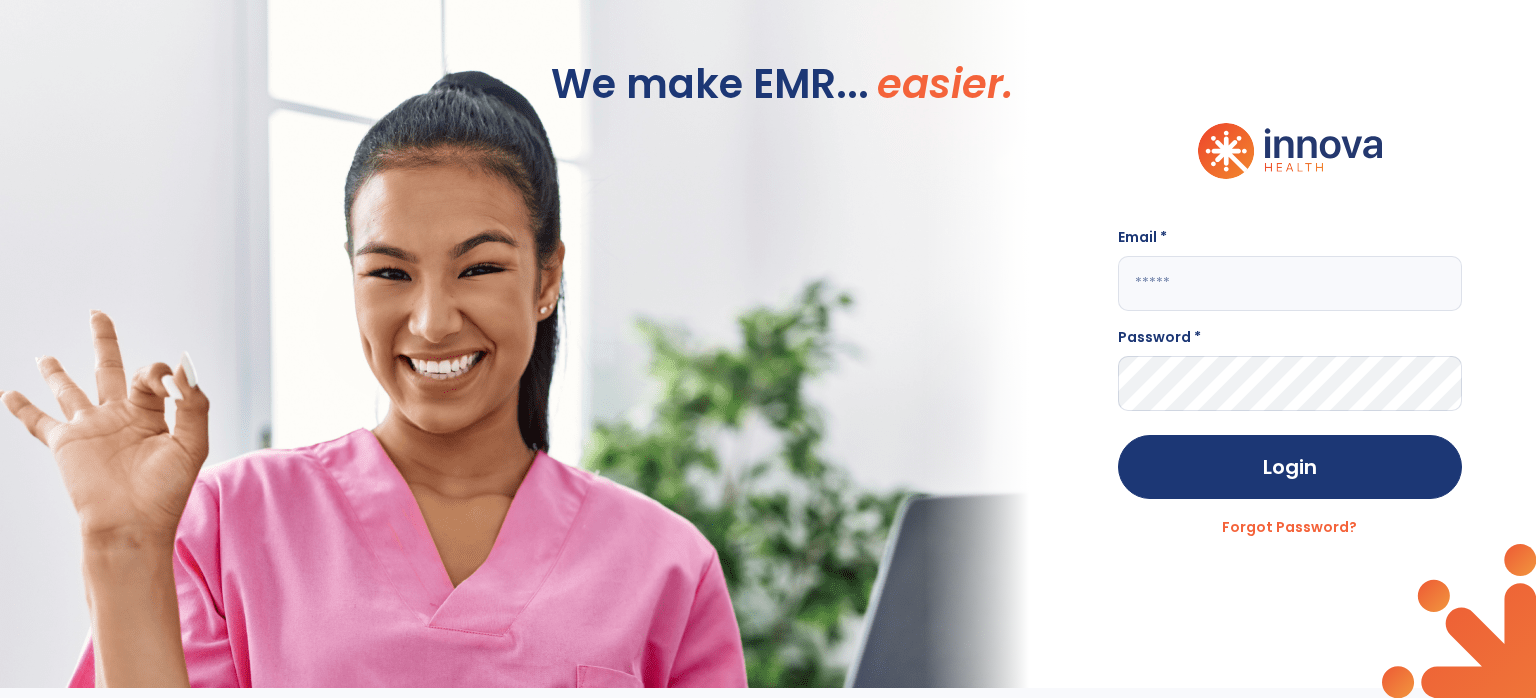 type on "**********" 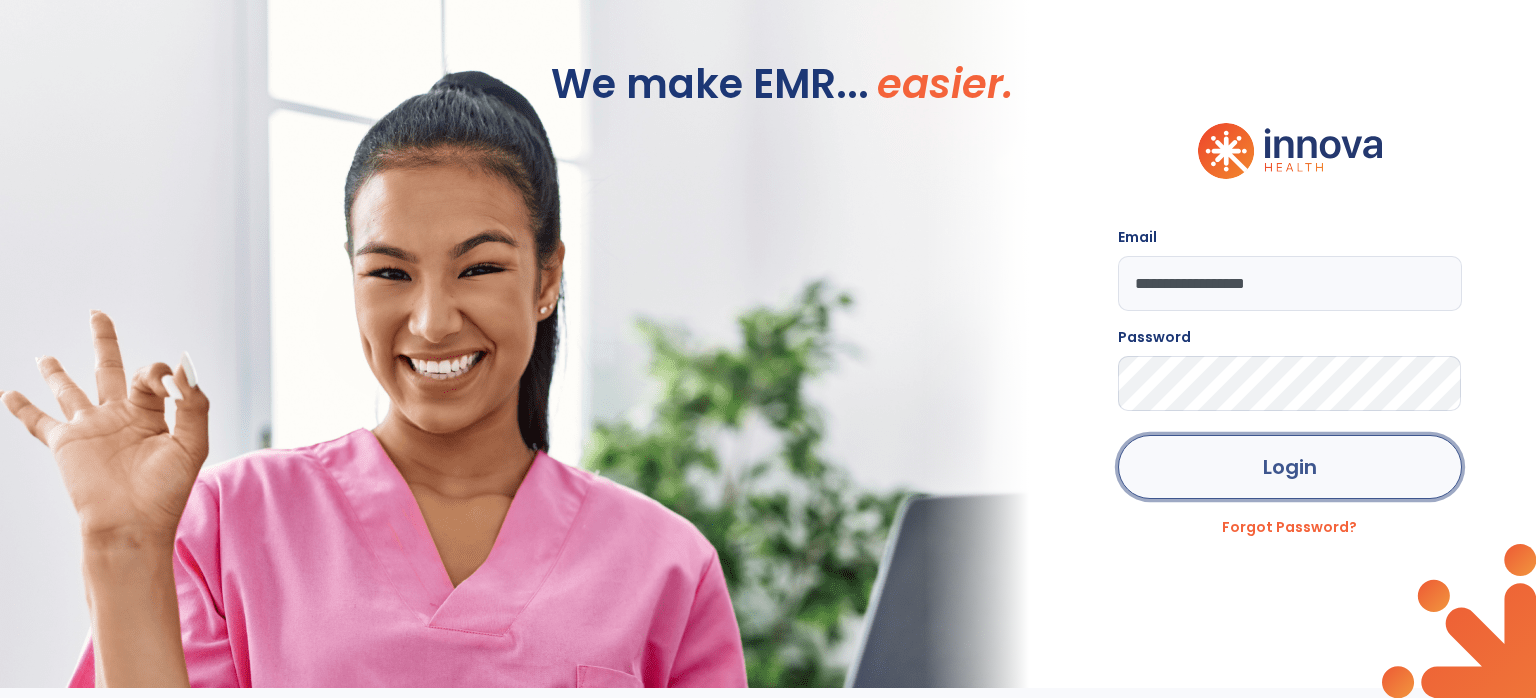 click on "Login" 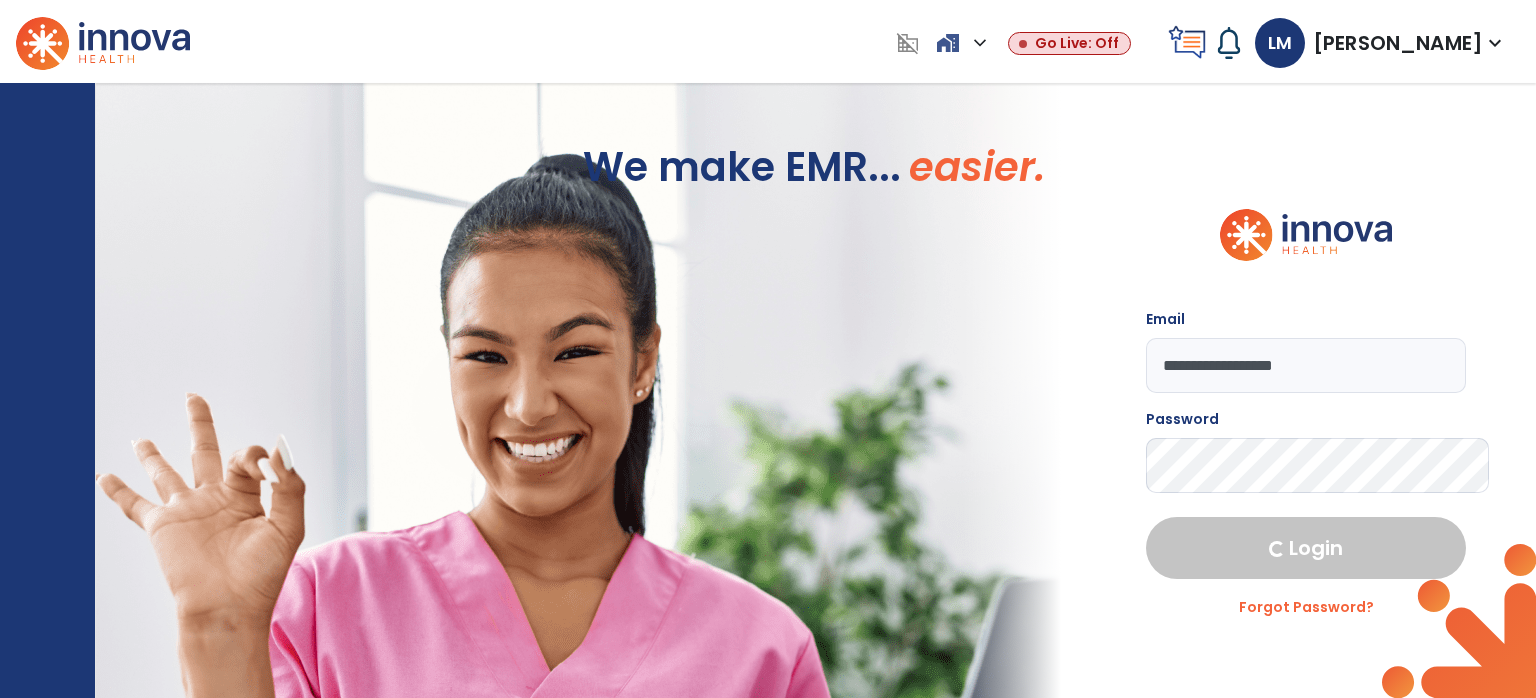 select on "****" 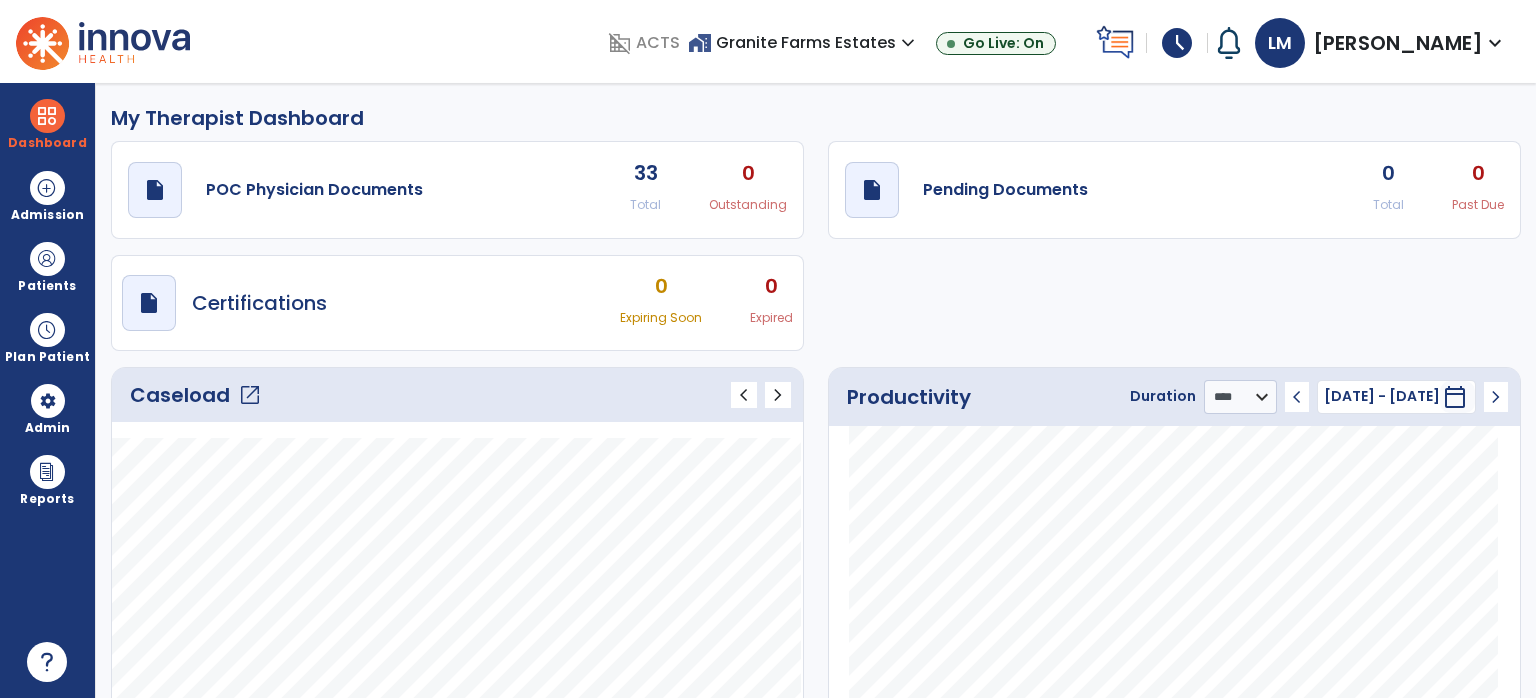 click on "0" 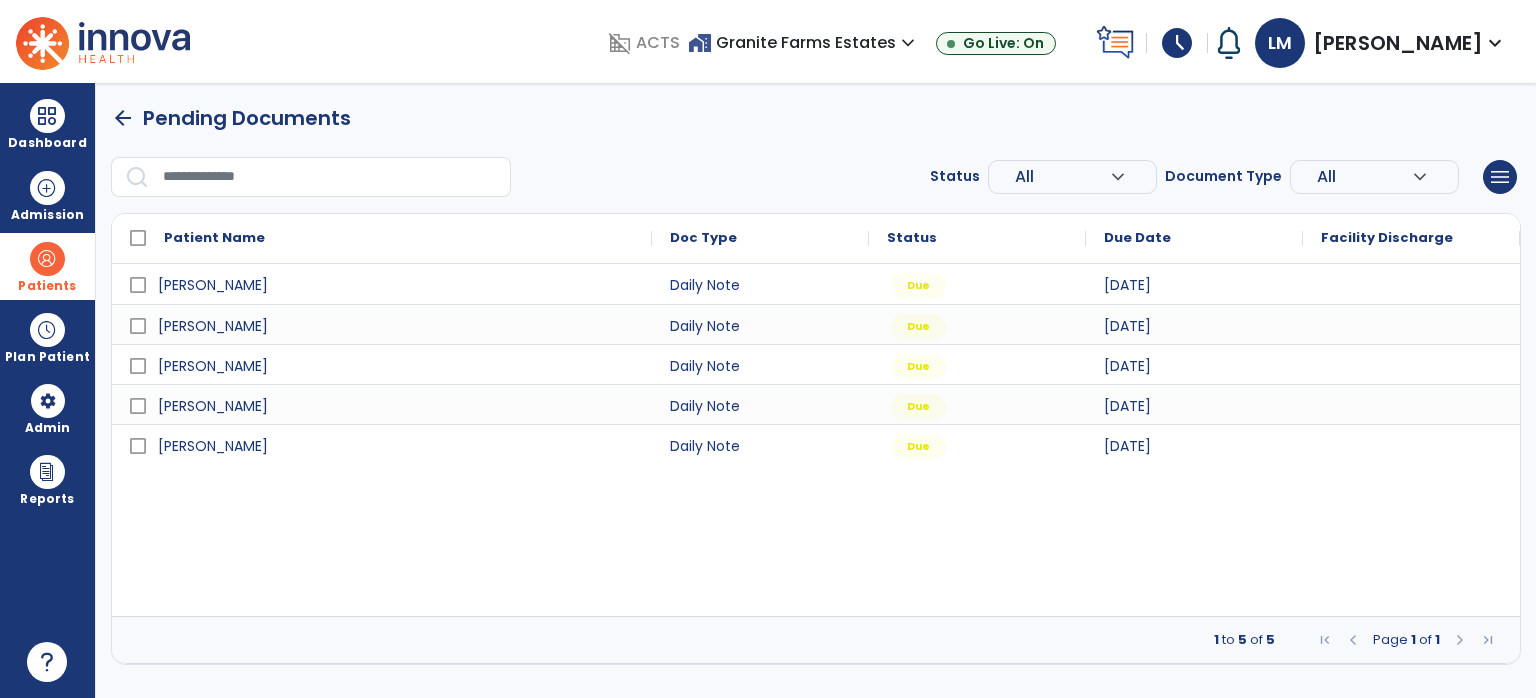 click on "Patients" at bounding box center (47, 266) 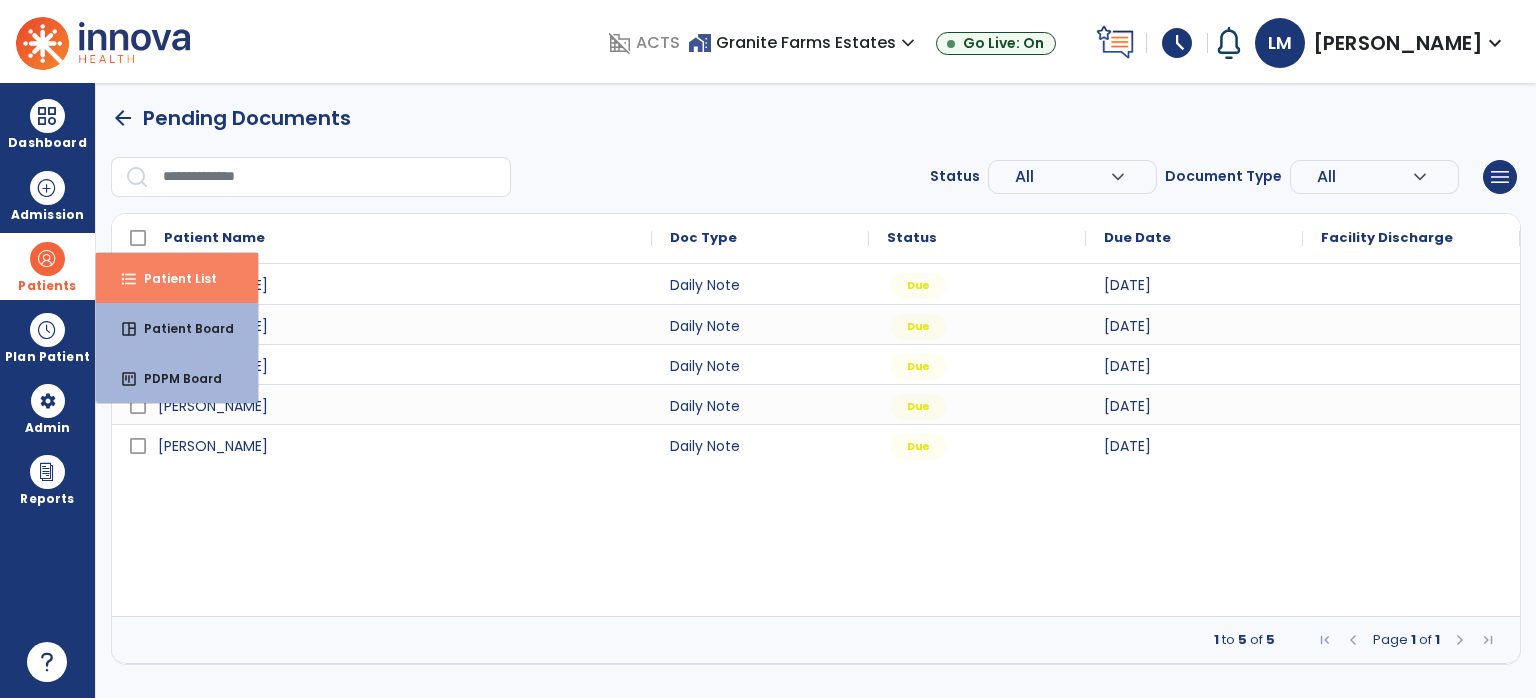 click on "Patient List" at bounding box center (172, 278) 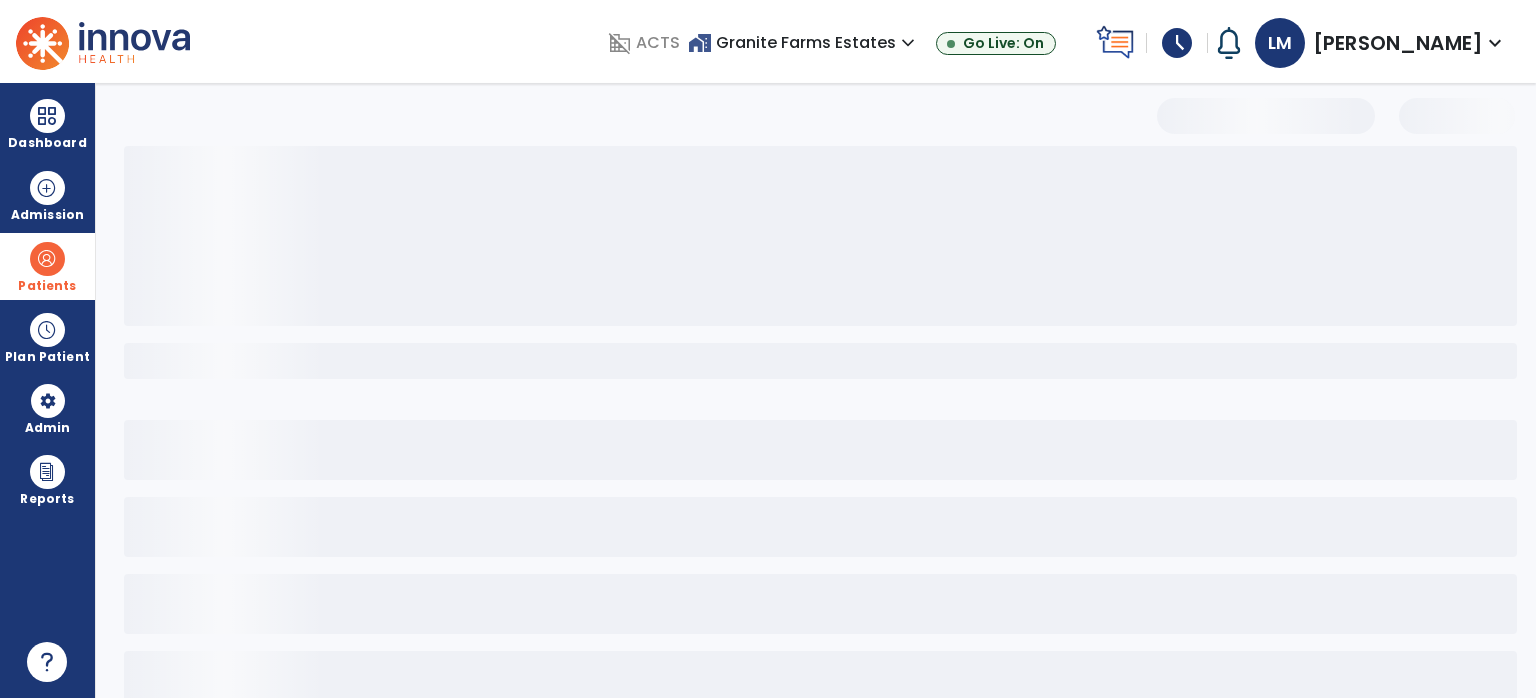 select on "***" 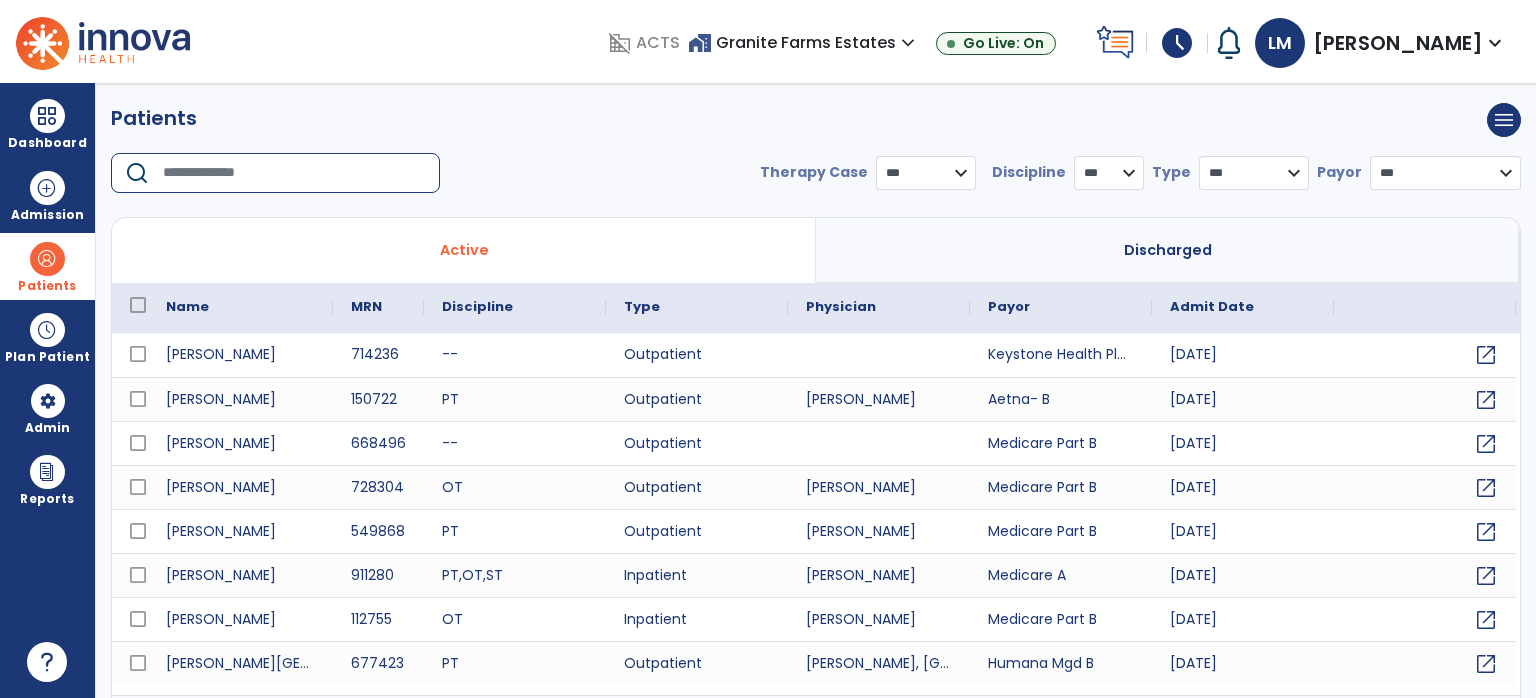 click at bounding box center (294, 173) 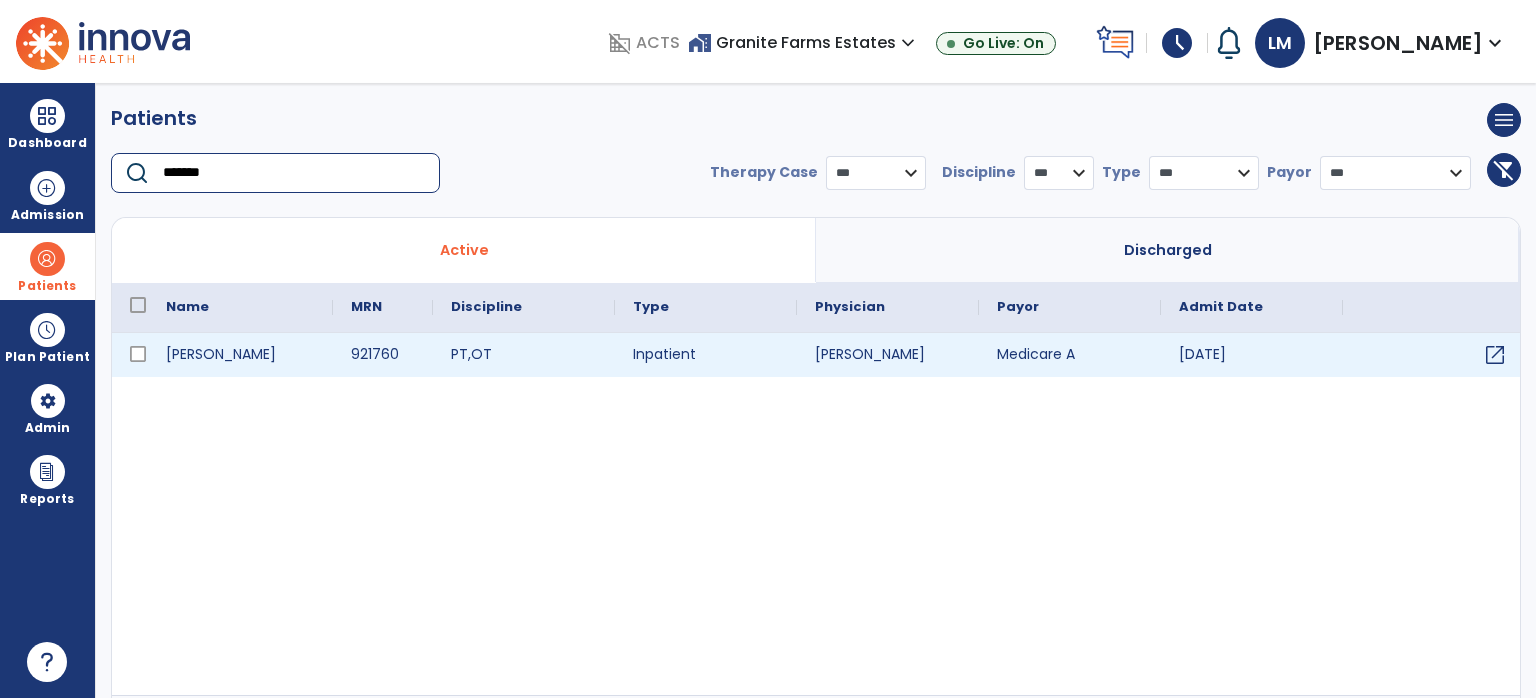 type on "*******" 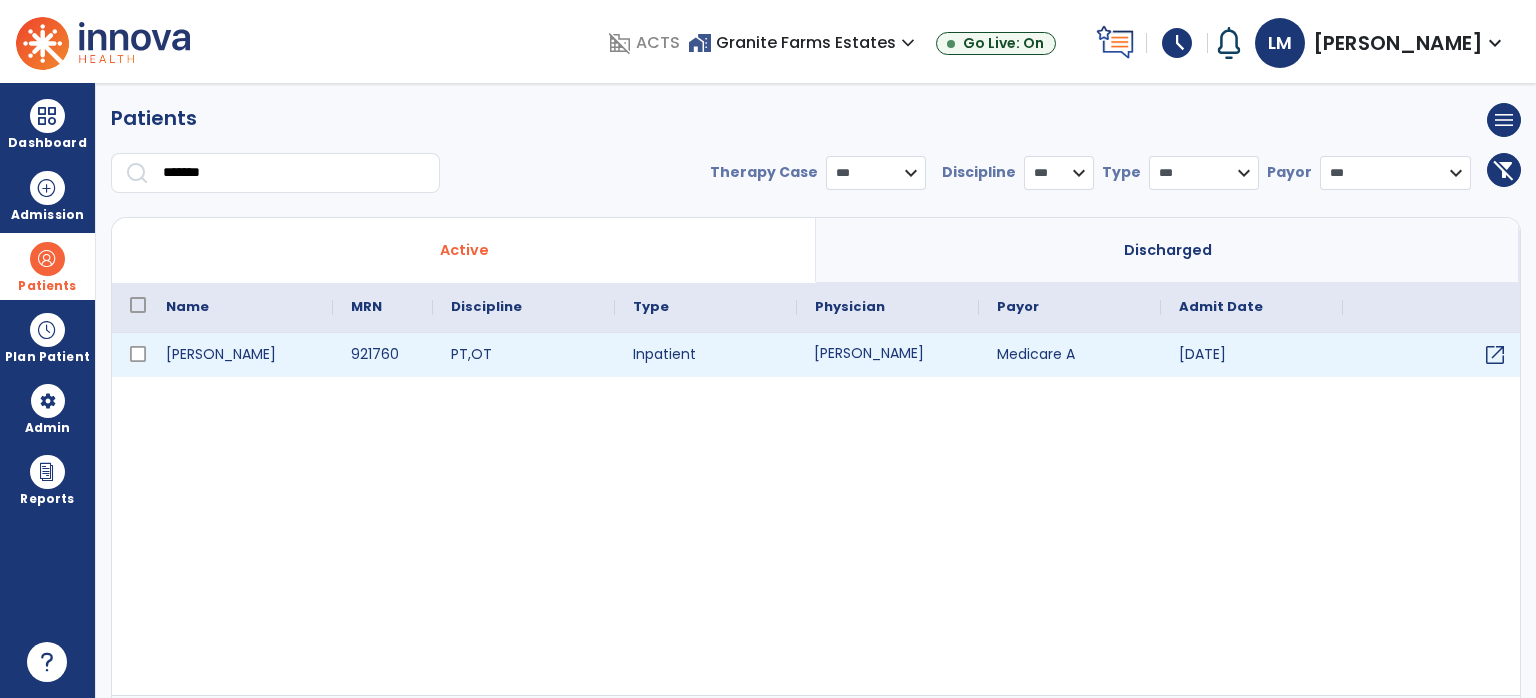click on "[PERSON_NAME]" at bounding box center [888, 355] 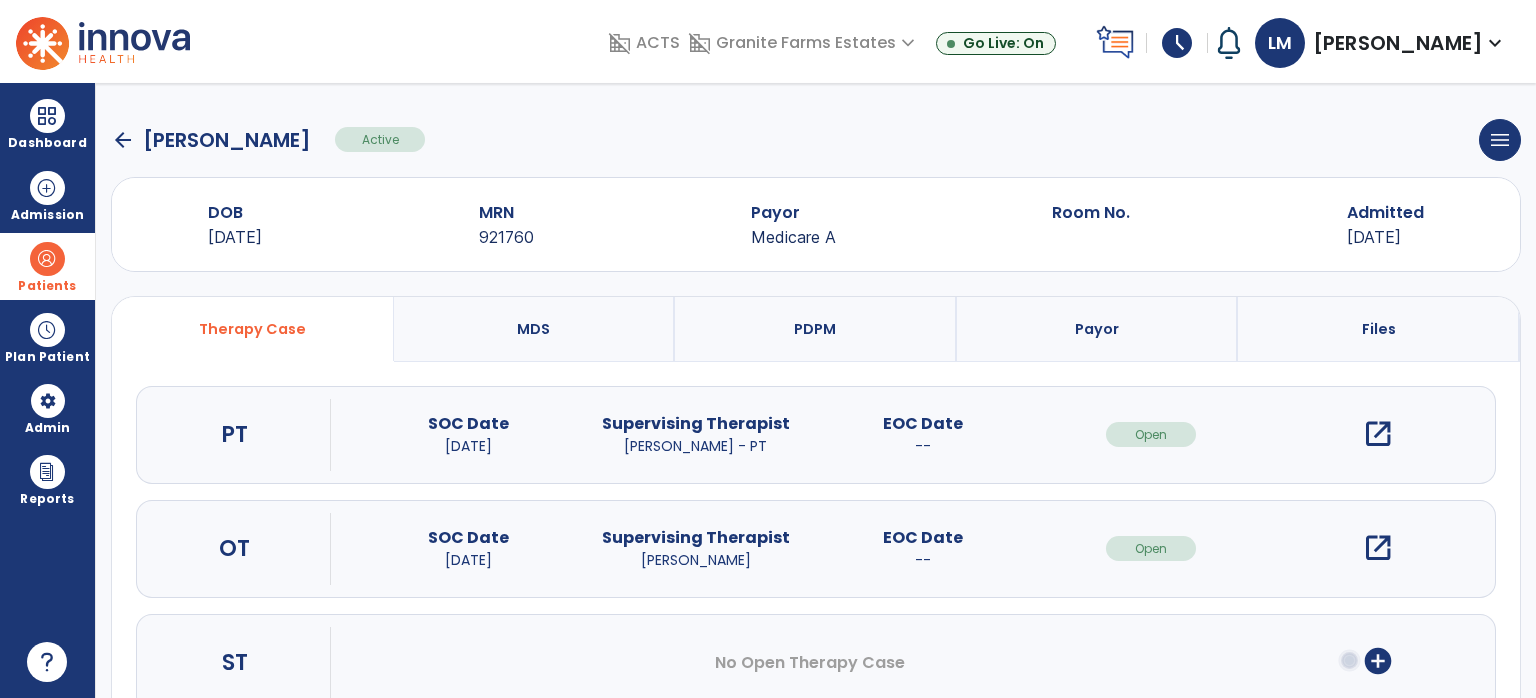 click on "open_in_new" at bounding box center (1378, 548) 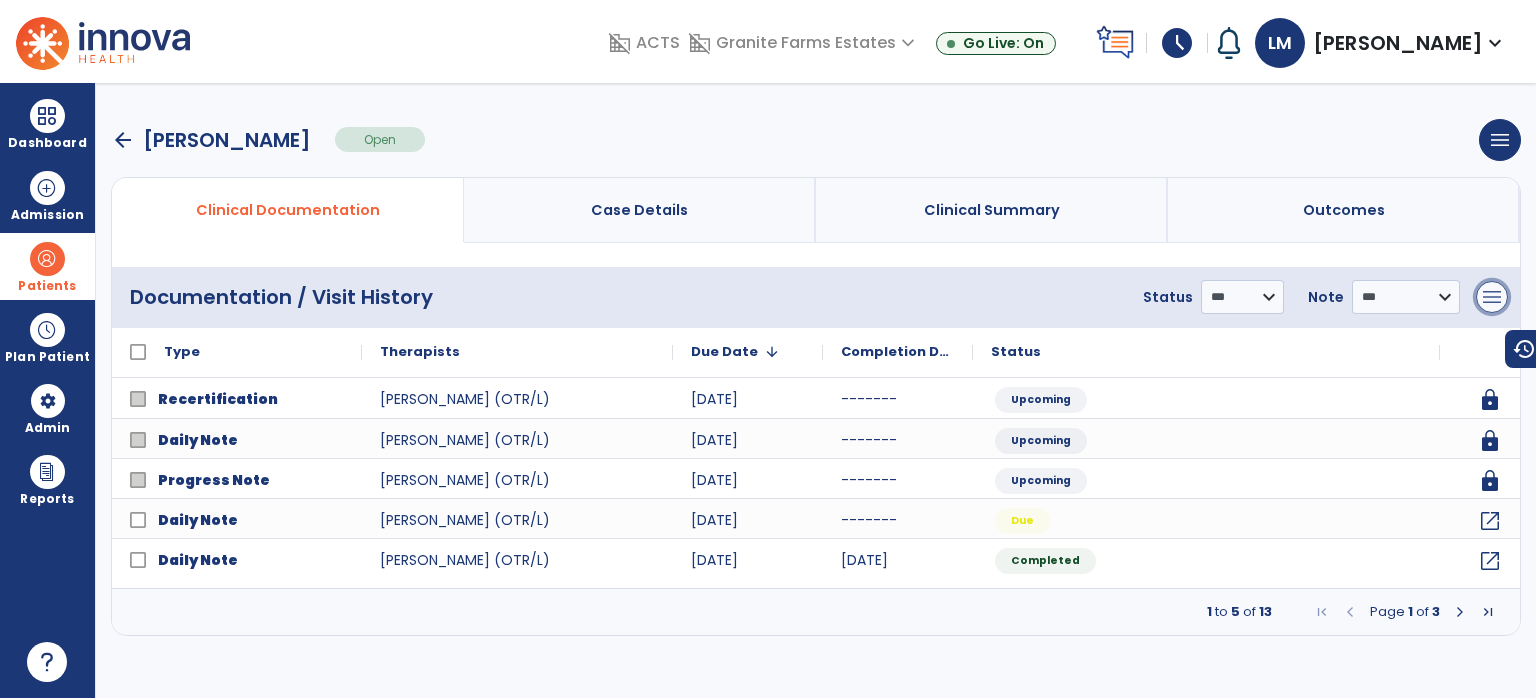 click on "menu" at bounding box center (1492, 297) 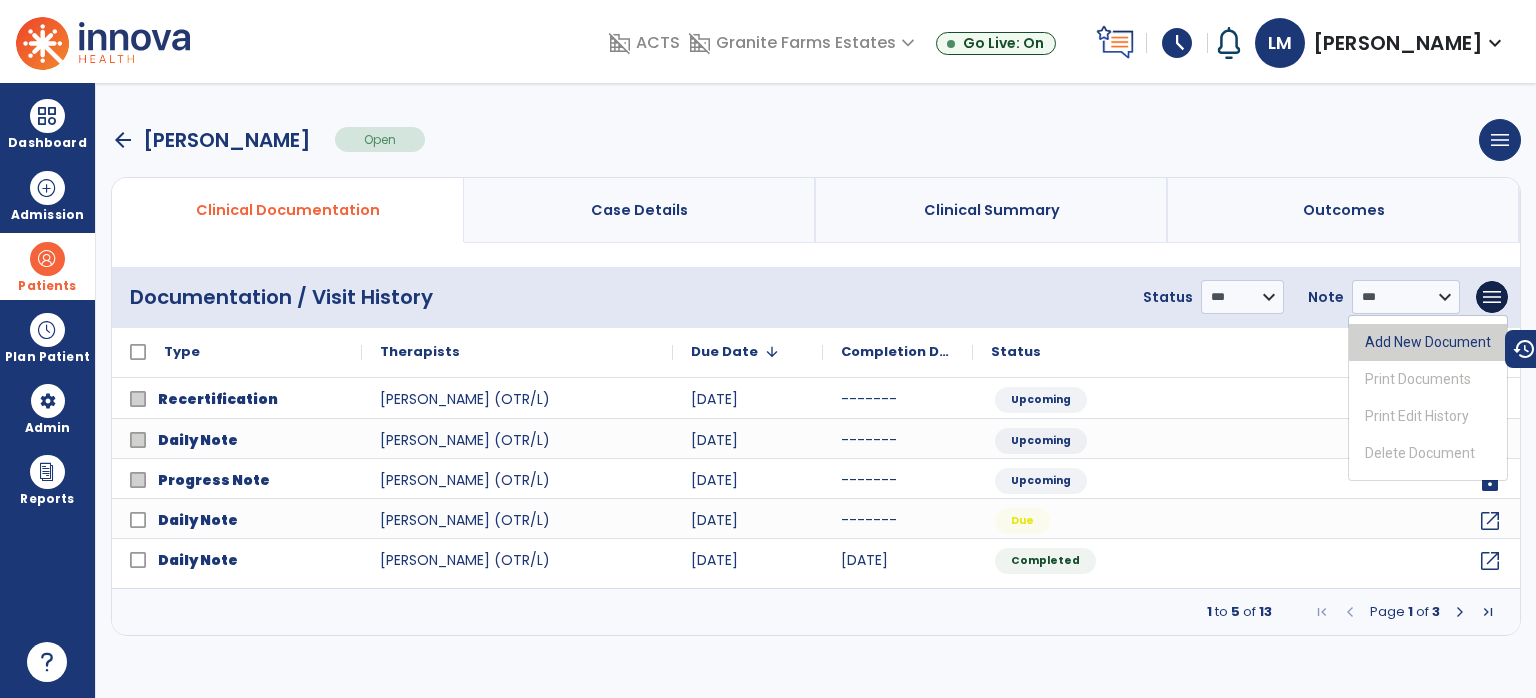 click on "Add New Document" at bounding box center [1428, 342] 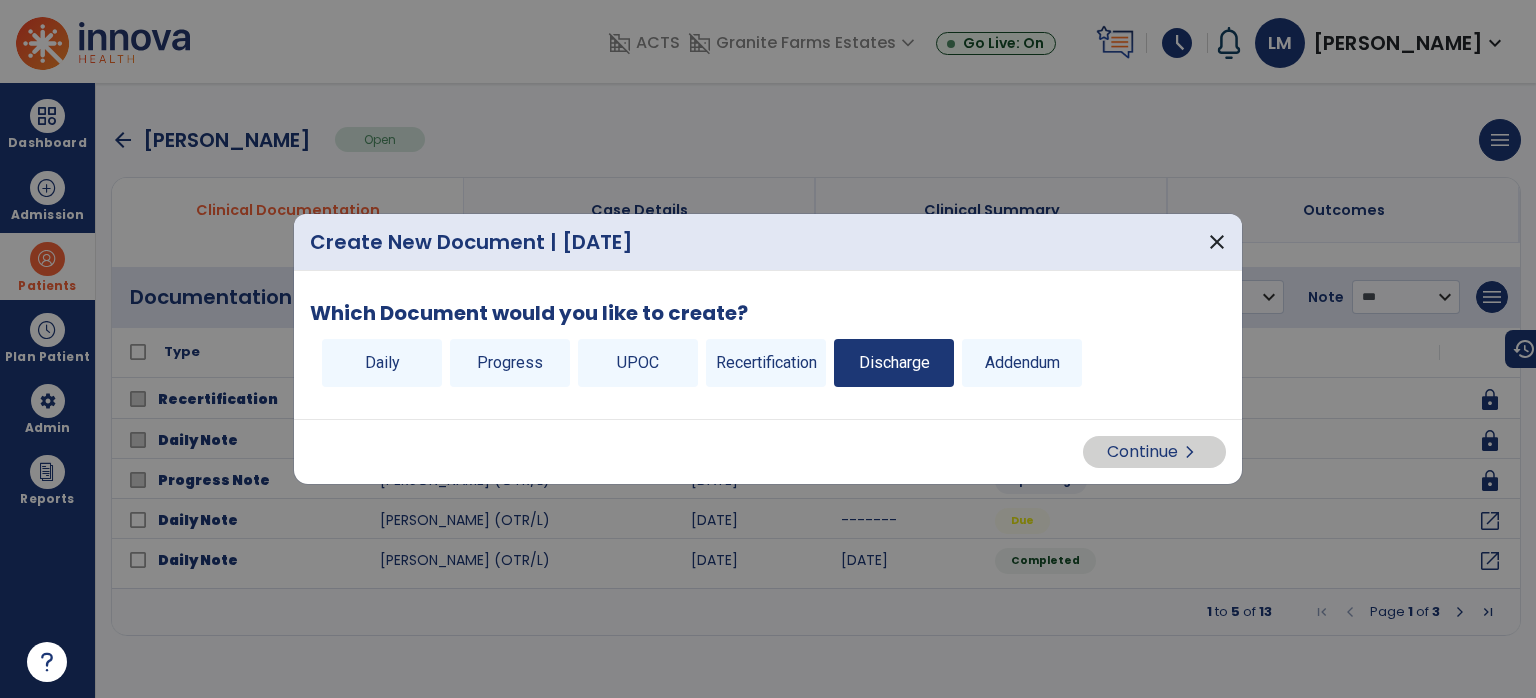 click on "Discharge" at bounding box center [894, 363] 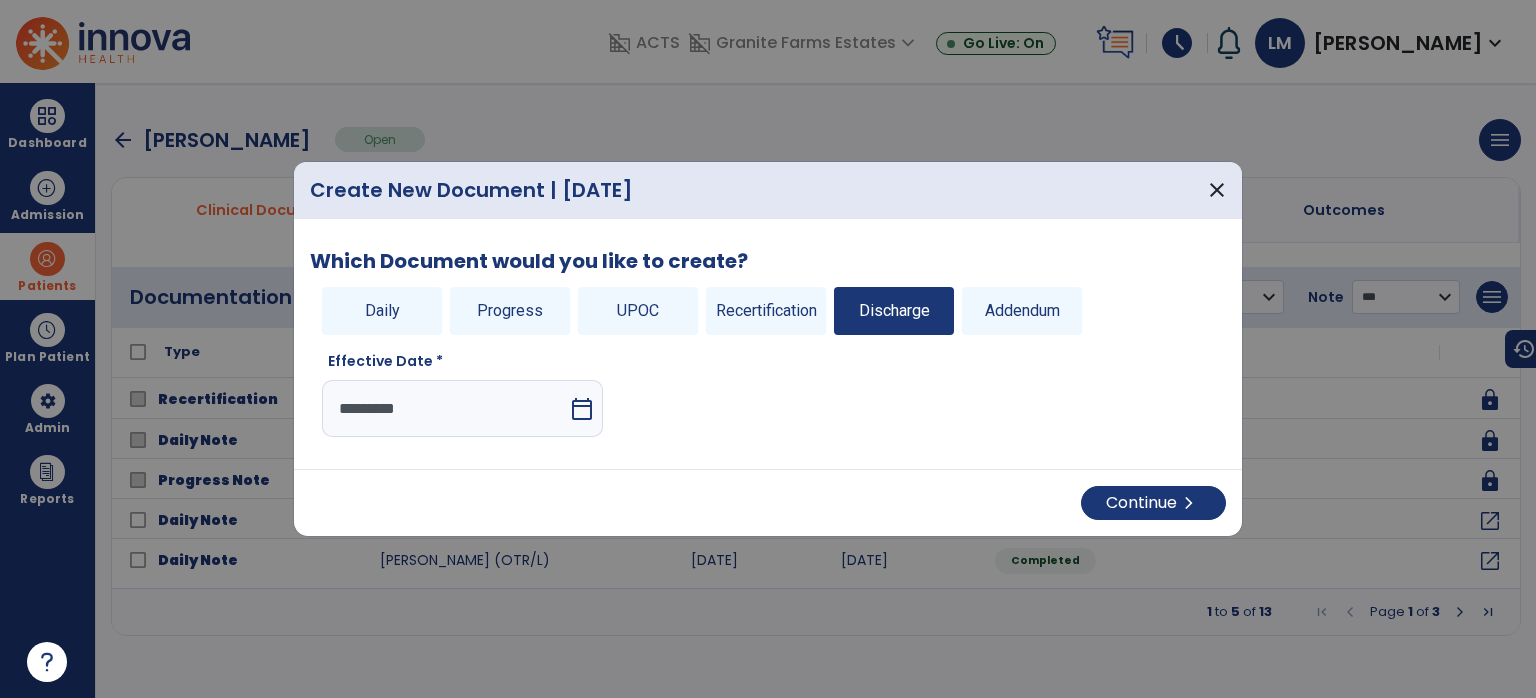 click on "calendar_today" at bounding box center [582, 409] 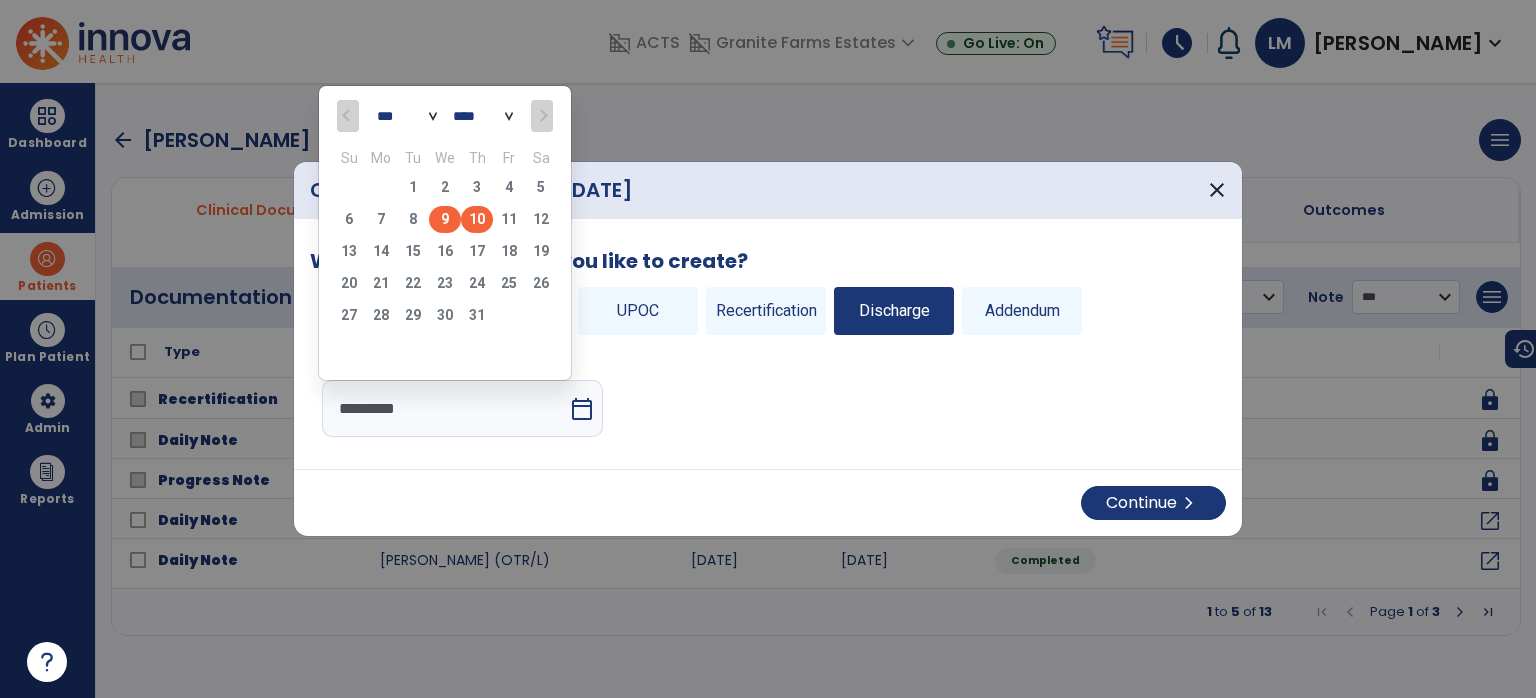 click on "9" 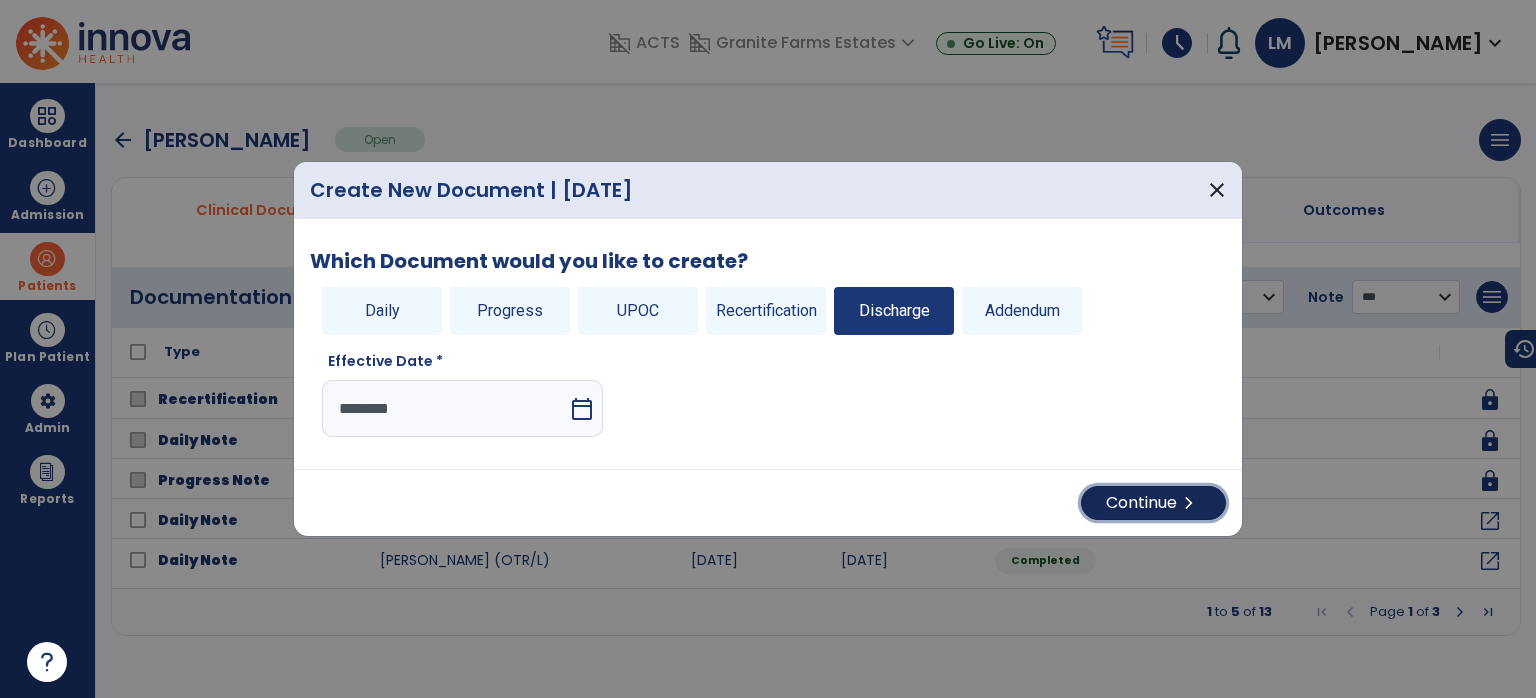 click on "Continue   chevron_right" at bounding box center (1153, 503) 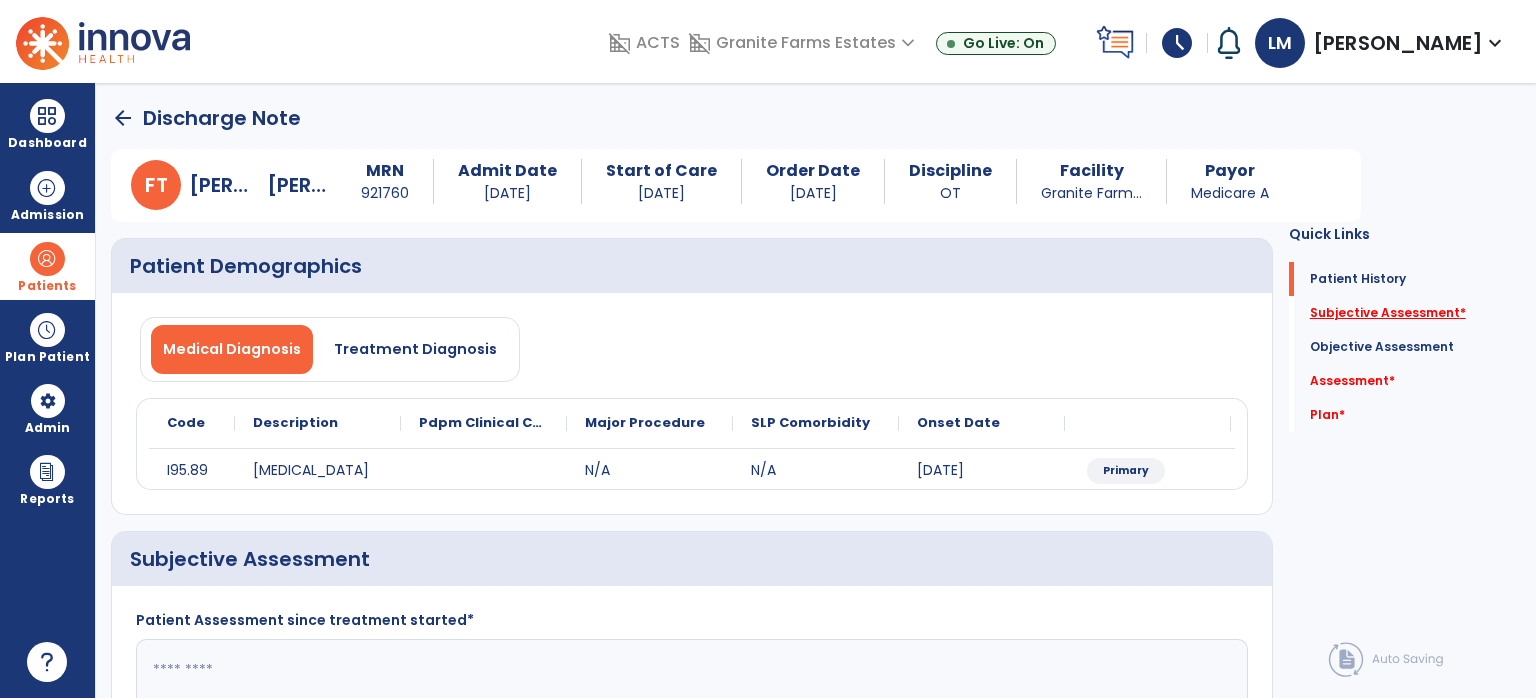 click on "Subjective Assessment   *" 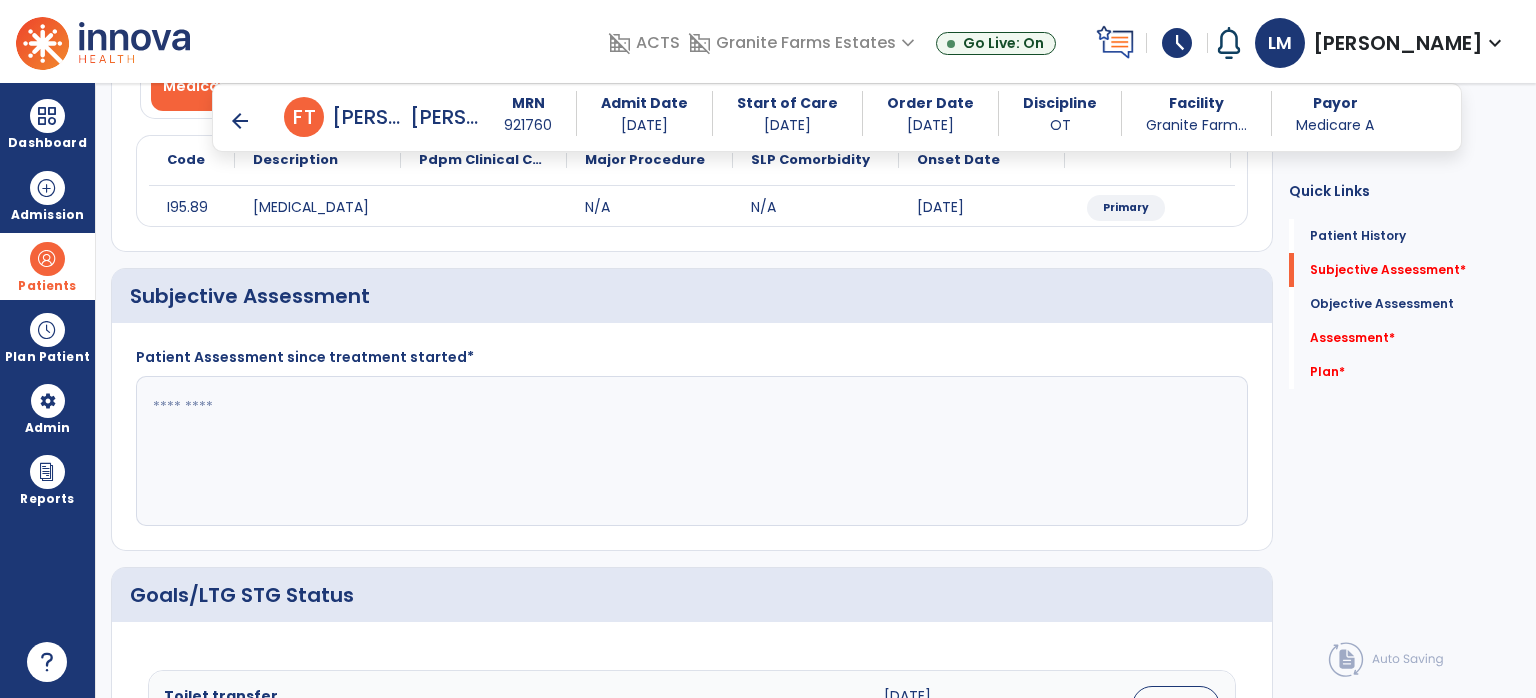 scroll, scrollTop: 280, scrollLeft: 0, axis: vertical 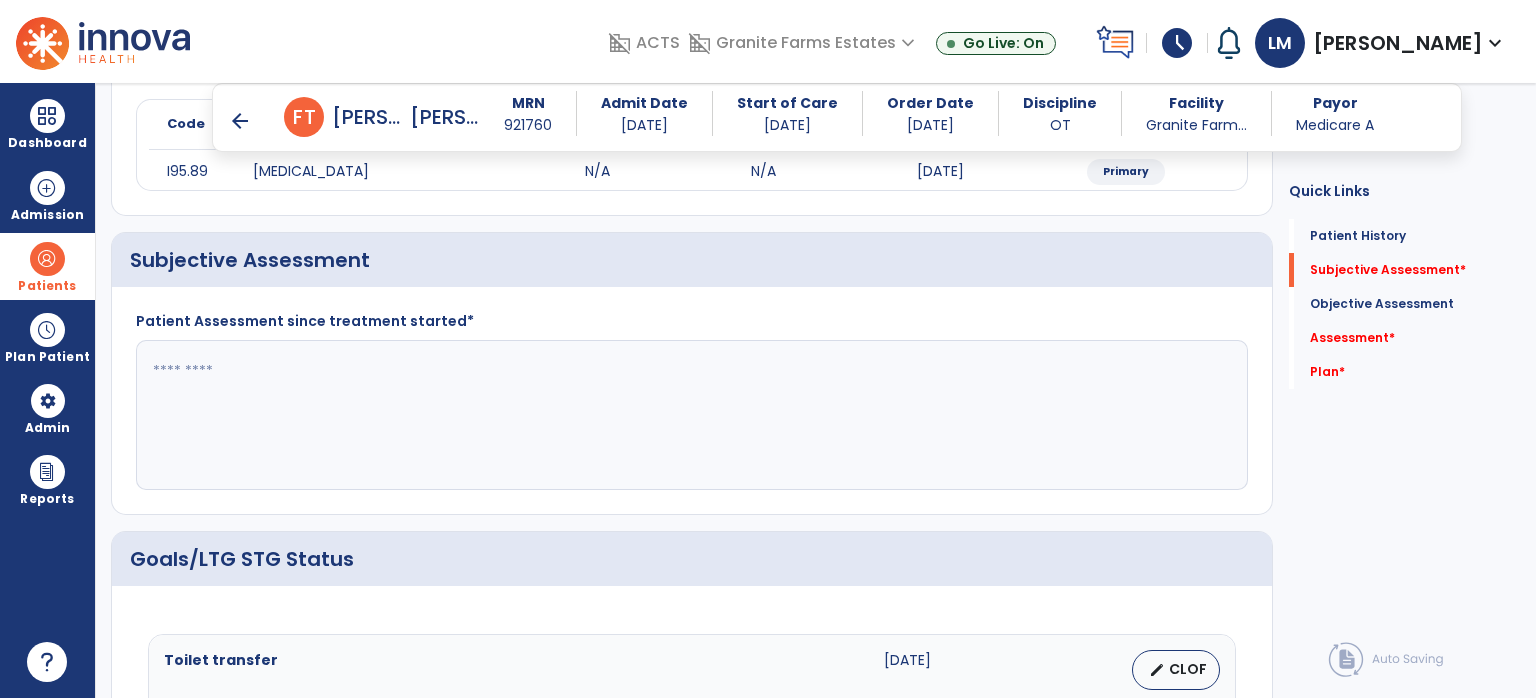 drag, startPoint x: 434, startPoint y: 389, endPoint x: 496, endPoint y: 377, distance: 63.15061 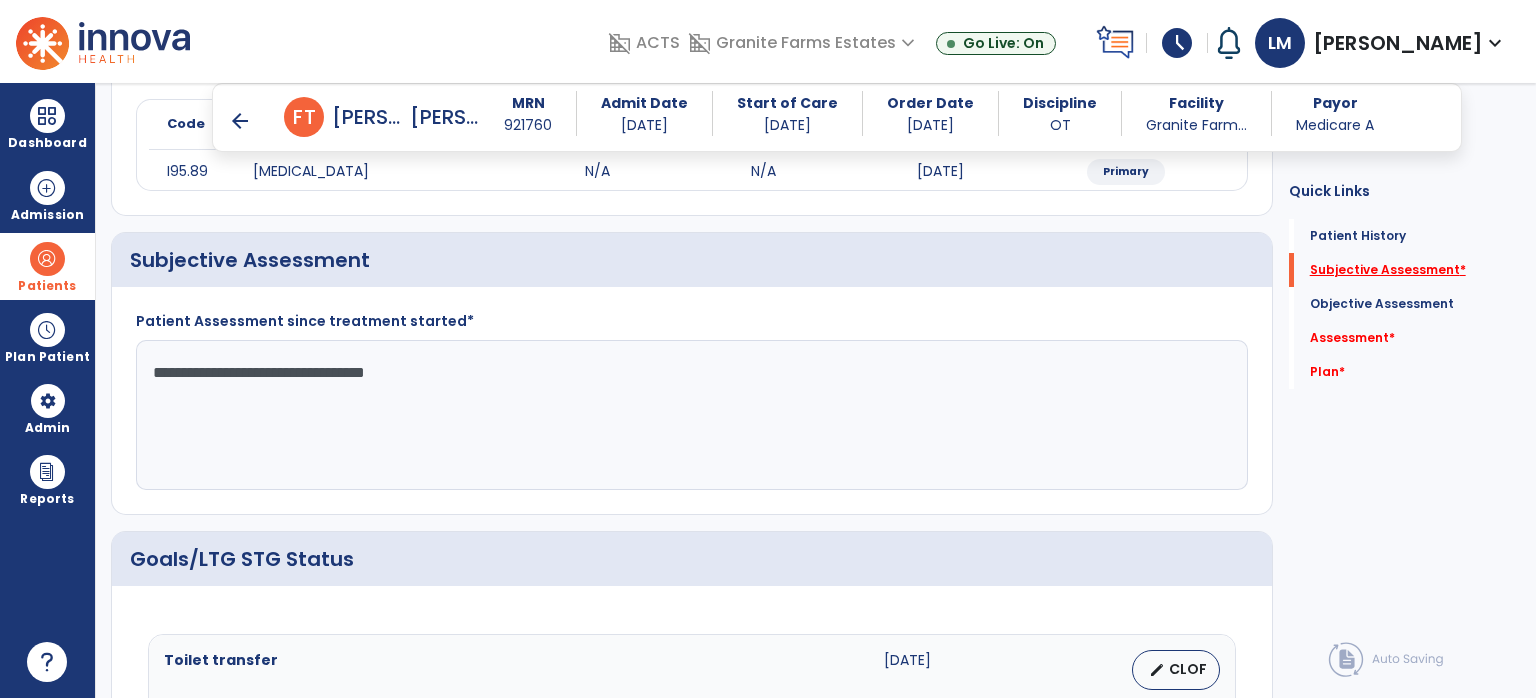 type on "**********" 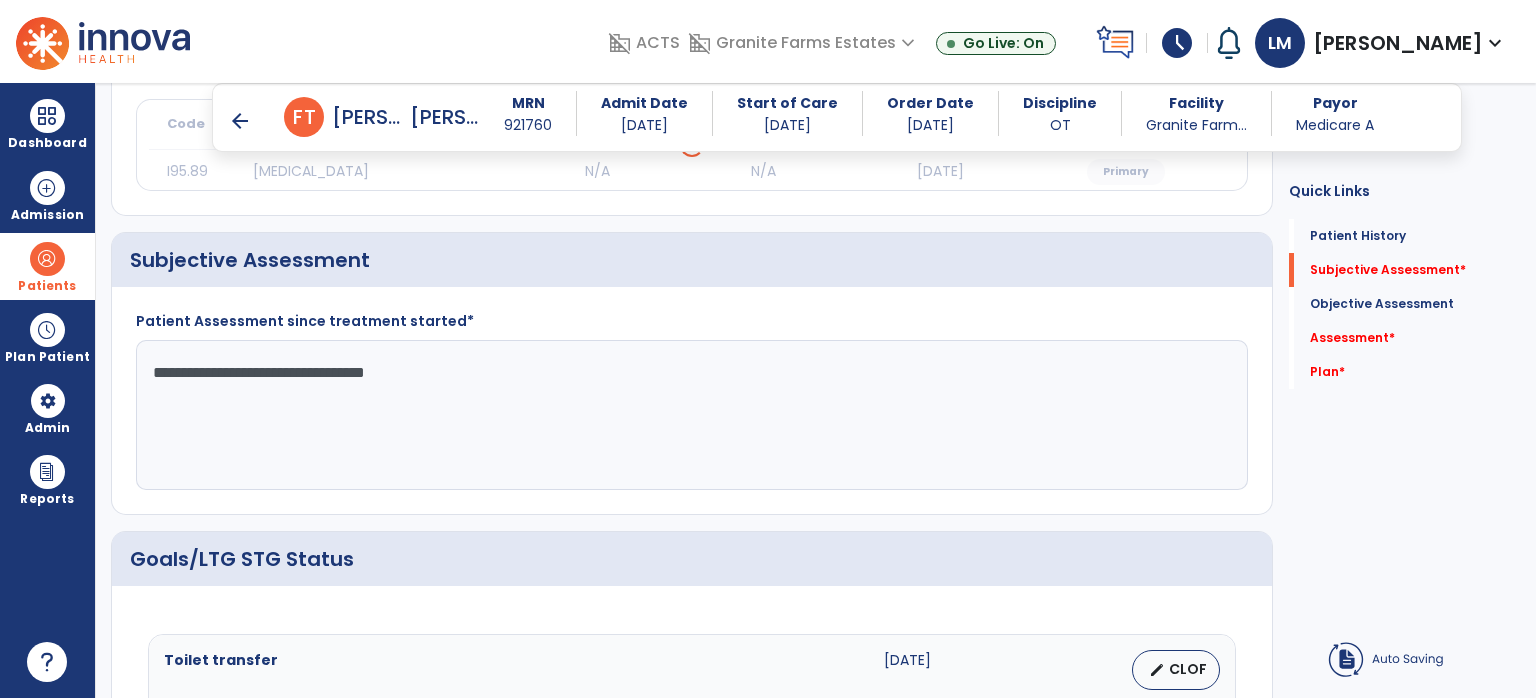 scroll, scrollTop: 261, scrollLeft: 0, axis: vertical 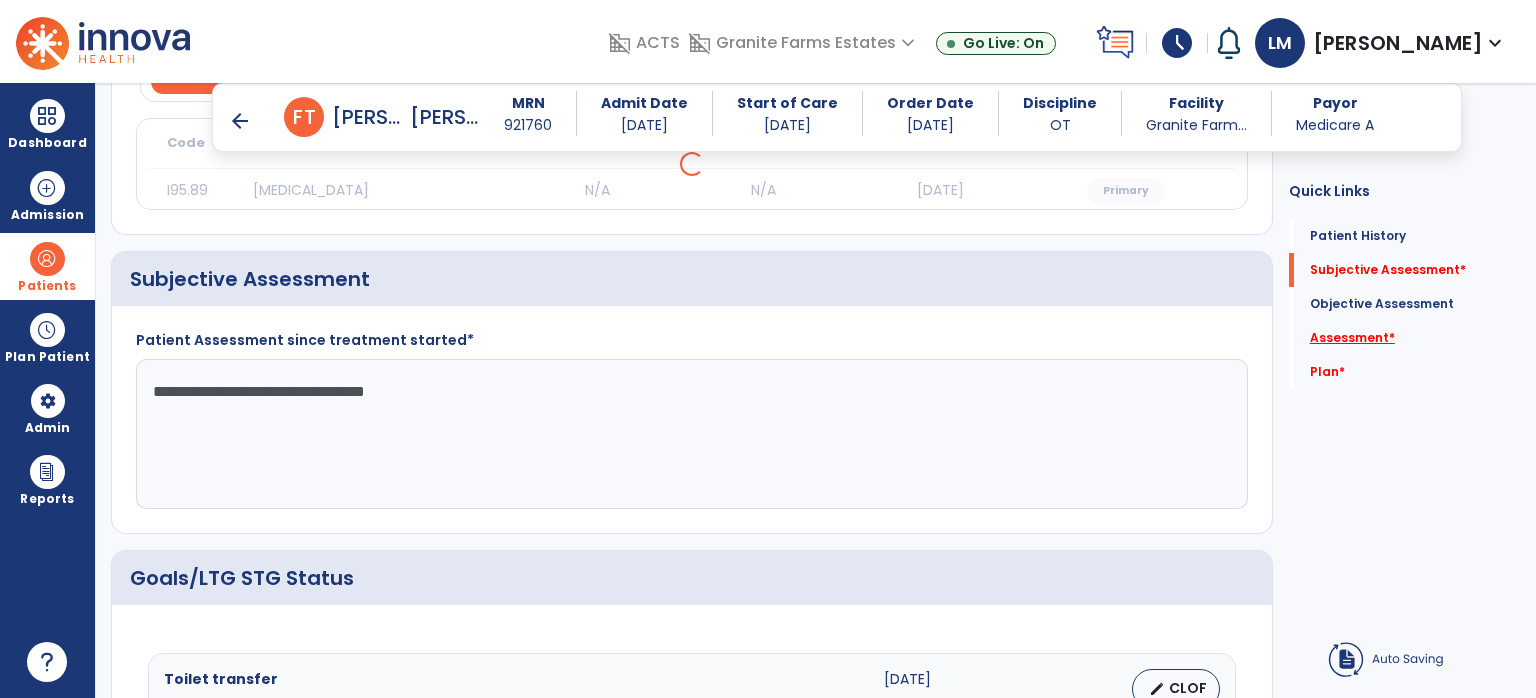 click on "Assessment   *" 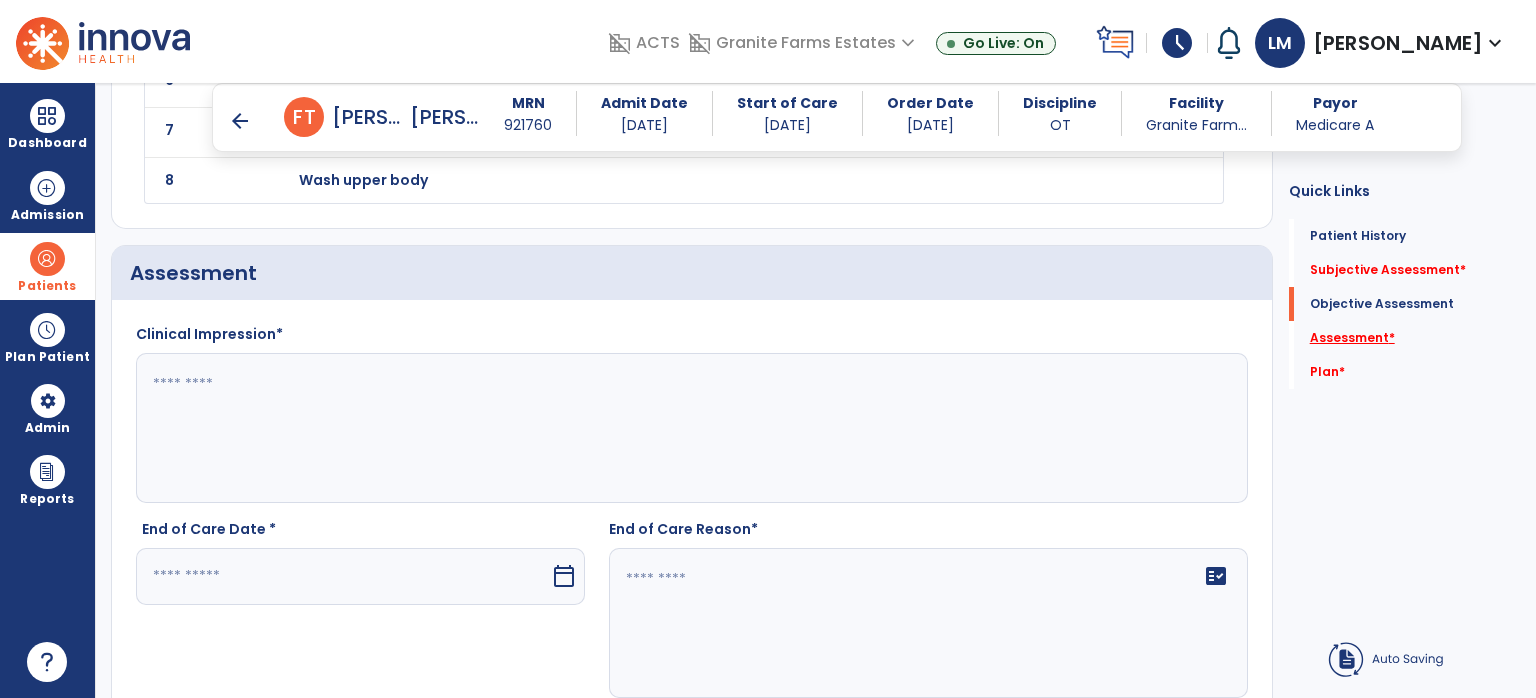 scroll, scrollTop: 3330, scrollLeft: 0, axis: vertical 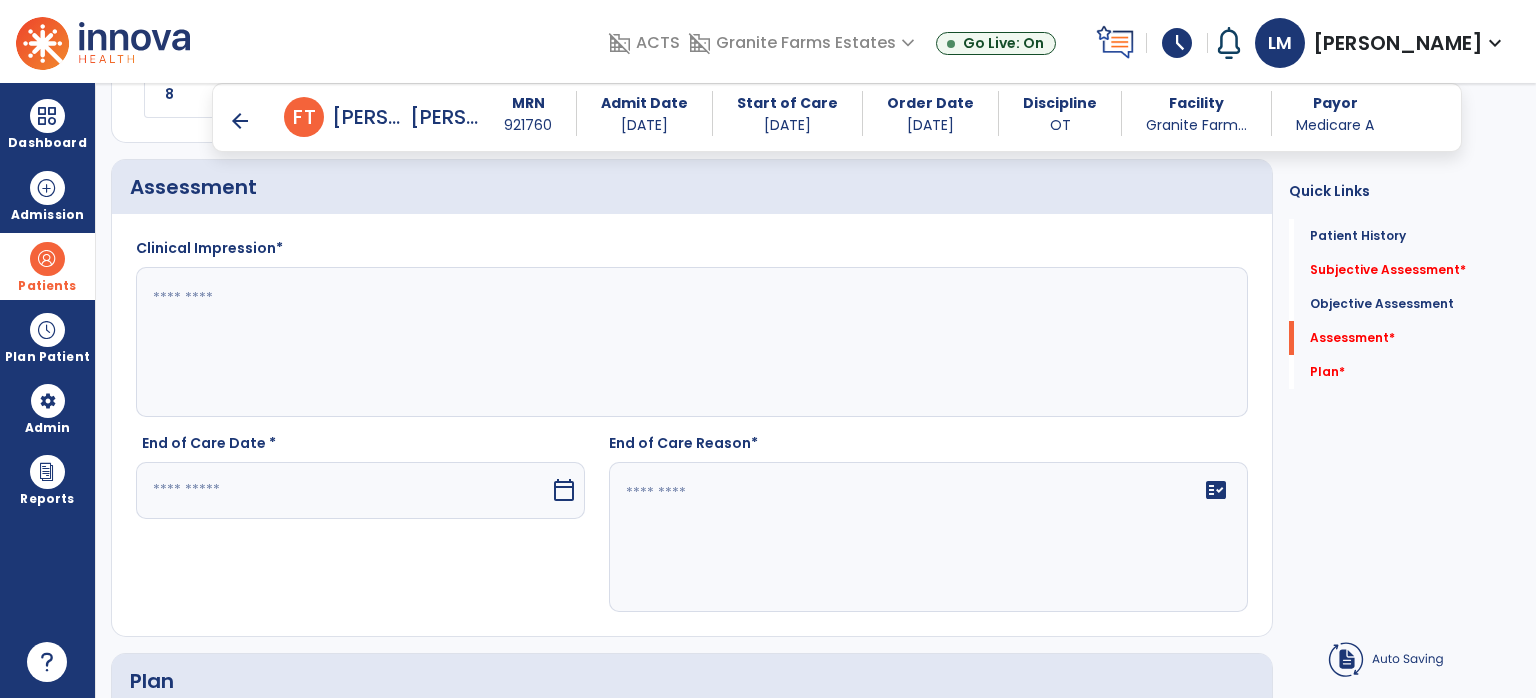 click on "Quick Links  Patient History   Patient History   Subjective Assessment   *  Subjective Assessment   *  Objective Assessment   Objective Assessment   Assessment   *  Assessment   *  Plan   *  Plan   *" 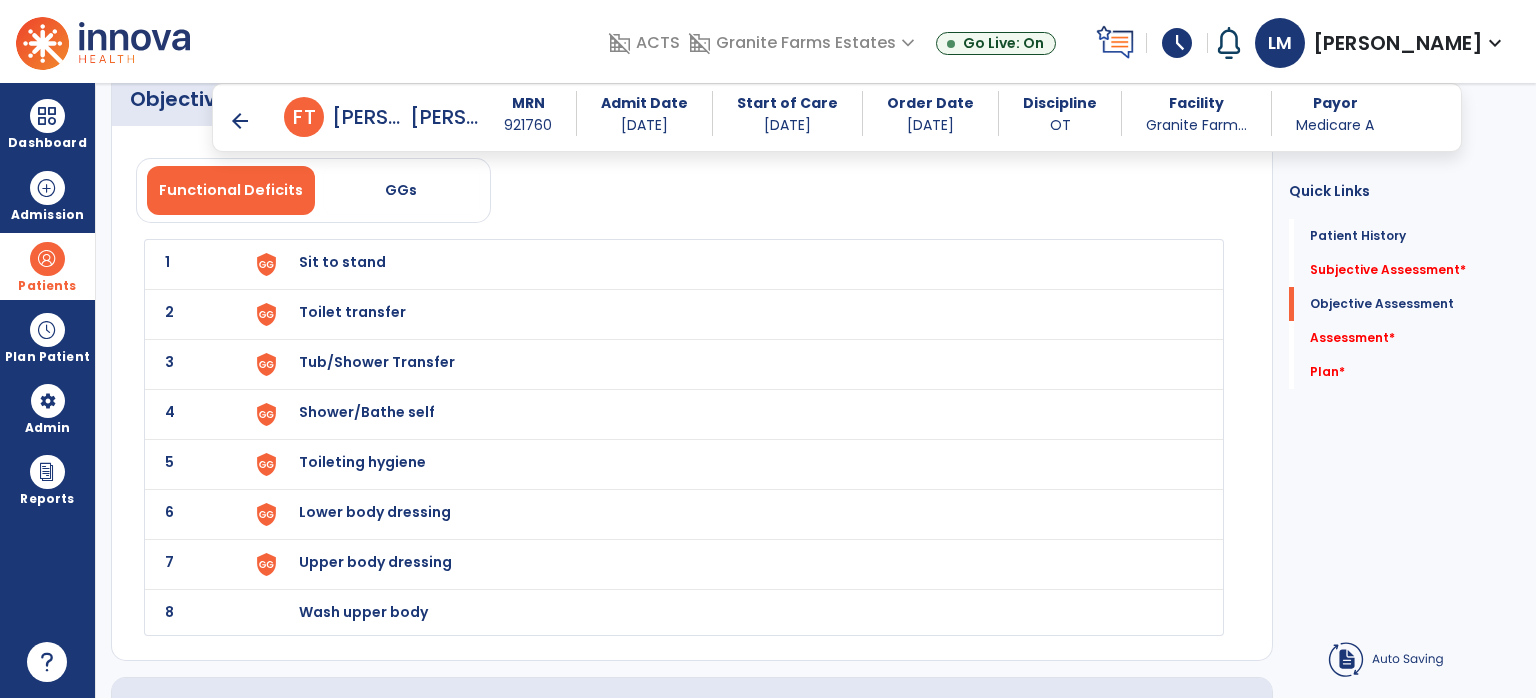 scroll, scrollTop: 1549, scrollLeft: 0, axis: vertical 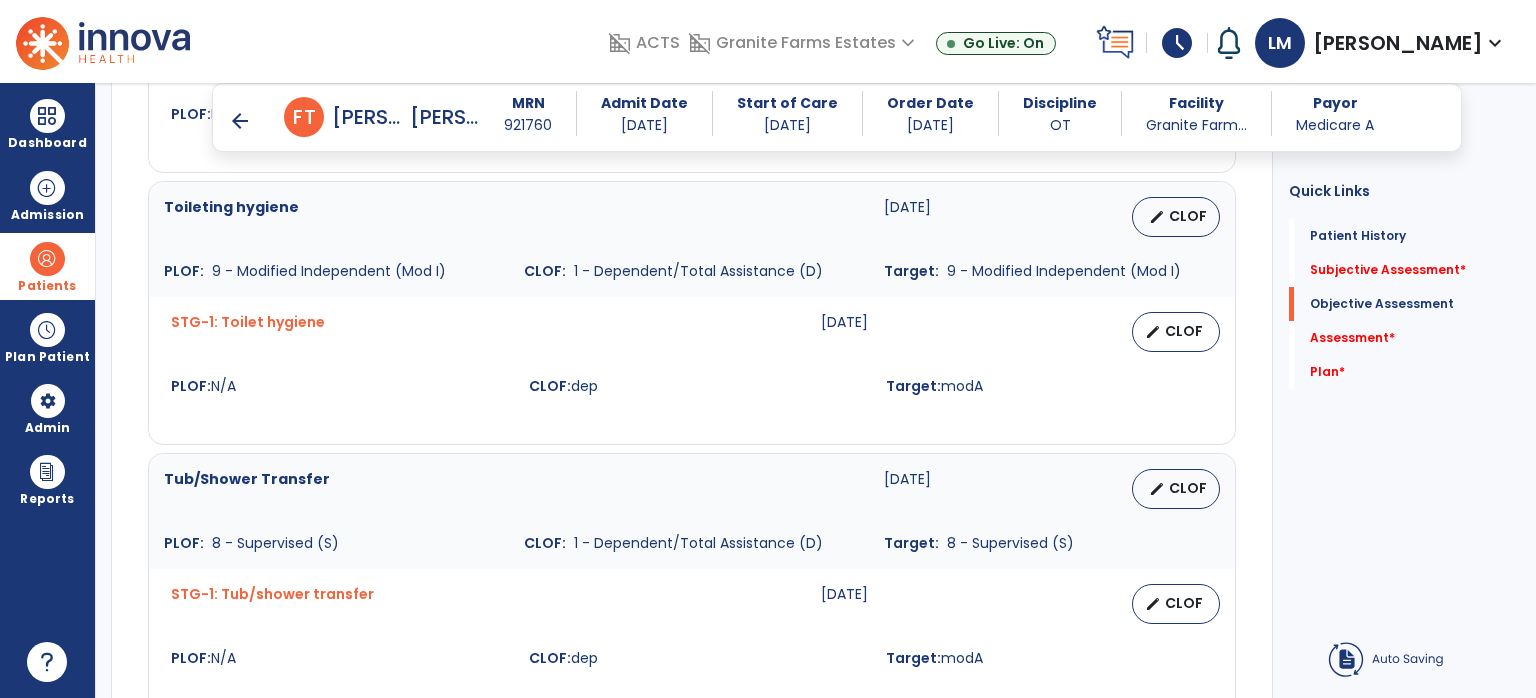 click on "Quick Links  Patient History   Patient History   Subjective Assessment   *  Subjective Assessment   *  Objective Assessment   Objective Assessment   Assessment   *  Assessment   *  Plan   *  Plan   *" 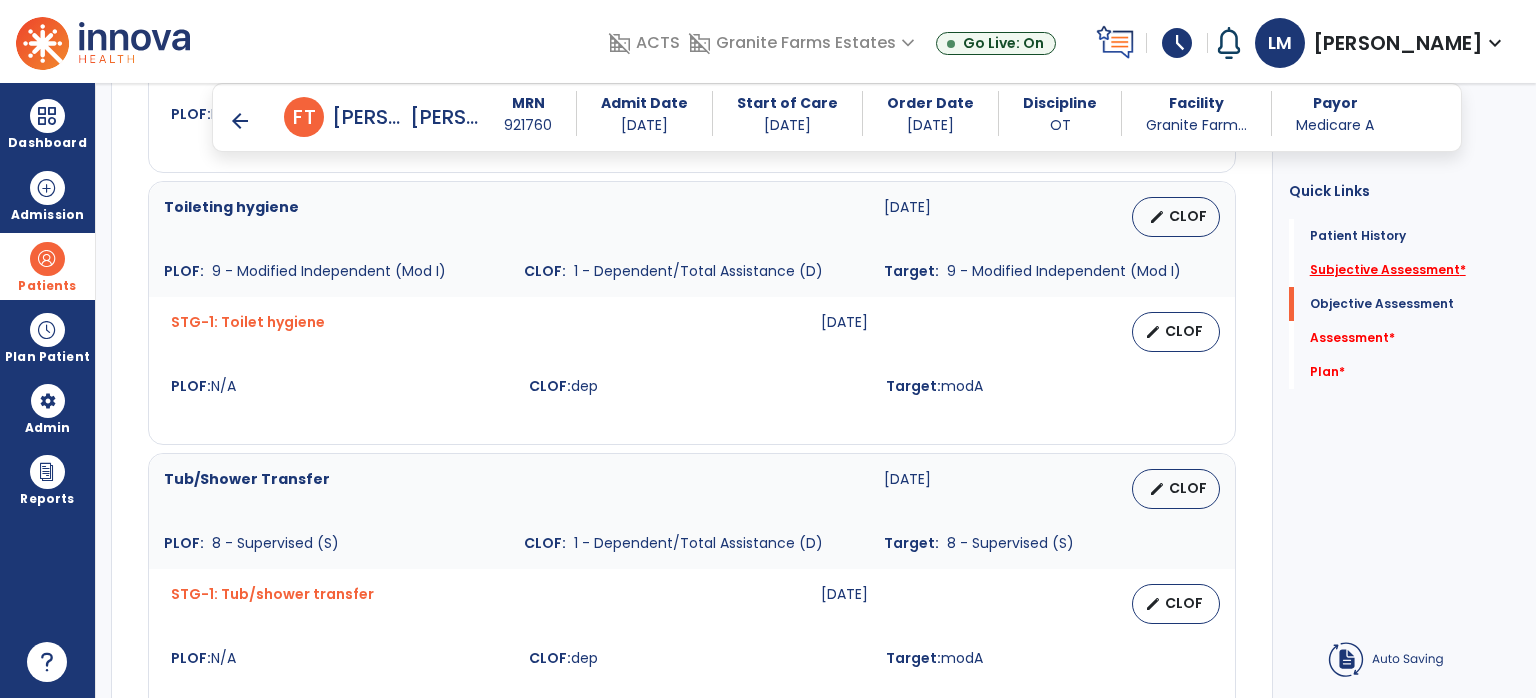 click on "Subjective Assessment   *" 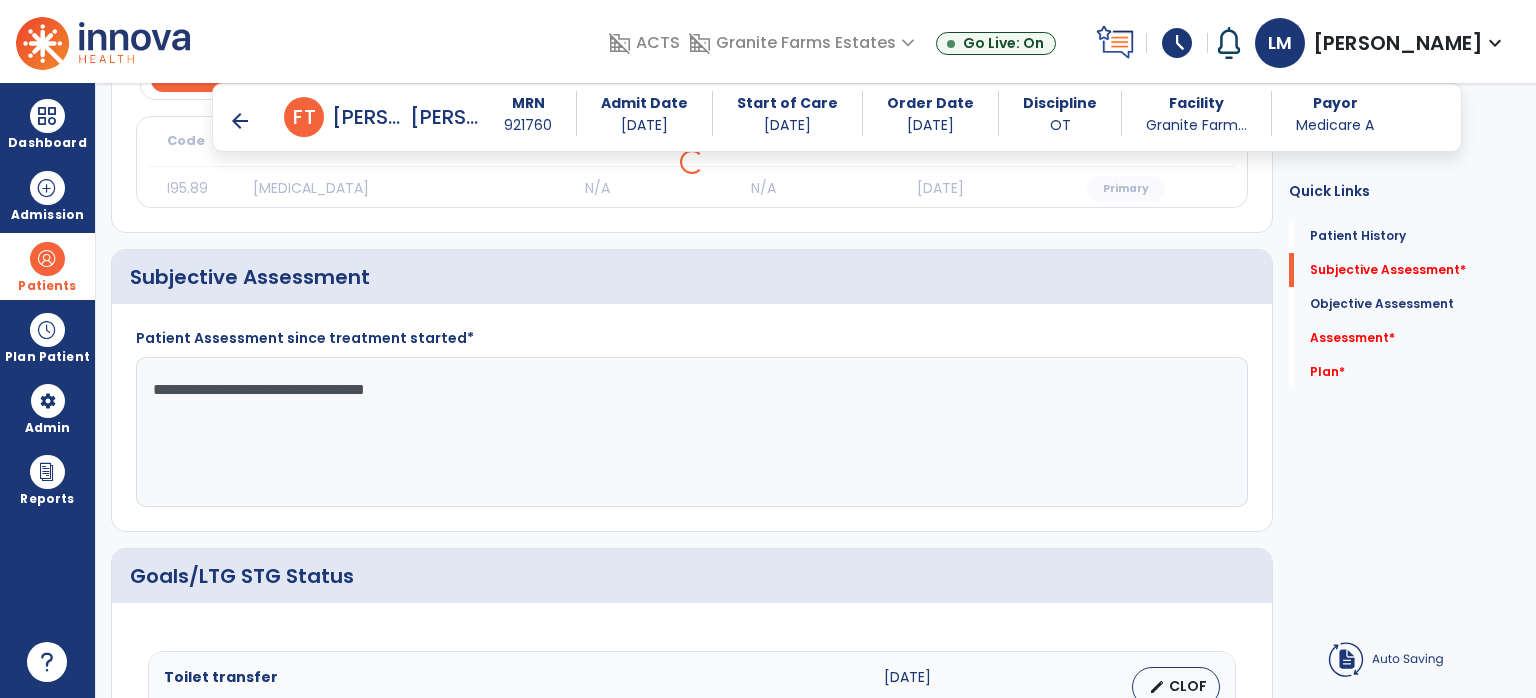 scroll, scrollTop: 261, scrollLeft: 0, axis: vertical 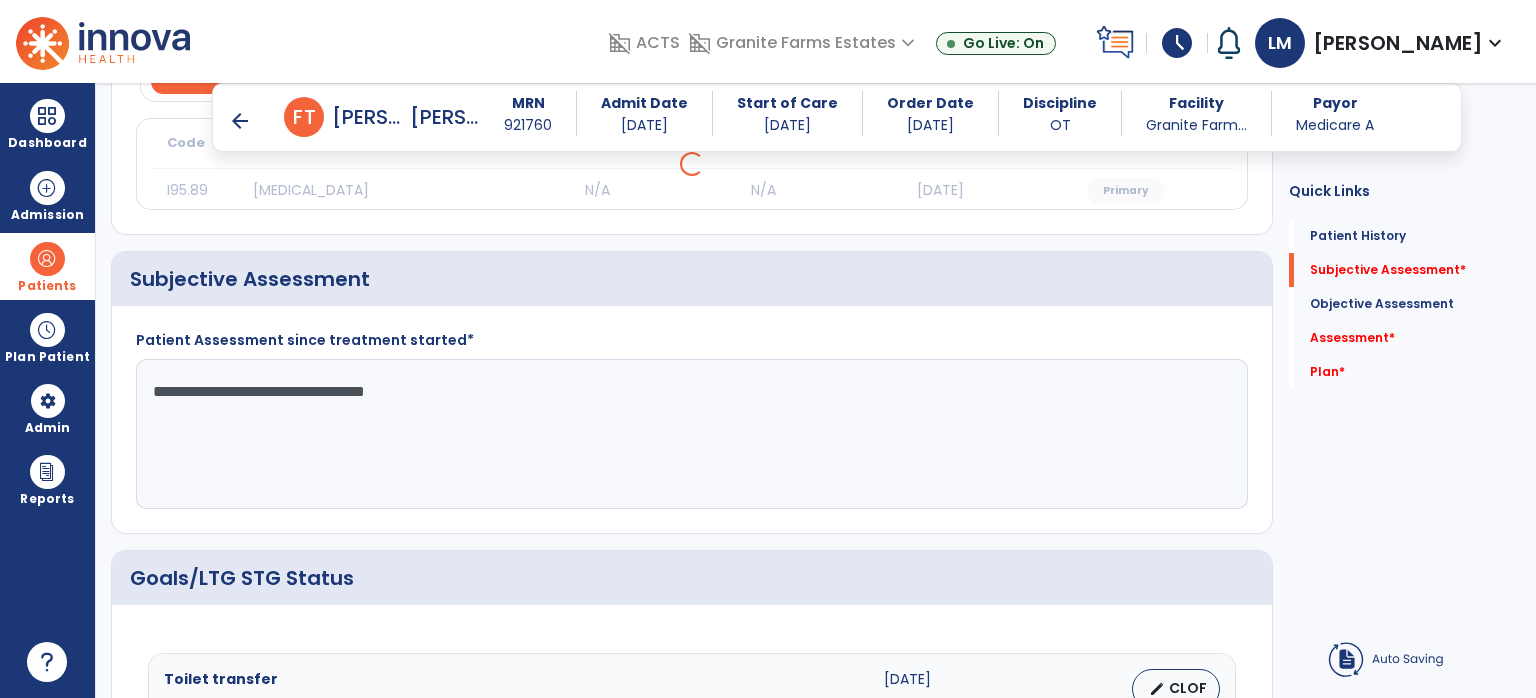 click on "**********" 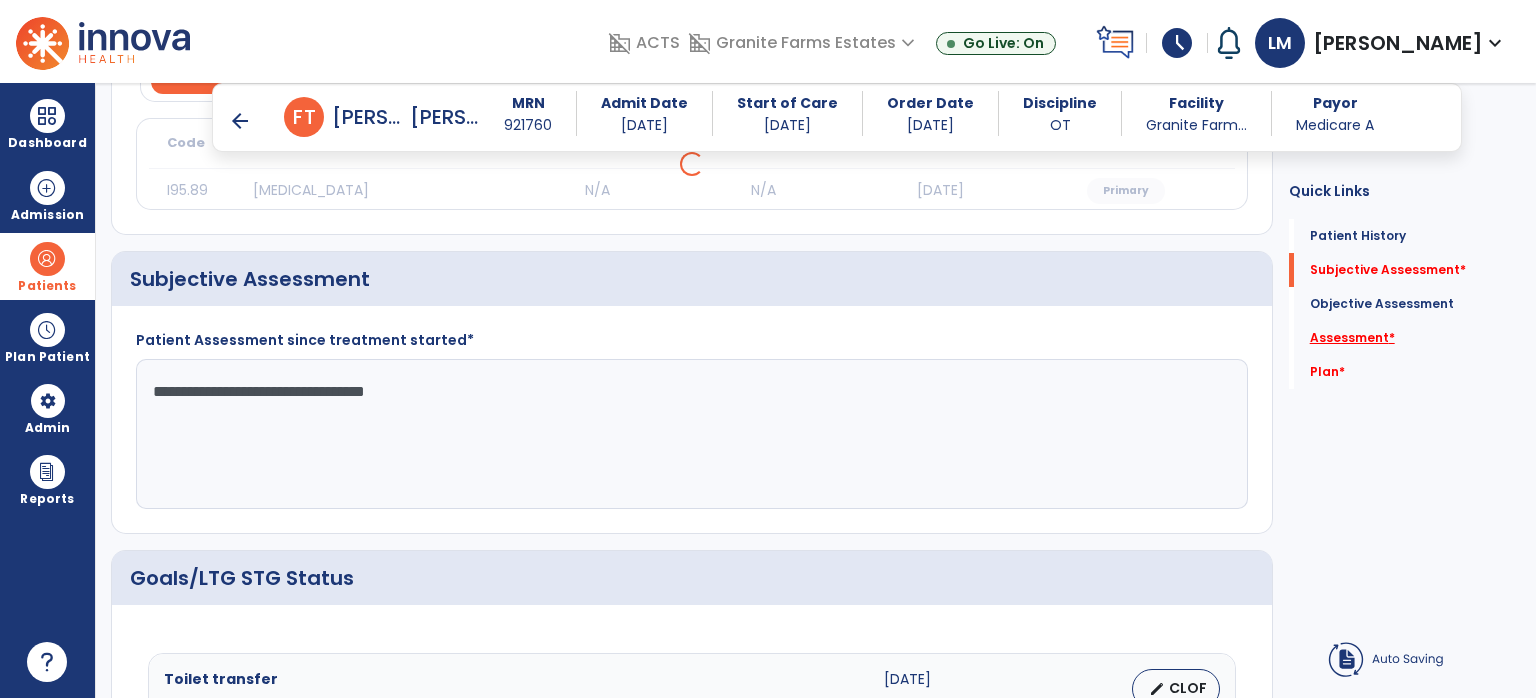 click on "Assessment   *" 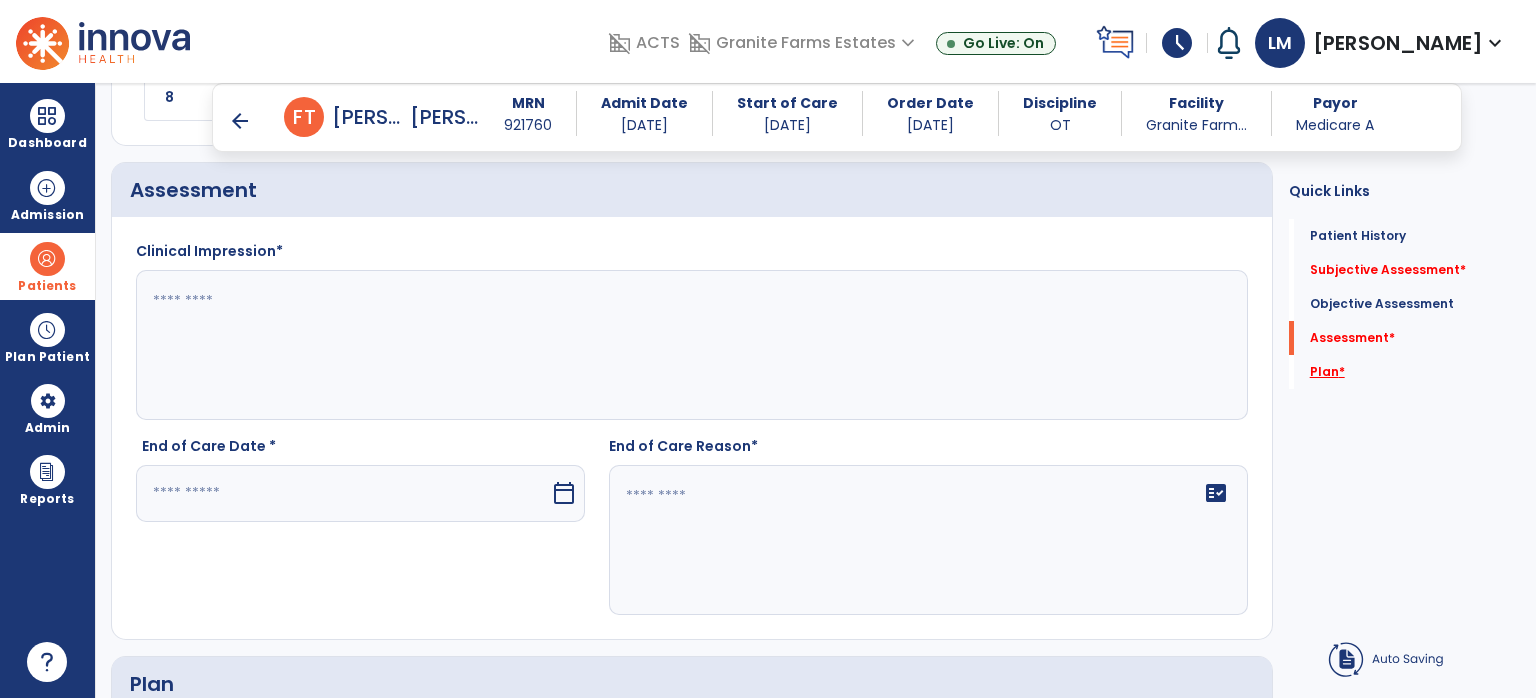 scroll, scrollTop: 3330, scrollLeft: 0, axis: vertical 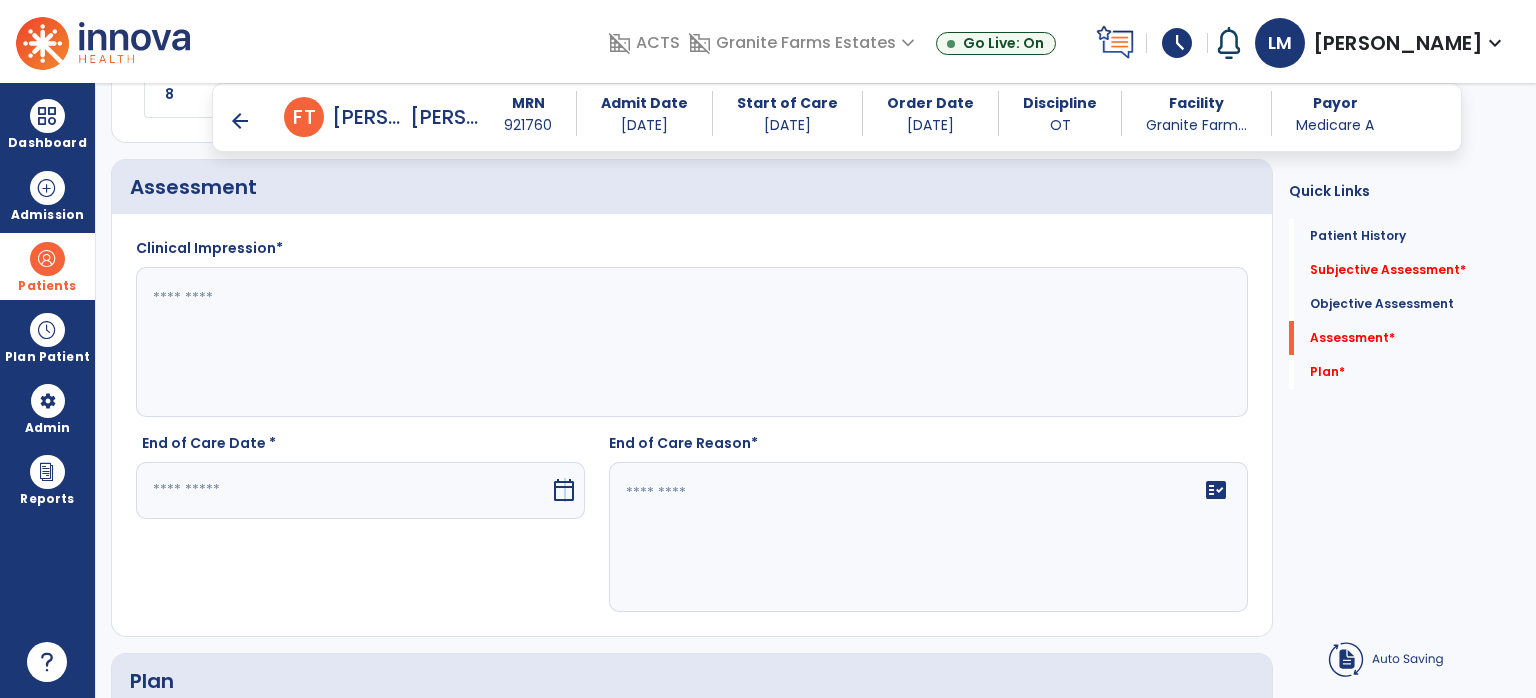 click on "calendar_today" at bounding box center [564, 490] 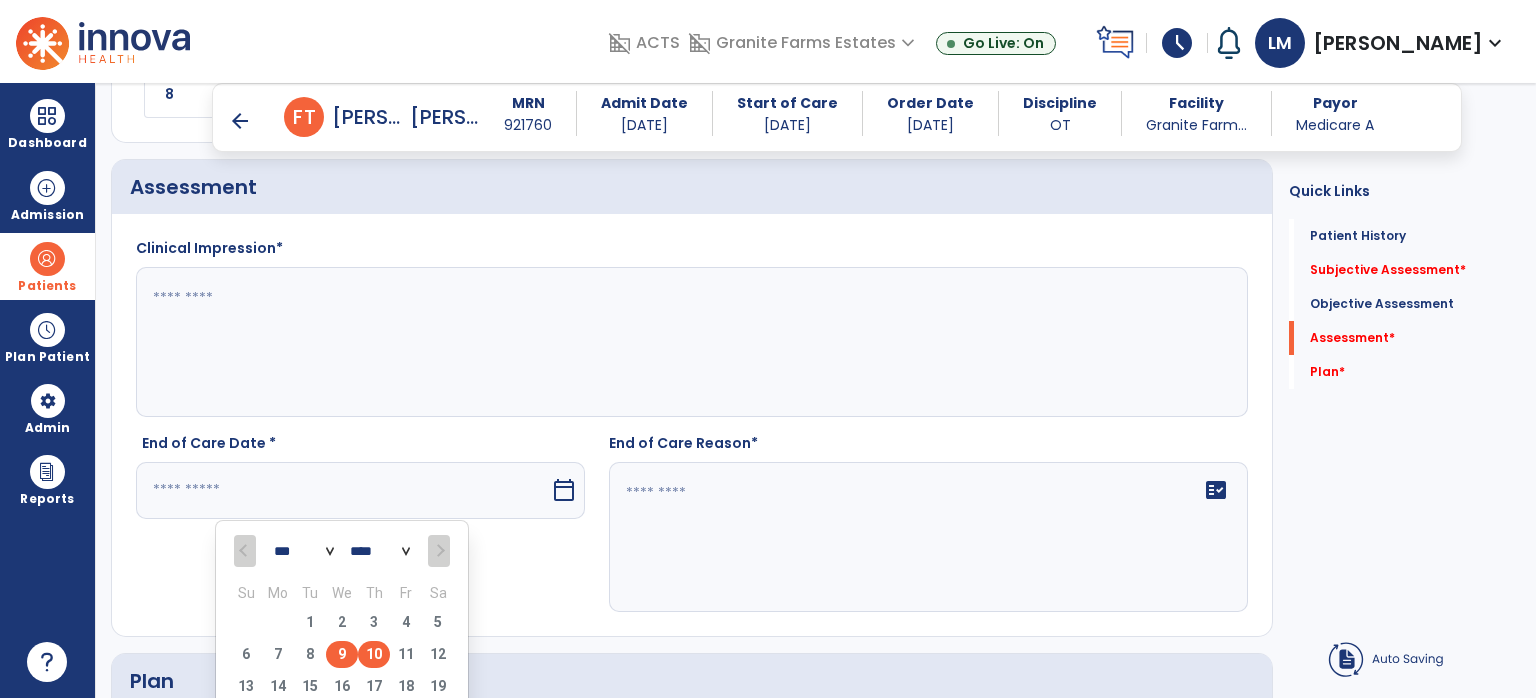 click on "9" at bounding box center (342, 654) 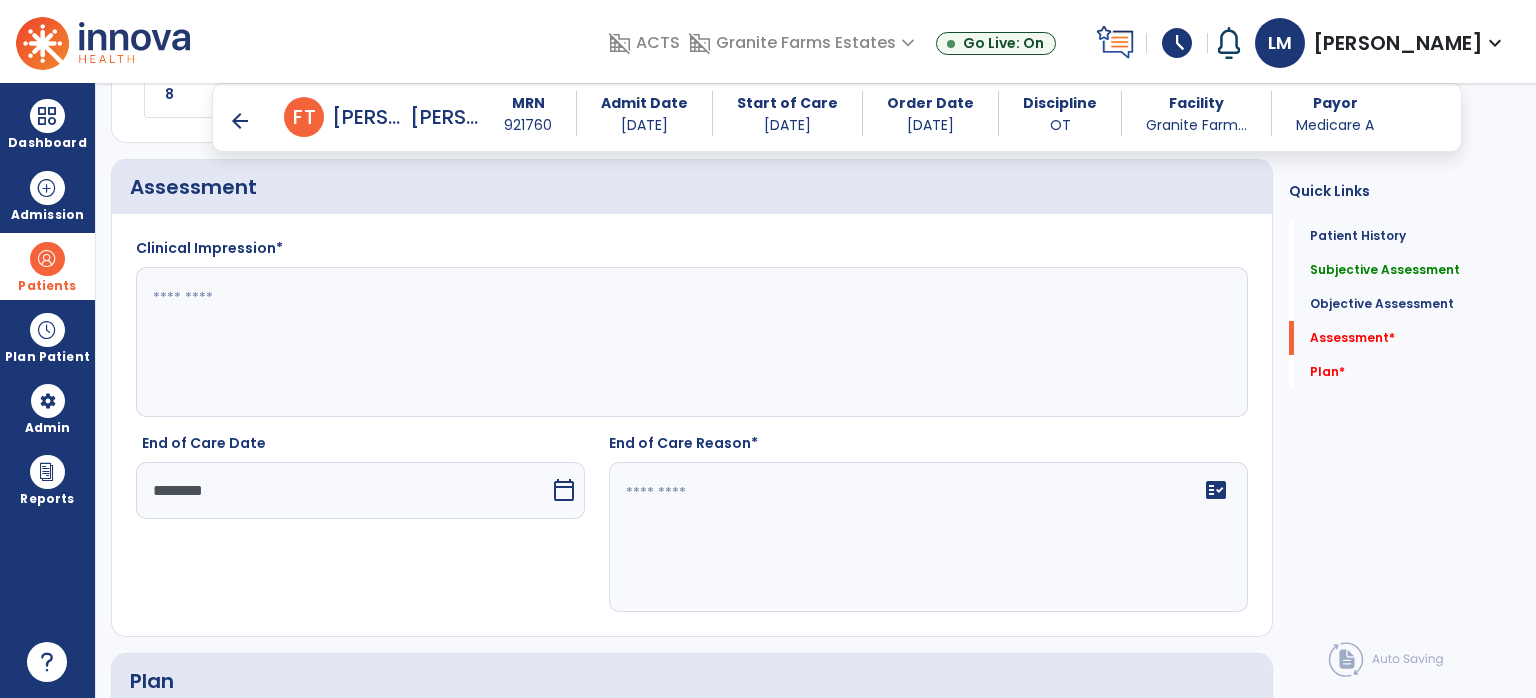 click 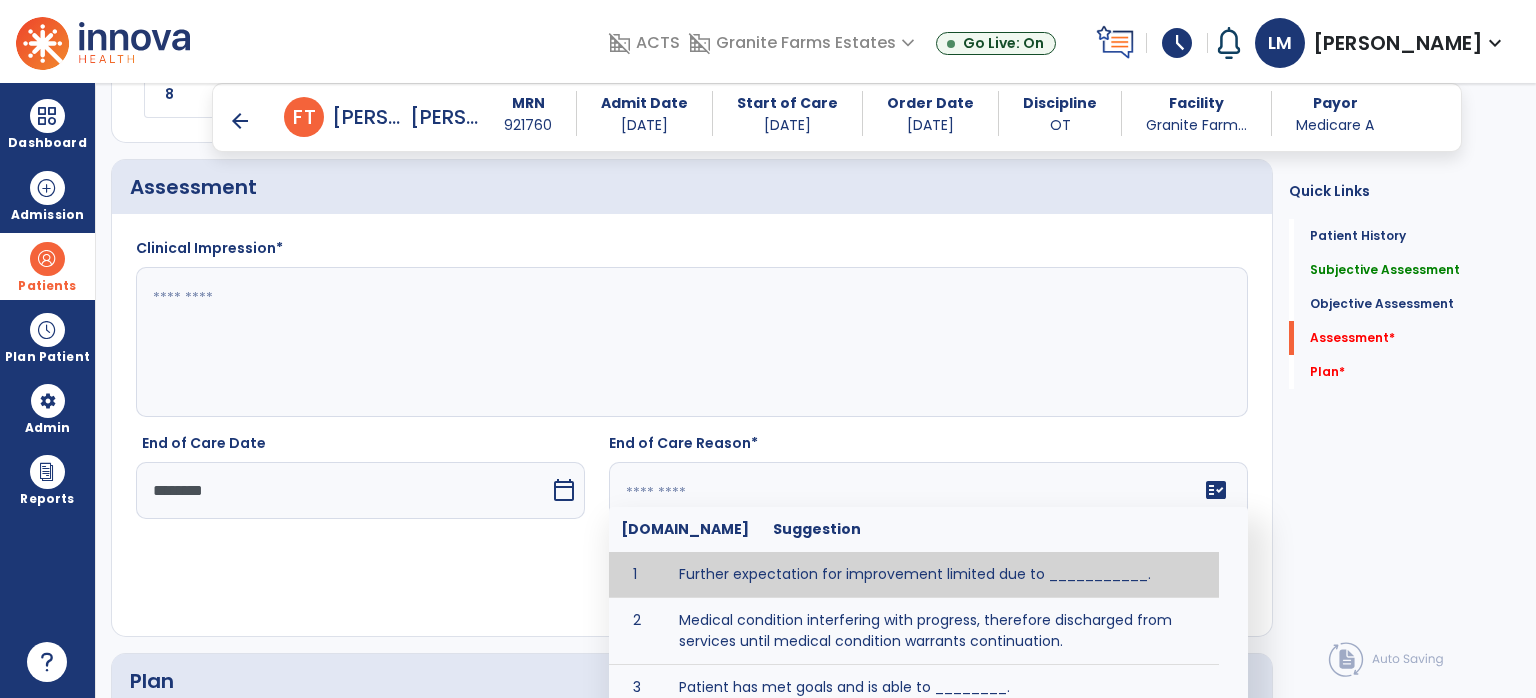 click on "fact_check  [DOMAIN_NAME] Suggestion 1 Further expectation for improvement limited due to ___________. 2 Medical condition interfering with progress, therefore discharged from services until medical condition warrants continuation. 3 Patient has met goals and is able to ________. 4 Patient has reached safe level of _______ and is competent to follow prescribed home exercise program. 5 Patient responded to therapy ____________. 6 Unexpected facility discharge - patient continues to warrant further therapy and will be re-screened upon readmission. 7 Unstable medical condition makes continued services inappropriate at this time." 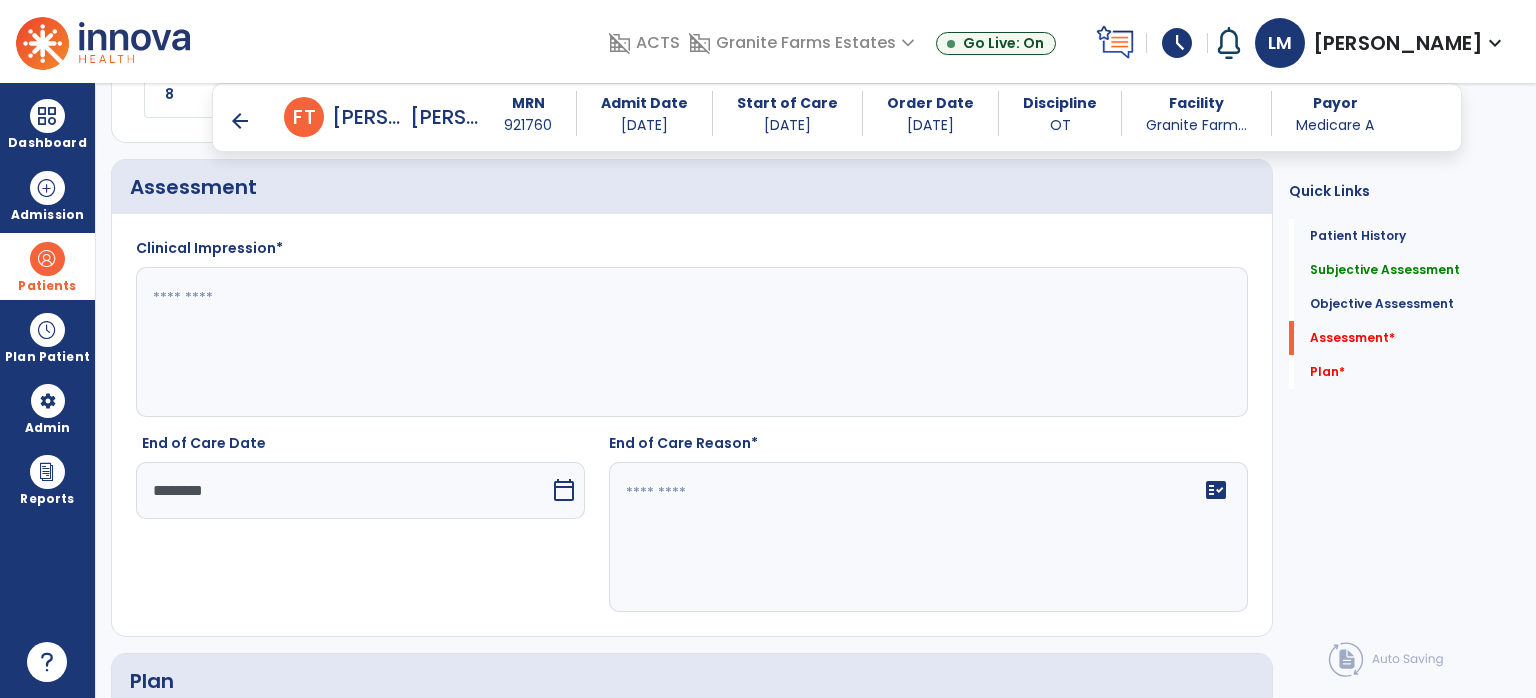 click on "Dashboard  dashboard  Therapist Dashboard  view_quilt  Operations Dashboard Admission Patients  format_list_bulleted  Patient List  space_dashboard  Patient Board  insert_chart  PDPM Board Plan Patient  event_note  Planner  content_paste_go  Scheduler  content_paste_go  Whiteboard Admin  manage_accounts  Users Reports  export_notes  Billing Exports  note_alt  EOM Report  event_note  Minutes By Payor  inbox_customize  Service Log  playlist_add_check  Triple Check Report" at bounding box center (48, 390) 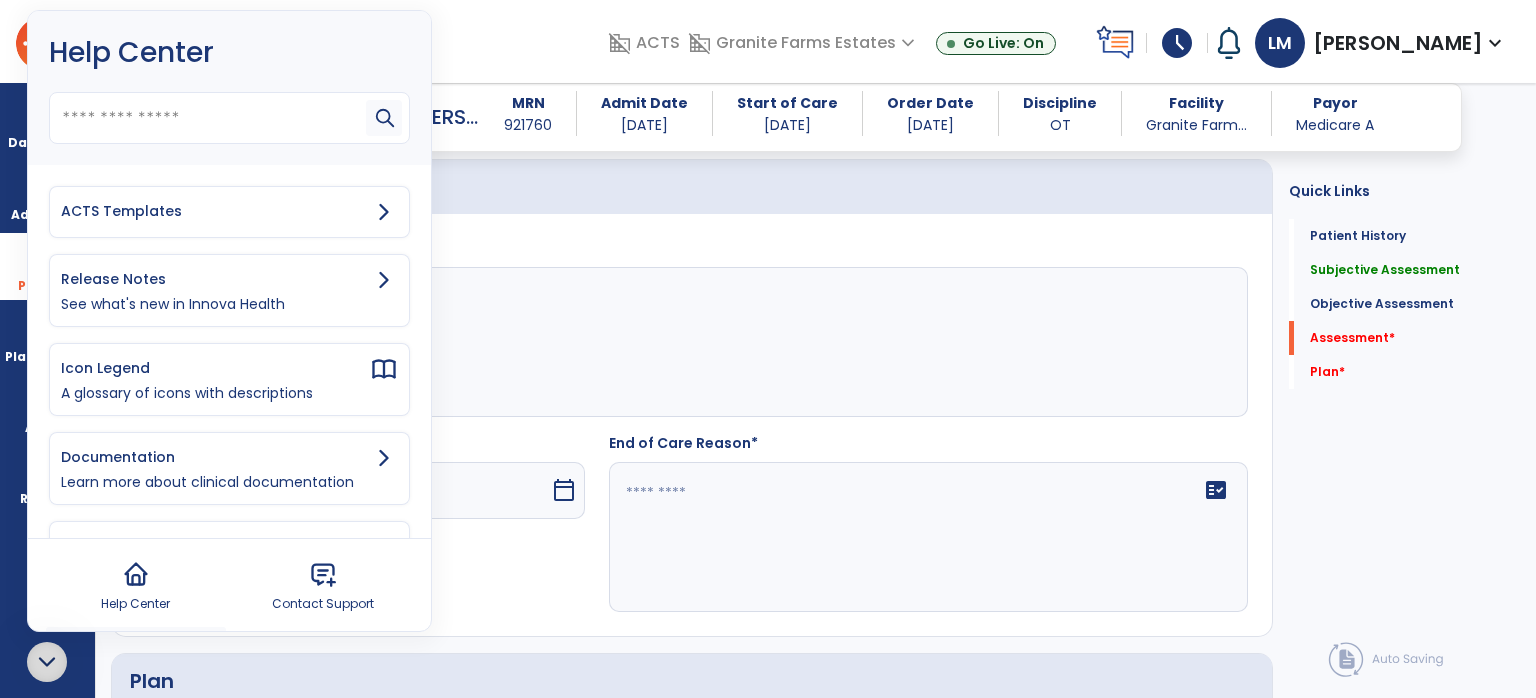 click on "ACTS Templates" at bounding box center [215, 211] 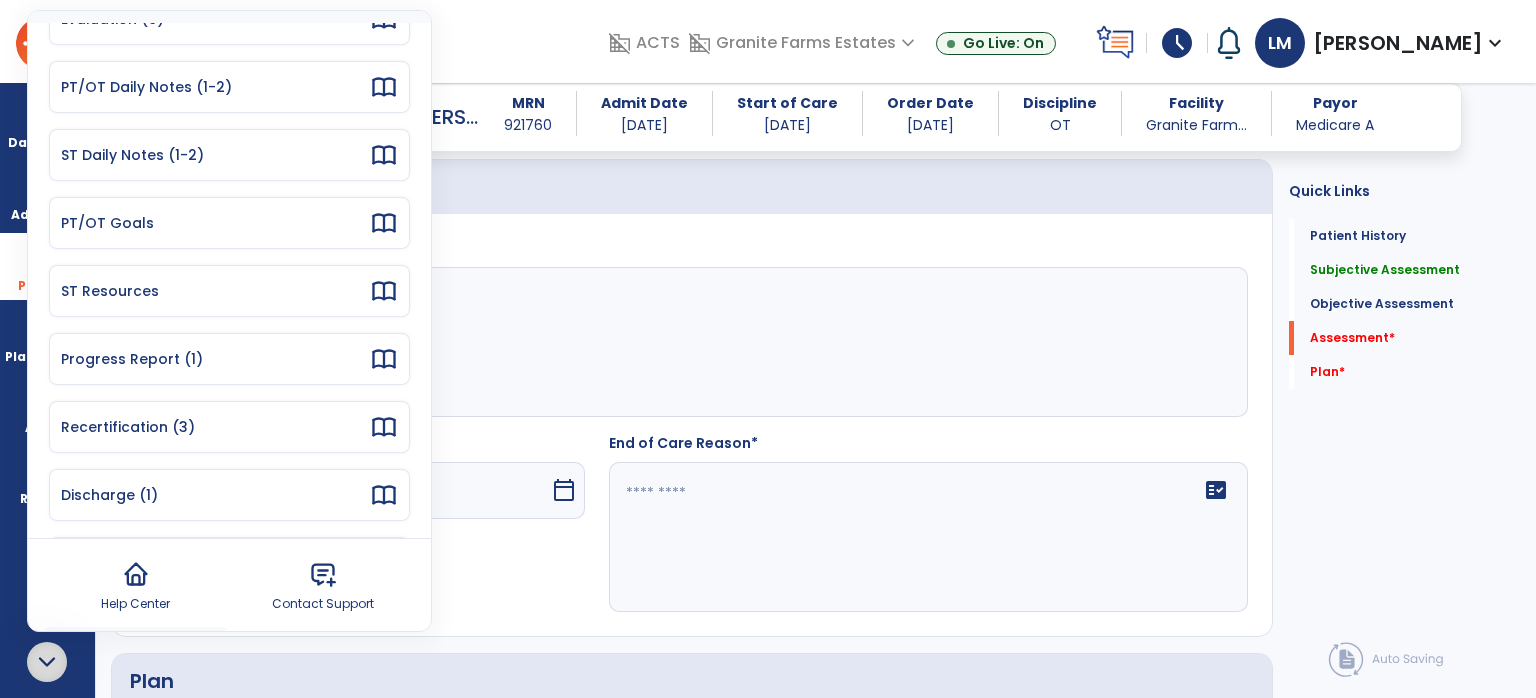 scroll, scrollTop: 194, scrollLeft: 0, axis: vertical 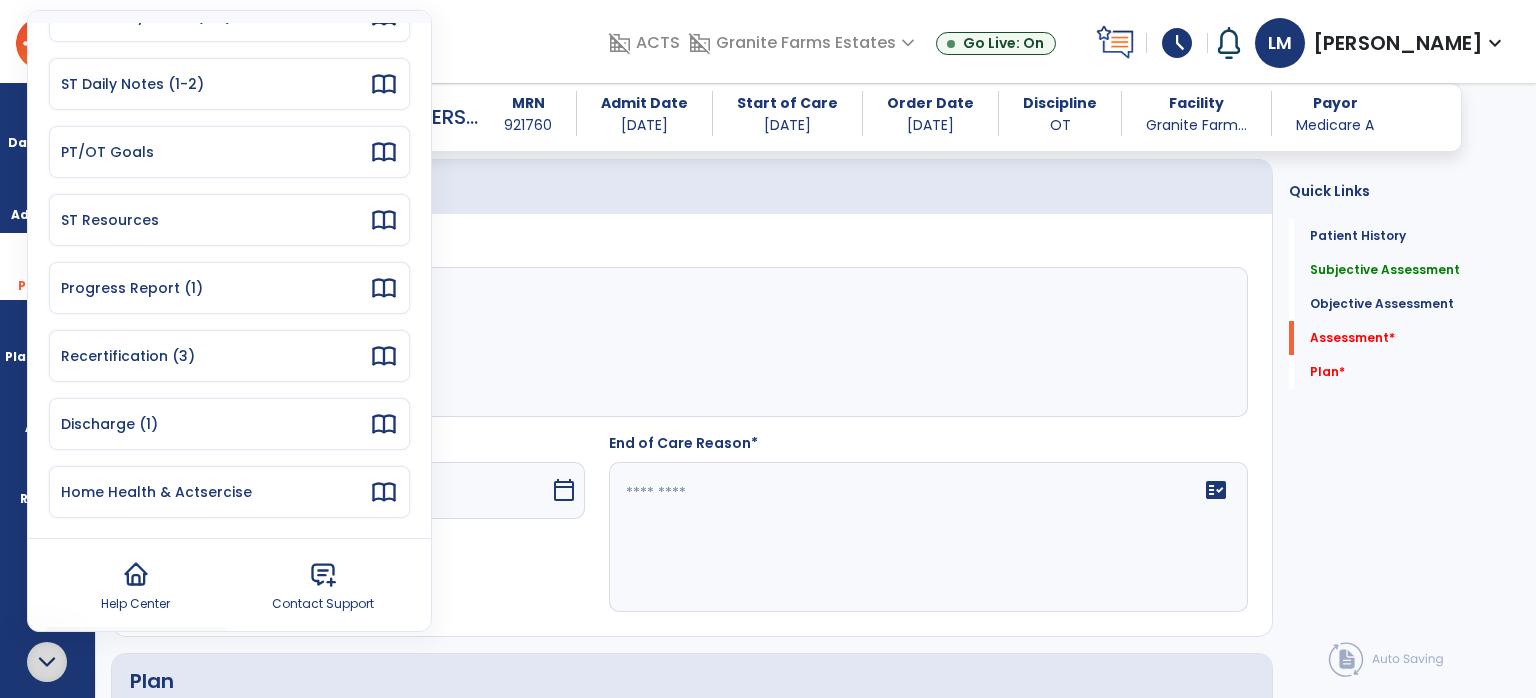 click on "Discharge (1)" at bounding box center [215, 424] 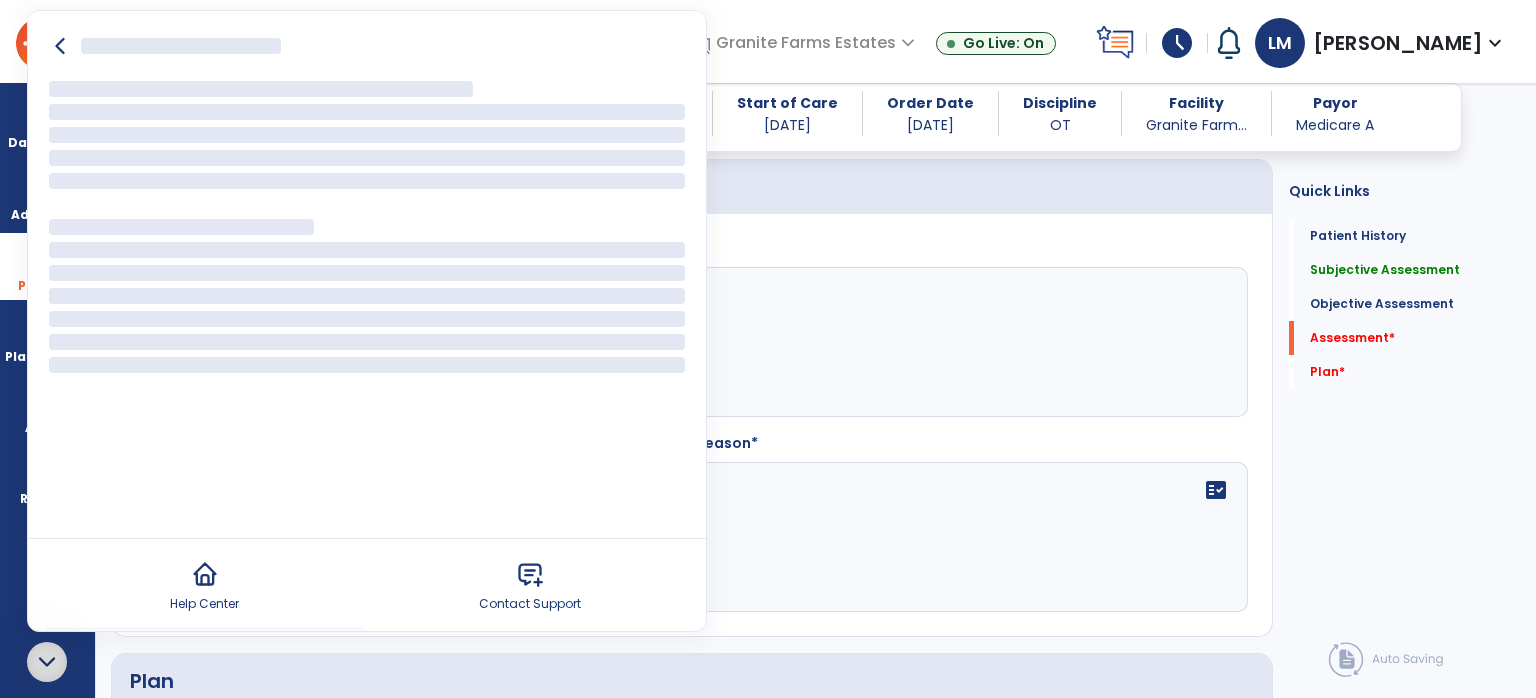 scroll, scrollTop: 0, scrollLeft: 0, axis: both 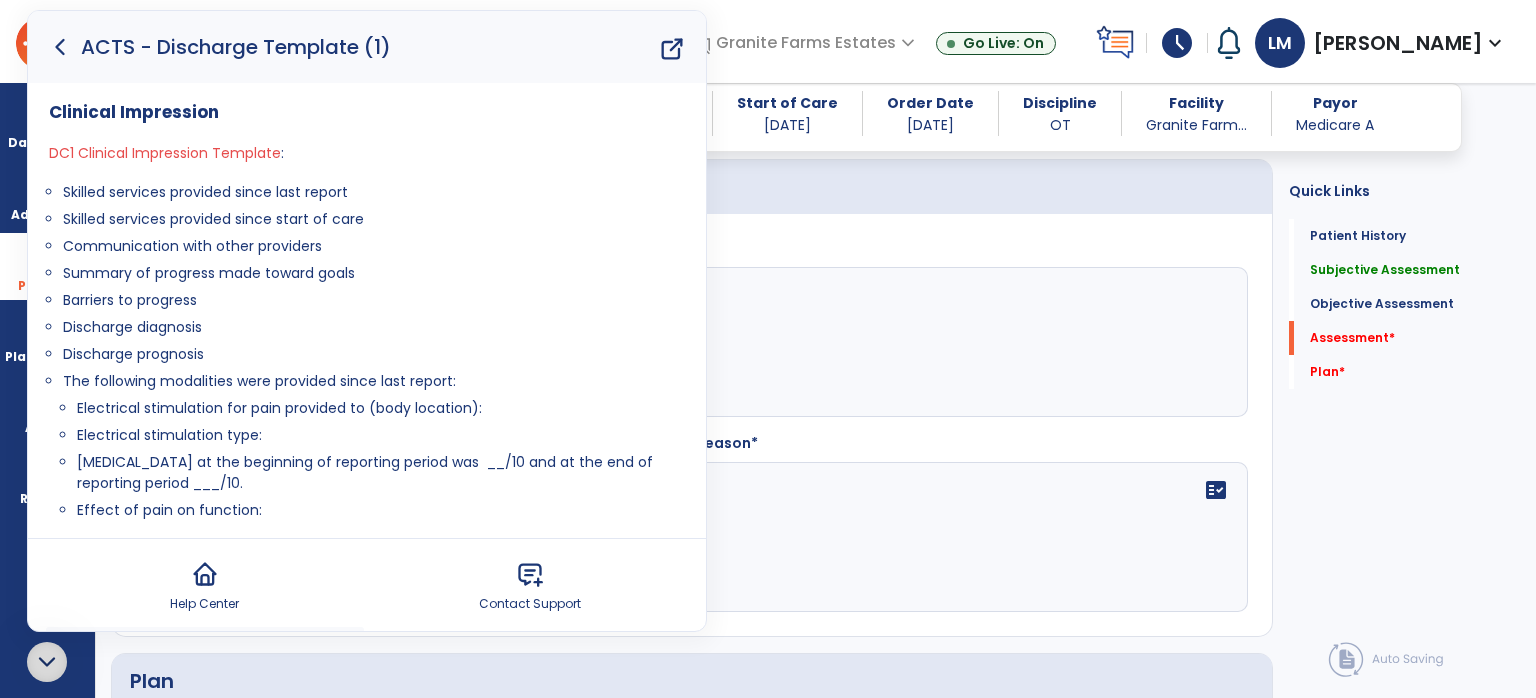 drag, startPoint x: 60, startPoint y: 196, endPoint x: 212, endPoint y: 361, distance: 224.34126 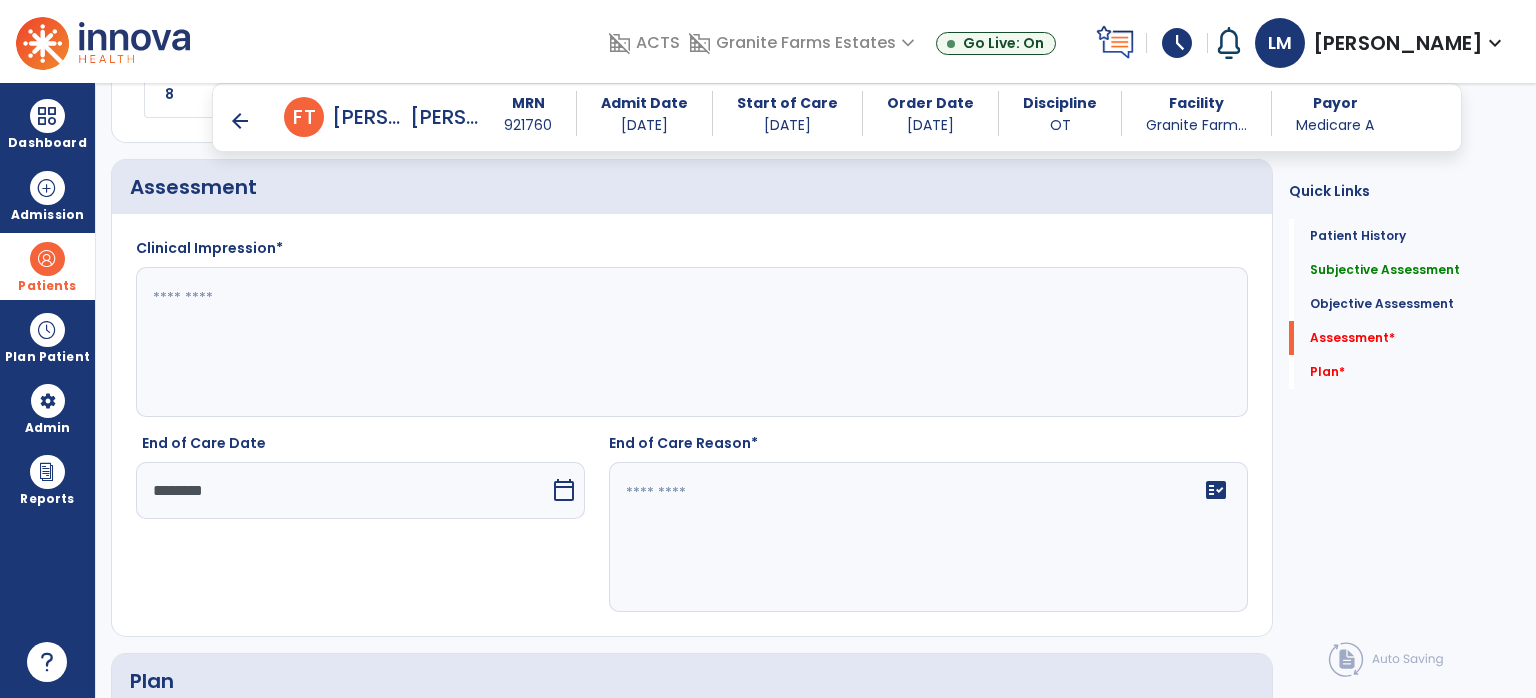click 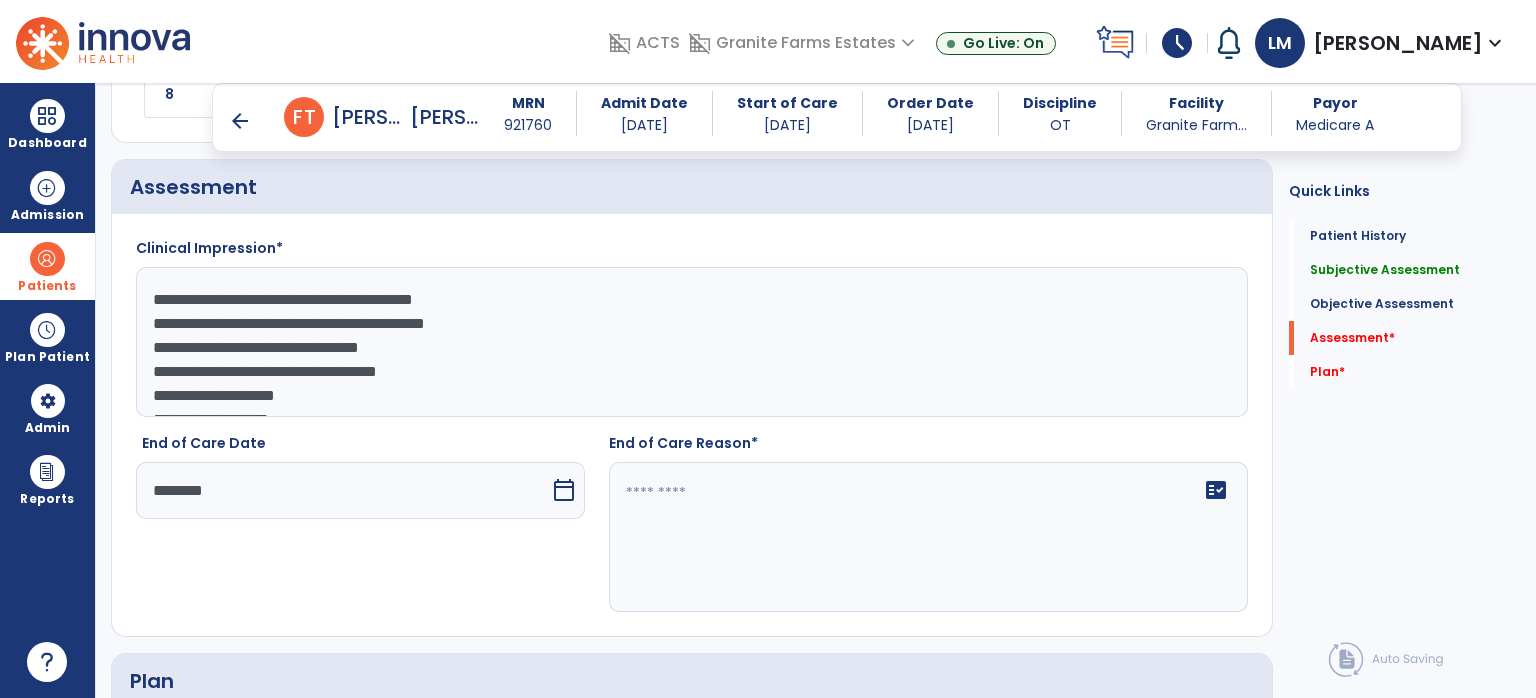 scroll, scrollTop: 39, scrollLeft: 0, axis: vertical 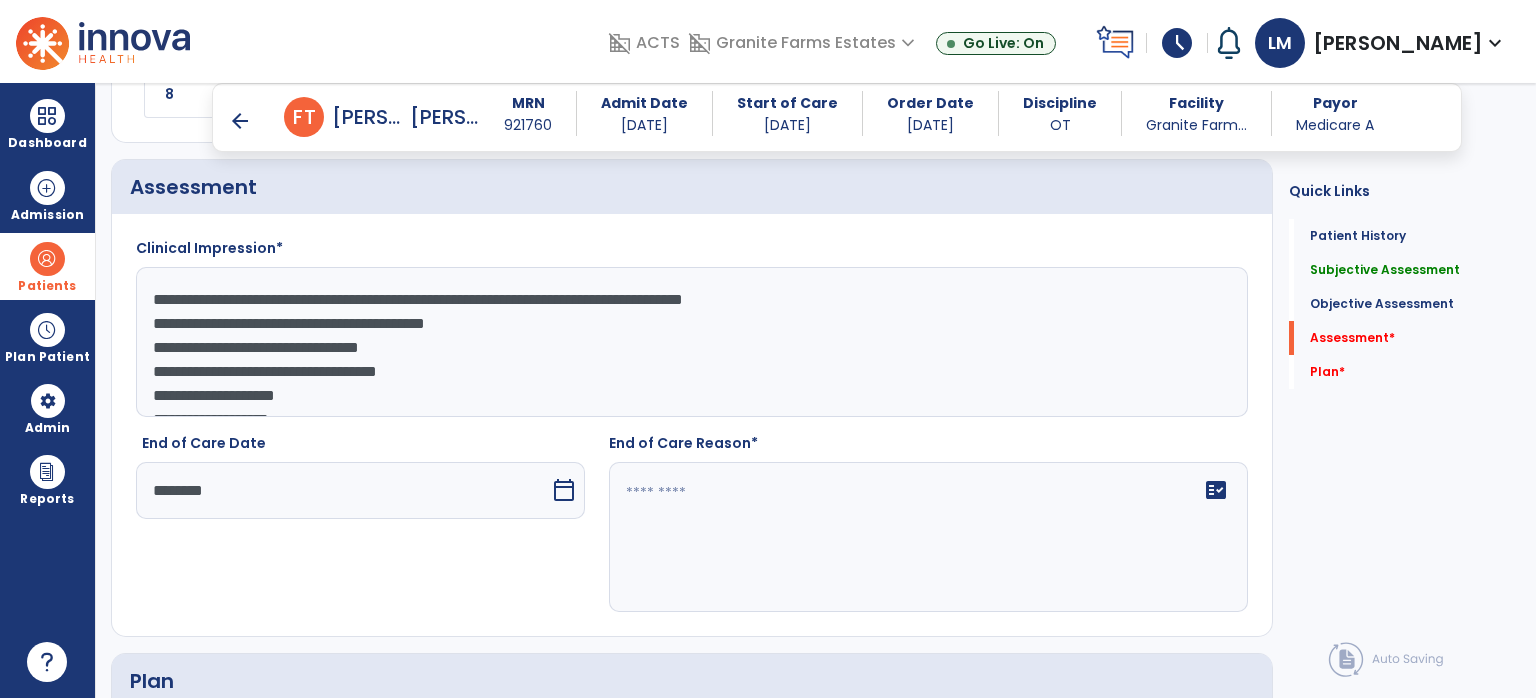 drag, startPoint x: 489, startPoint y: 285, endPoint x: 833, endPoint y: 282, distance: 344.0131 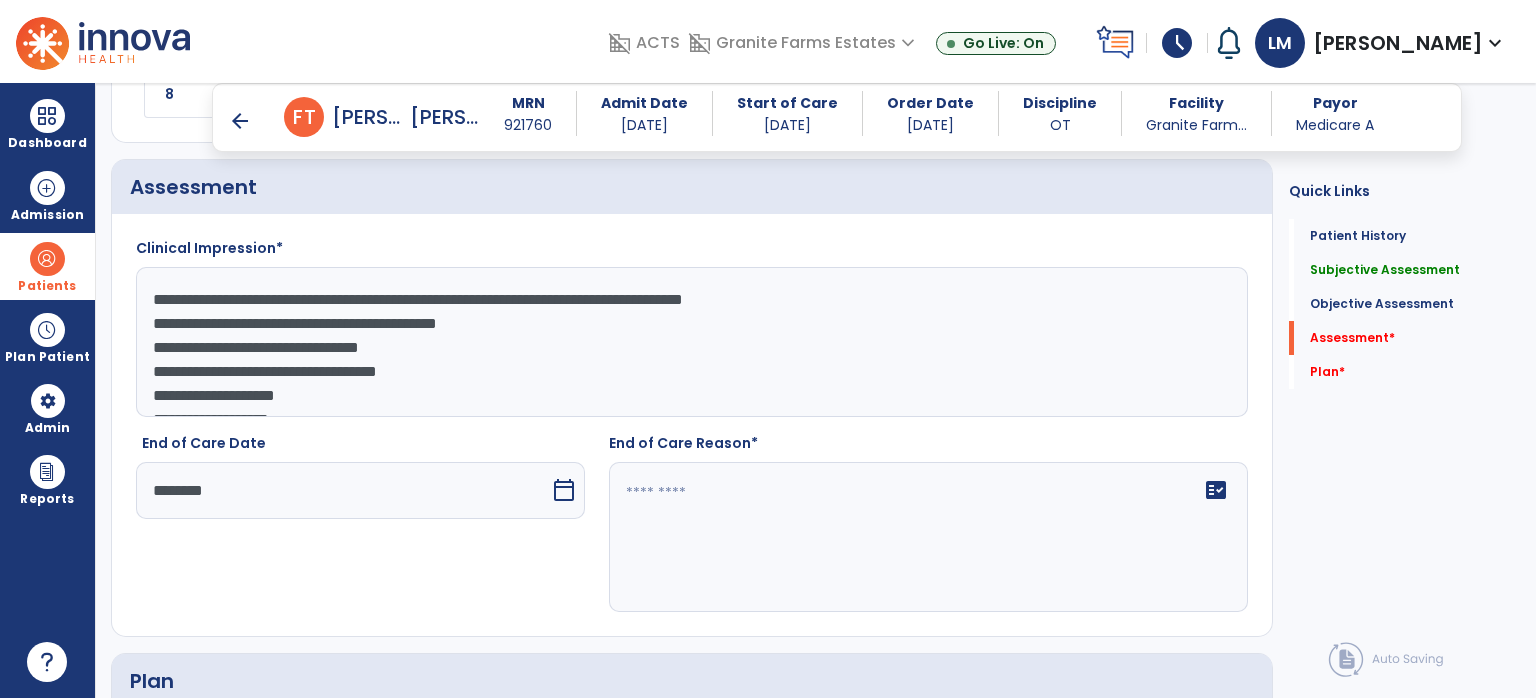 paste on "**********" 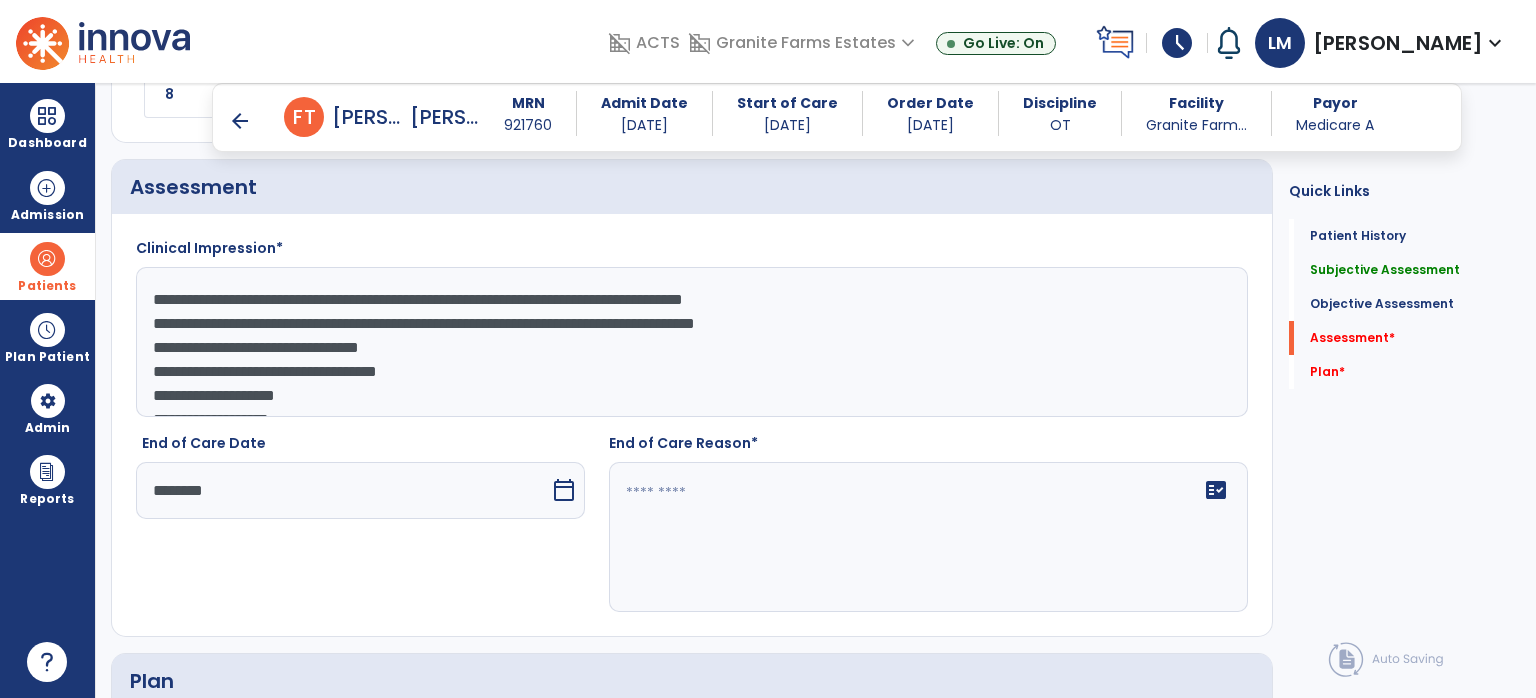 click on "**********" 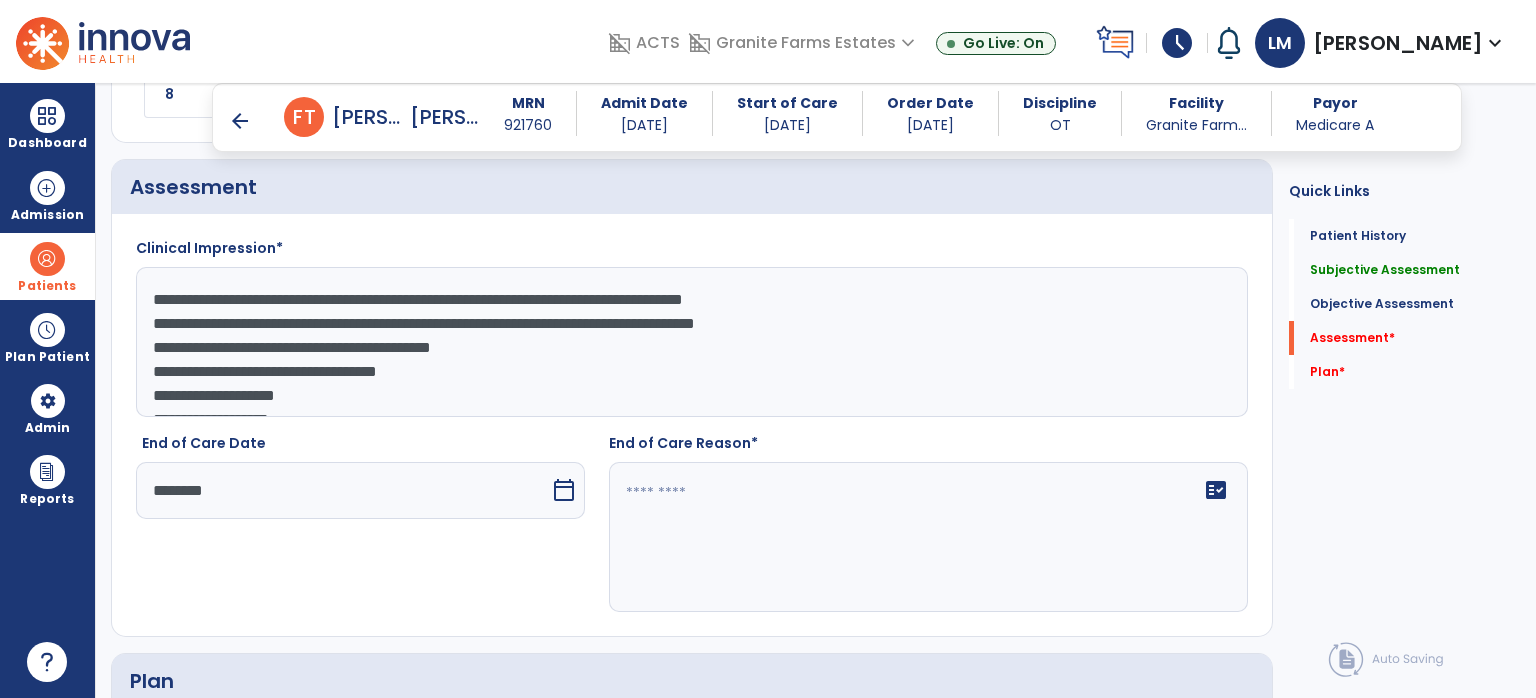 type on "**********" 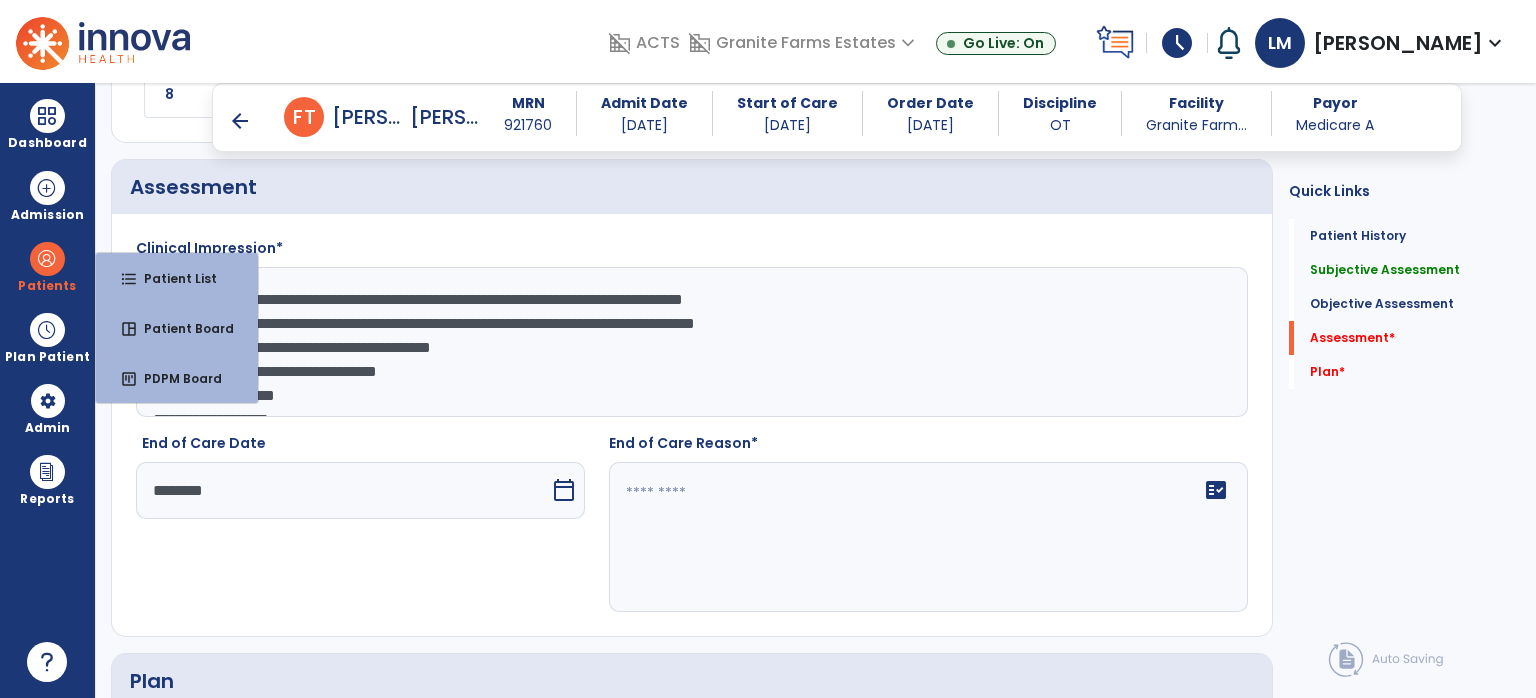 click on "**********" 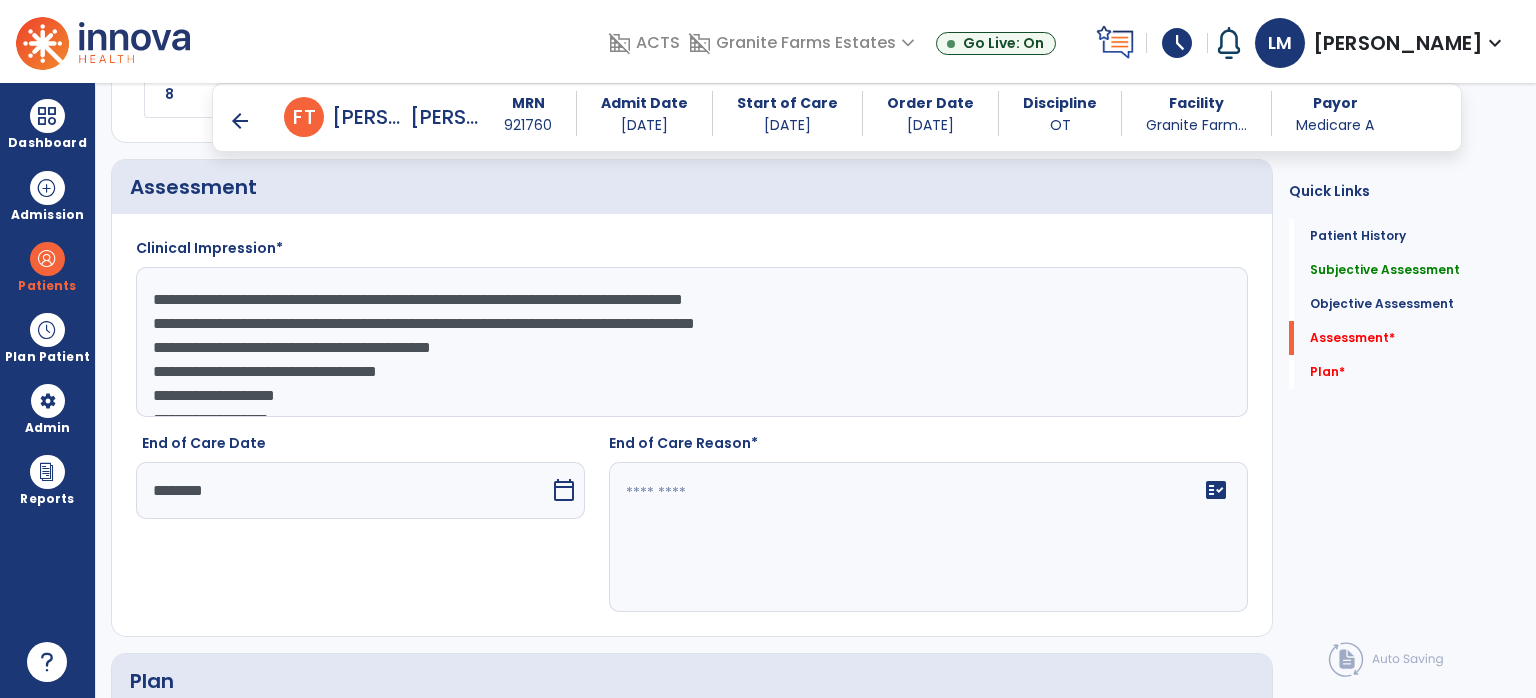 click on "End of Care Date" at bounding box center [360, 447] 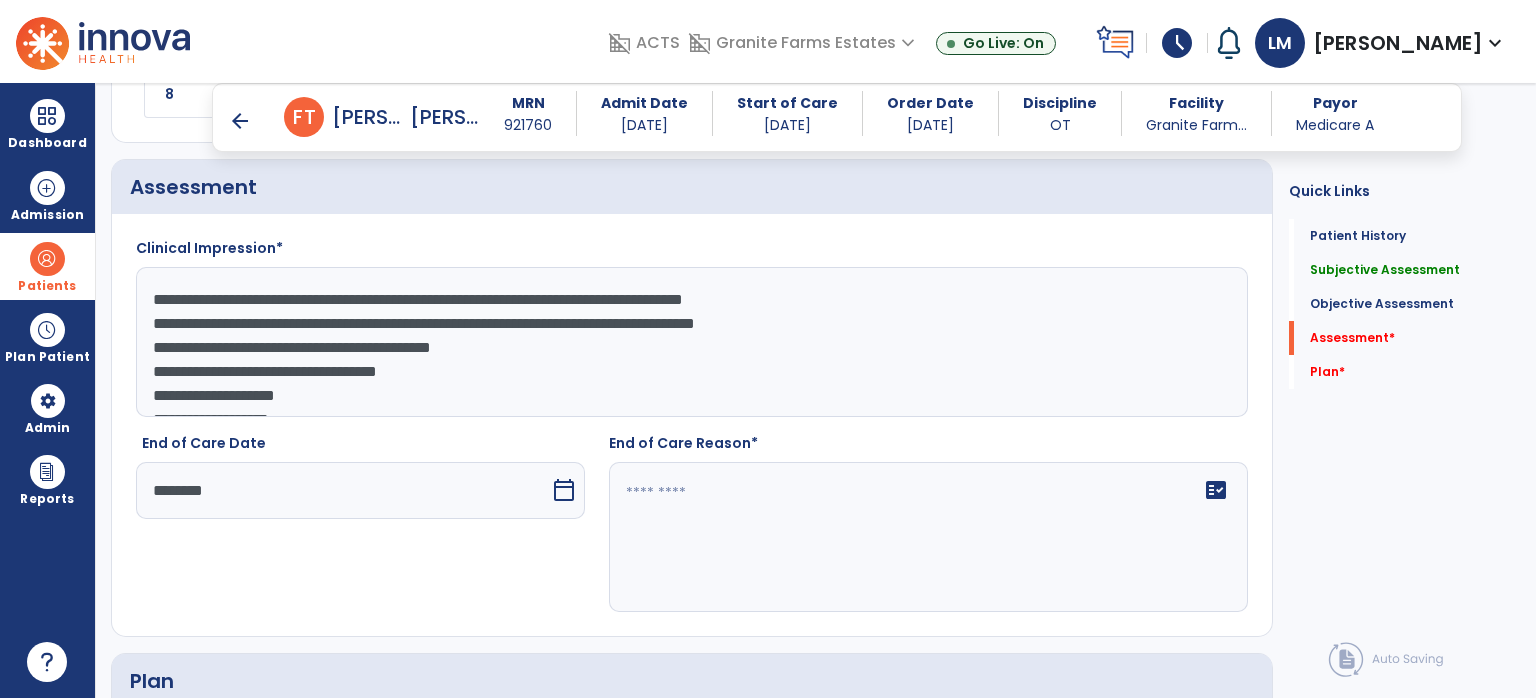 click at bounding box center [47, 259] 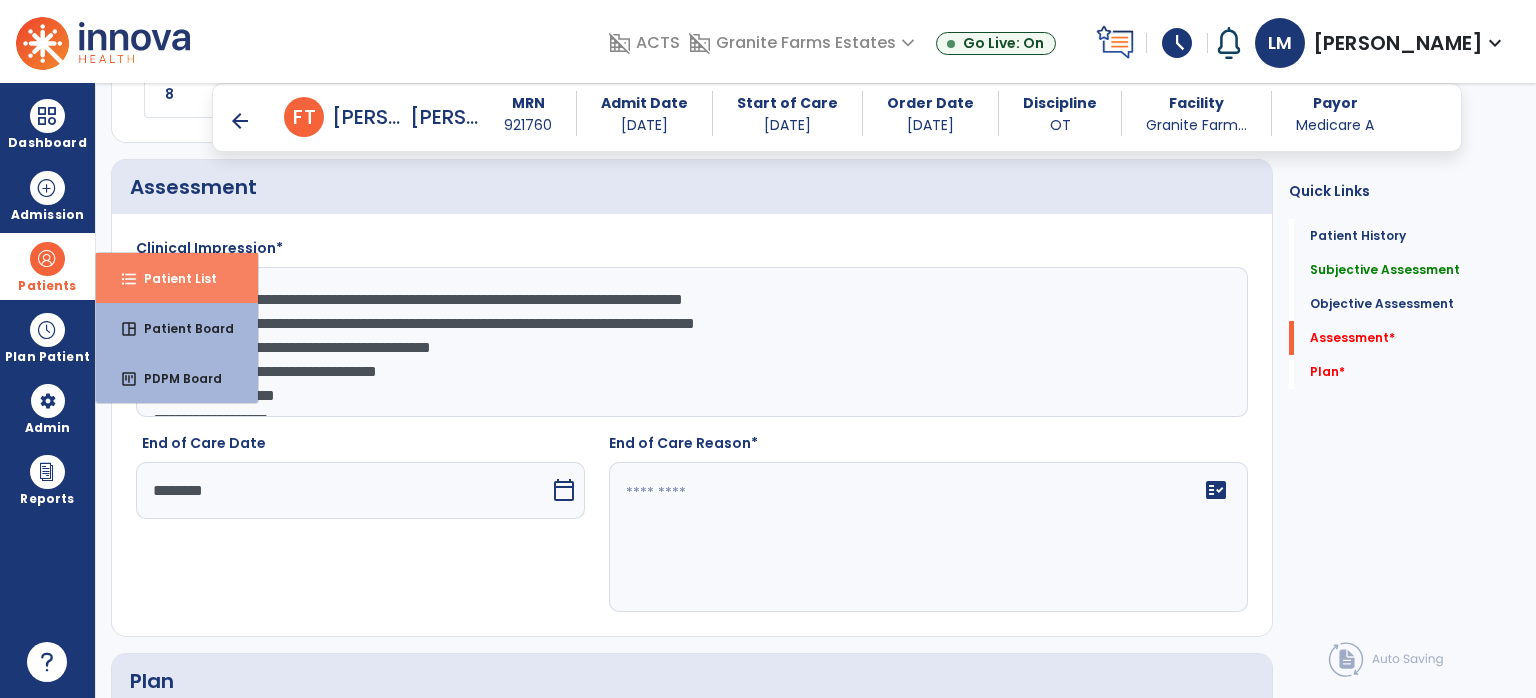 click on "format_list_bulleted  Patient List" at bounding box center (177, 278) 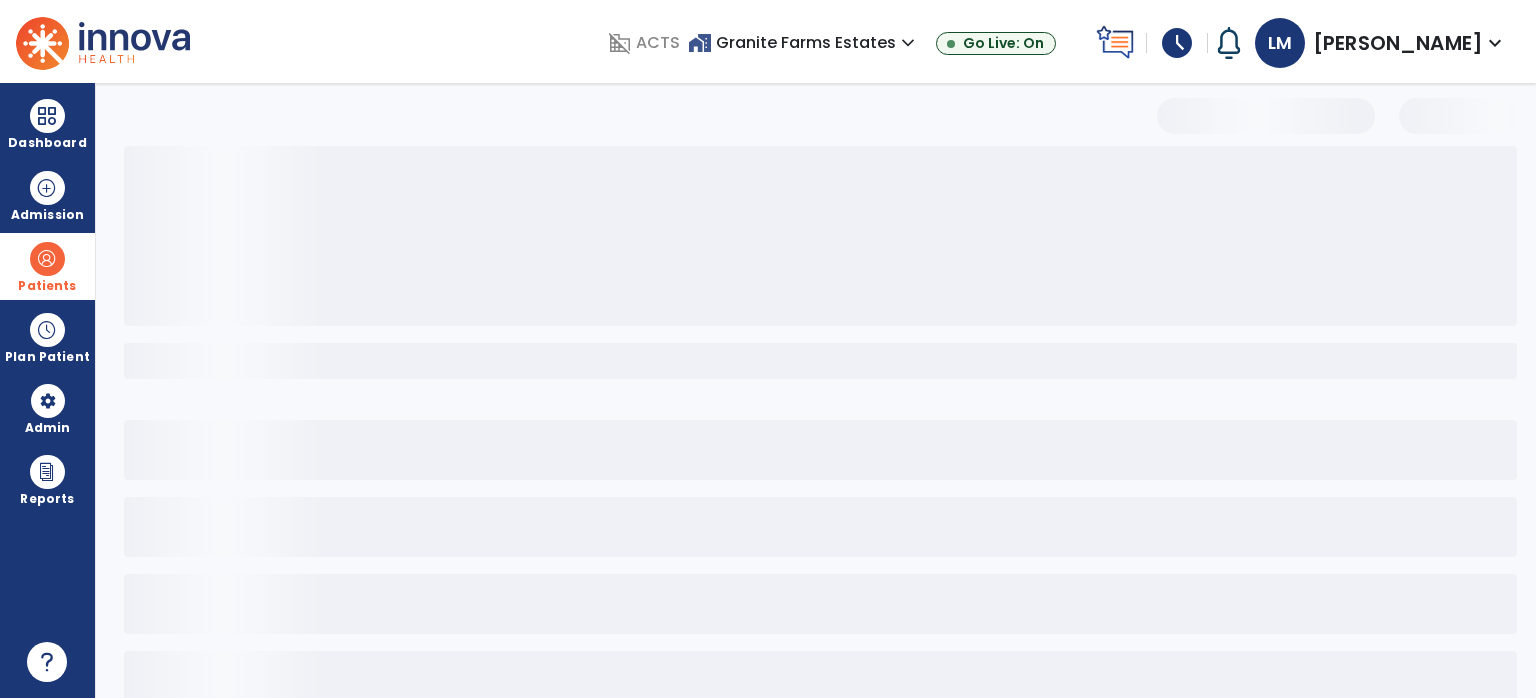 scroll, scrollTop: 44, scrollLeft: 0, axis: vertical 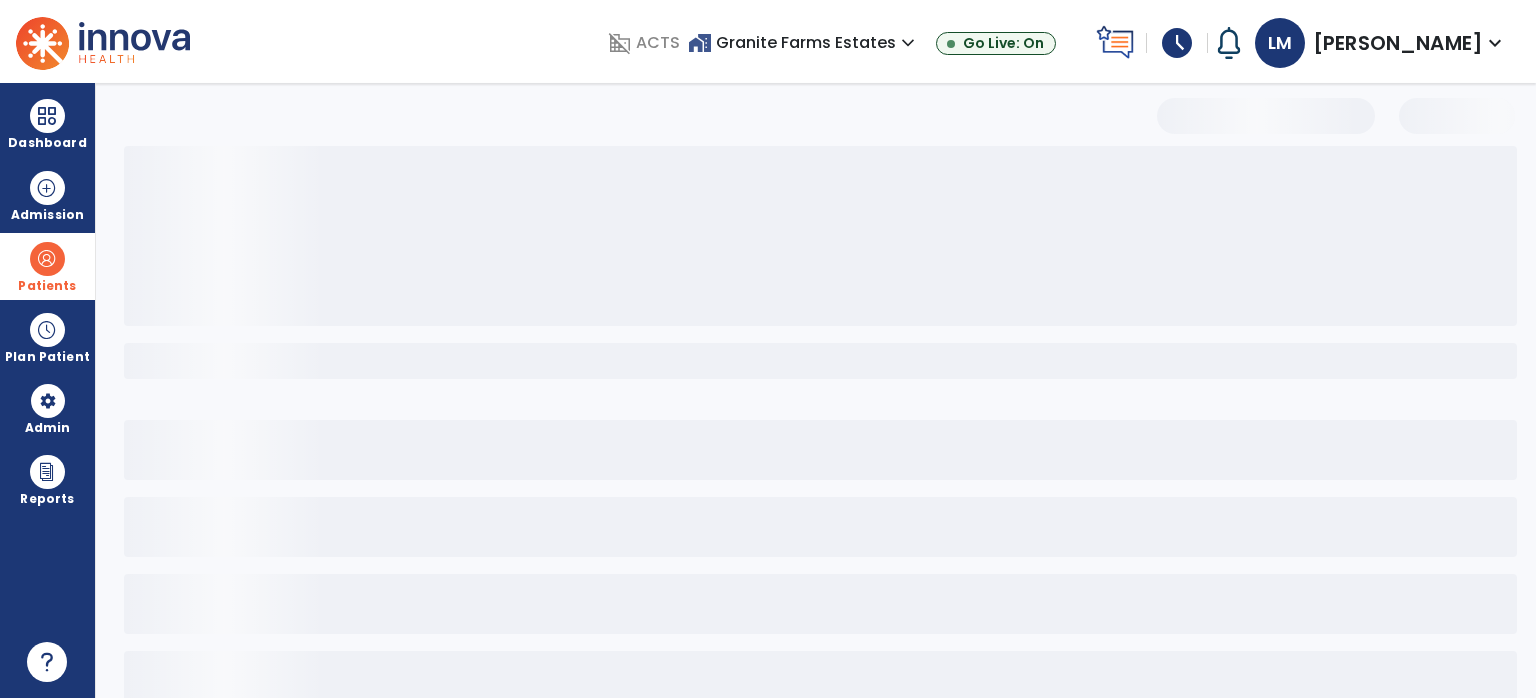 select on "***" 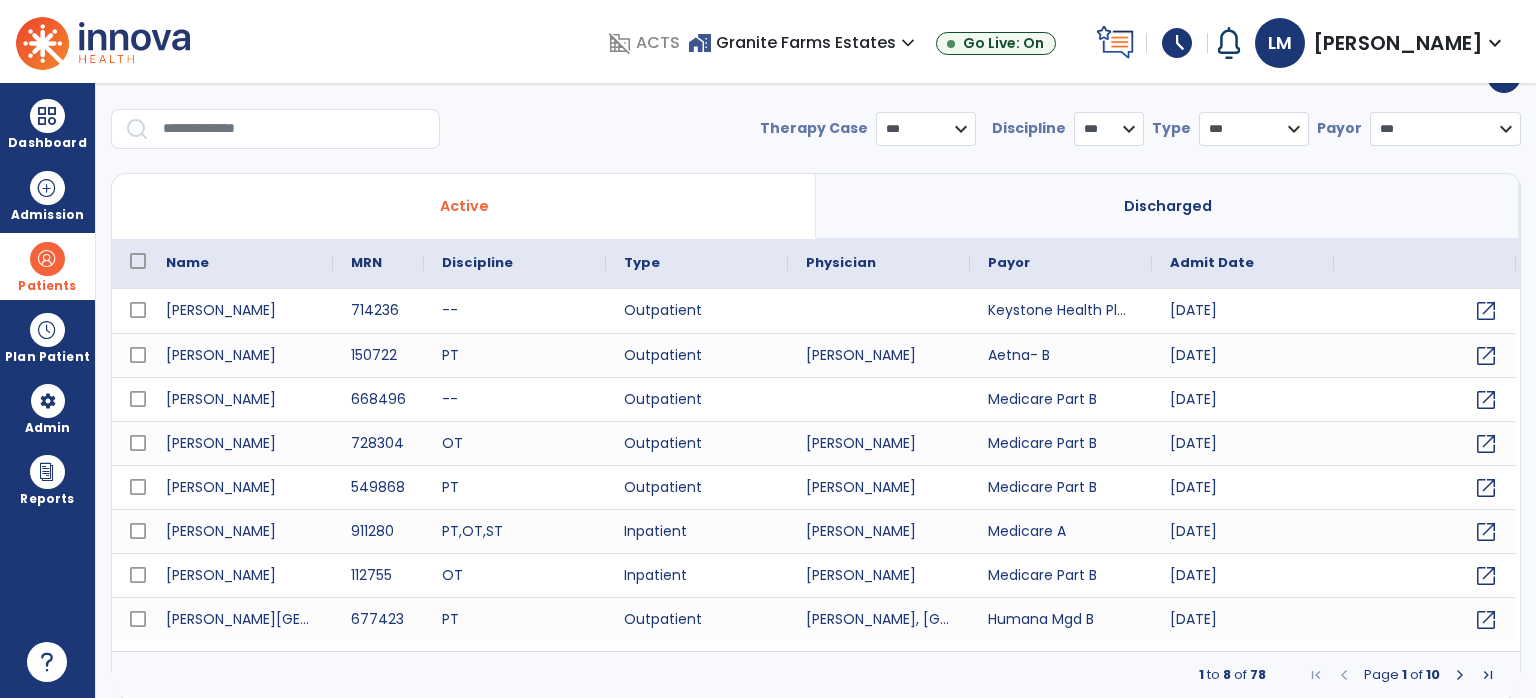 click on "Patients" at bounding box center (47, 266) 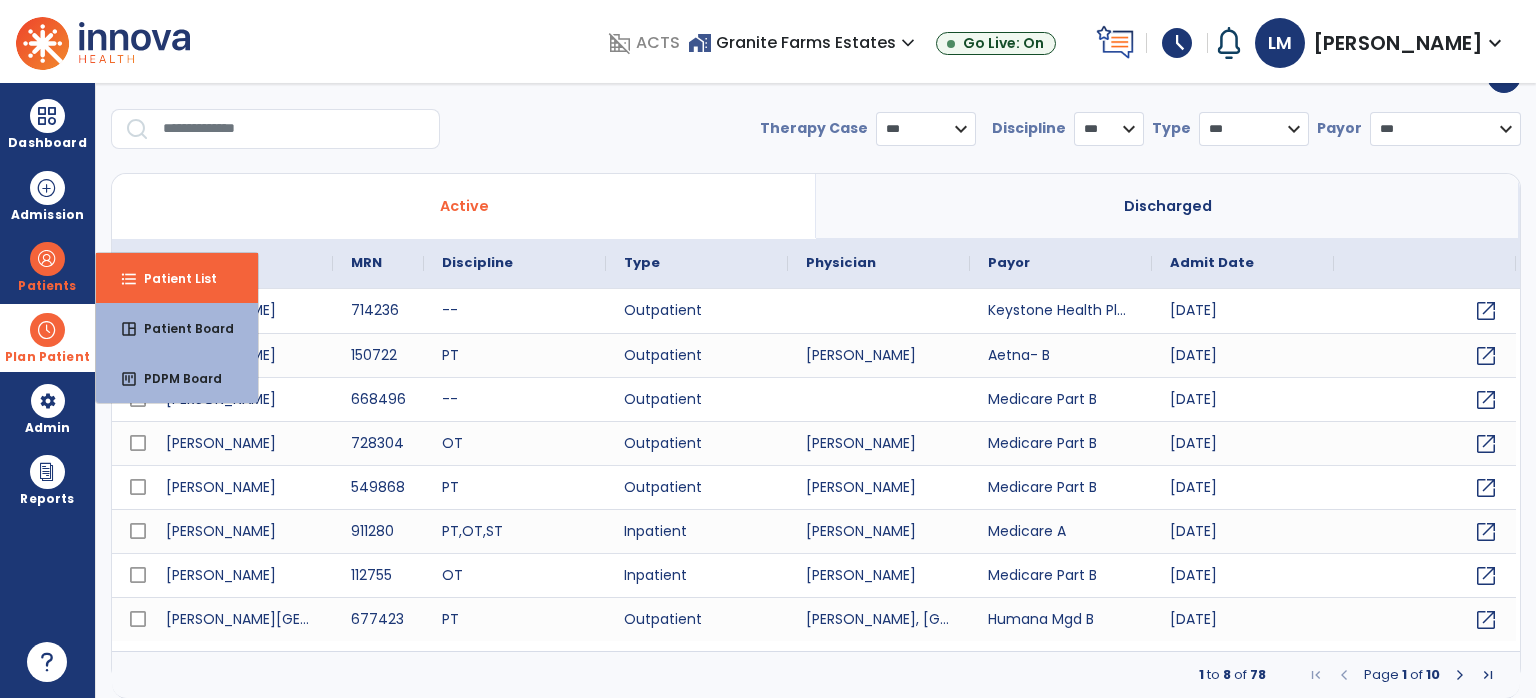 click on "Plan Patient" at bounding box center (47, 266) 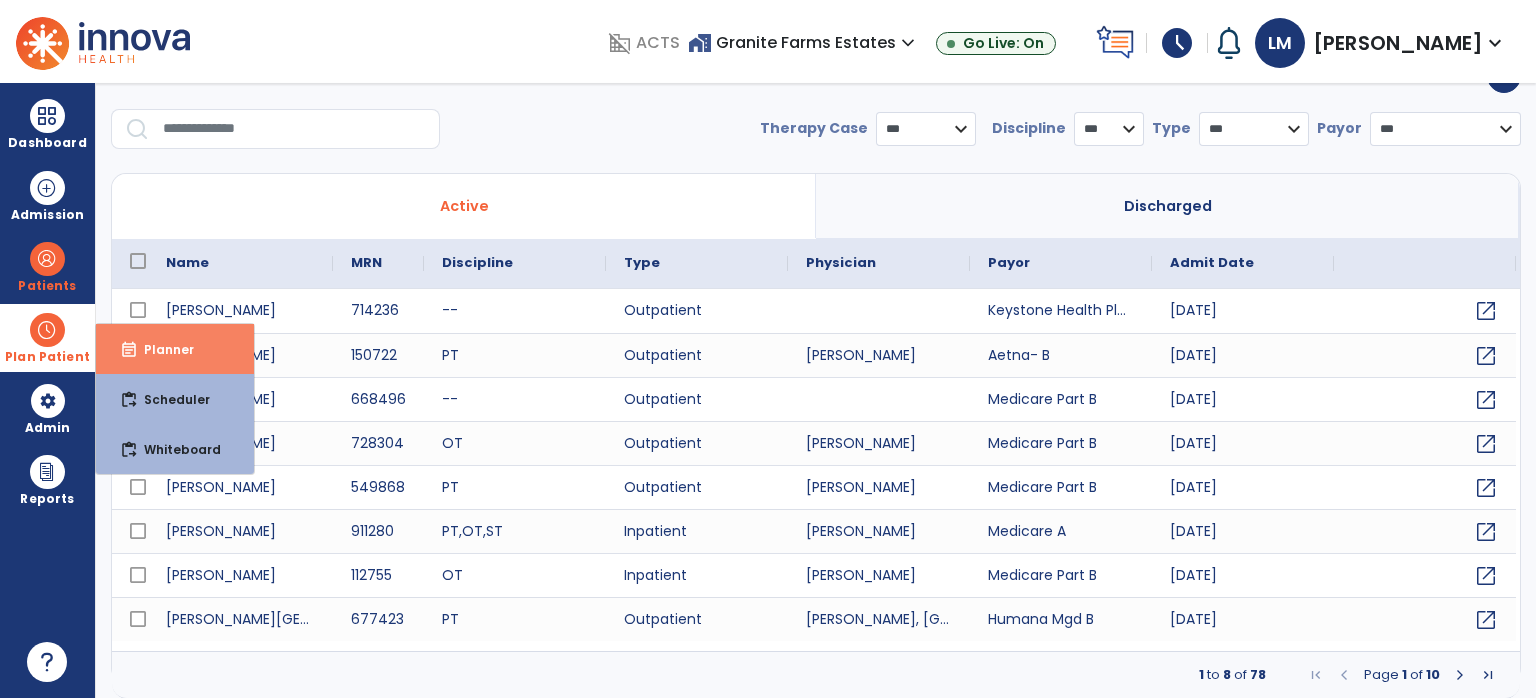 click on "event_note  Planner" at bounding box center [175, 349] 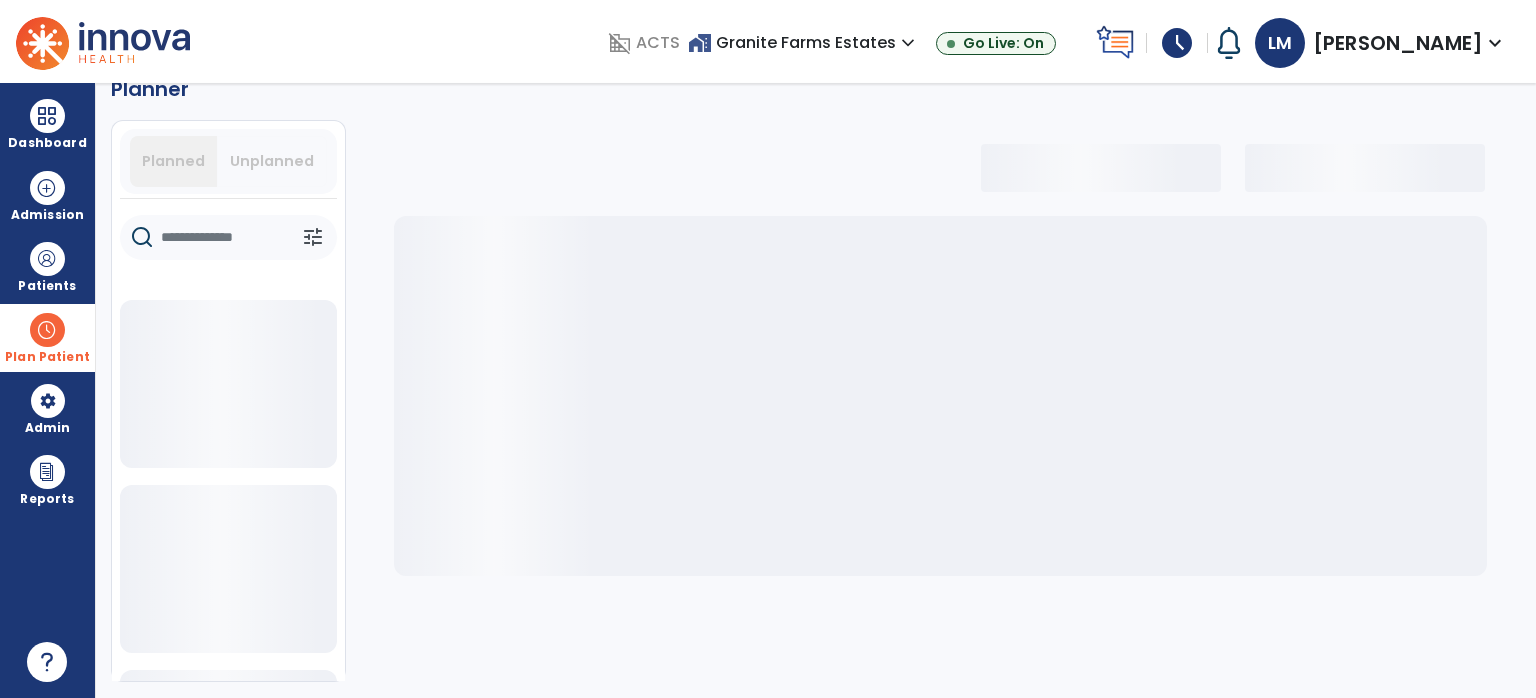 scroll, scrollTop: 36, scrollLeft: 0, axis: vertical 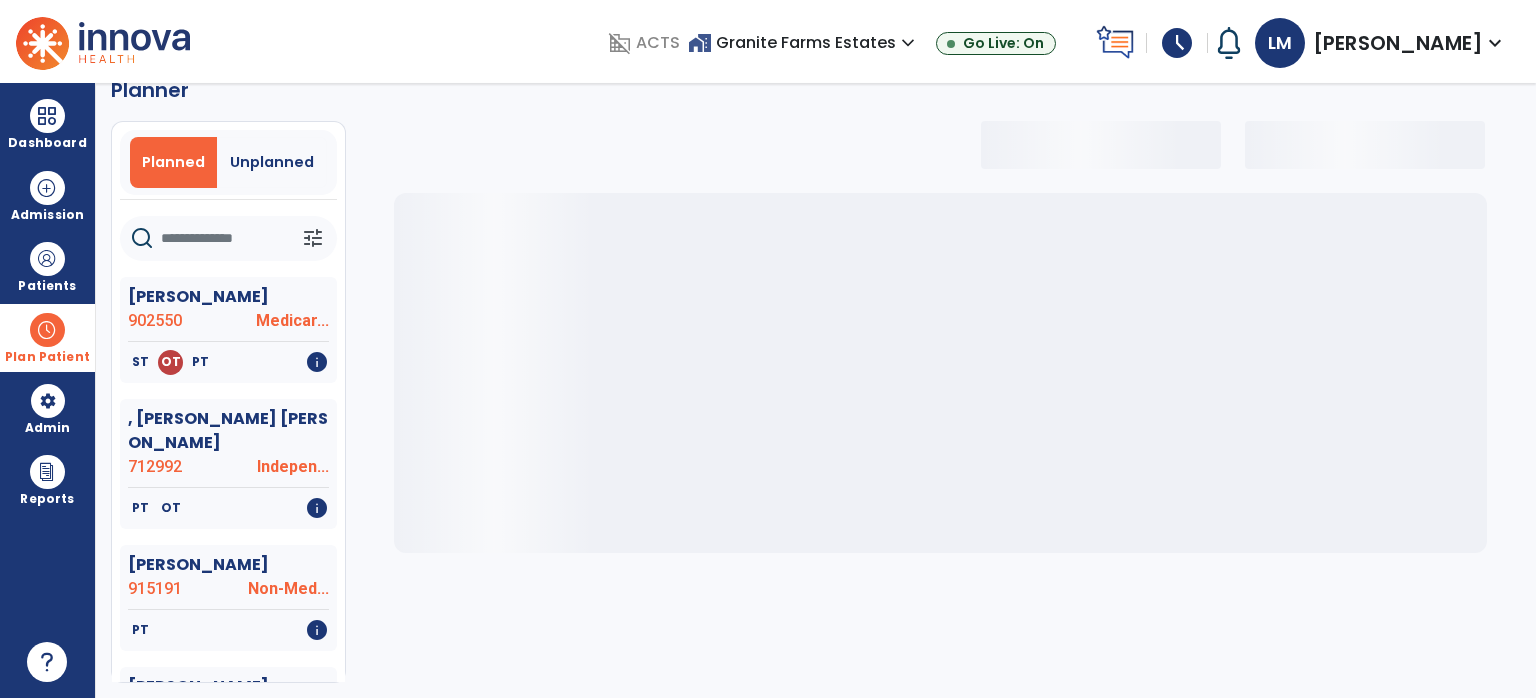 select on "***" 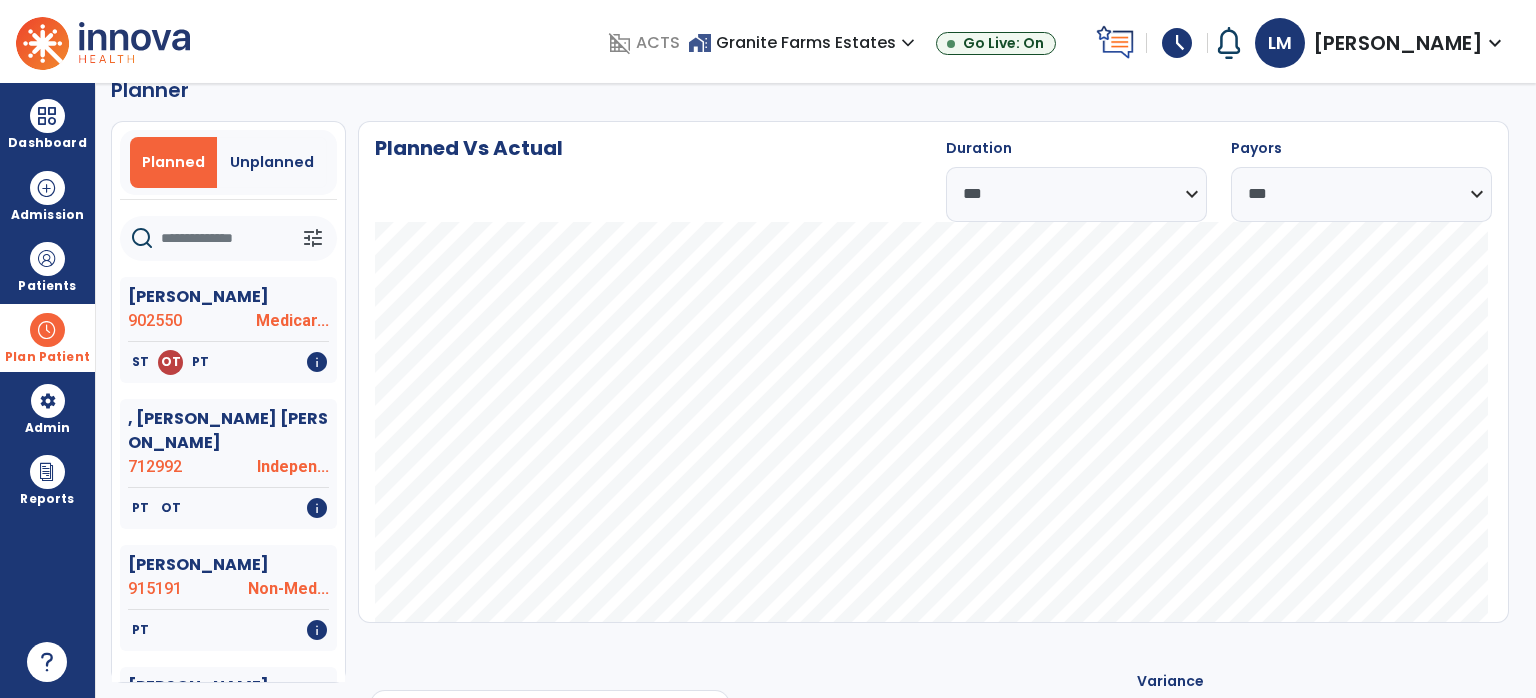 click 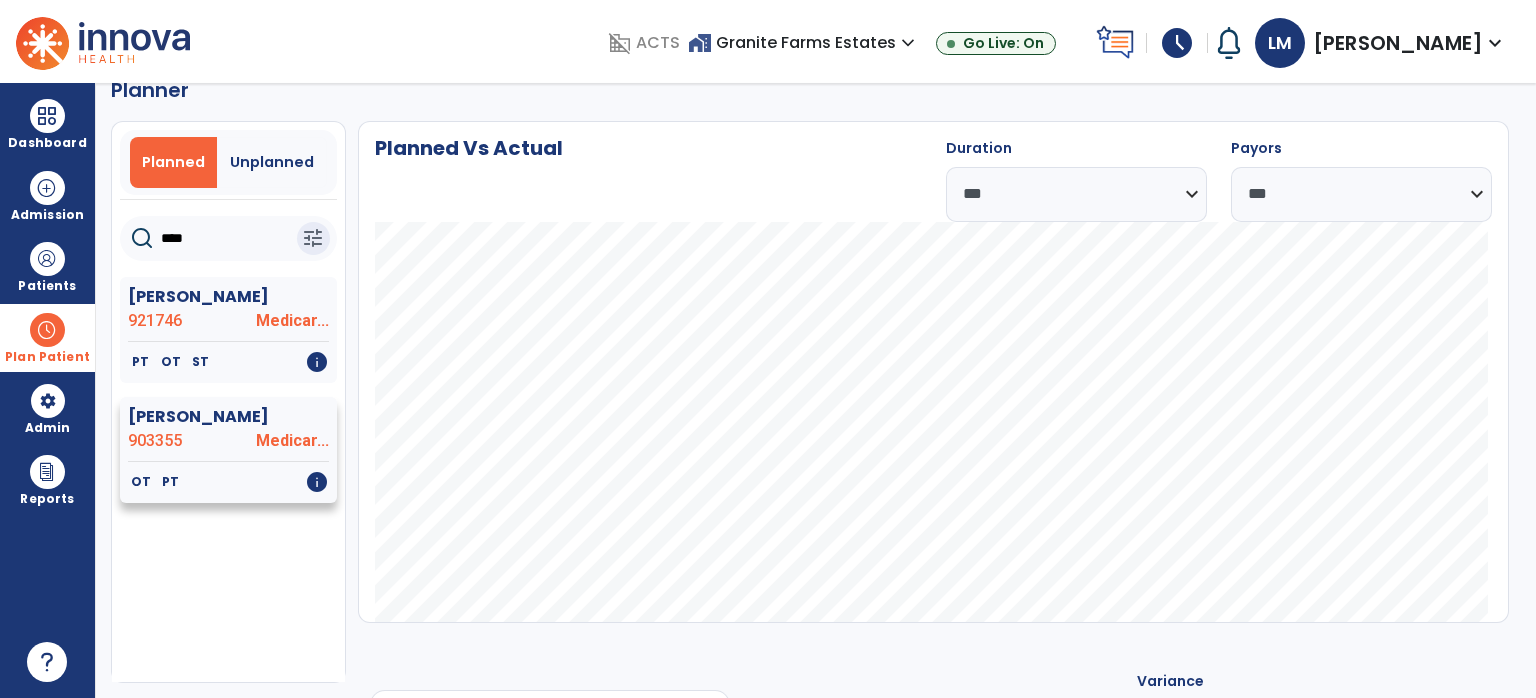 click on "[PERSON_NAME]  903355 Medicar..." 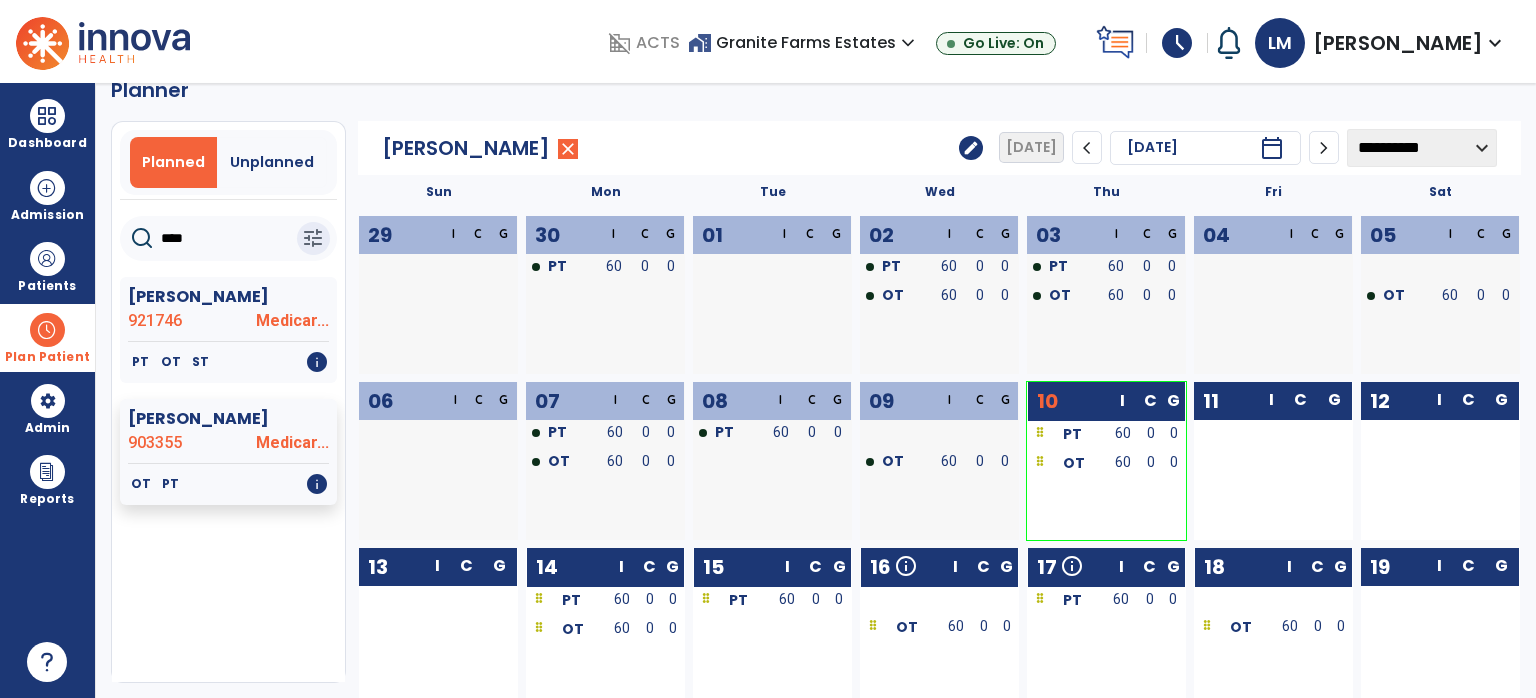click at bounding box center (47, 330) 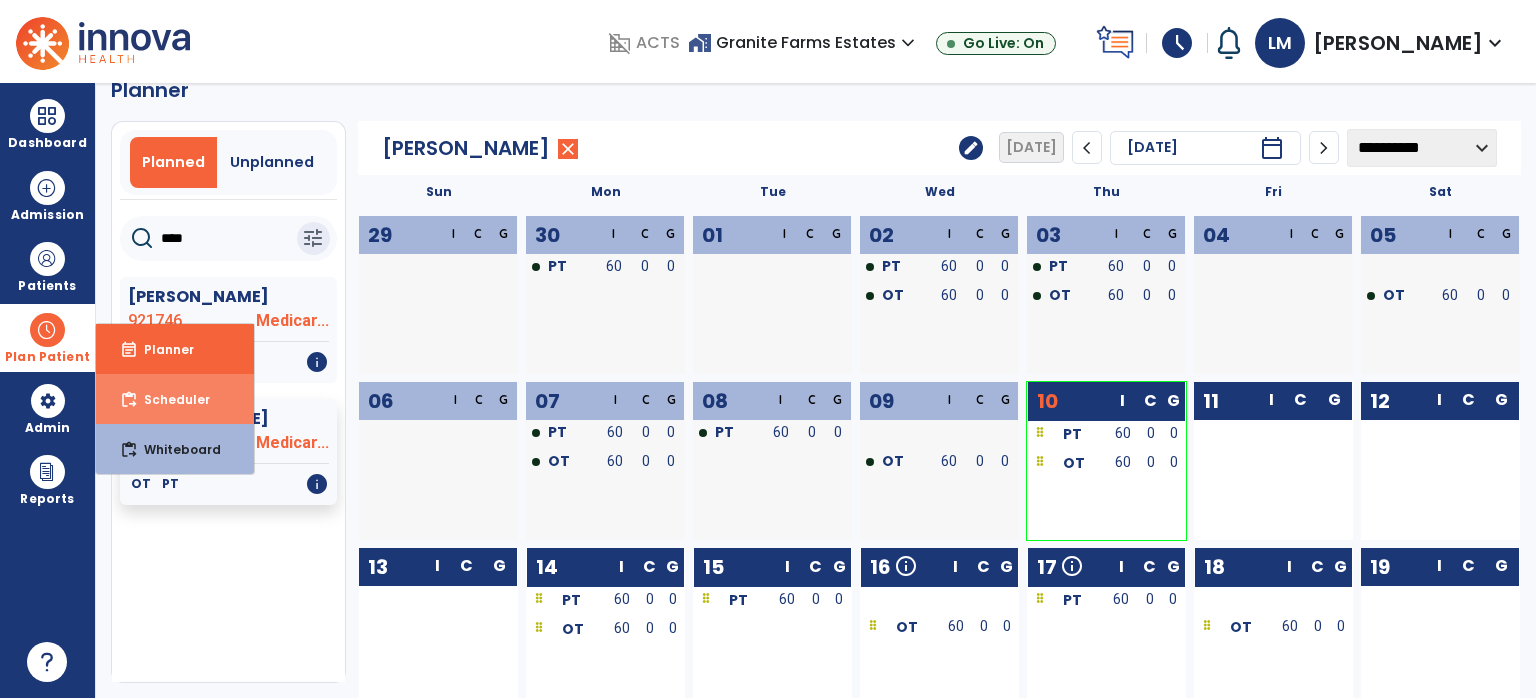 click on "Scheduler" at bounding box center (169, 399) 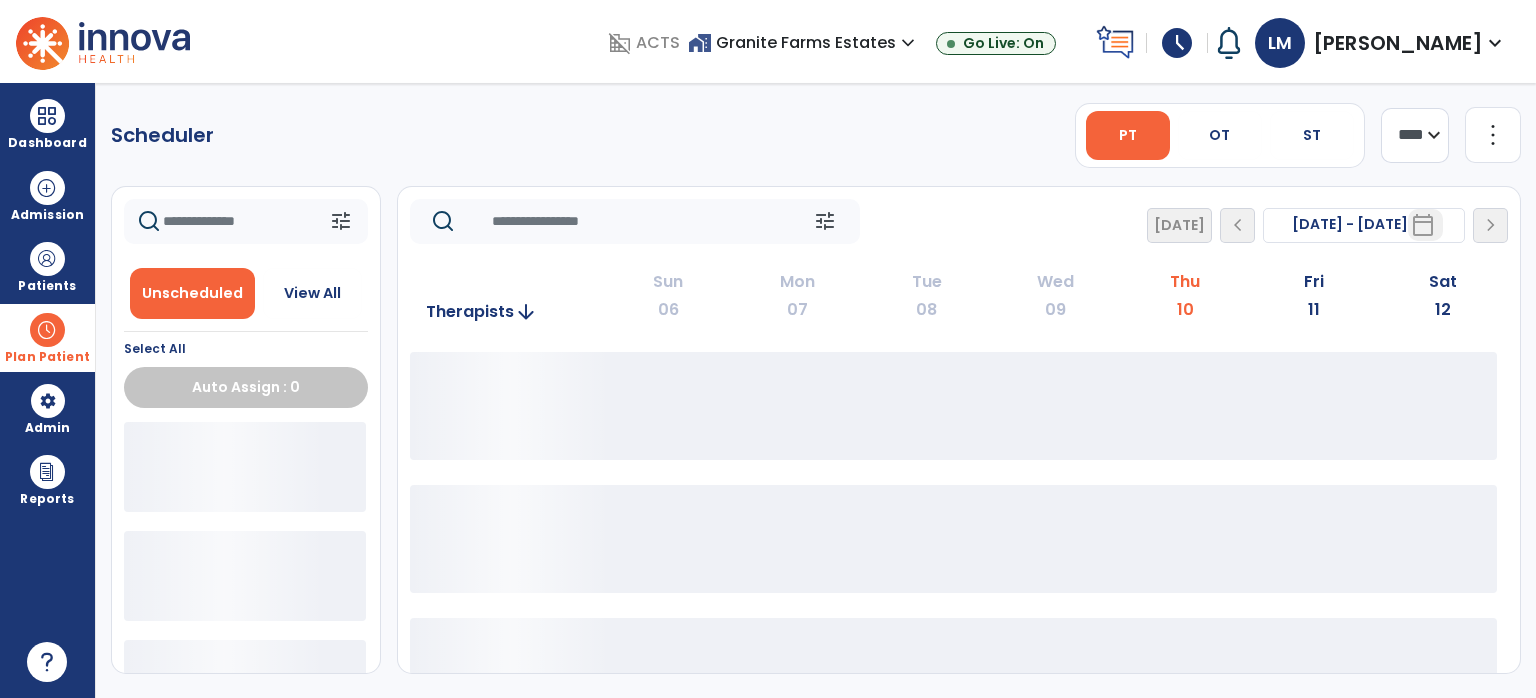 scroll, scrollTop: 0, scrollLeft: 0, axis: both 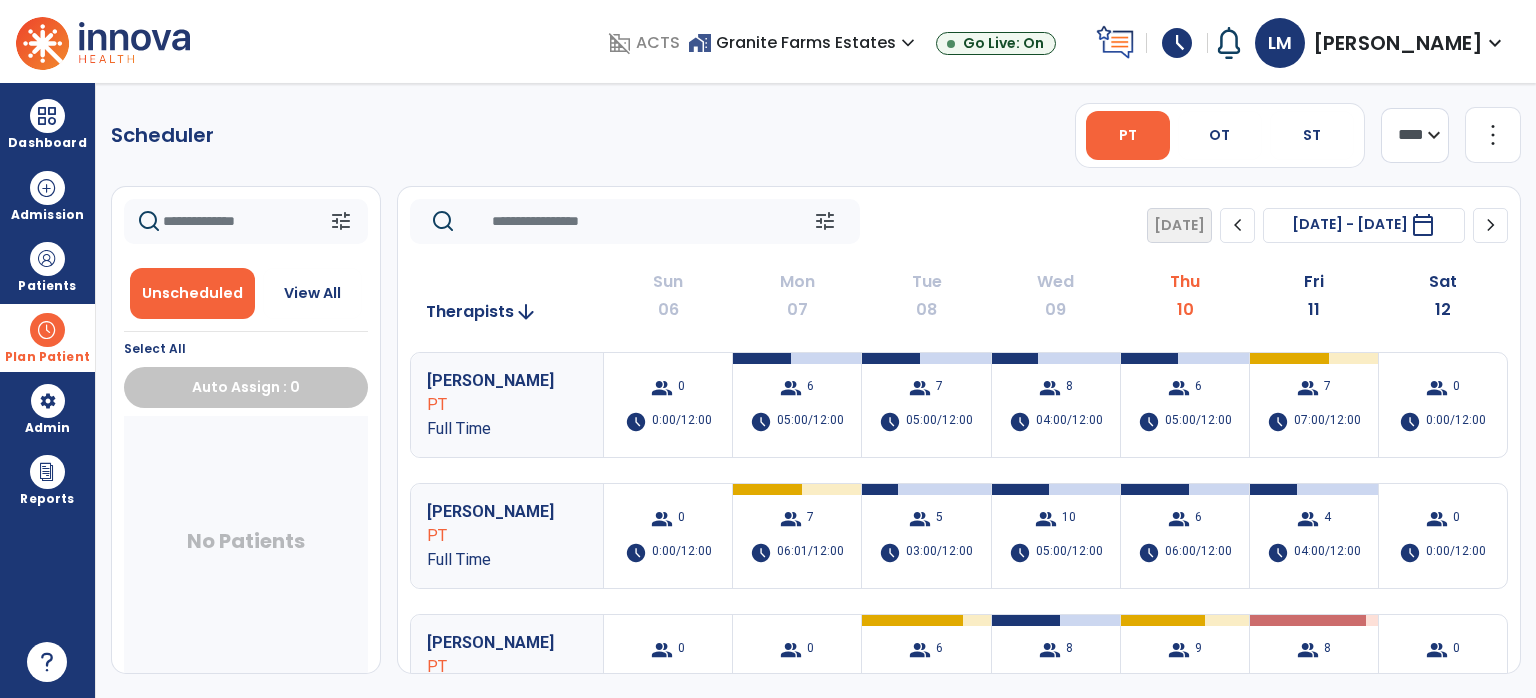 click 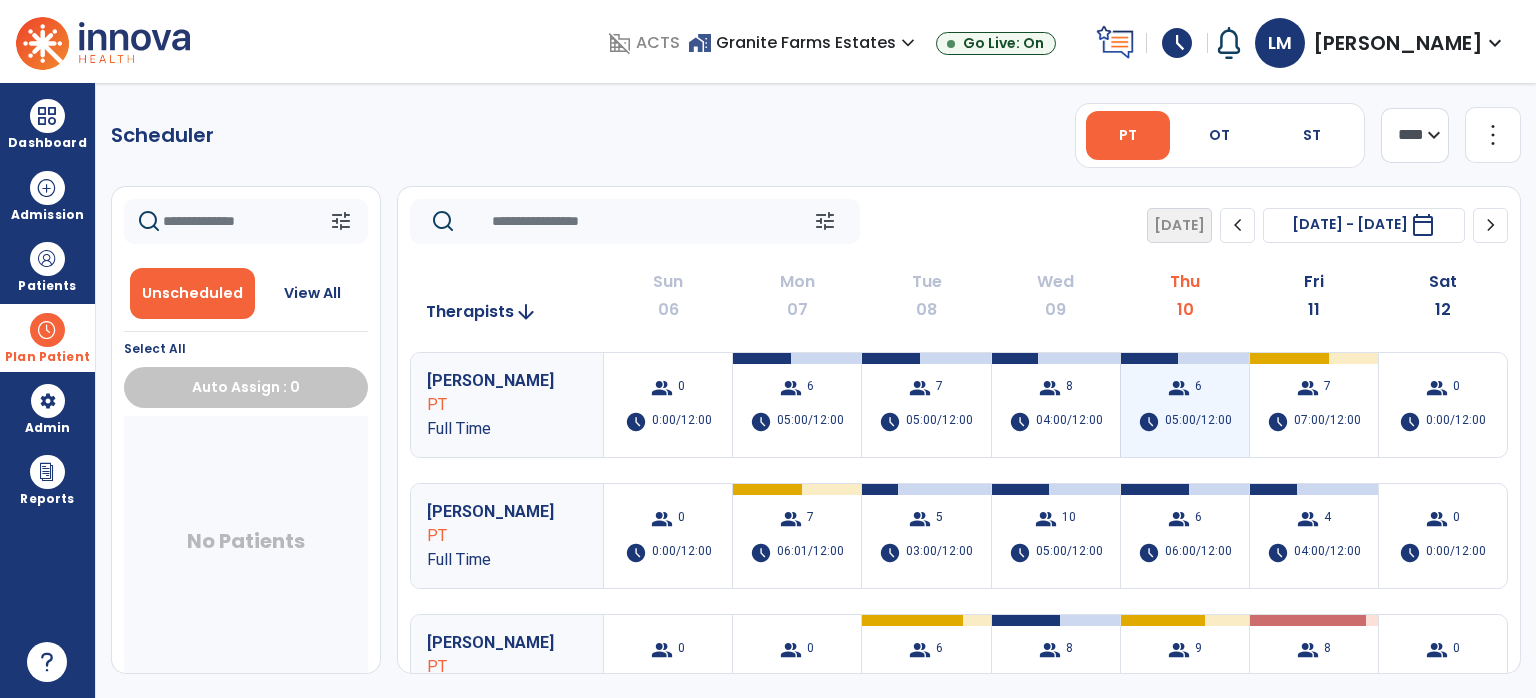 click on "05:00/12:00" at bounding box center [1198, 422] 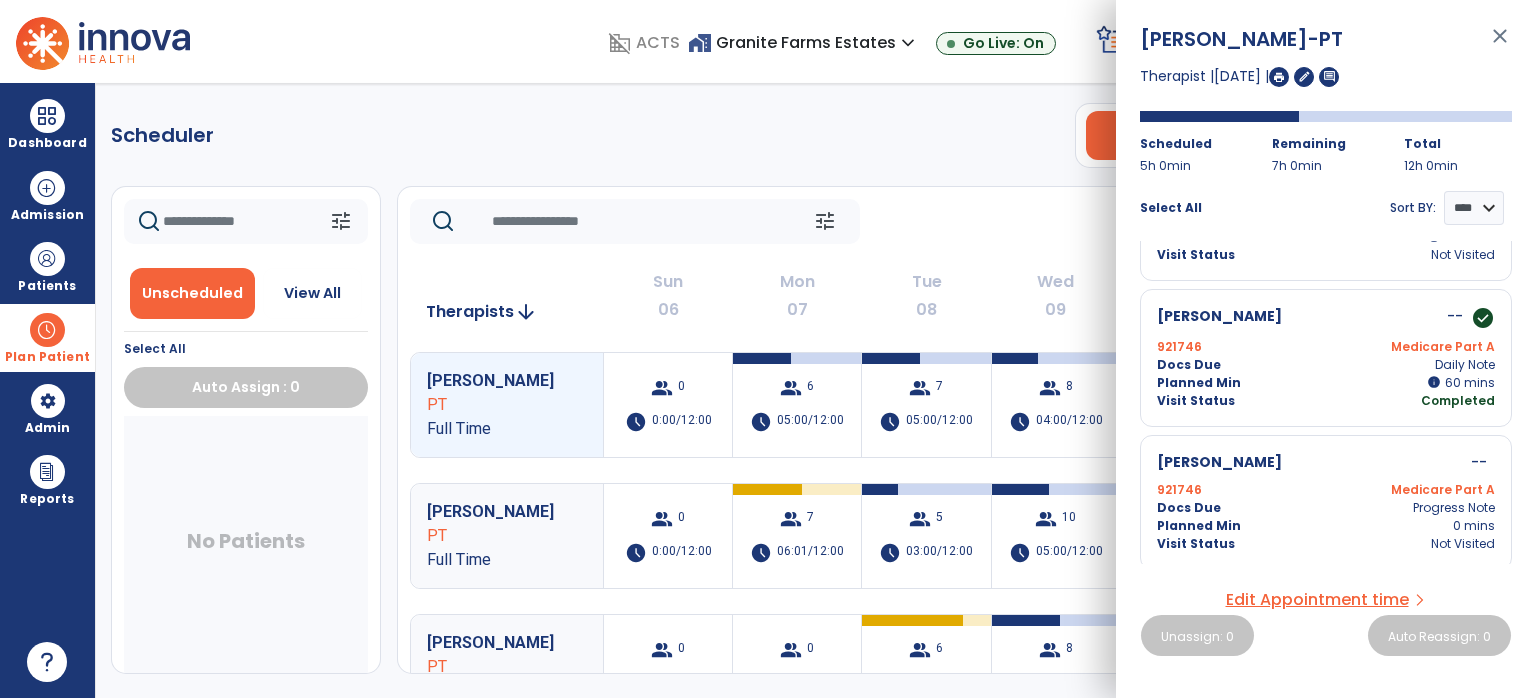 scroll, scrollTop: 543, scrollLeft: 0, axis: vertical 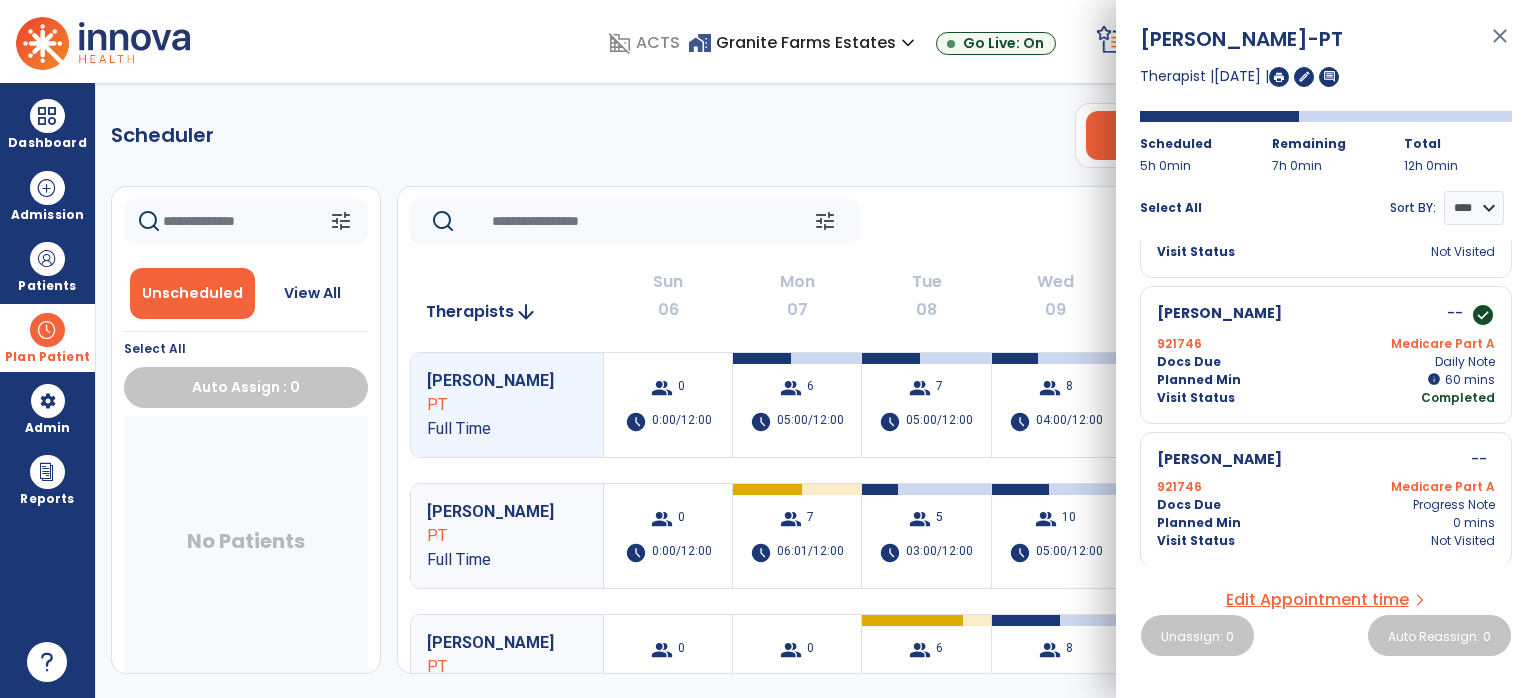 click on "close" at bounding box center (1500, 45) 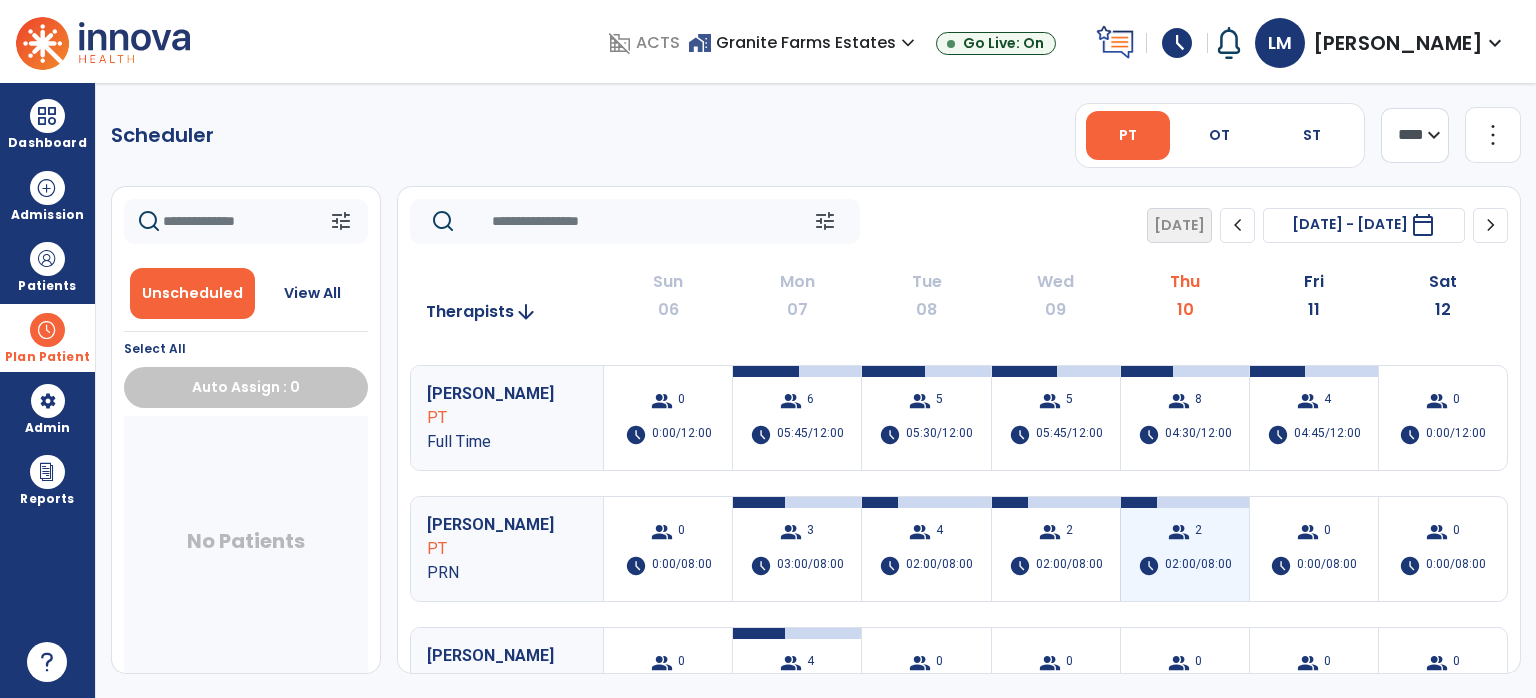 scroll, scrollTop: 400, scrollLeft: 0, axis: vertical 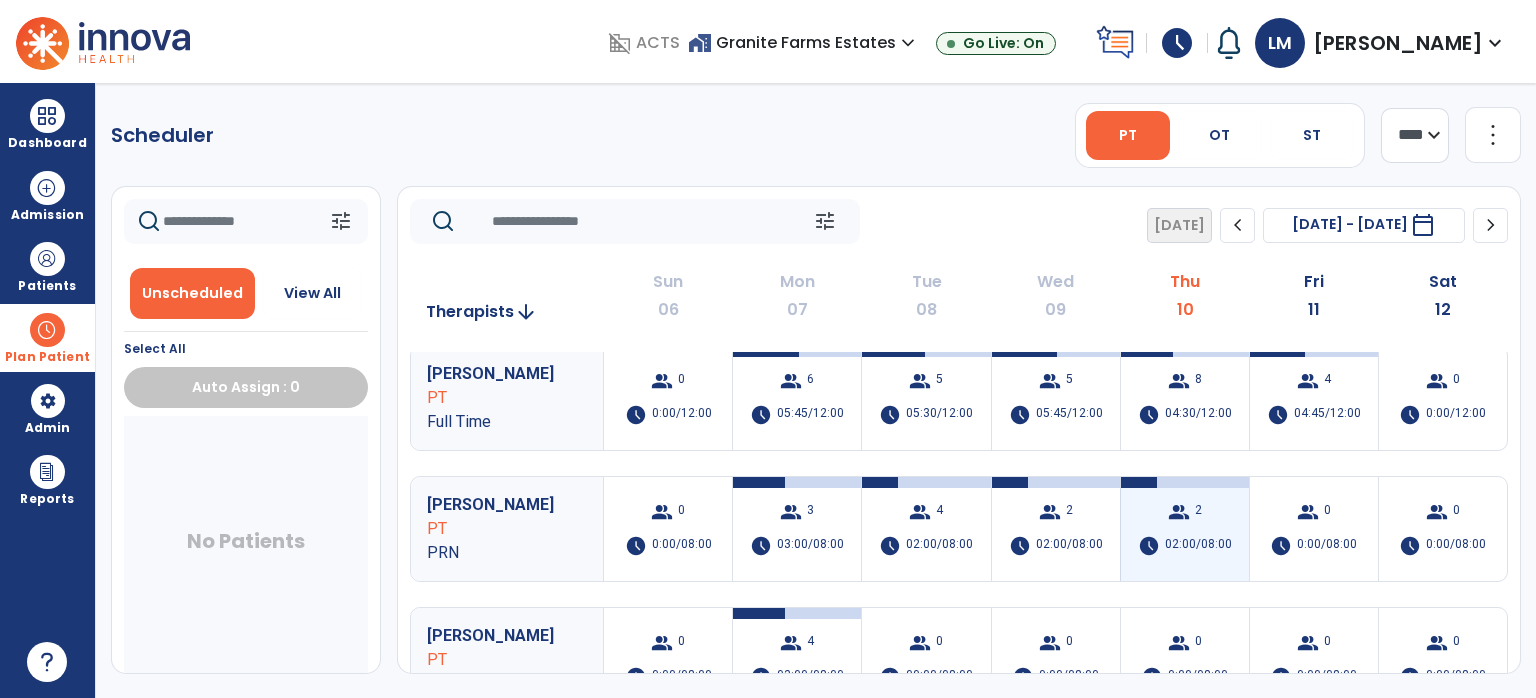 click on "group  2  schedule  02:00/08:00" at bounding box center [1185, 529] 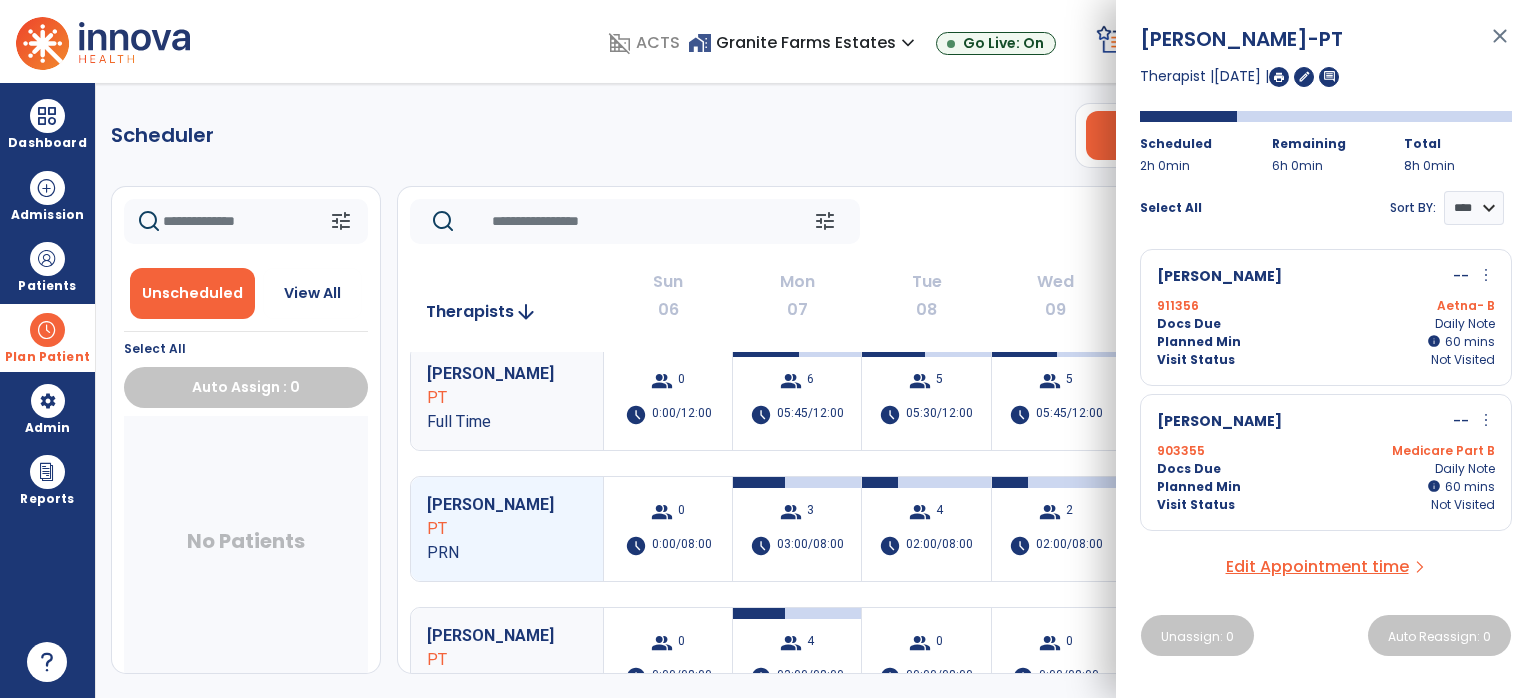 click on "close" at bounding box center (1500, 45) 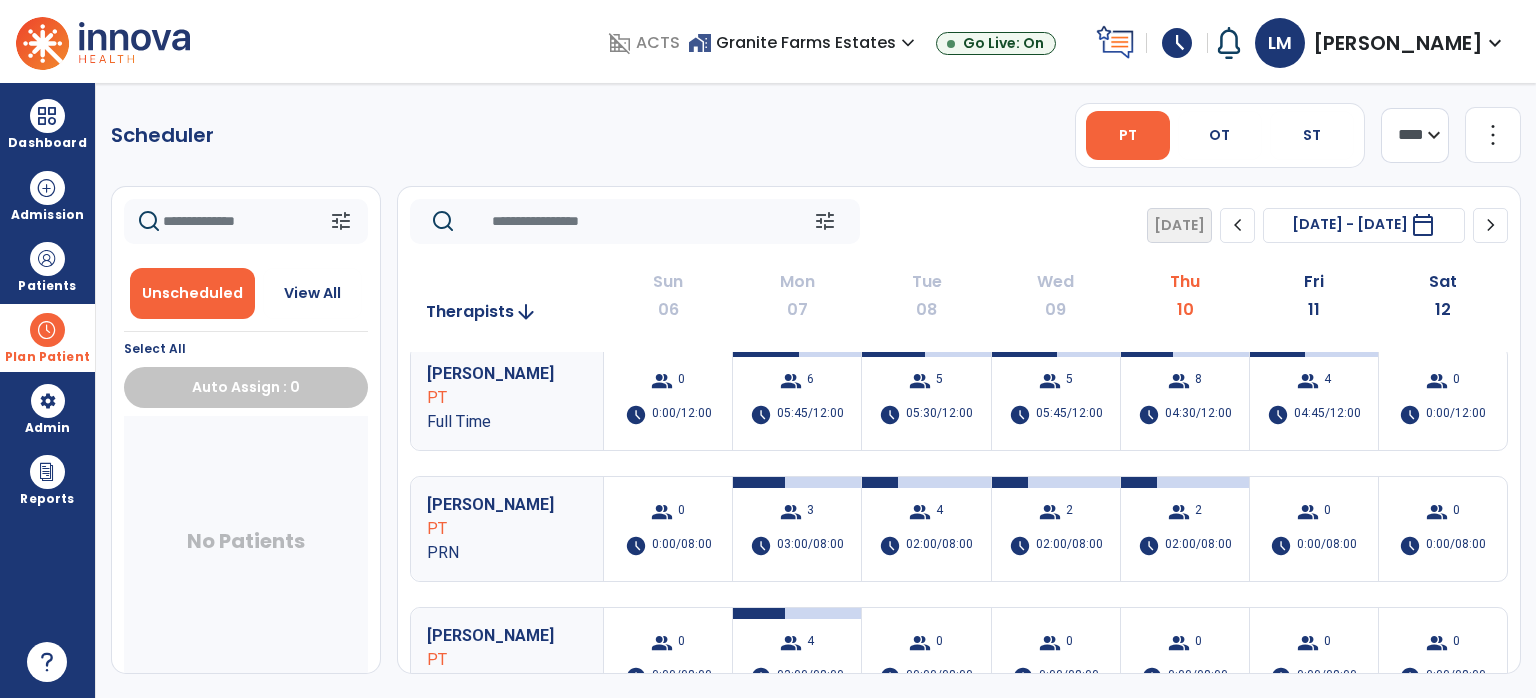 drag, startPoint x: 1296, startPoint y: 60, endPoint x: 1221, endPoint y: 40, distance: 77.62087 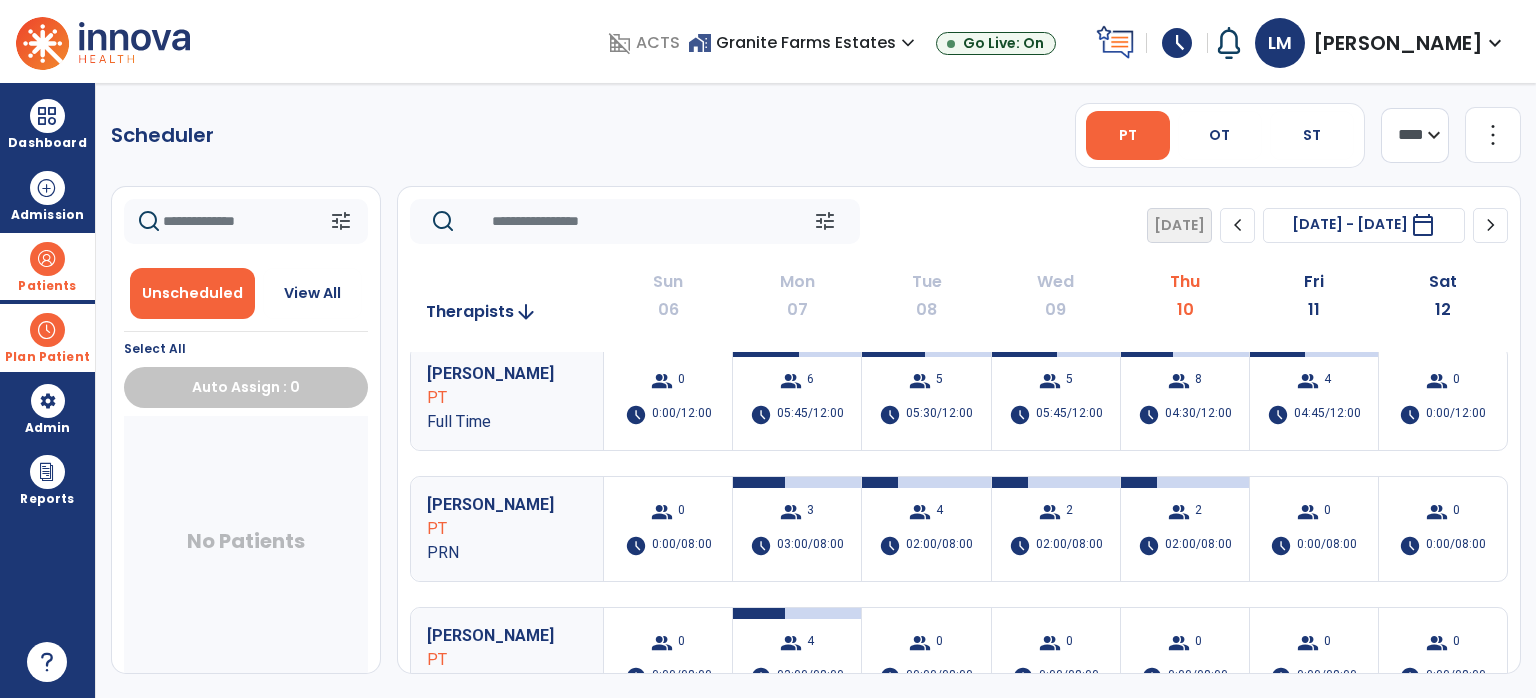 click at bounding box center (47, 259) 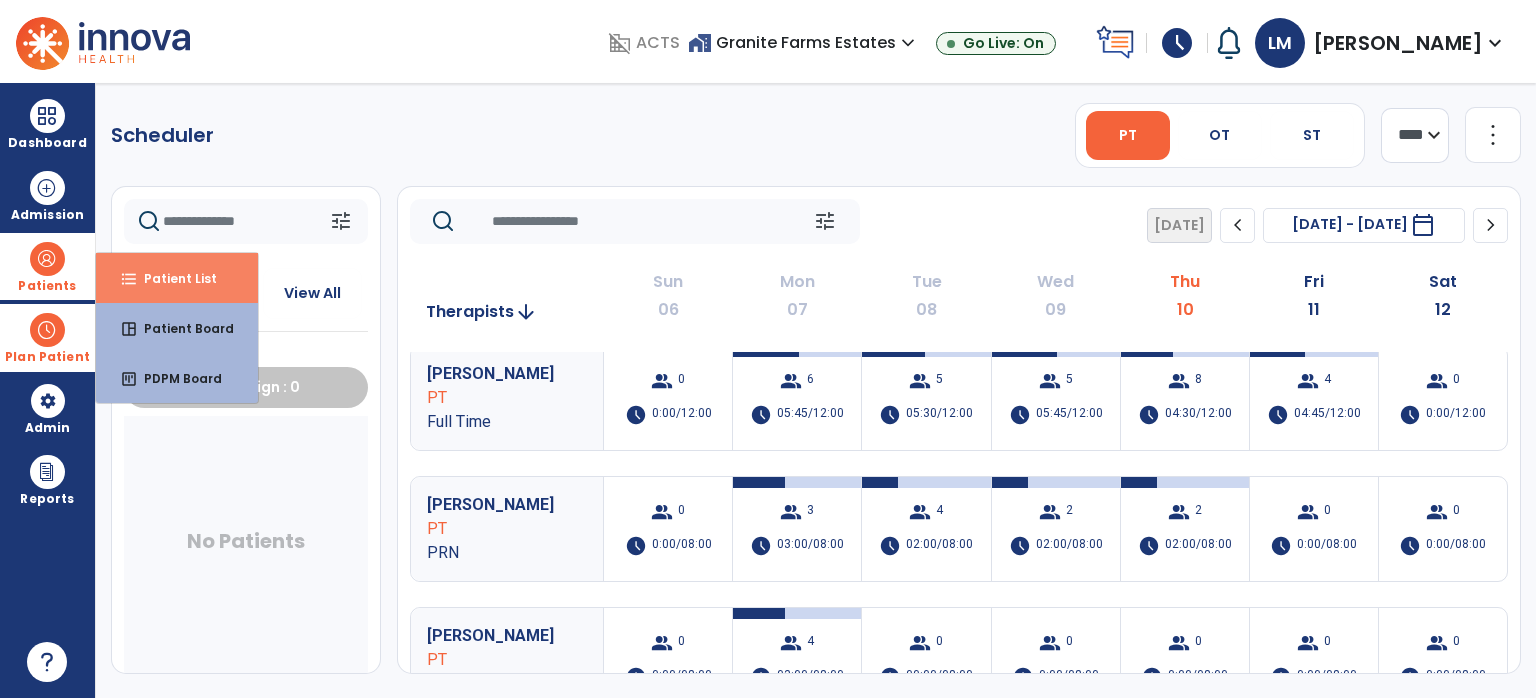 click on "format_list_bulleted  Patient List" at bounding box center [177, 278] 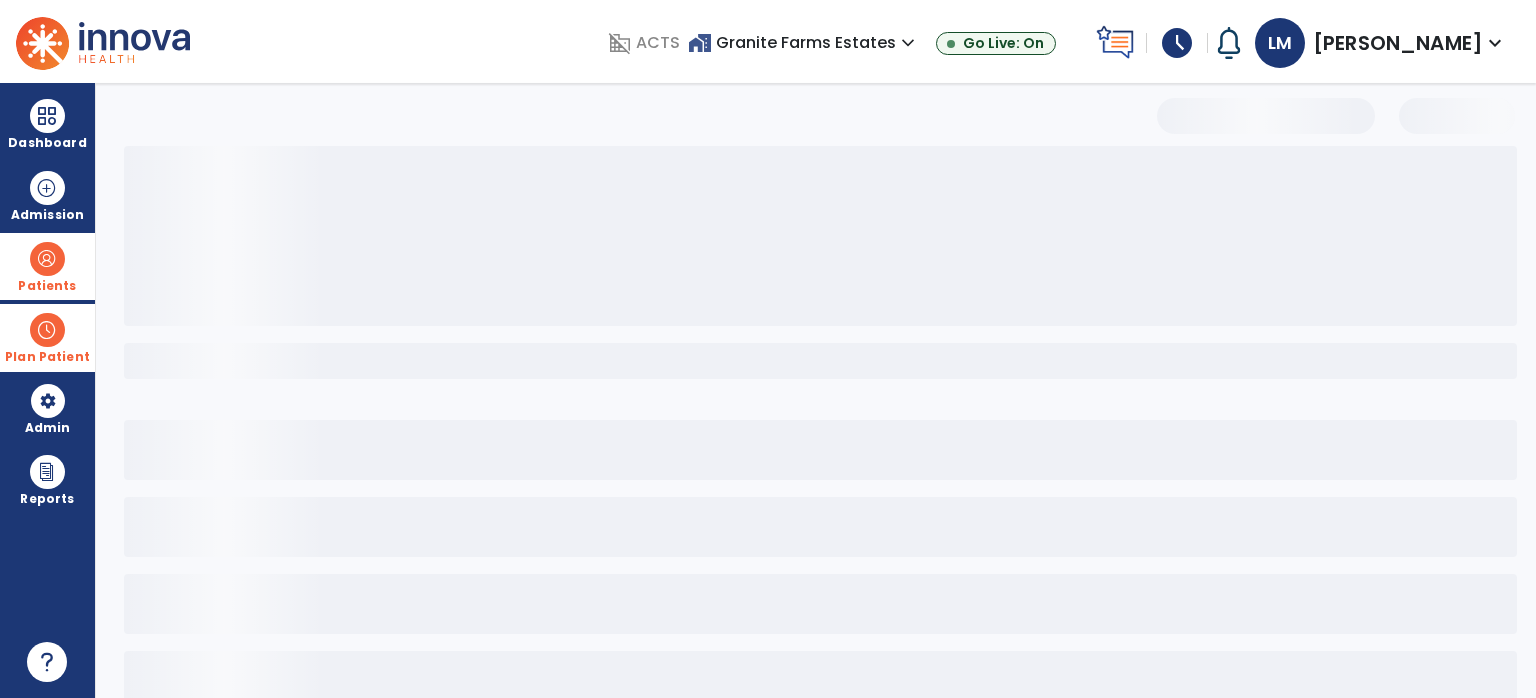 select on "***" 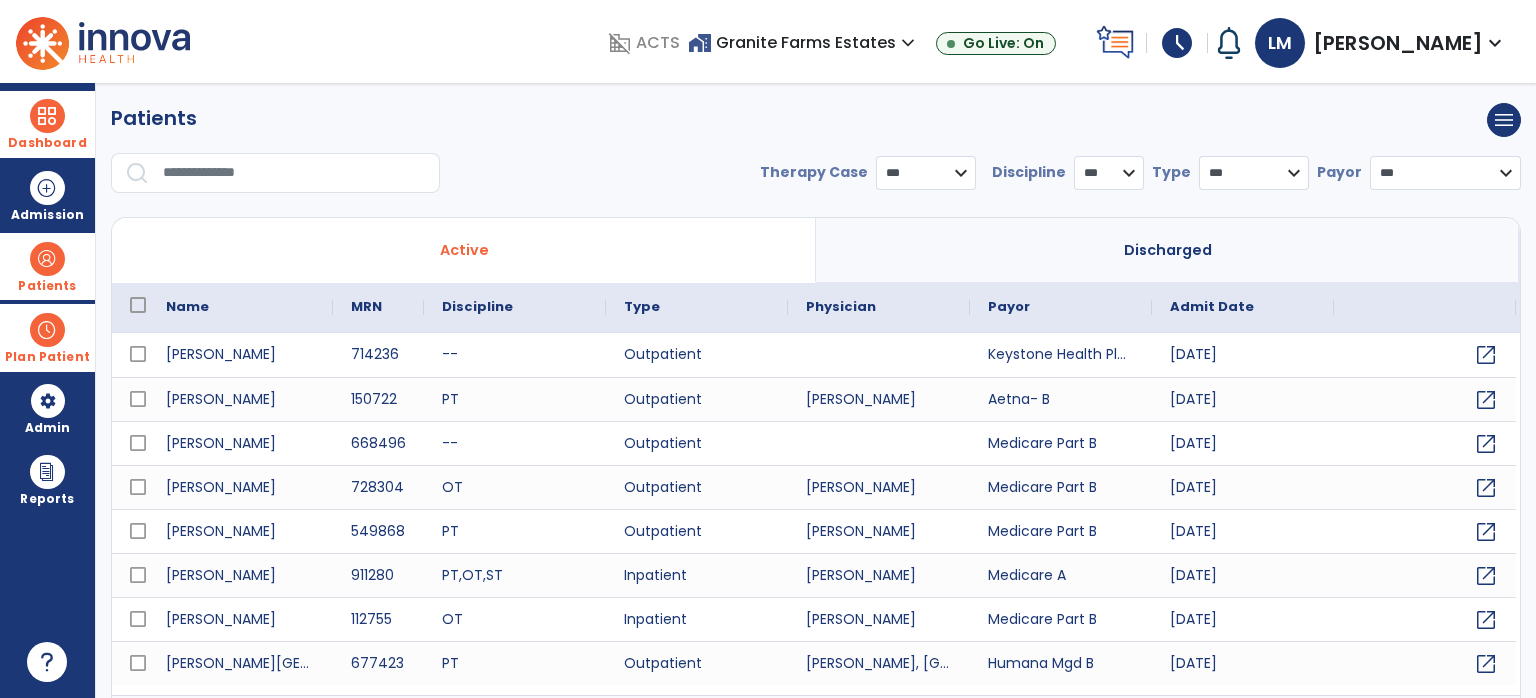 click on "Dashboard" at bounding box center (47, 124) 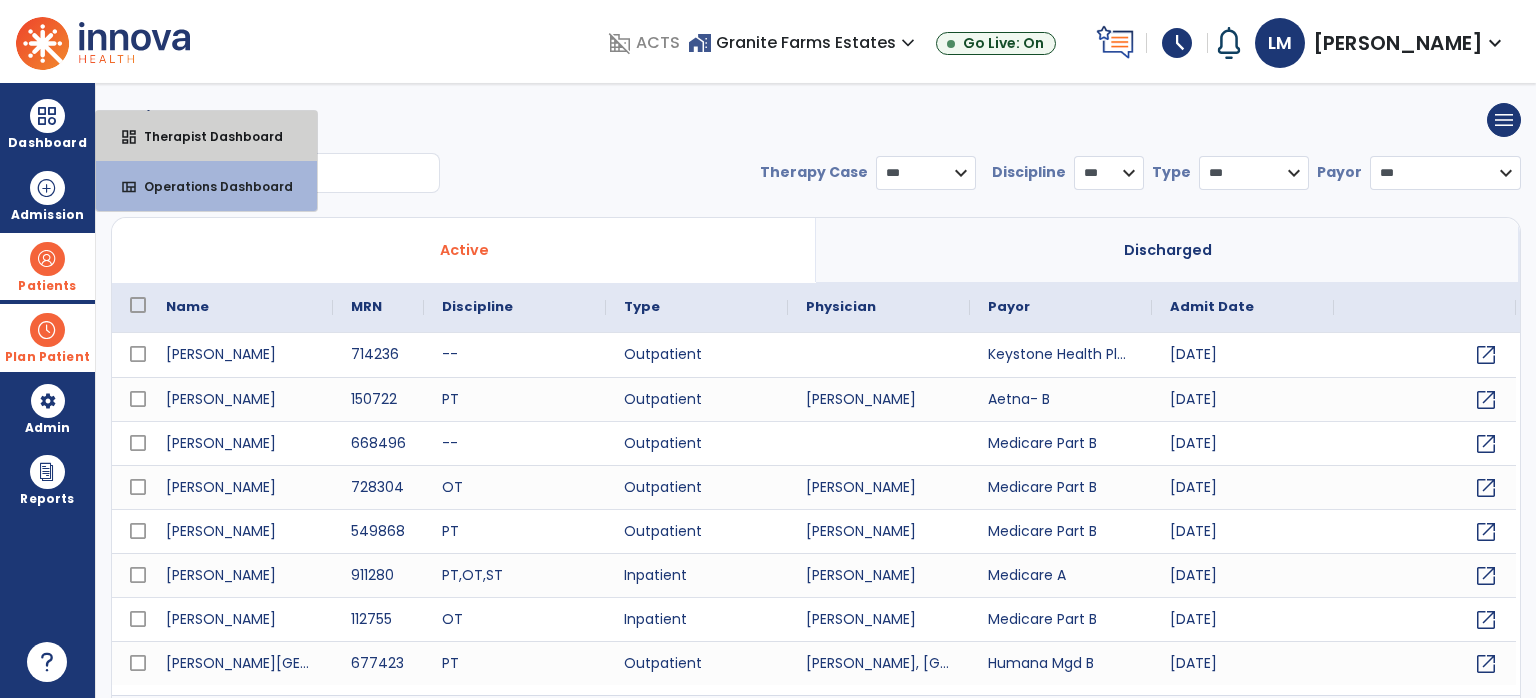 click on "Therapist Dashboard" at bounding box center [205, 136] 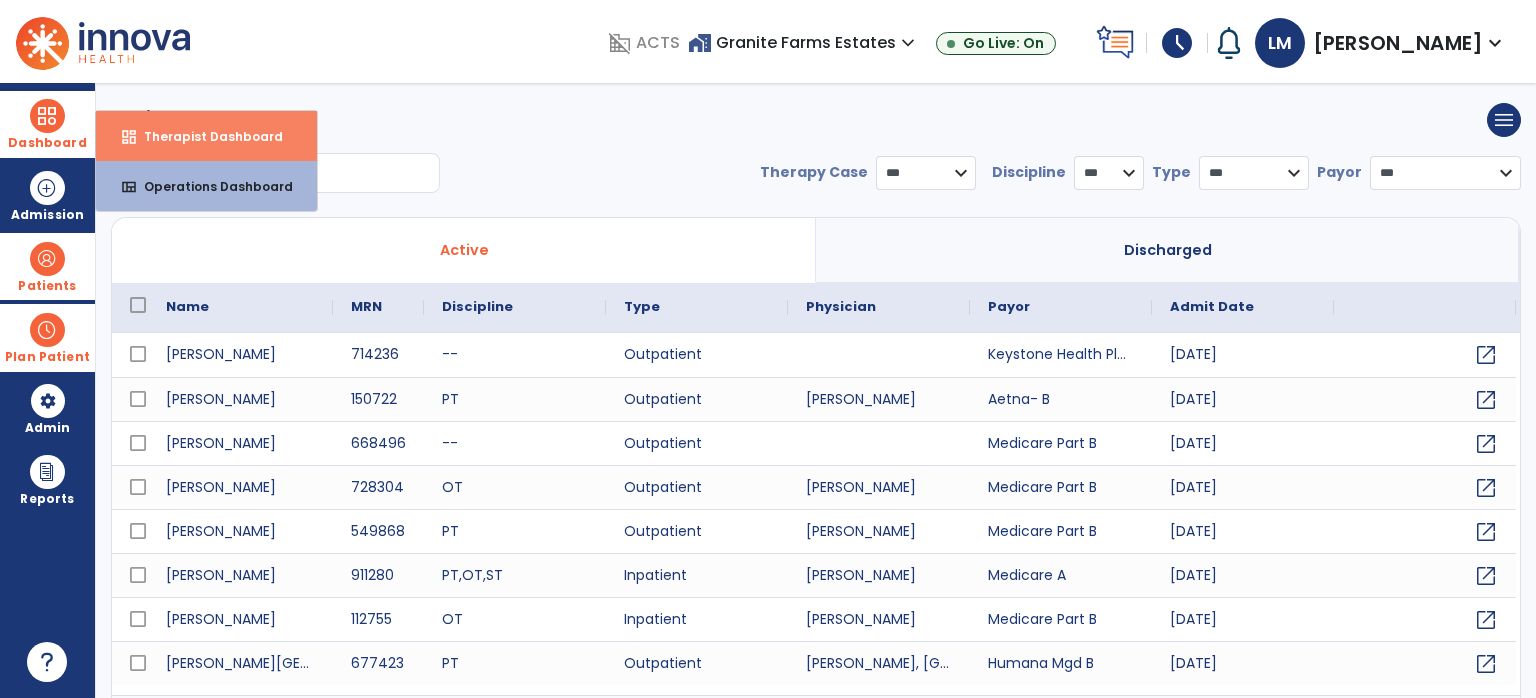select on "****" 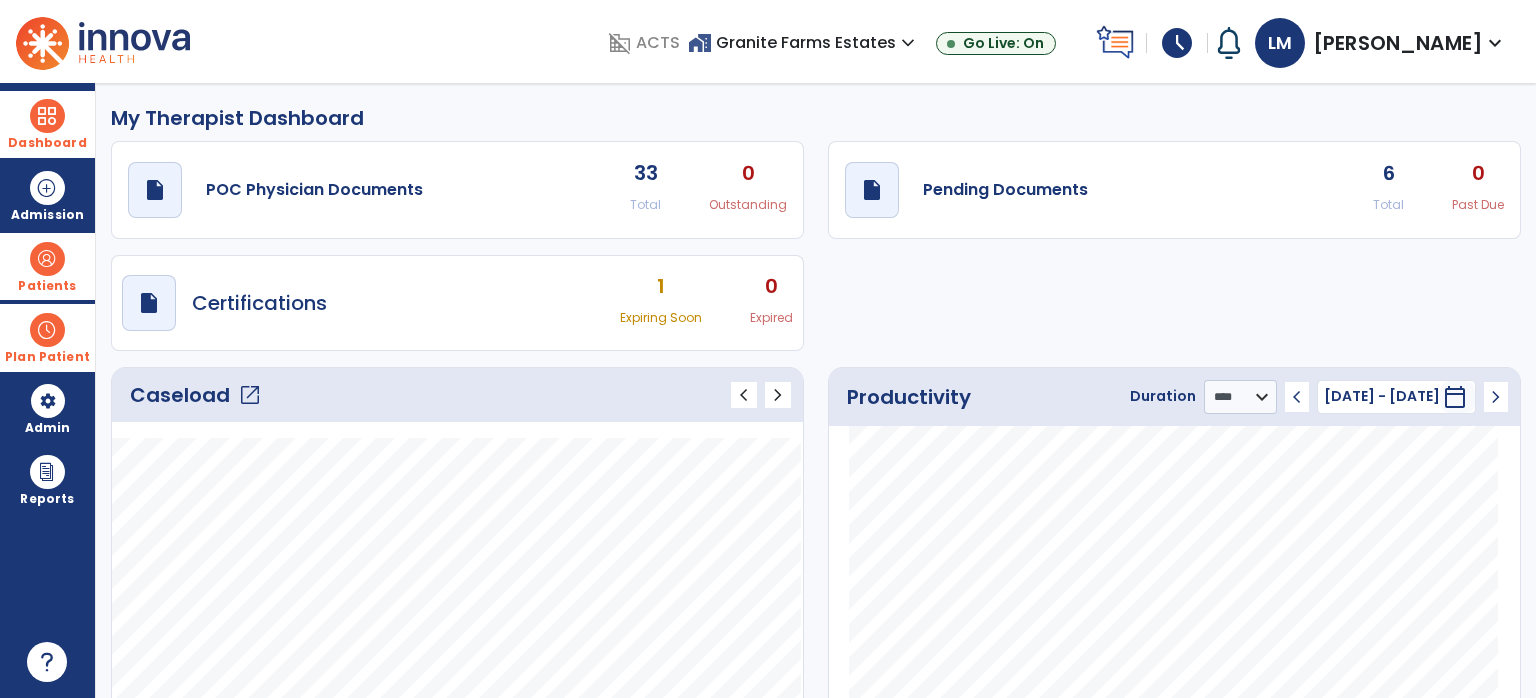 click on "6" 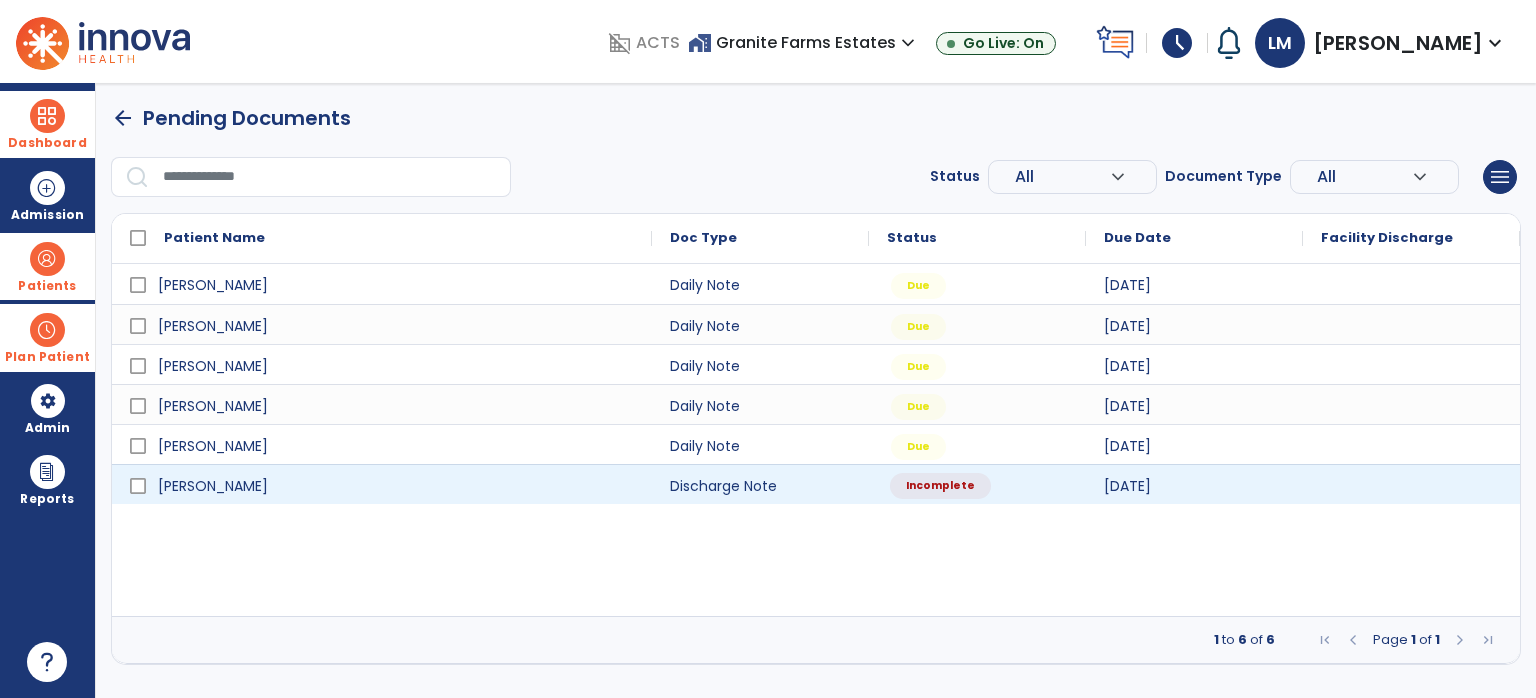 click on "Incomplete" at bounding box center [977, 484] 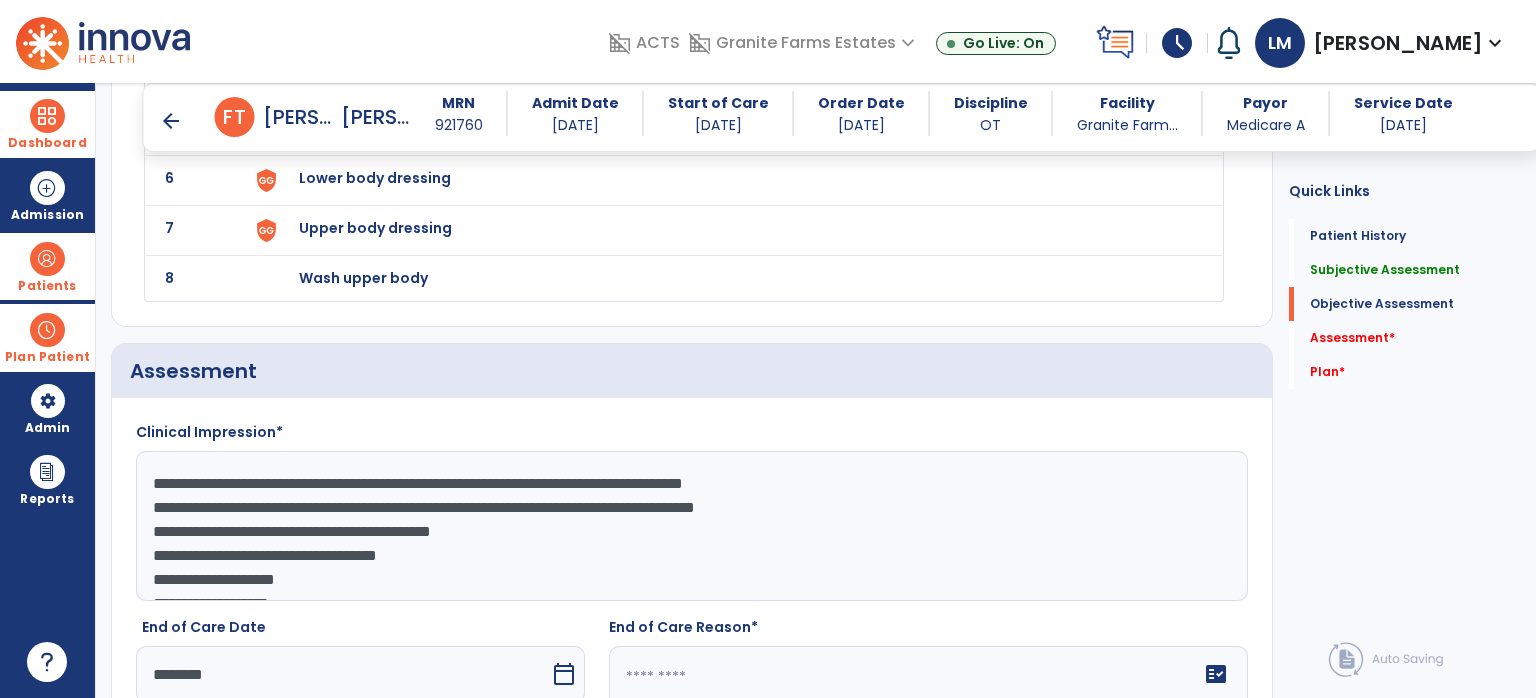 scroll, scrollTop: 3200, scrollLeft: 0, axis: vertical 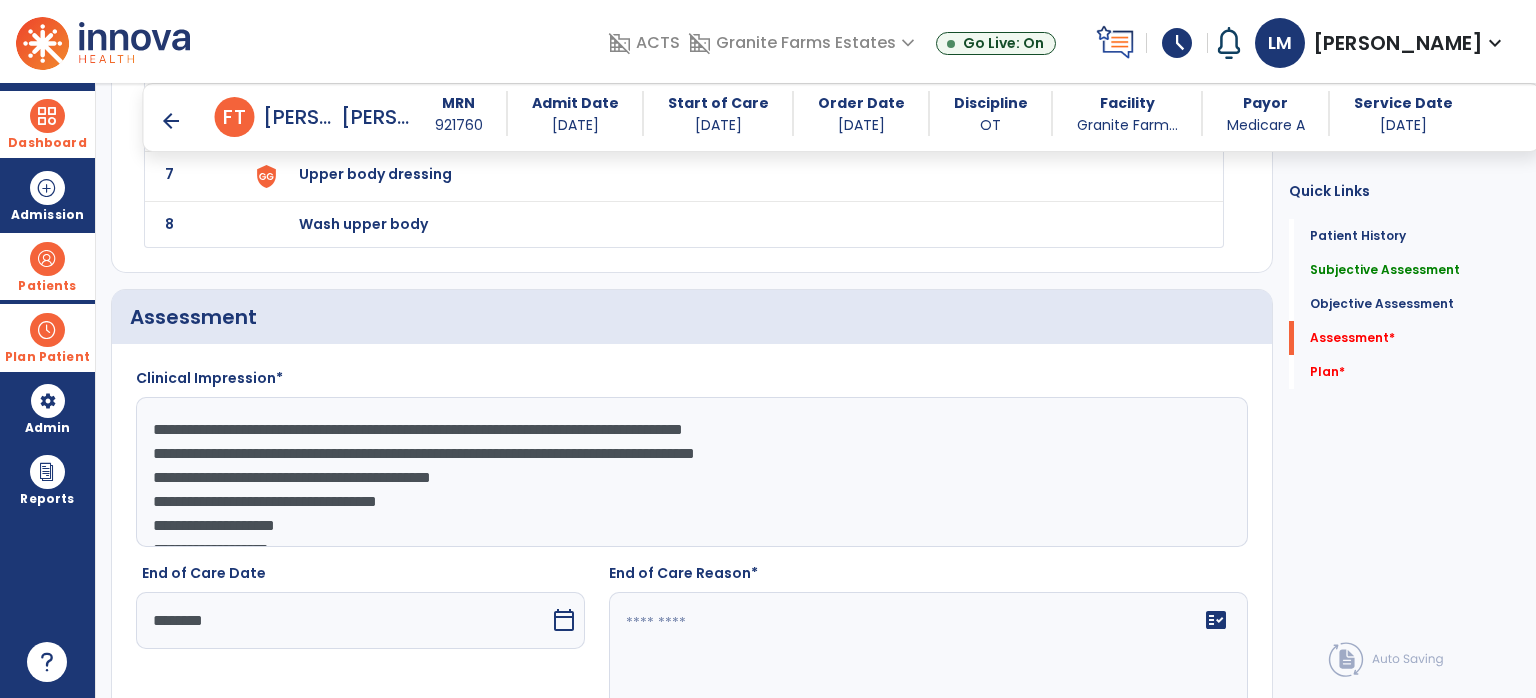 click on "**********" 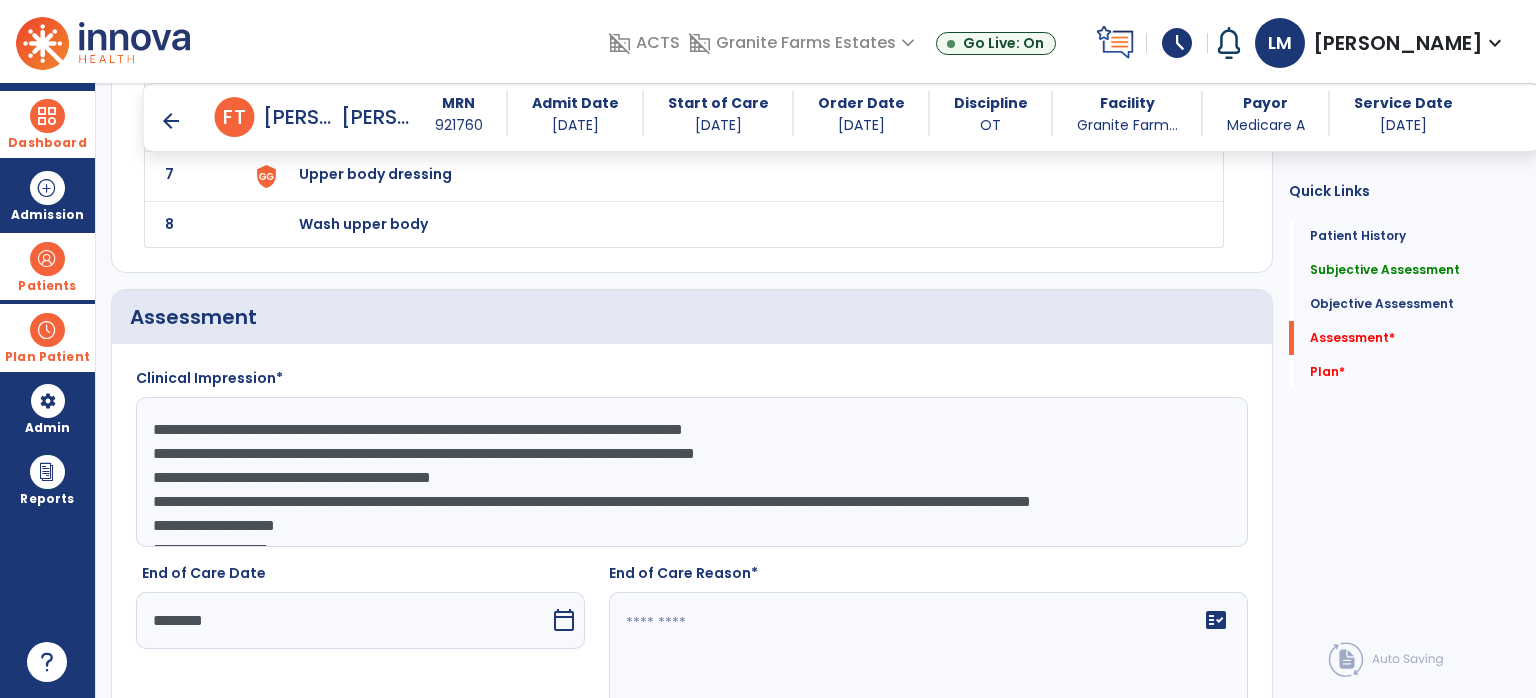 scroll, scrollTop: 72, scrollLeft: 0, axis: vertical 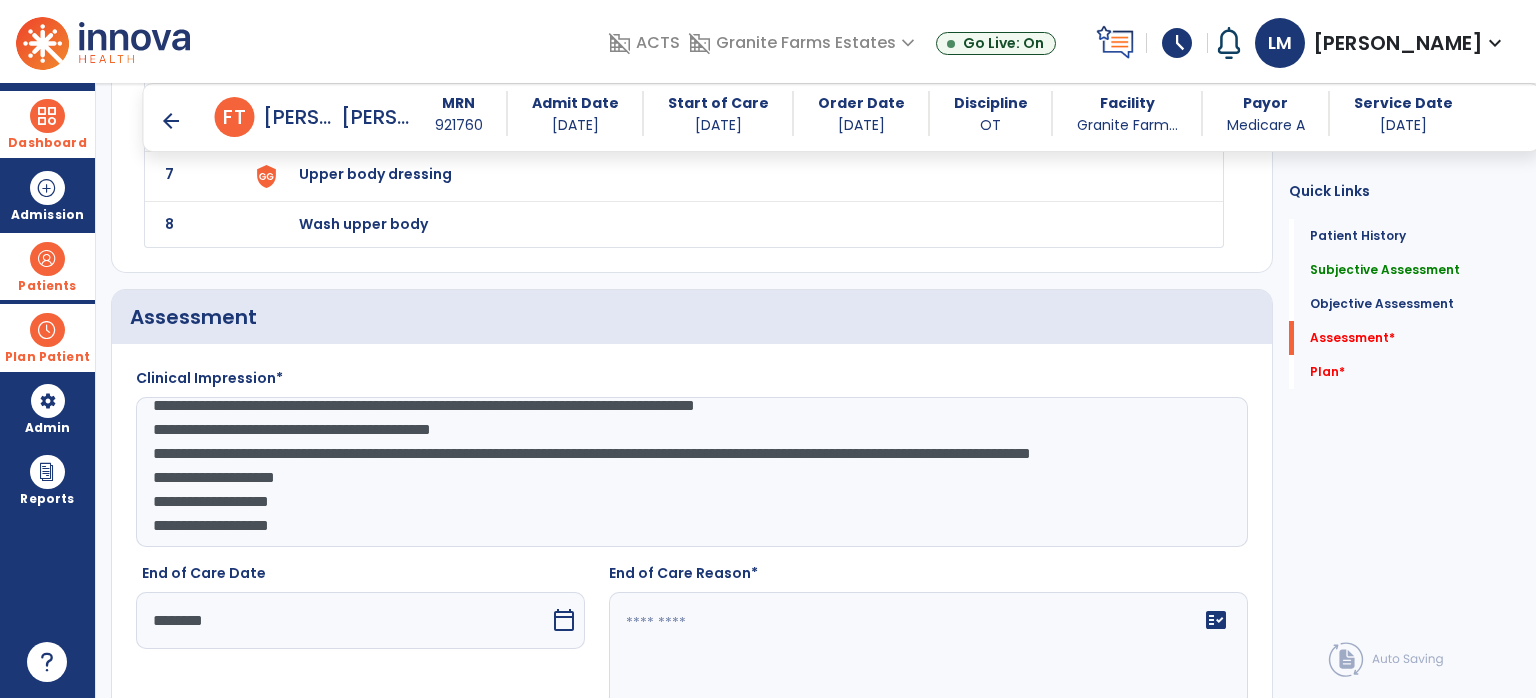 click on "**********" 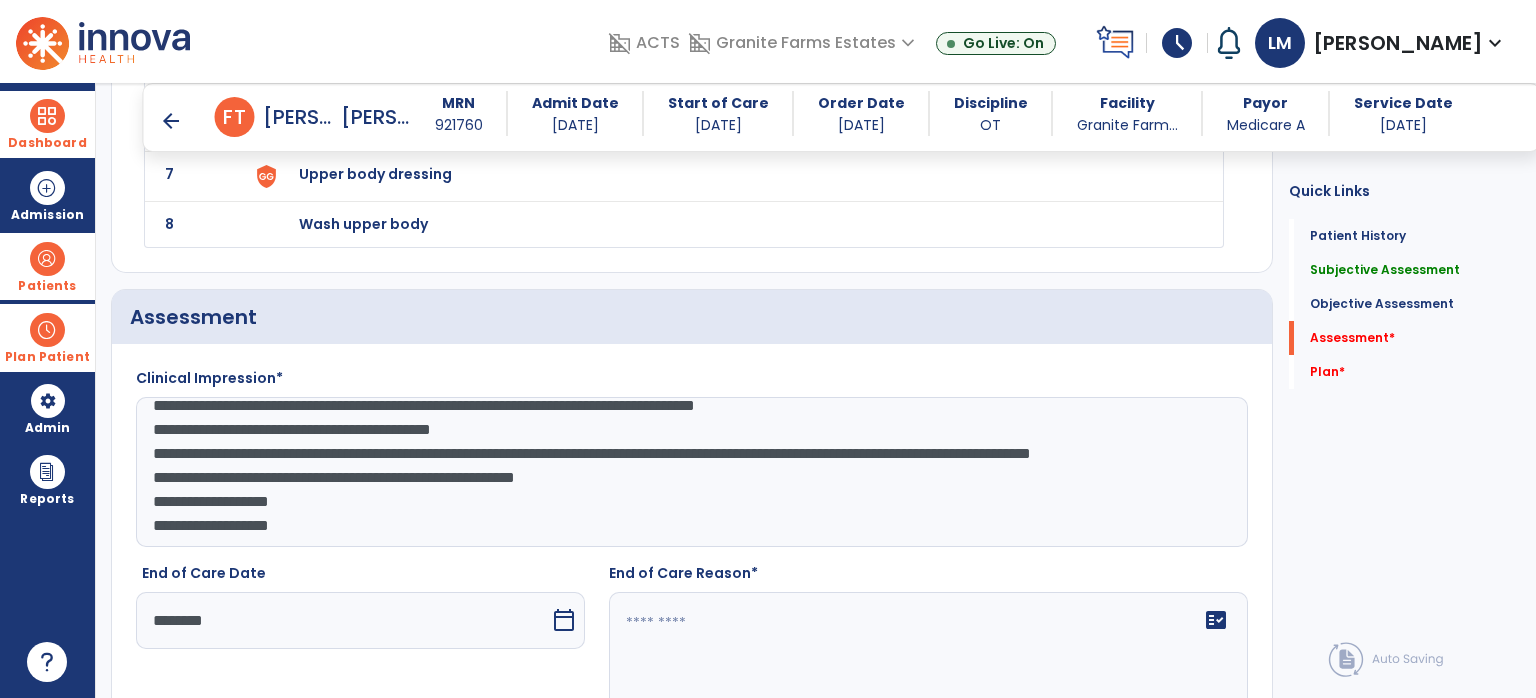 click on "**********" 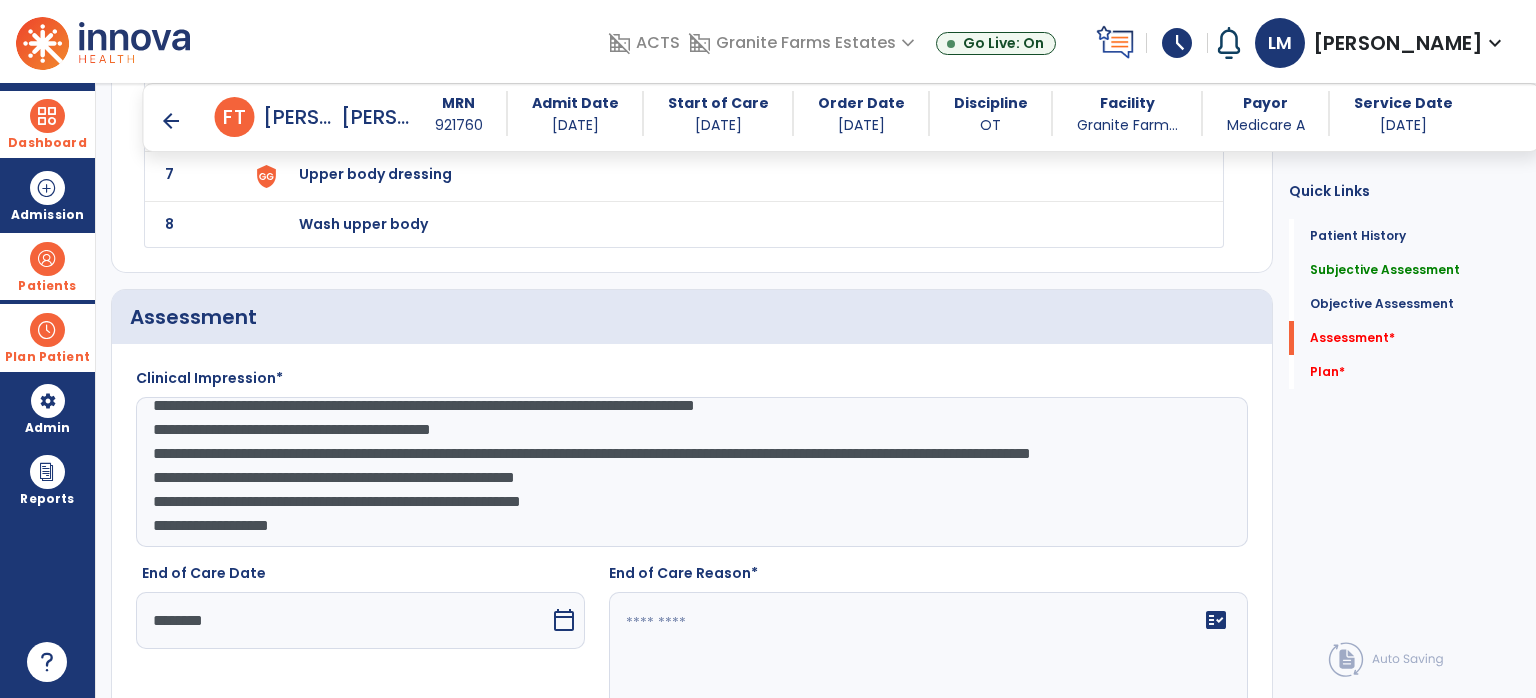 click on "**********" 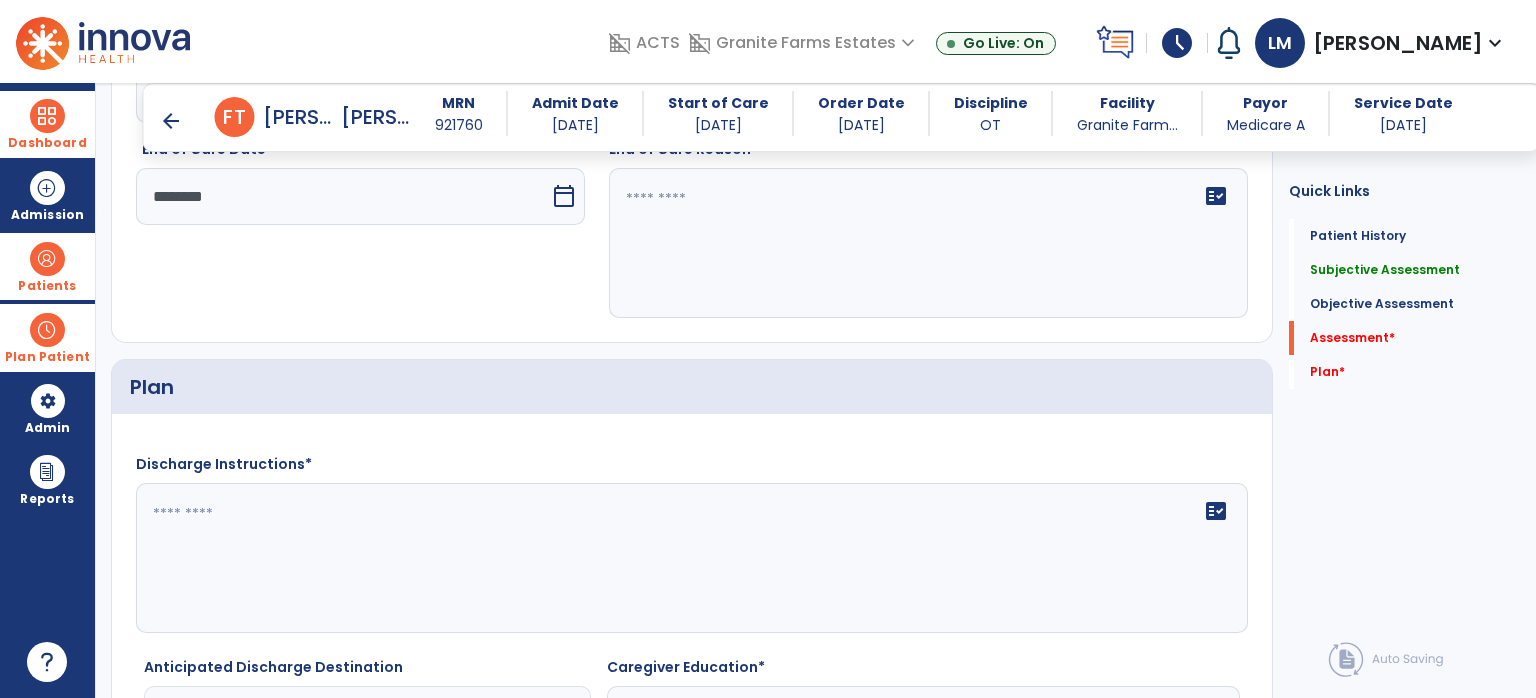 scroll, scrollTop: 3324, scrollLeft: 0, axis: vertical 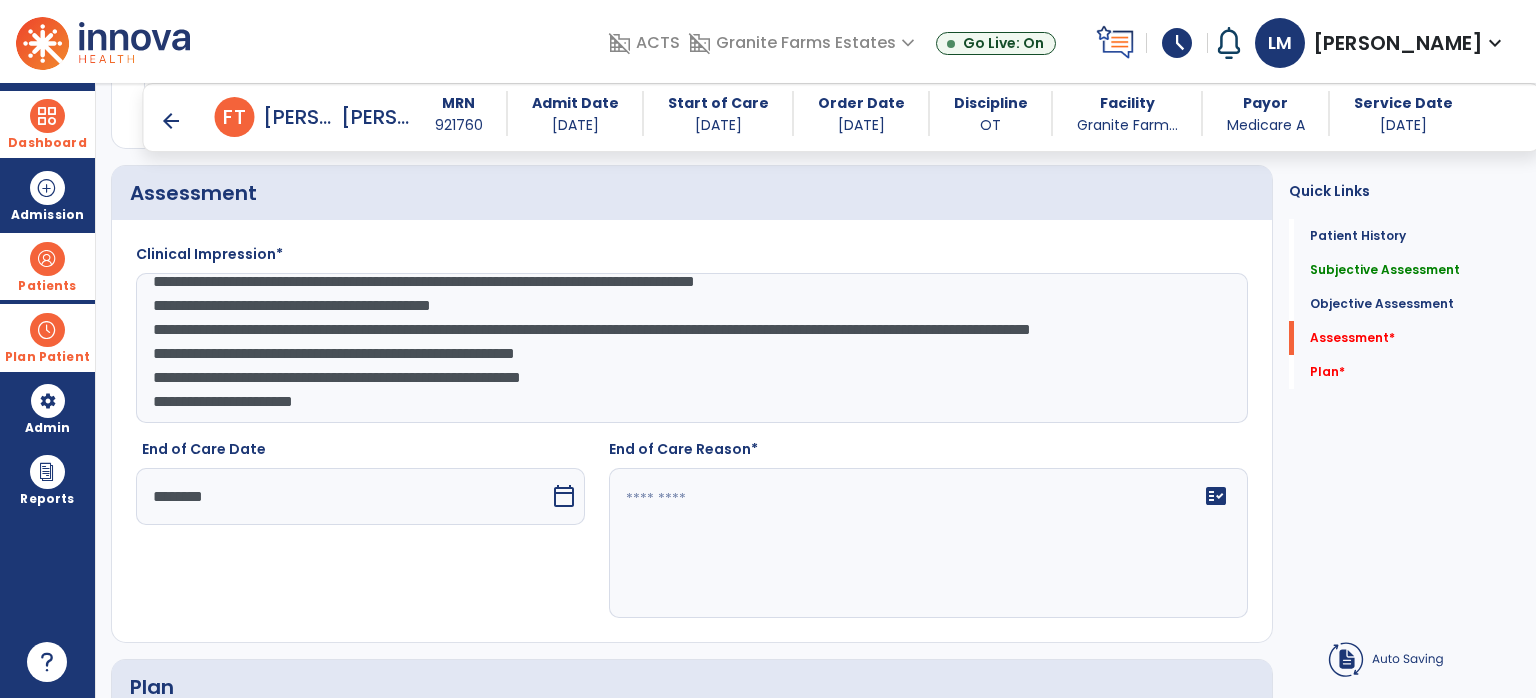 click on "**********" 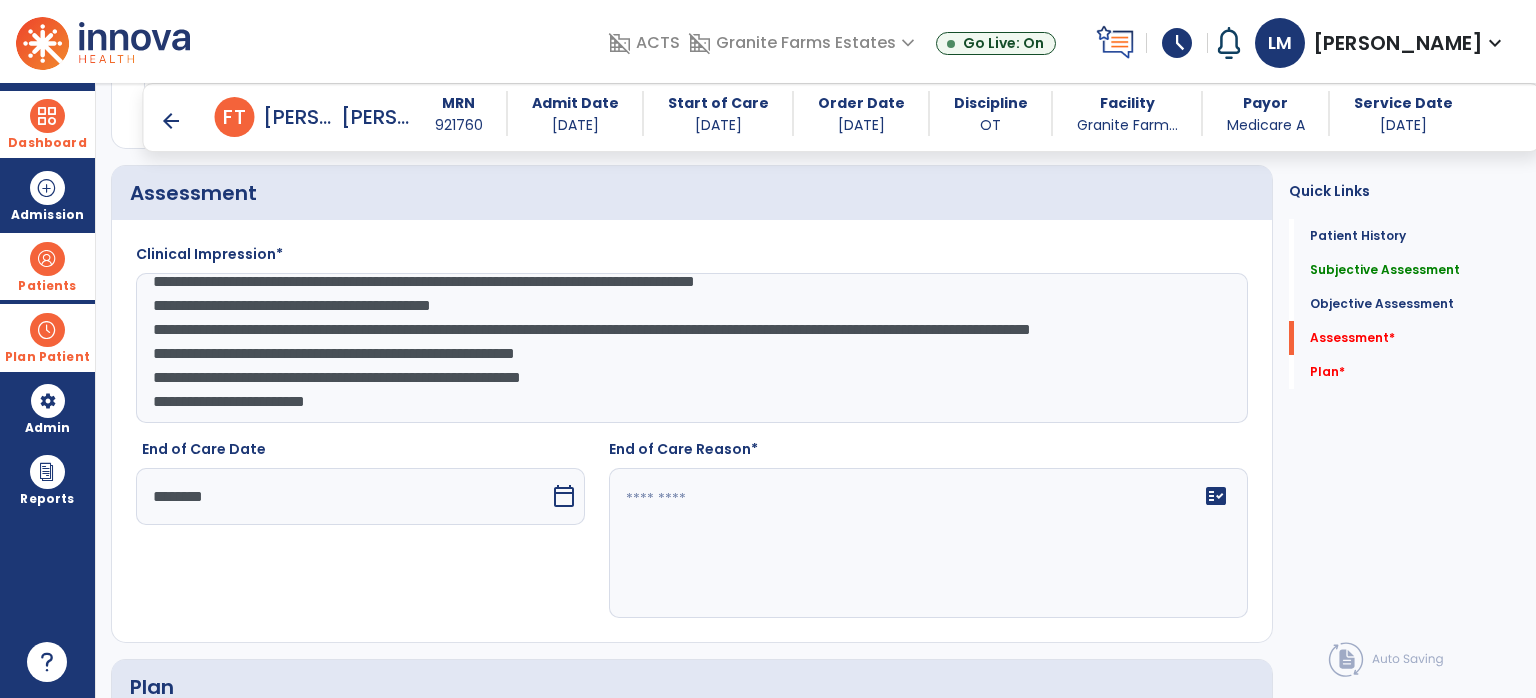 type on "**********" 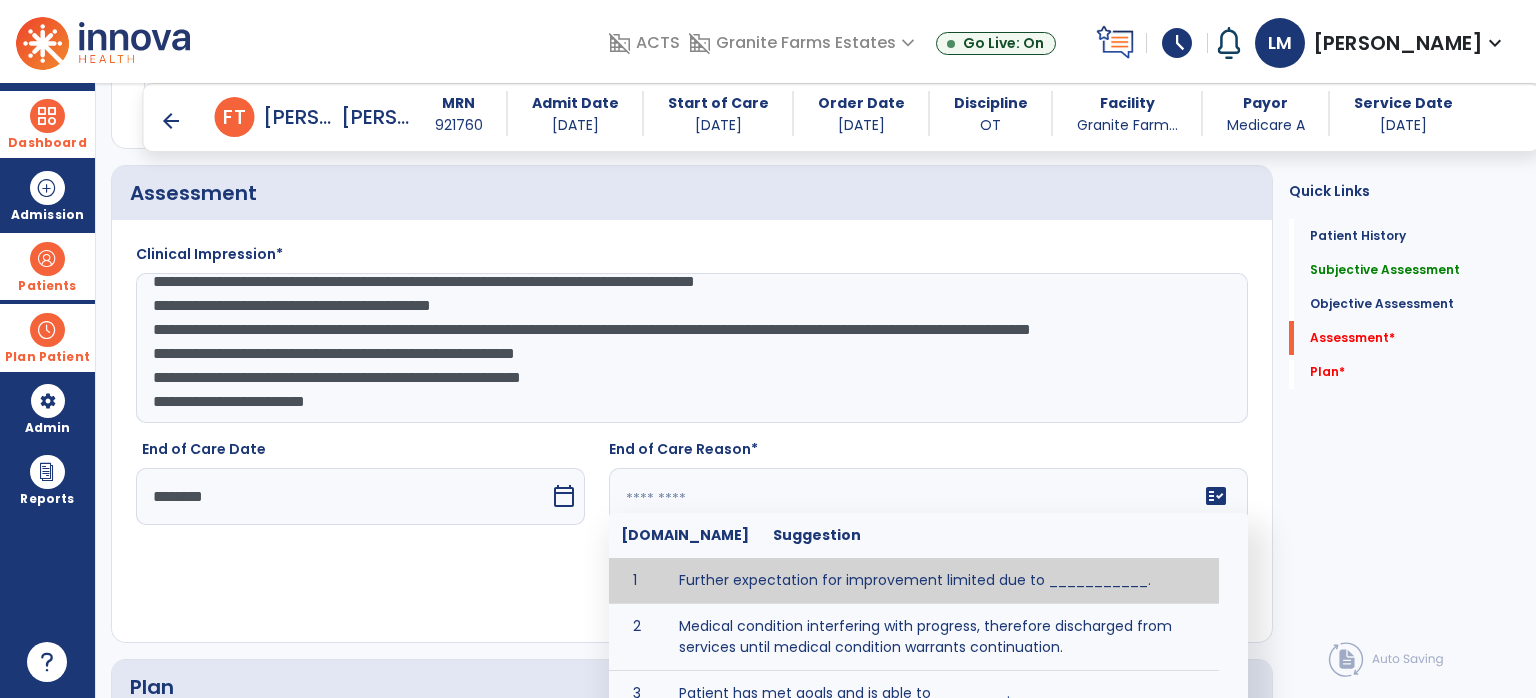 click 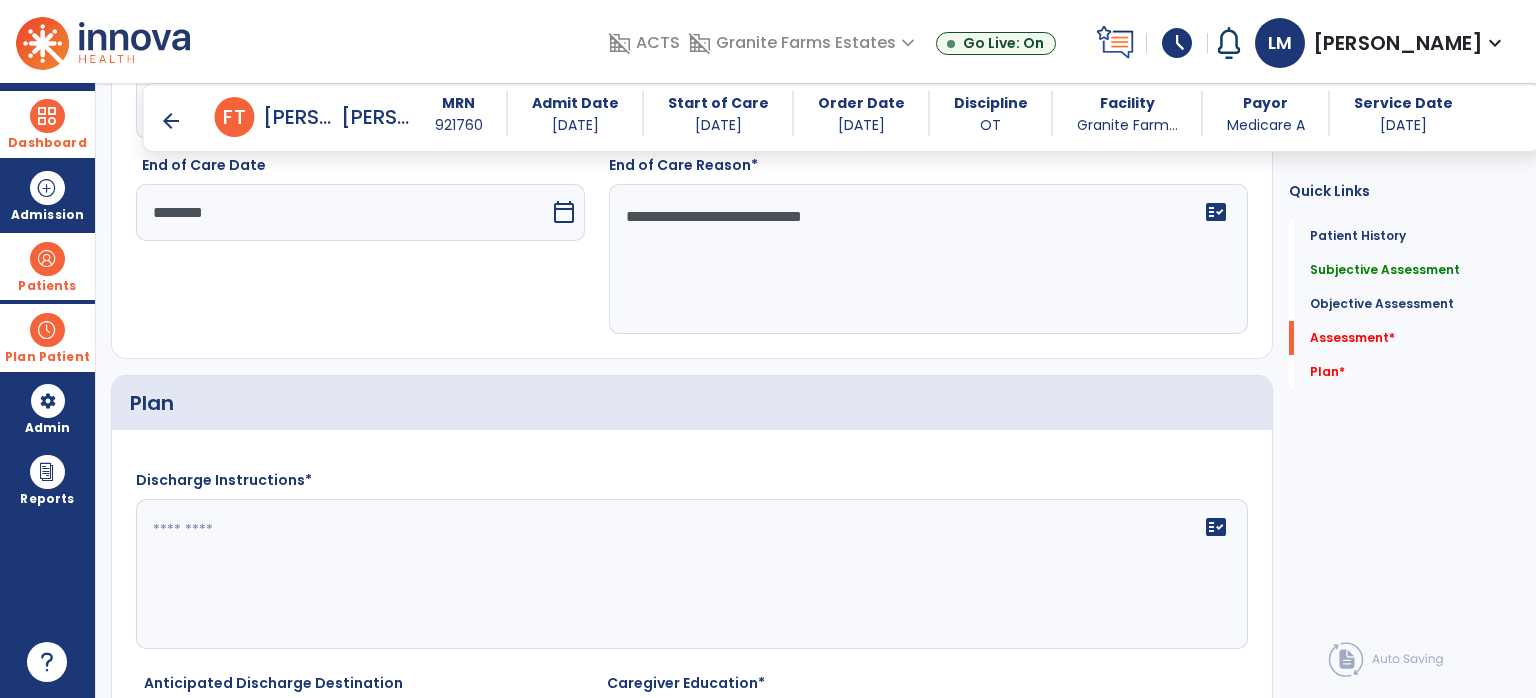 scroll, scrollTop: 3624, scrollLeft: 0, axis: vertical 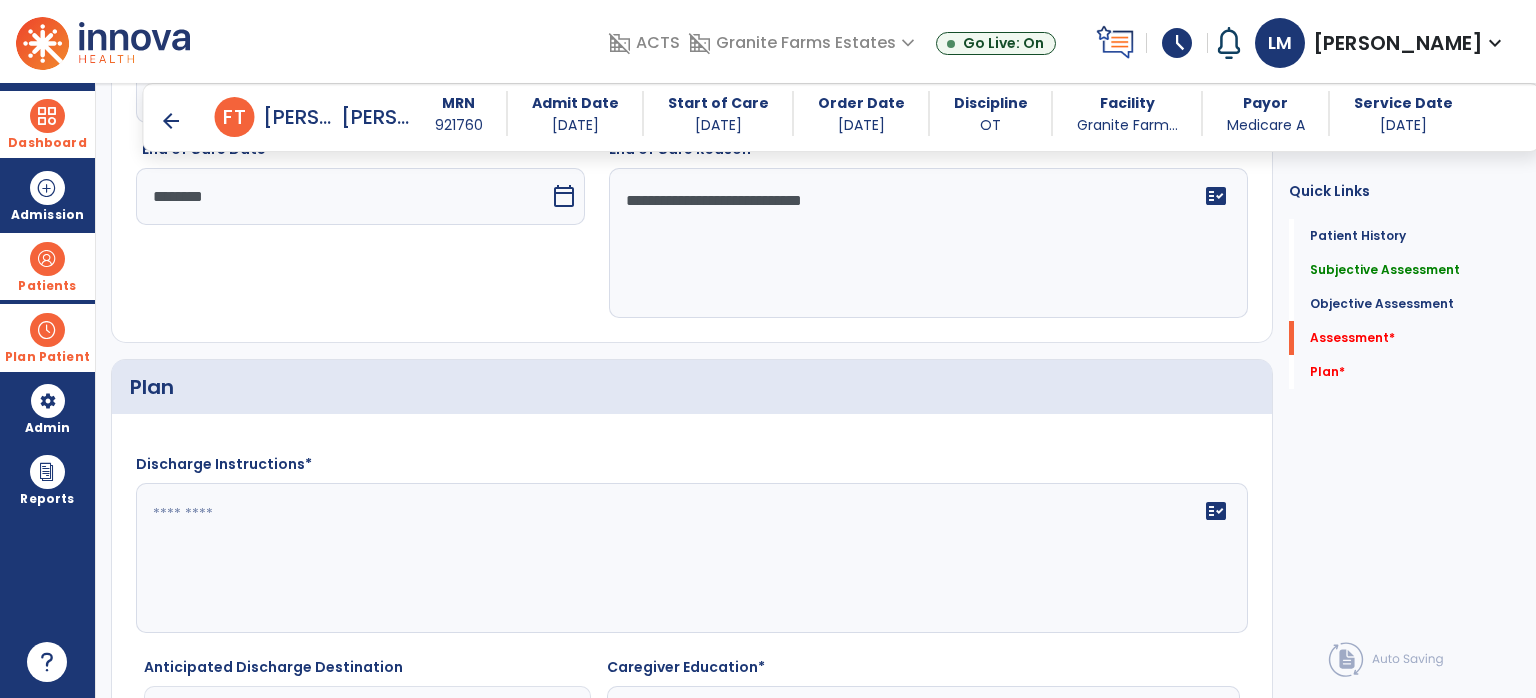 type on "**********" 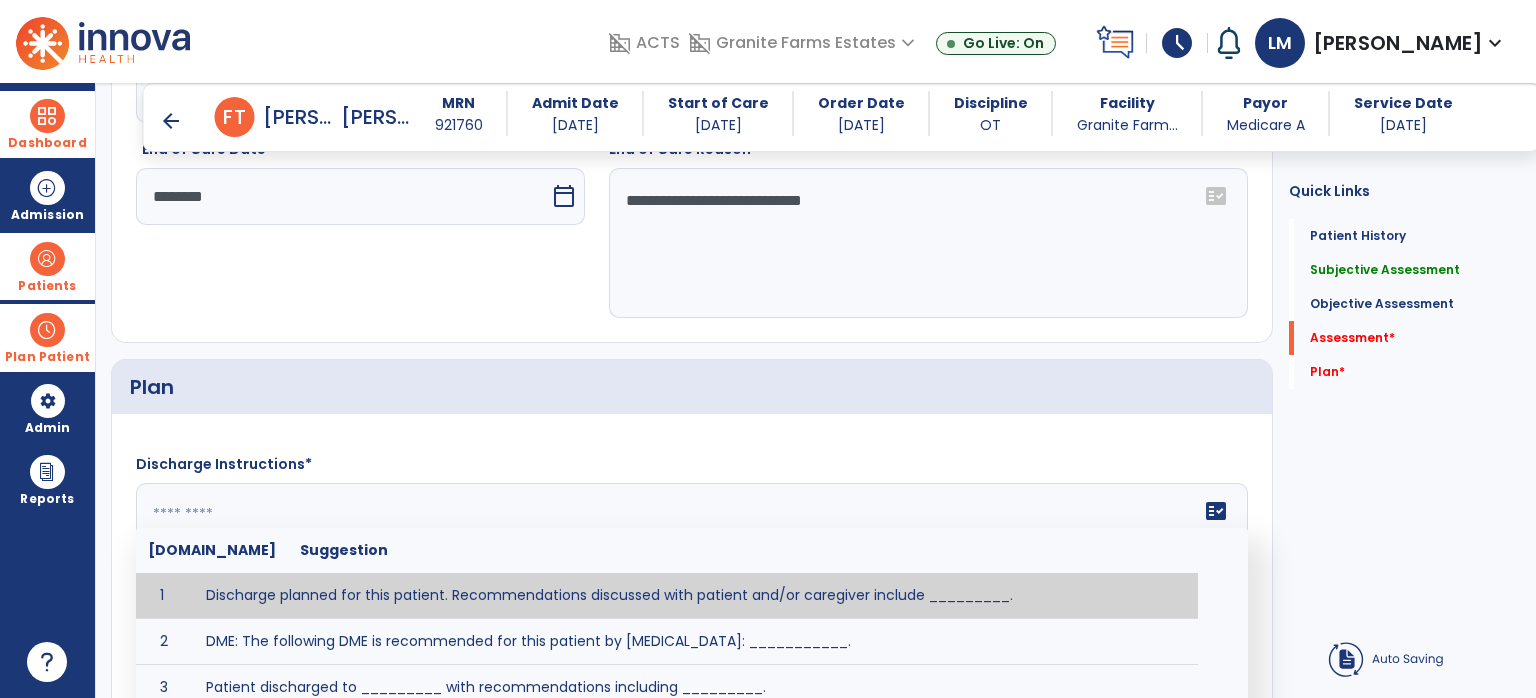 click 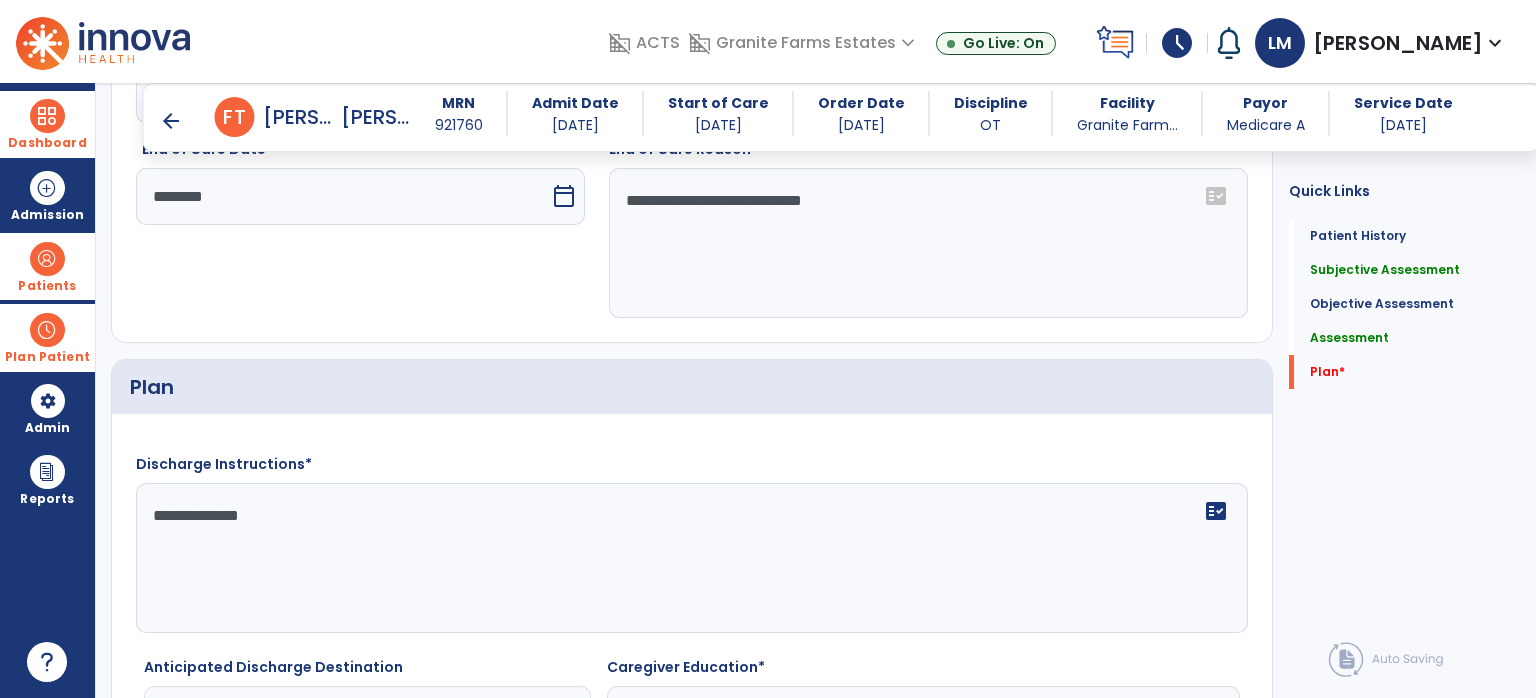 scroll, scrollTop: 3824, scrollLeft: 0, axis: vertical 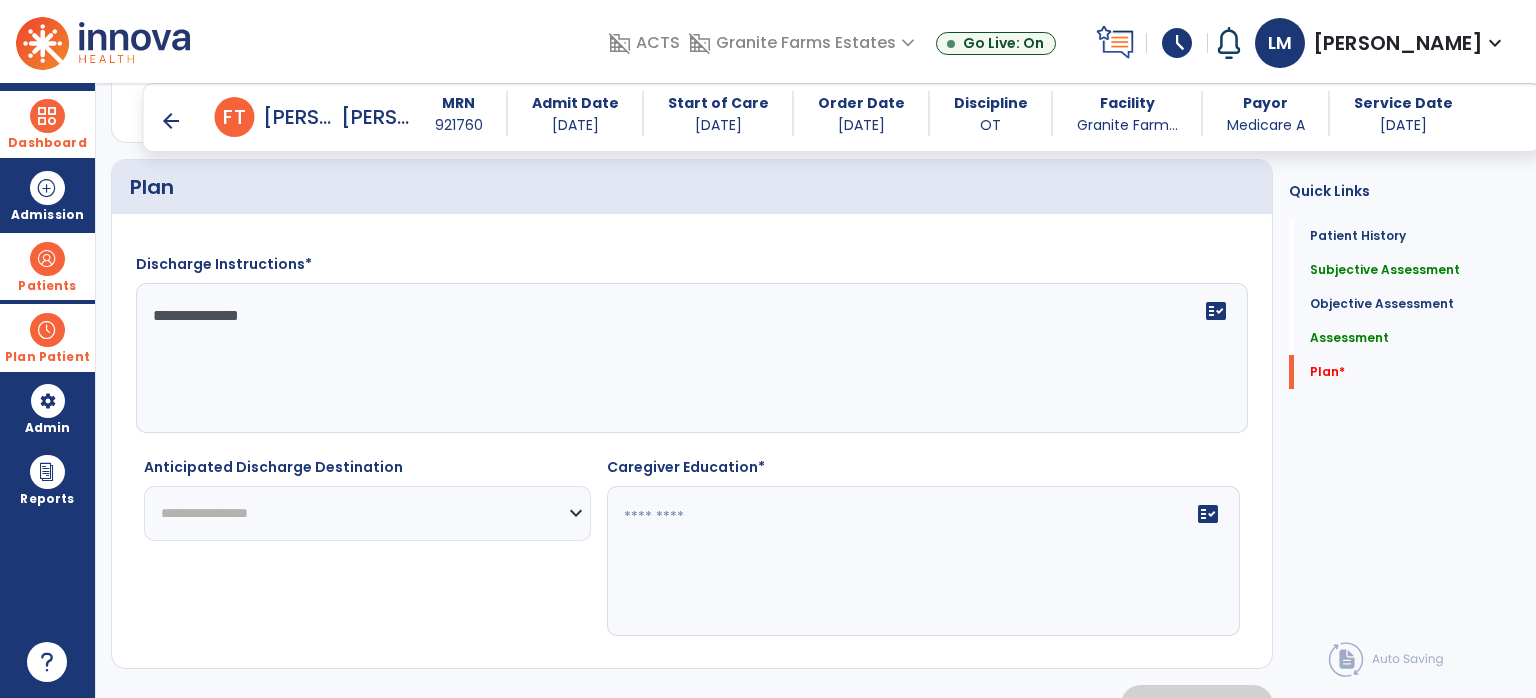 type on "**********" 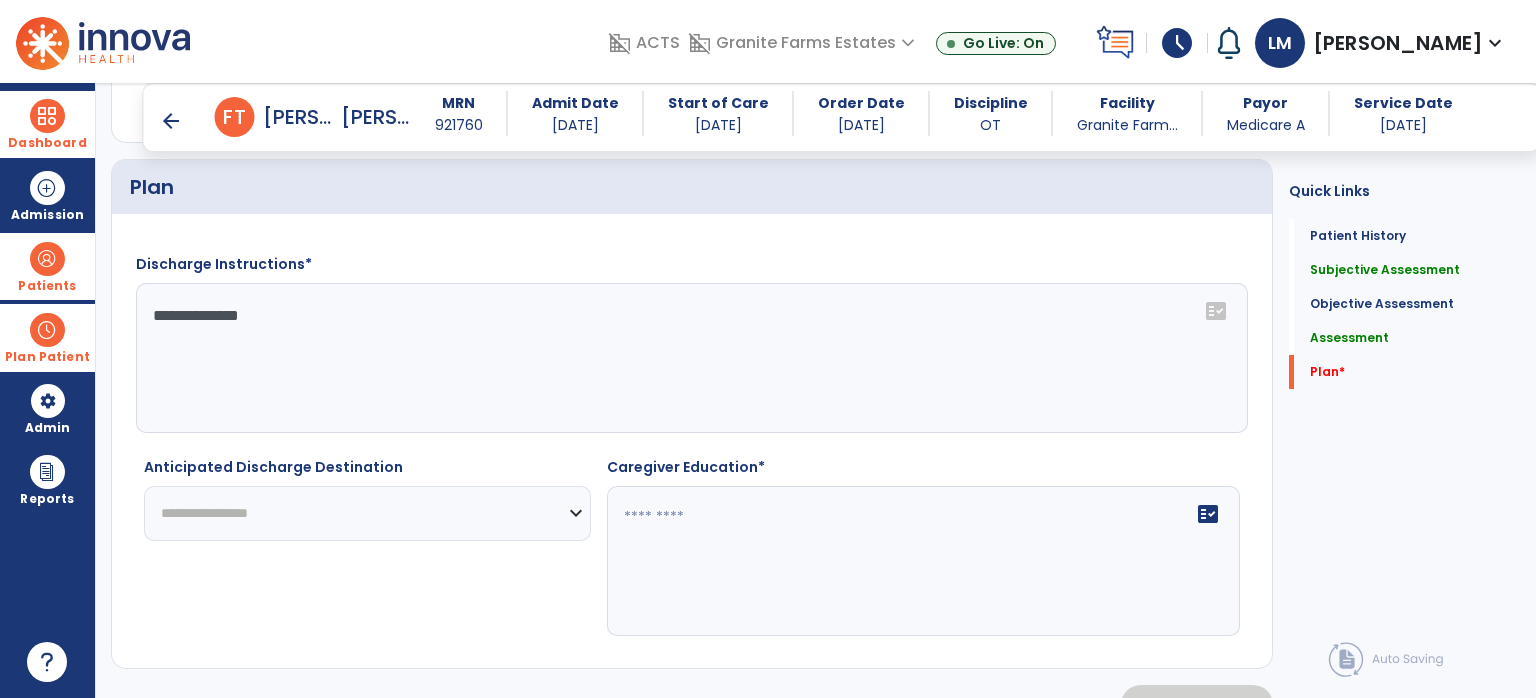select on "********" 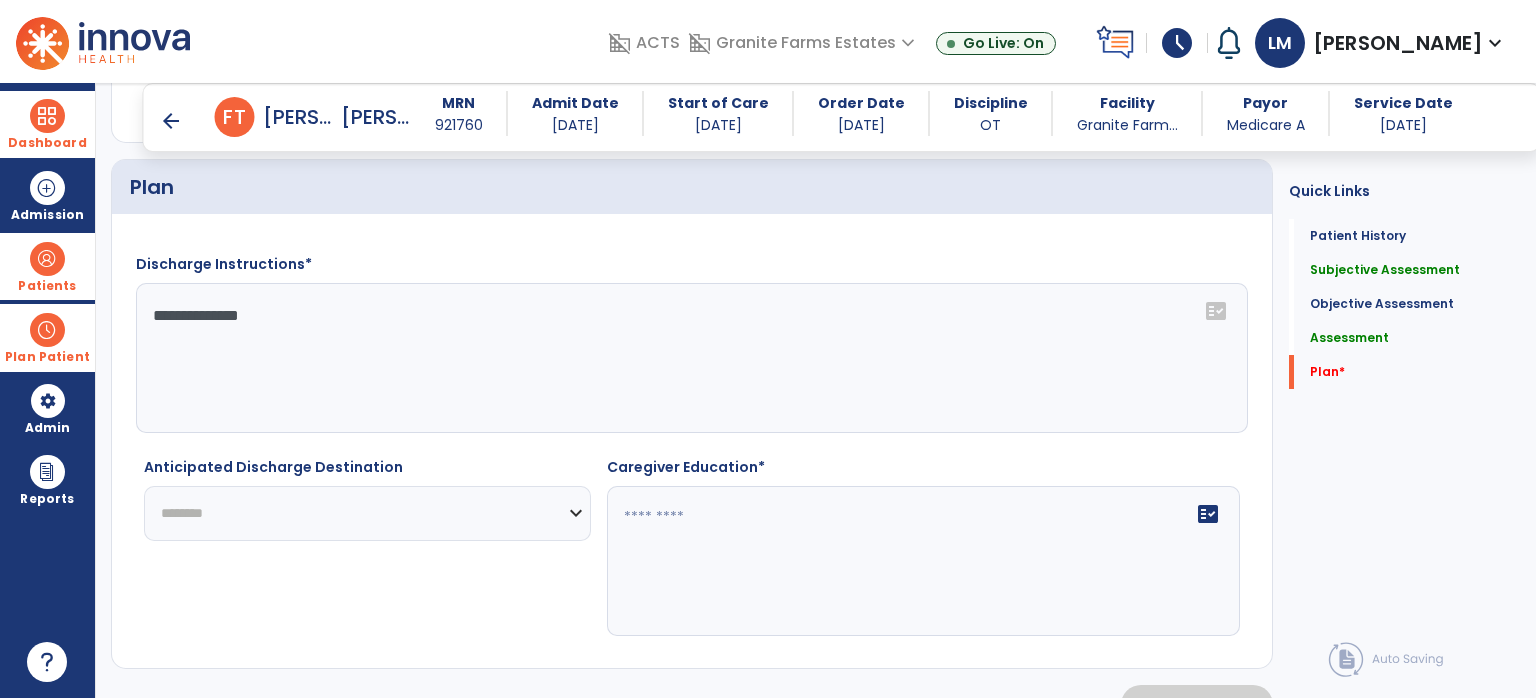click on "**********" 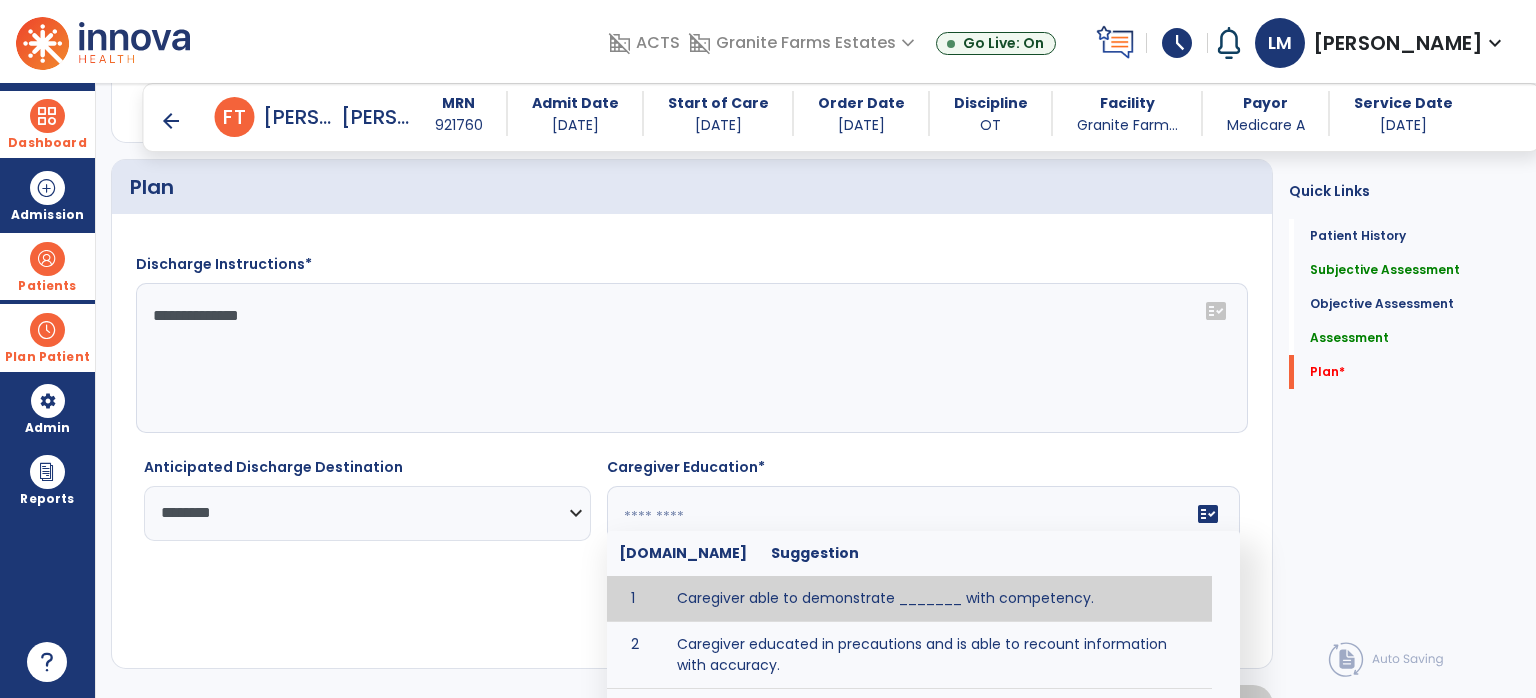 click 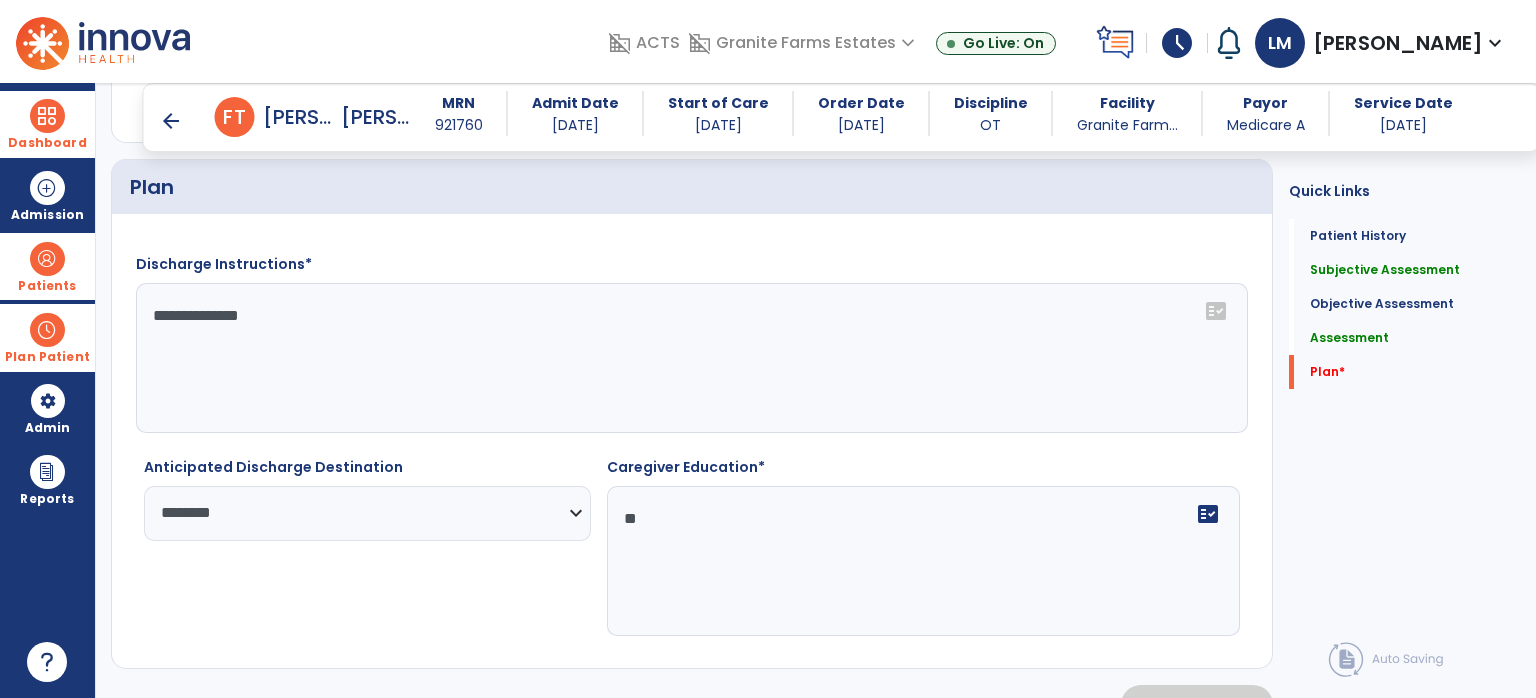type on "**" 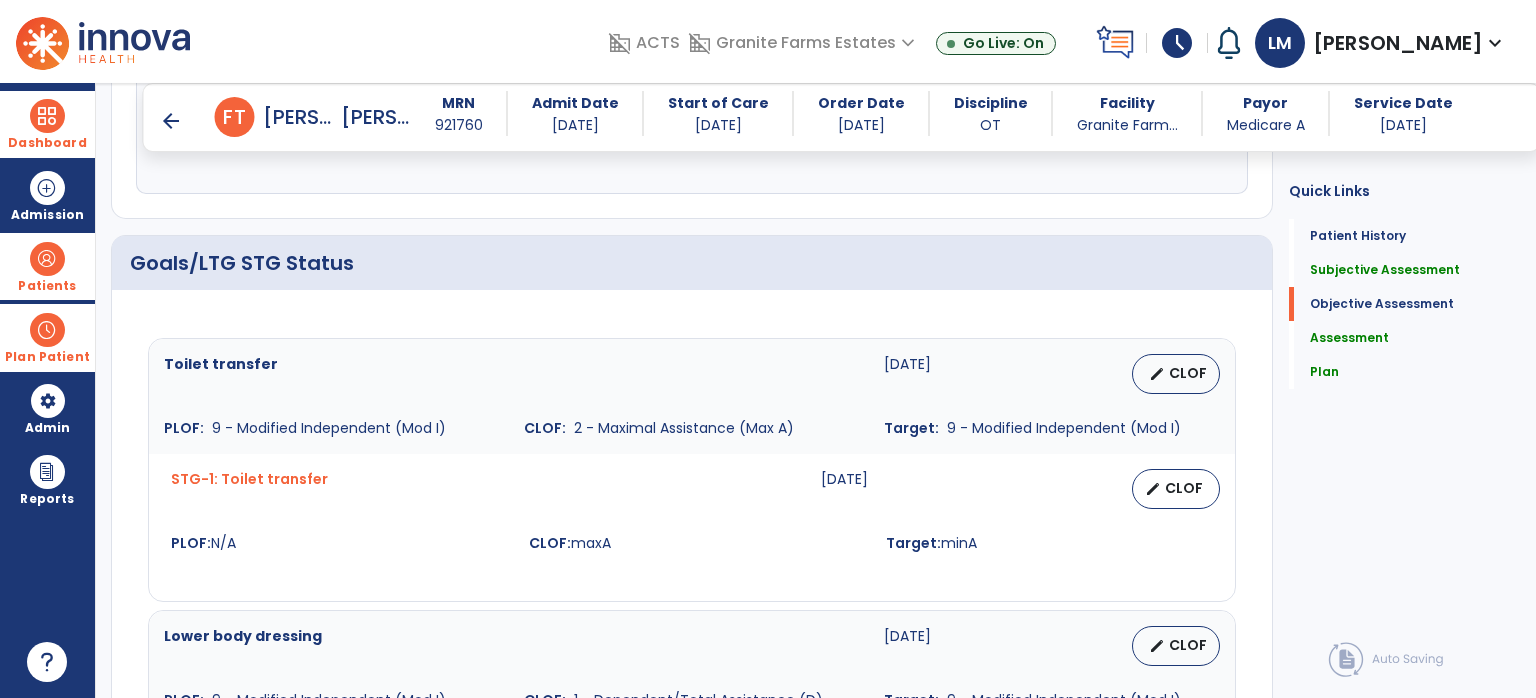 scroll, scrollTop: 624, scrollLeft: 0, axis: vertical 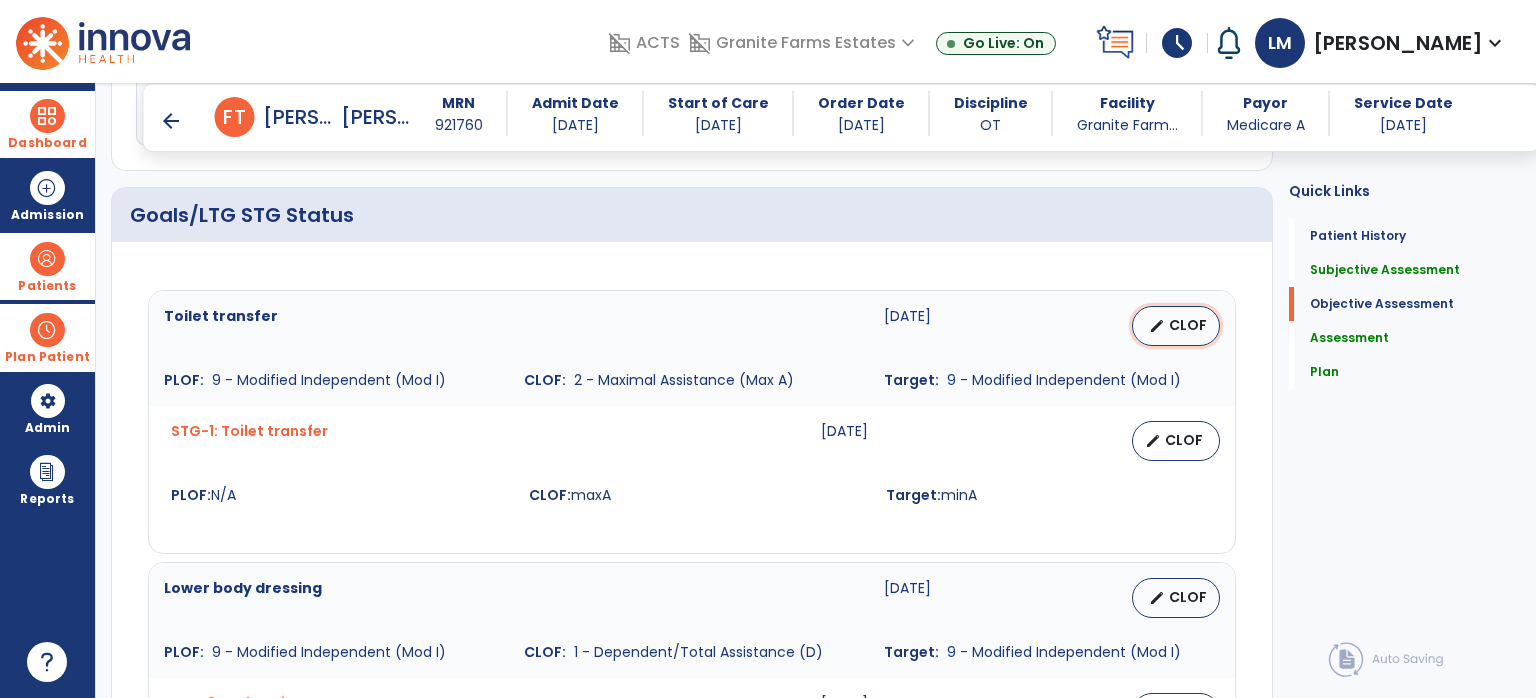 click on "edit   CLOF" at bounding box center [1176, 326] 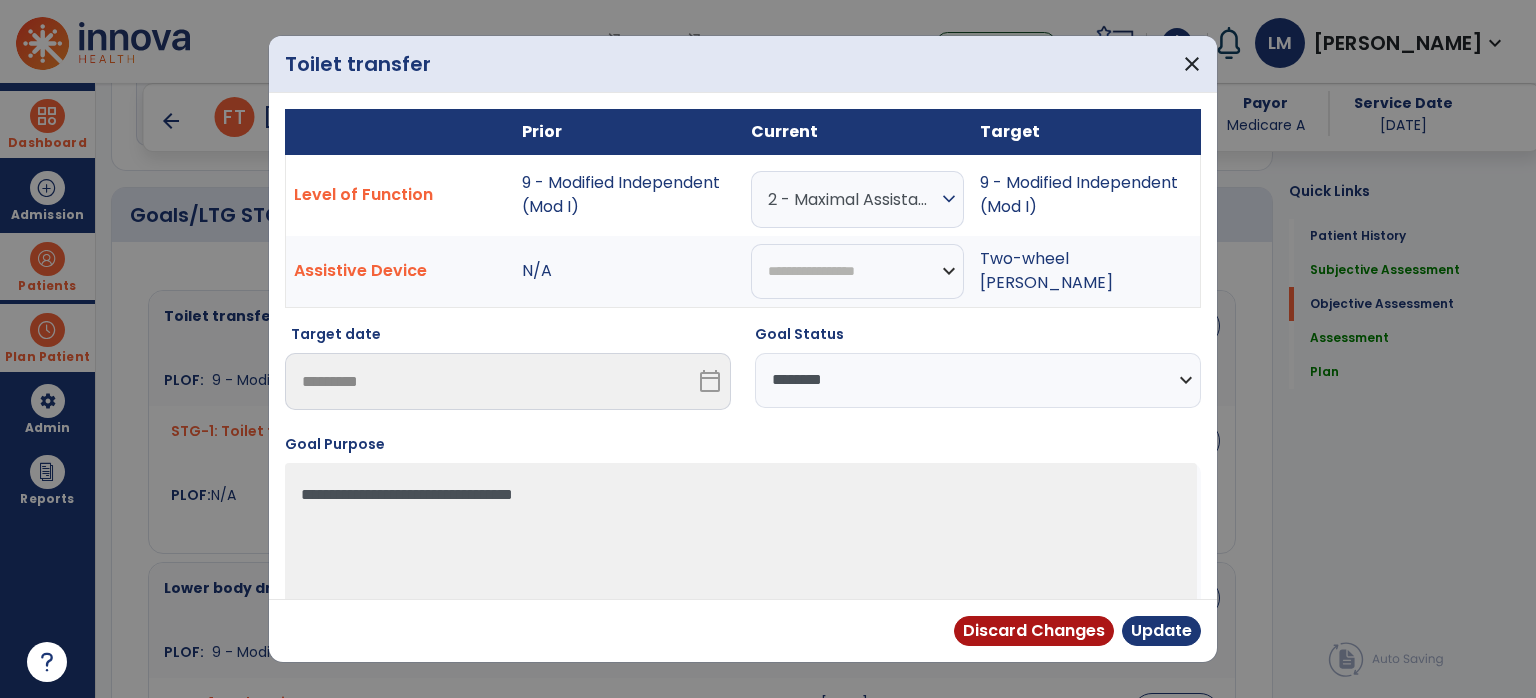 drag, startPoint x: 1041, startPoint y: 377, endPoint x: 1032, endPoint y: 386, distance: 12.727922 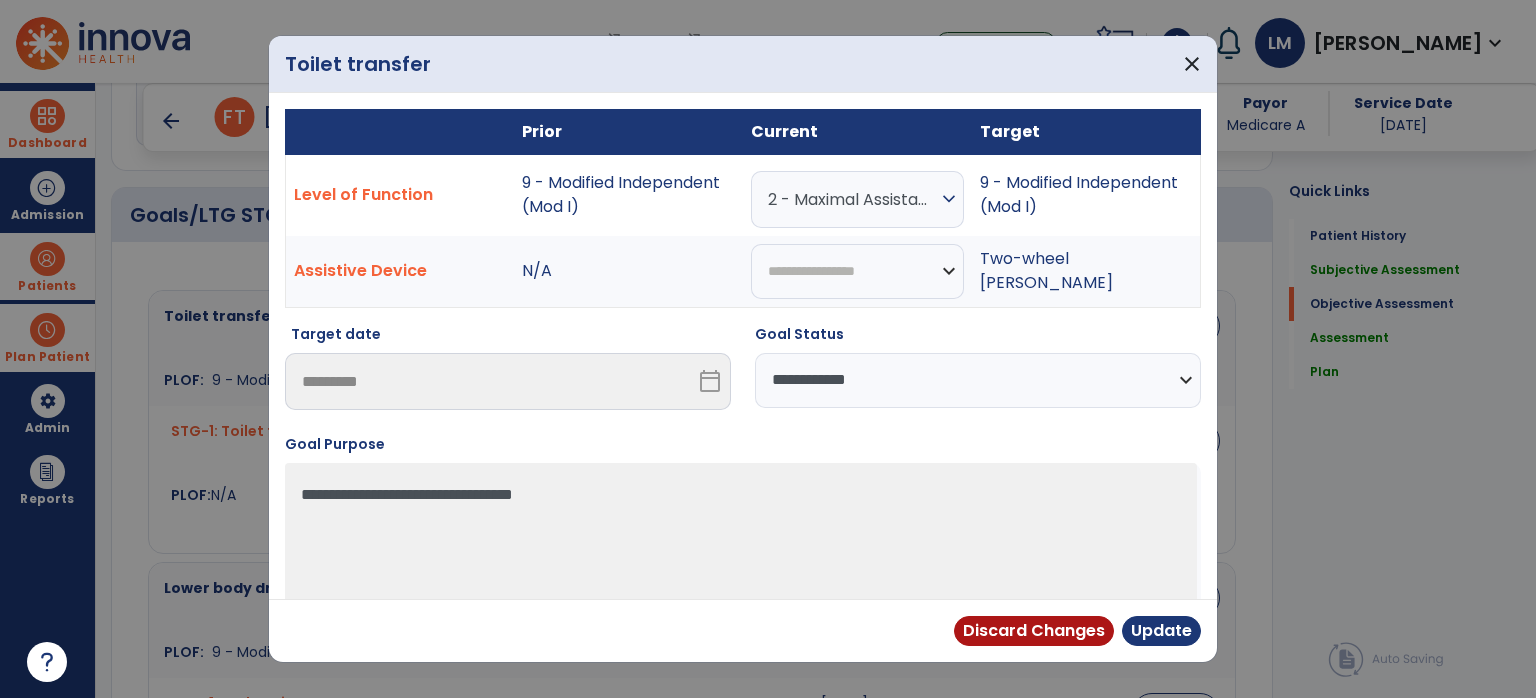 click on "**********" at bounding box center [978, 380] 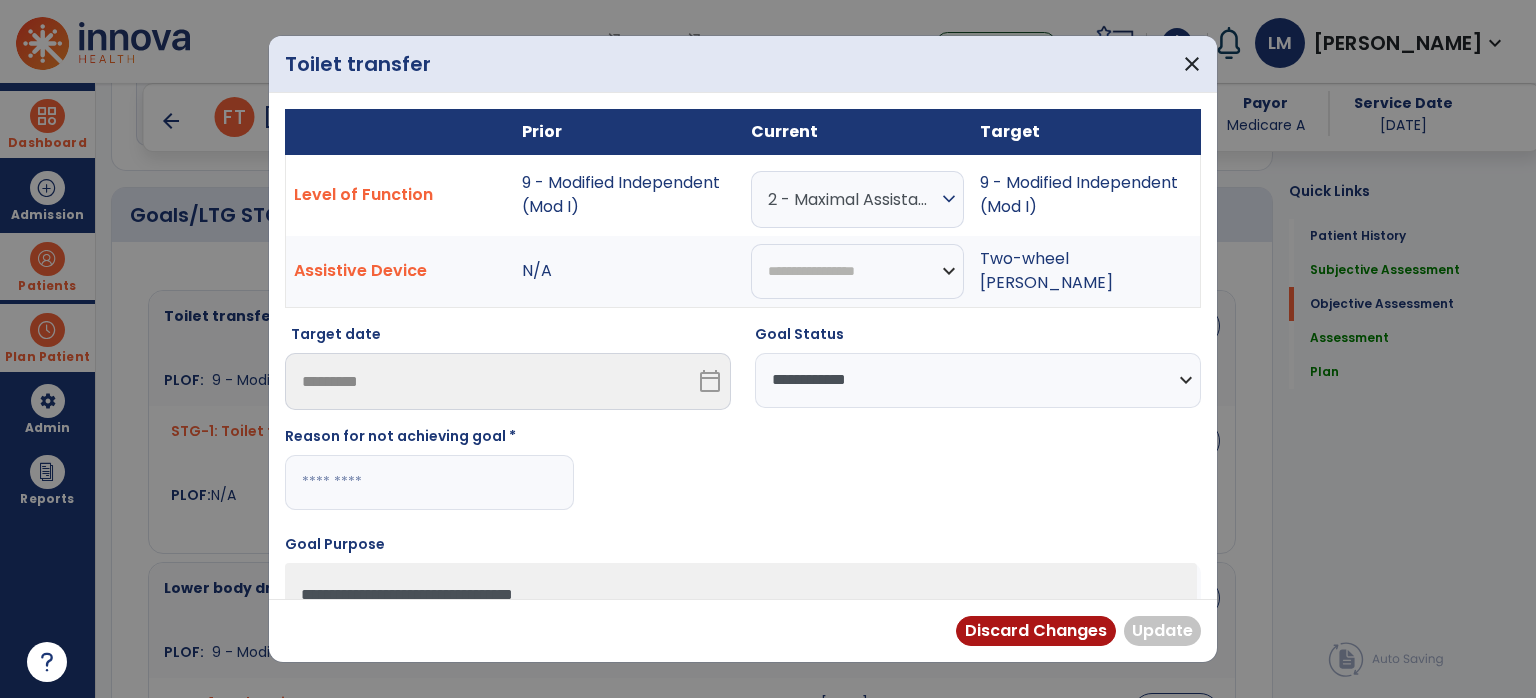 click at bounding box center (429, 482) 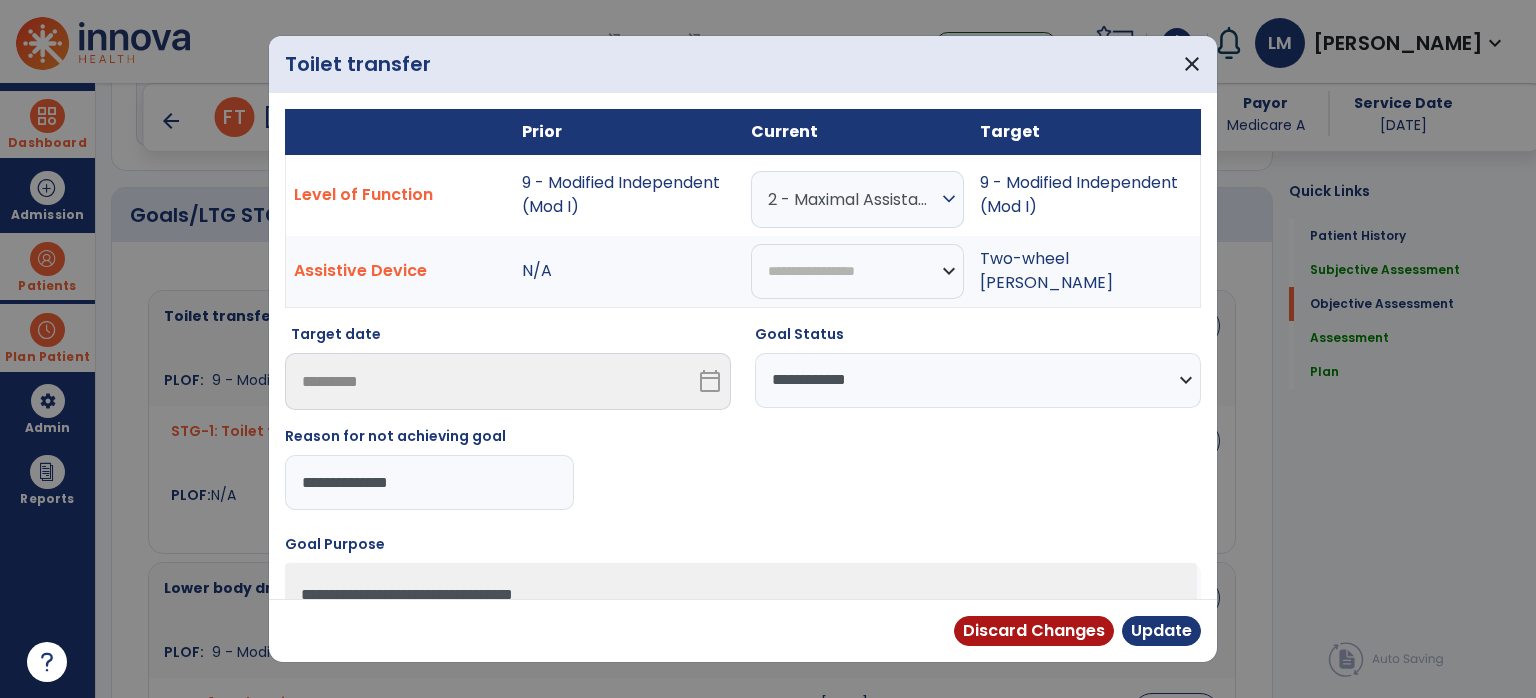 drag, startPoint x: 500, startPoint y: 497, endPoint x: 303, endPoint y: 483, distance: 197.49684 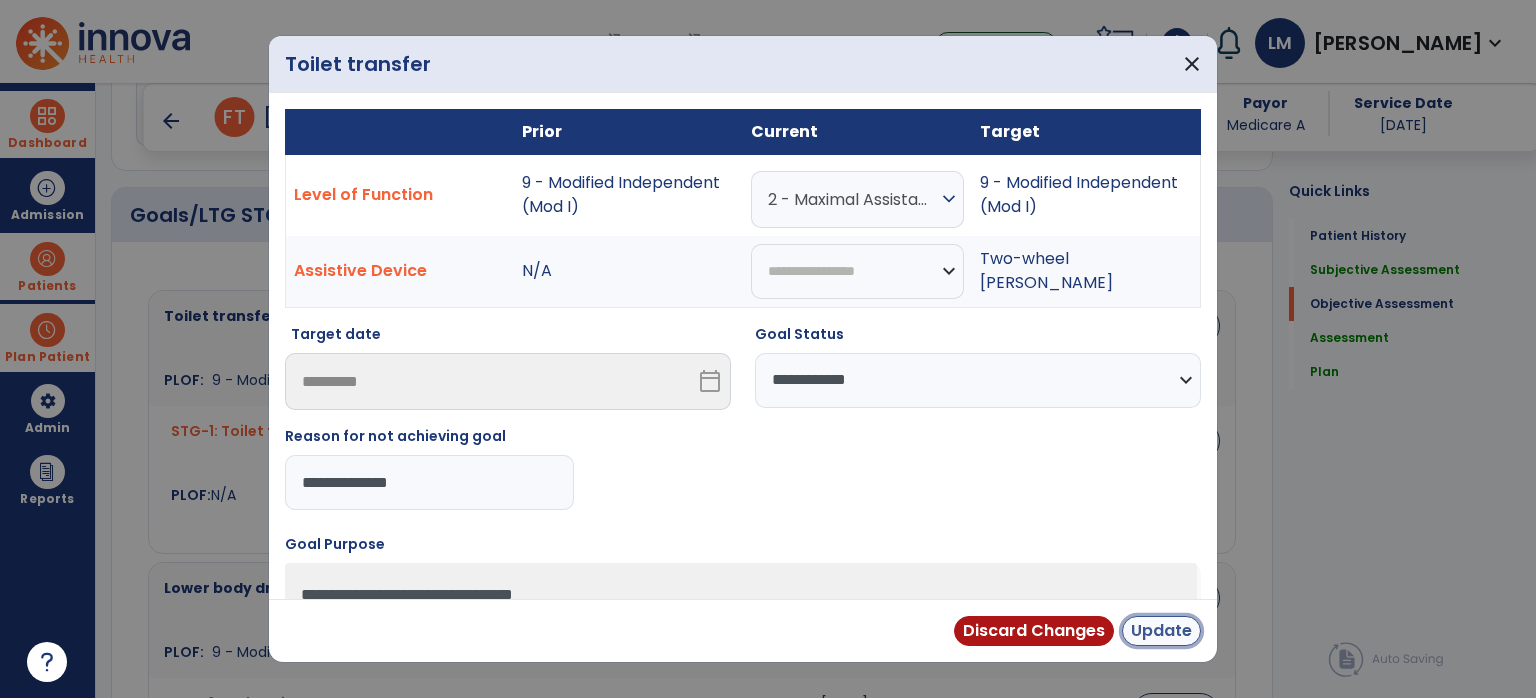 click on "Update" at bounding box center (1161, 631) 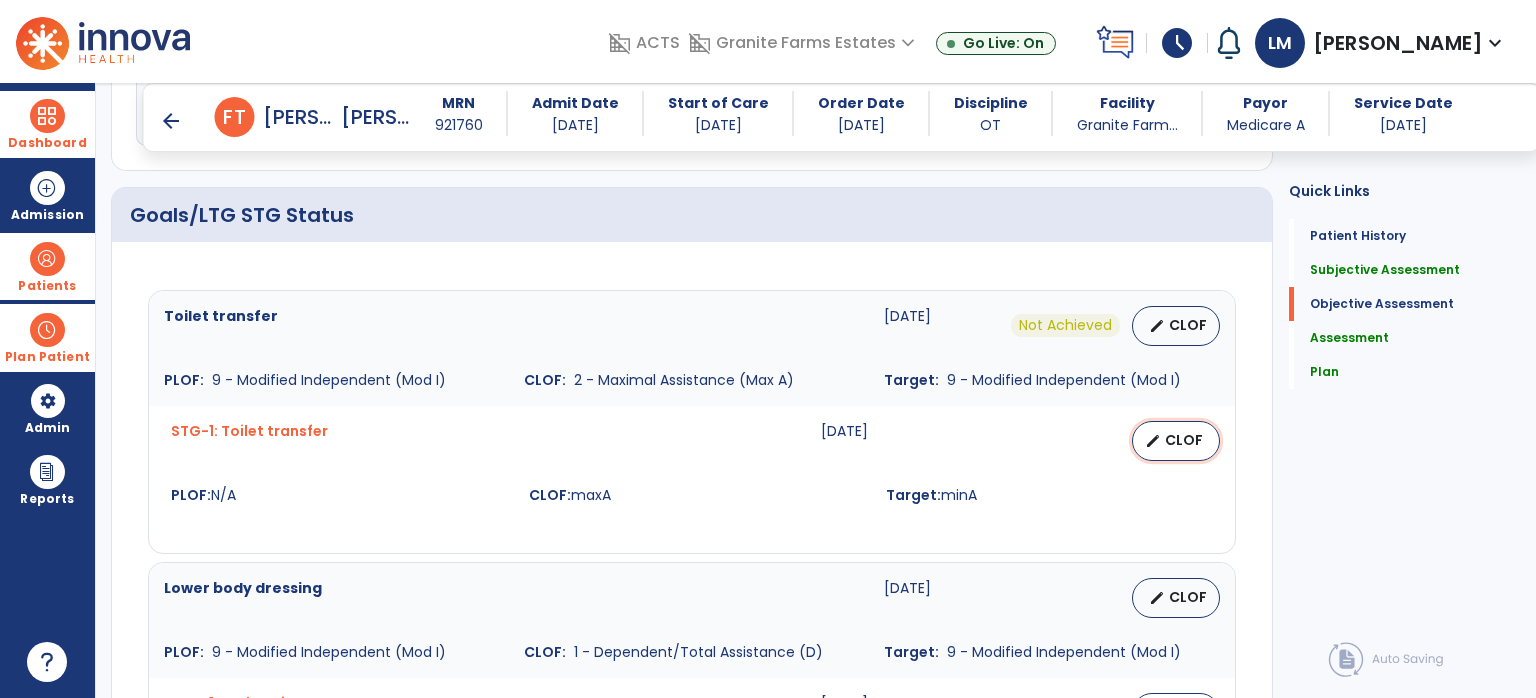click on "CLOF" at bounding box center [1184, 440] 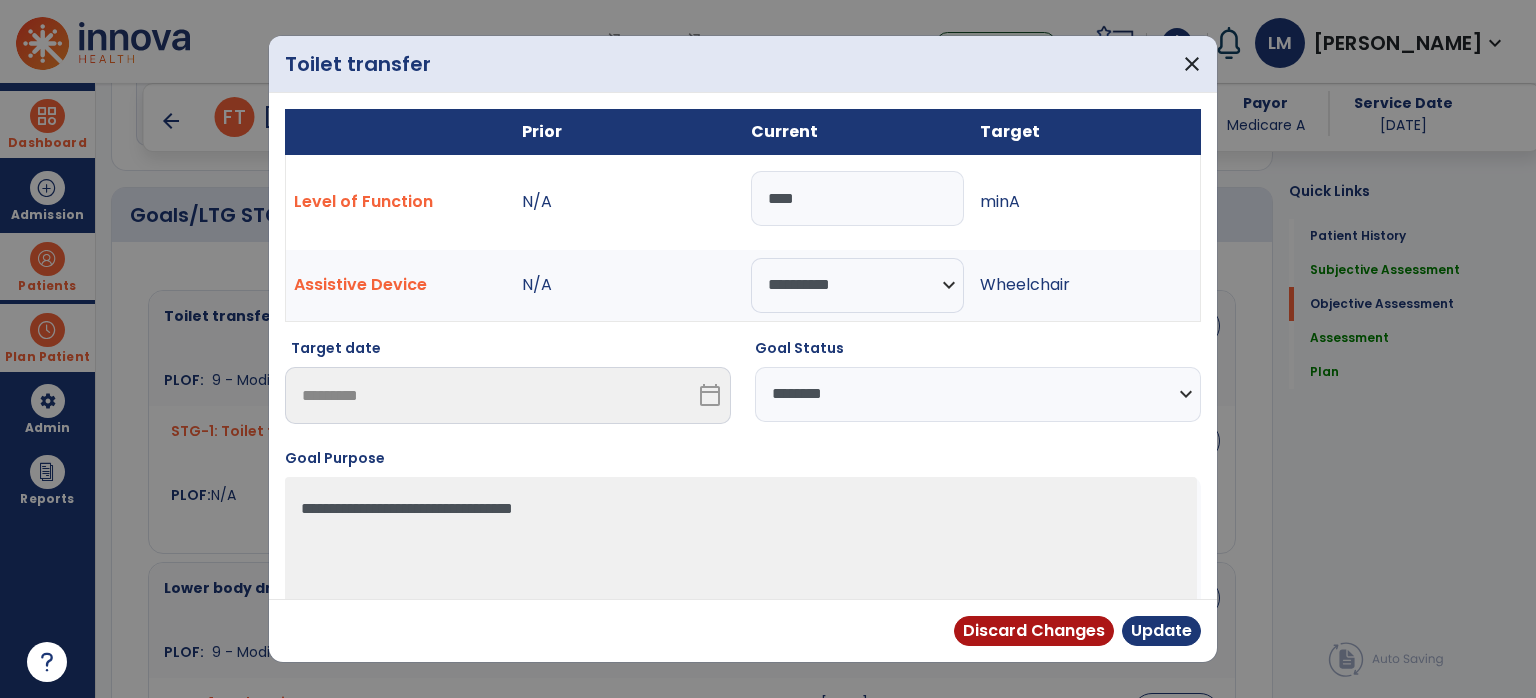 click on "**********" at bounding box center (978, 394) 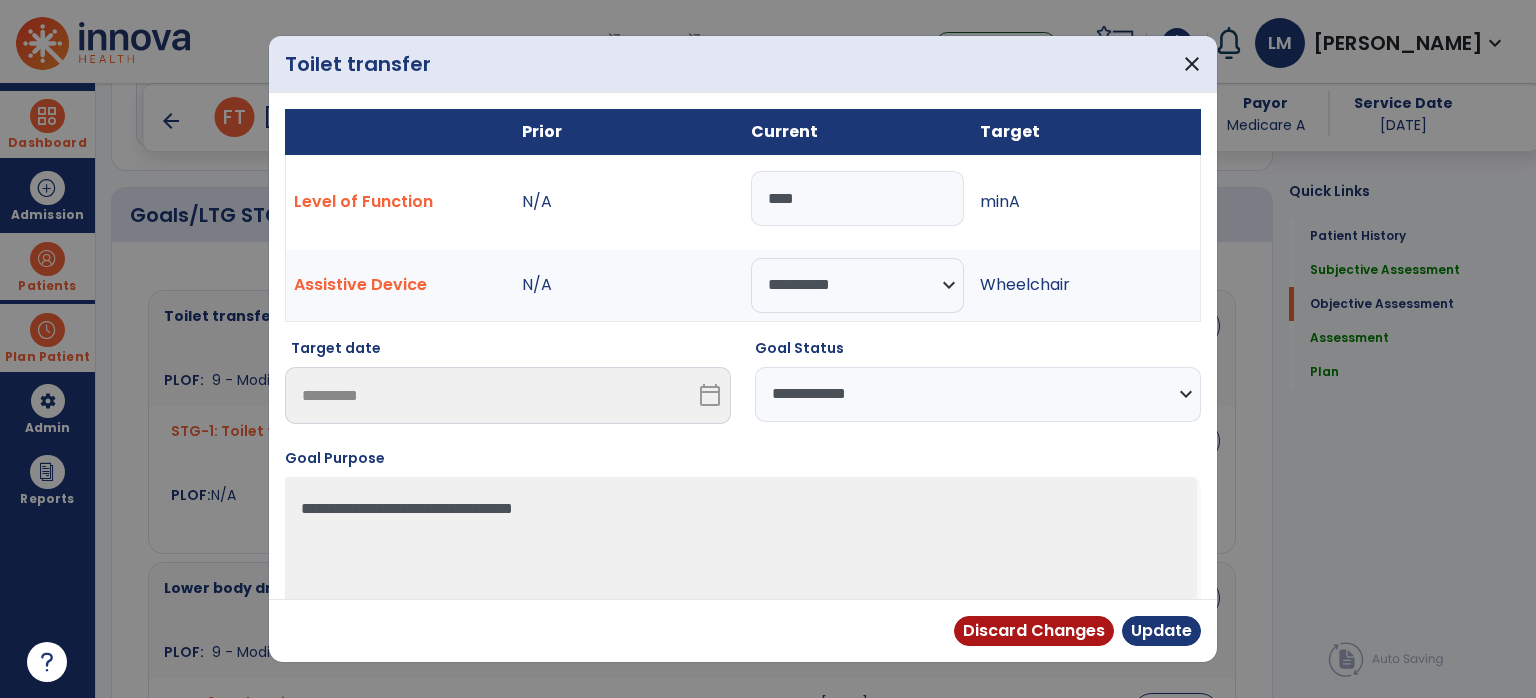 click on "**********" at bounding box center (978, 394) 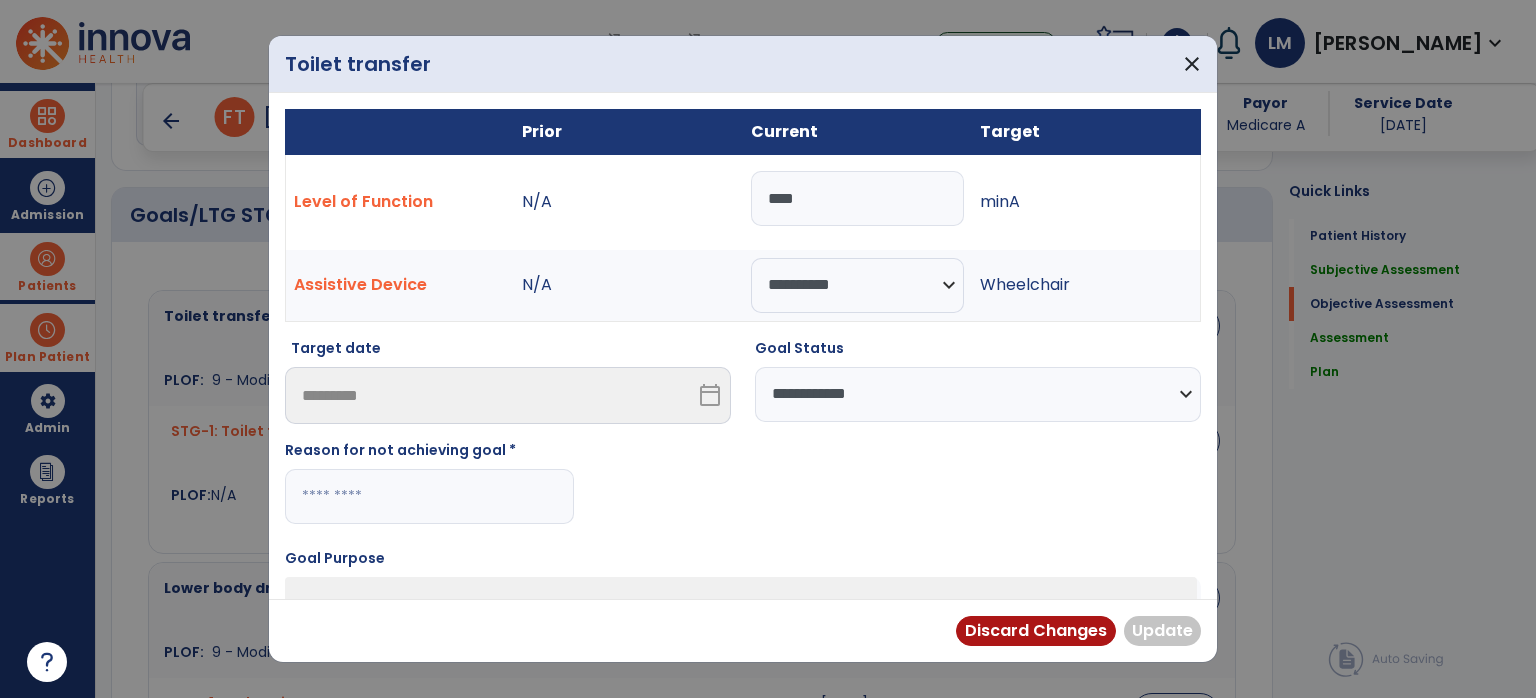 click at bounding box center (429, 496) 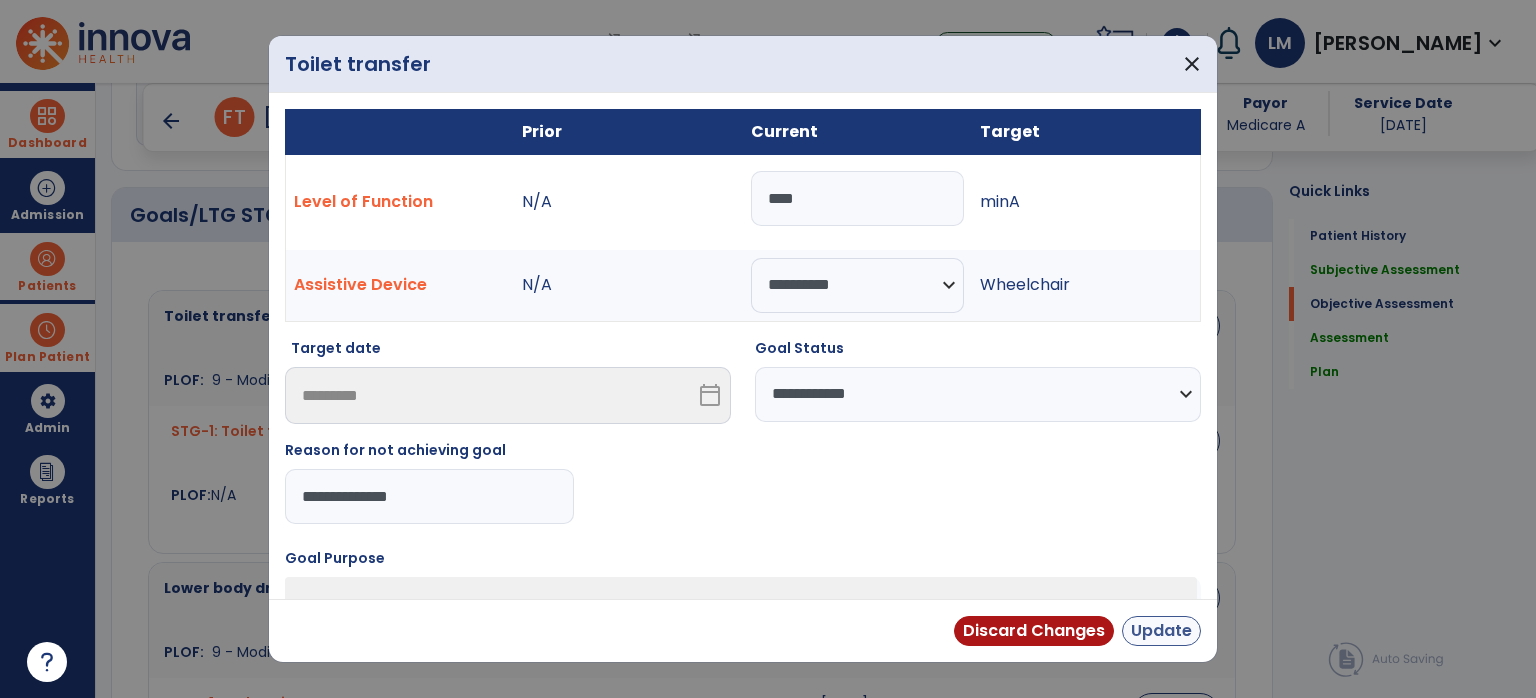 type on "**********" 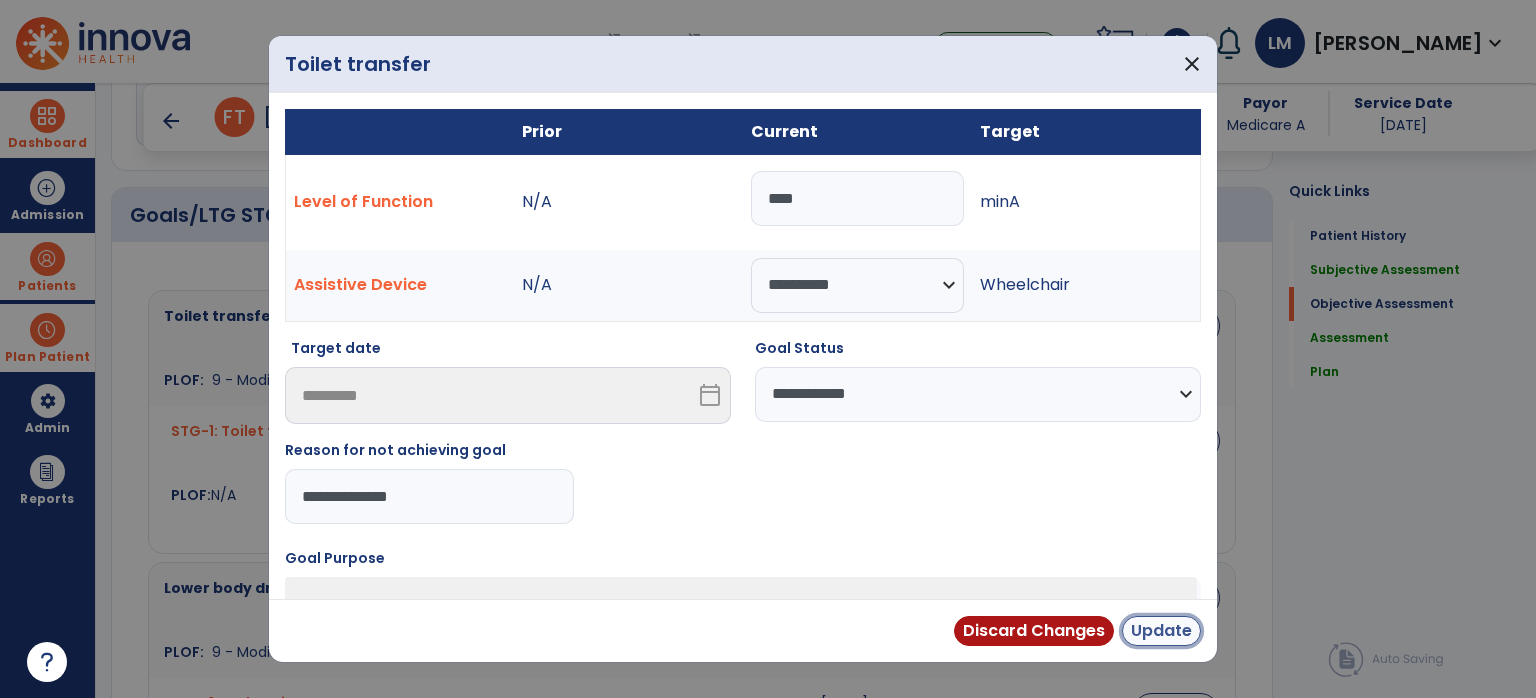 click on "Update" at bounding box center [1161, 631] 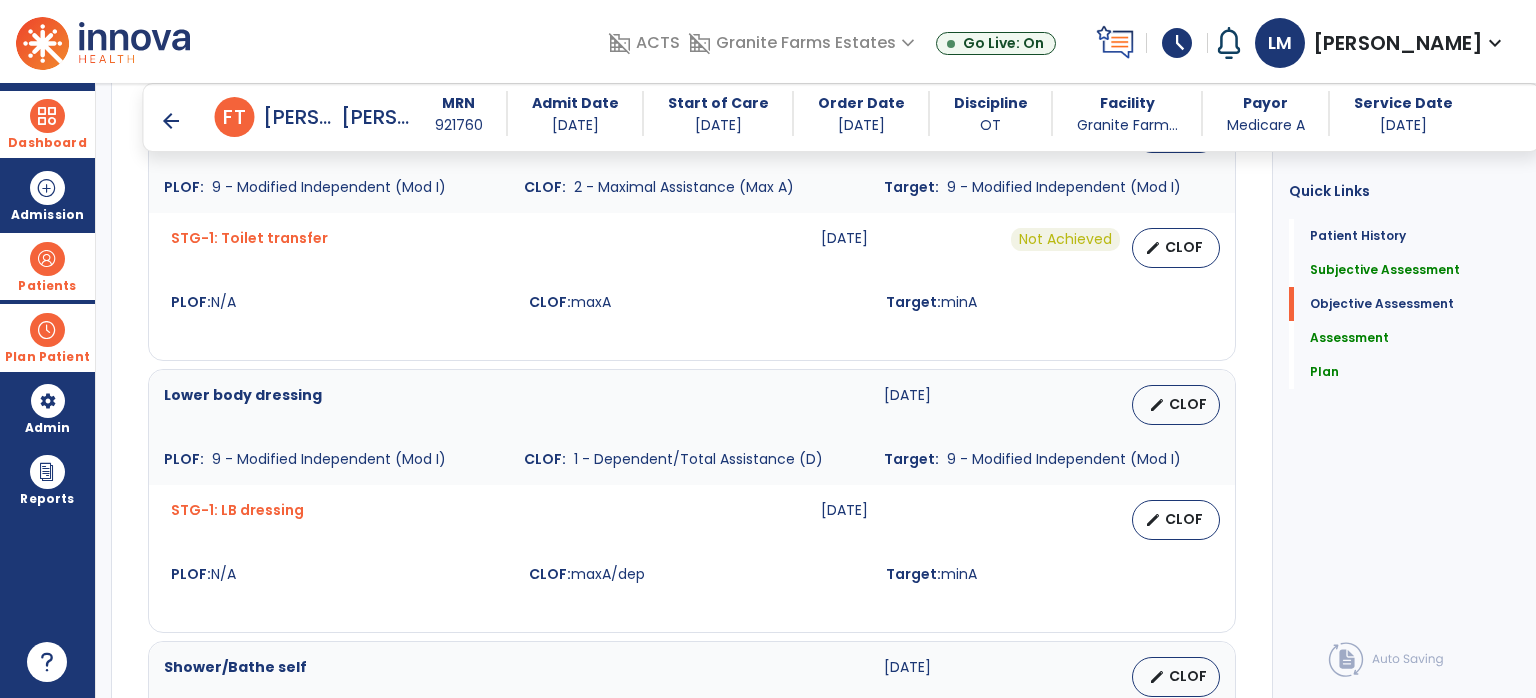 scroll, scrollTop: 824, scrollLeft: 0, axis: vertical 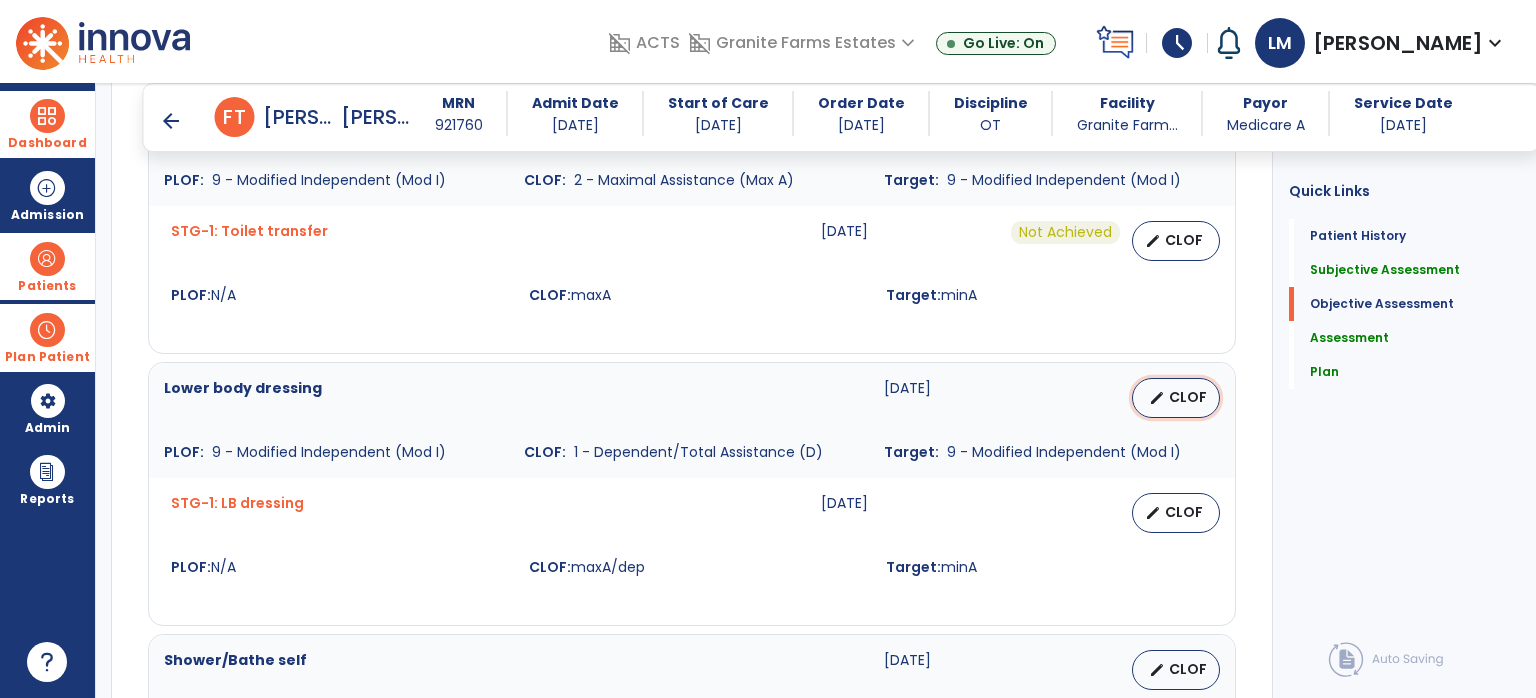click on "edit   CLOF" at bounding box center (1176, 398) 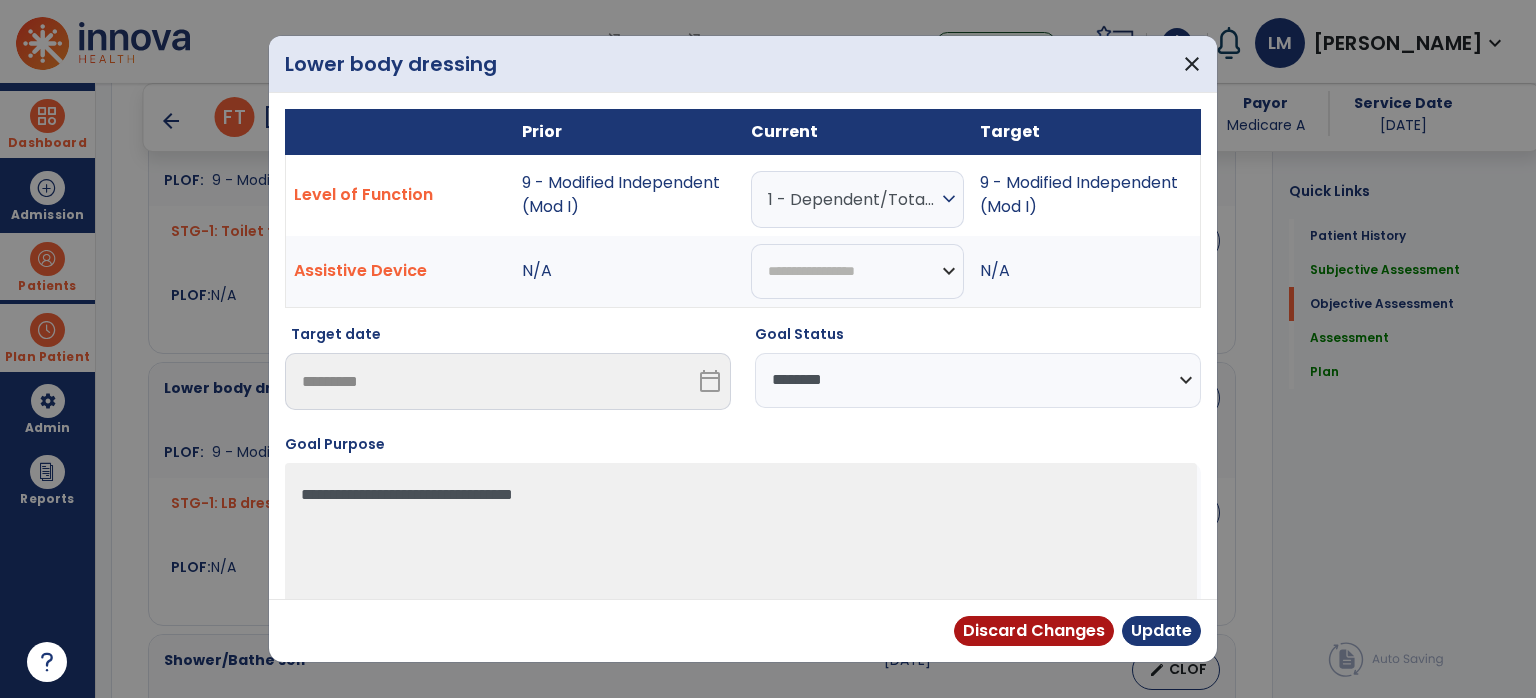 click on "**********" at bounding box center [978, 380] 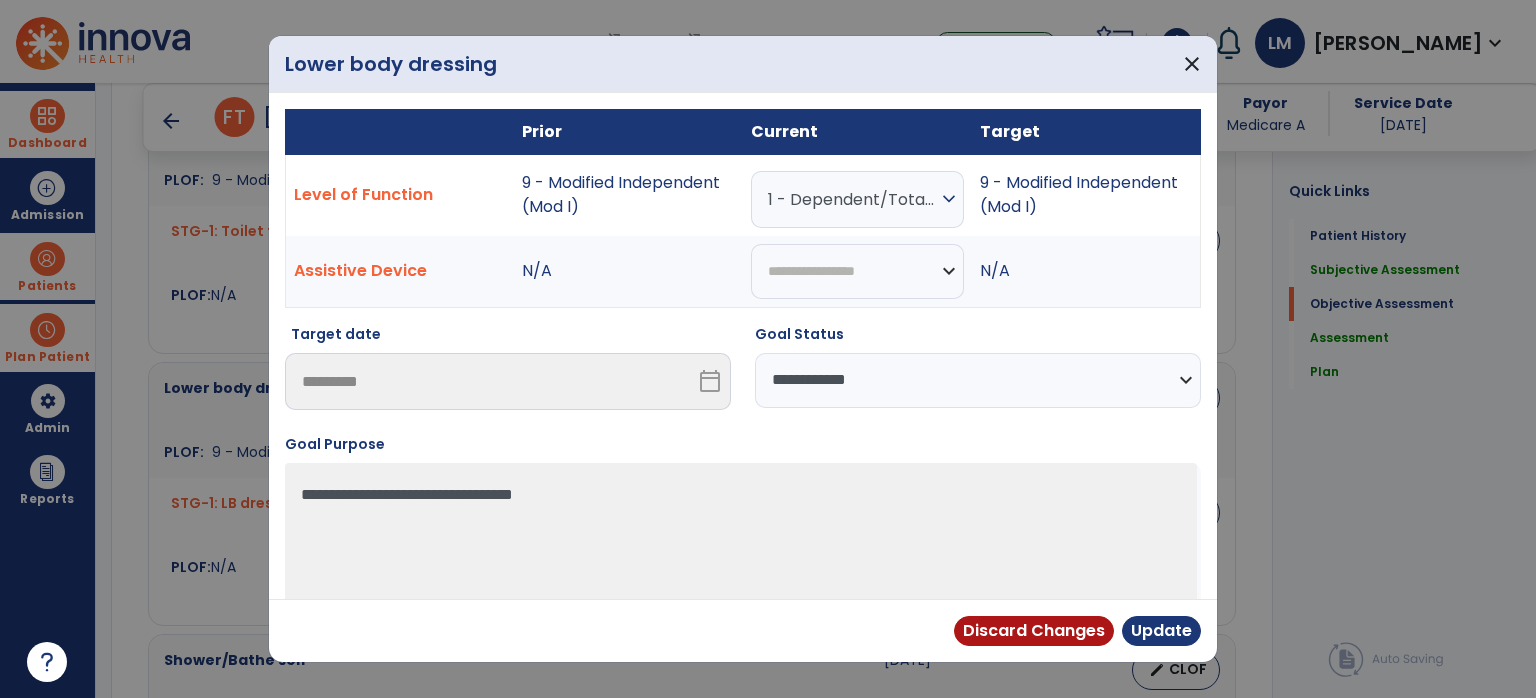click on "**********" at bounding box center (978, 380) 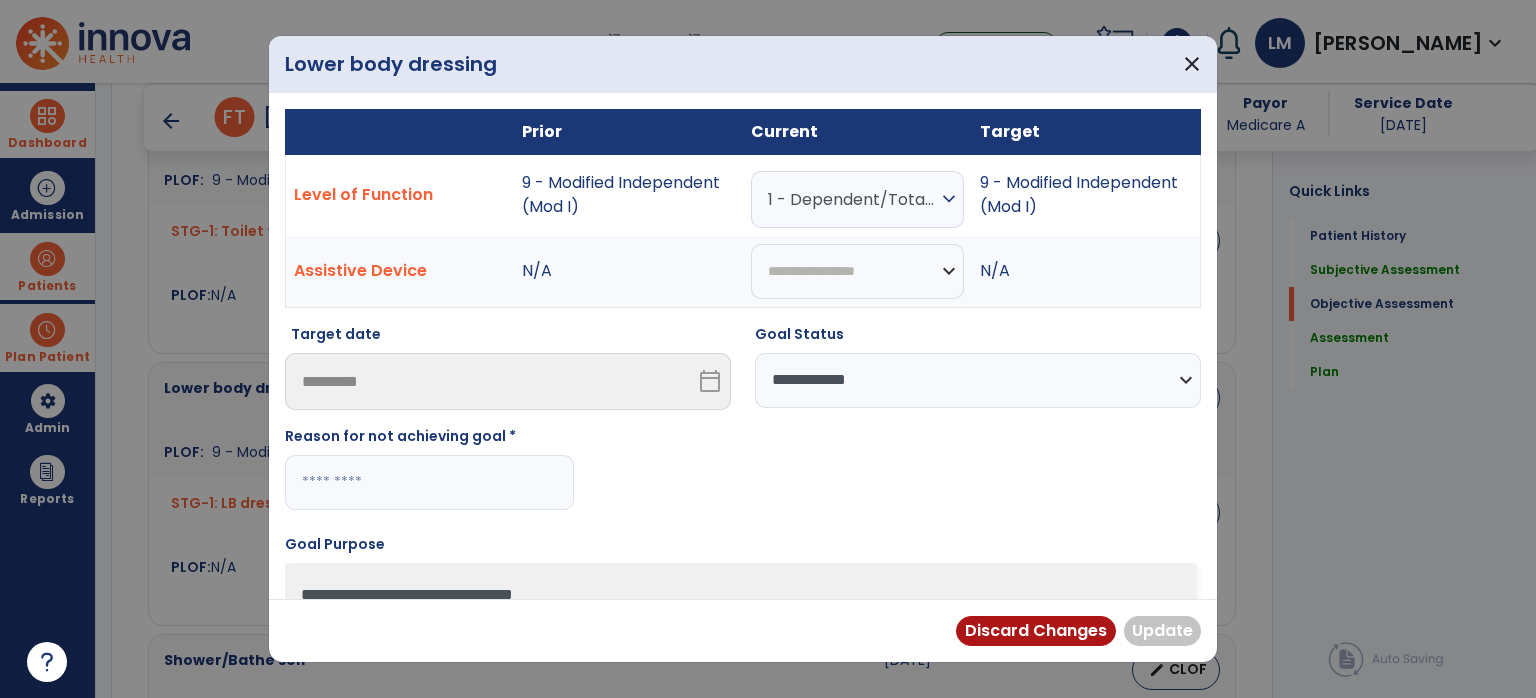 click at bounding box center [429, 482] 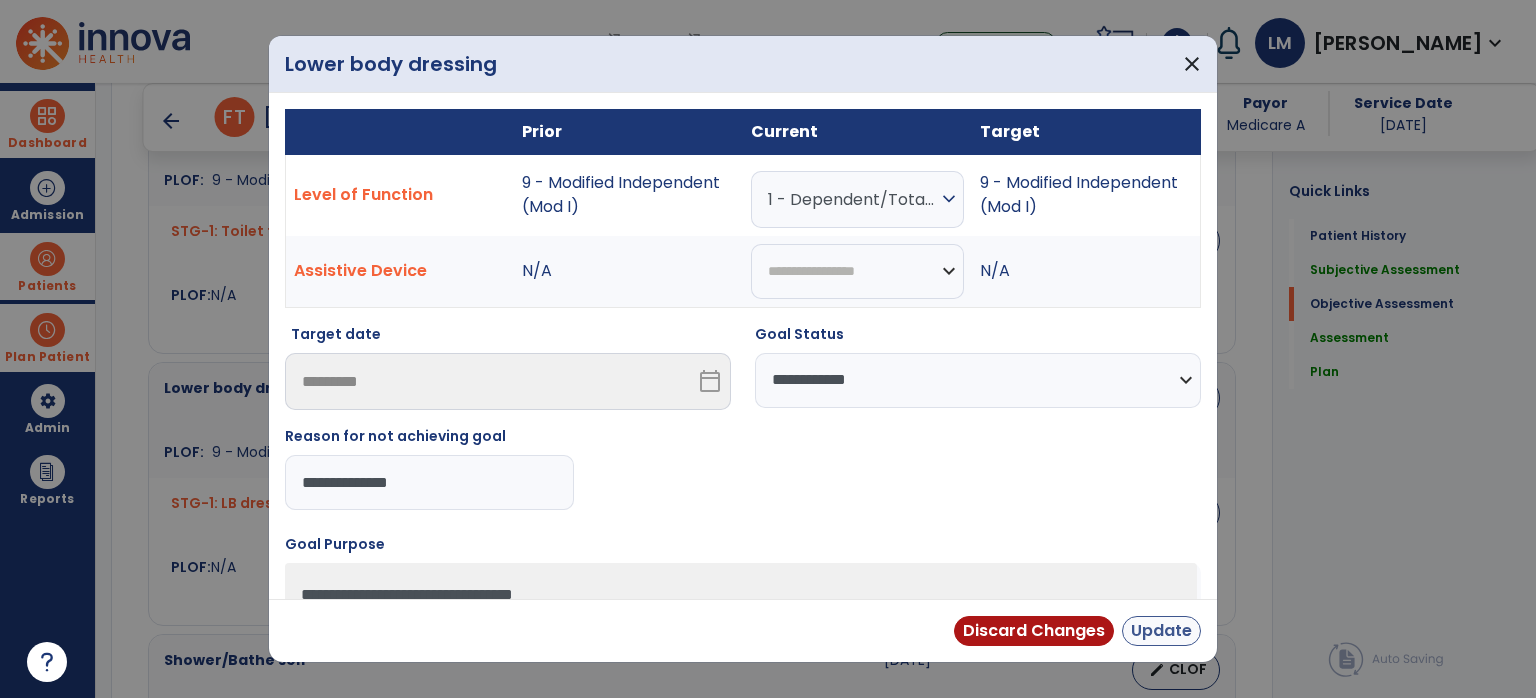 type on "**********" 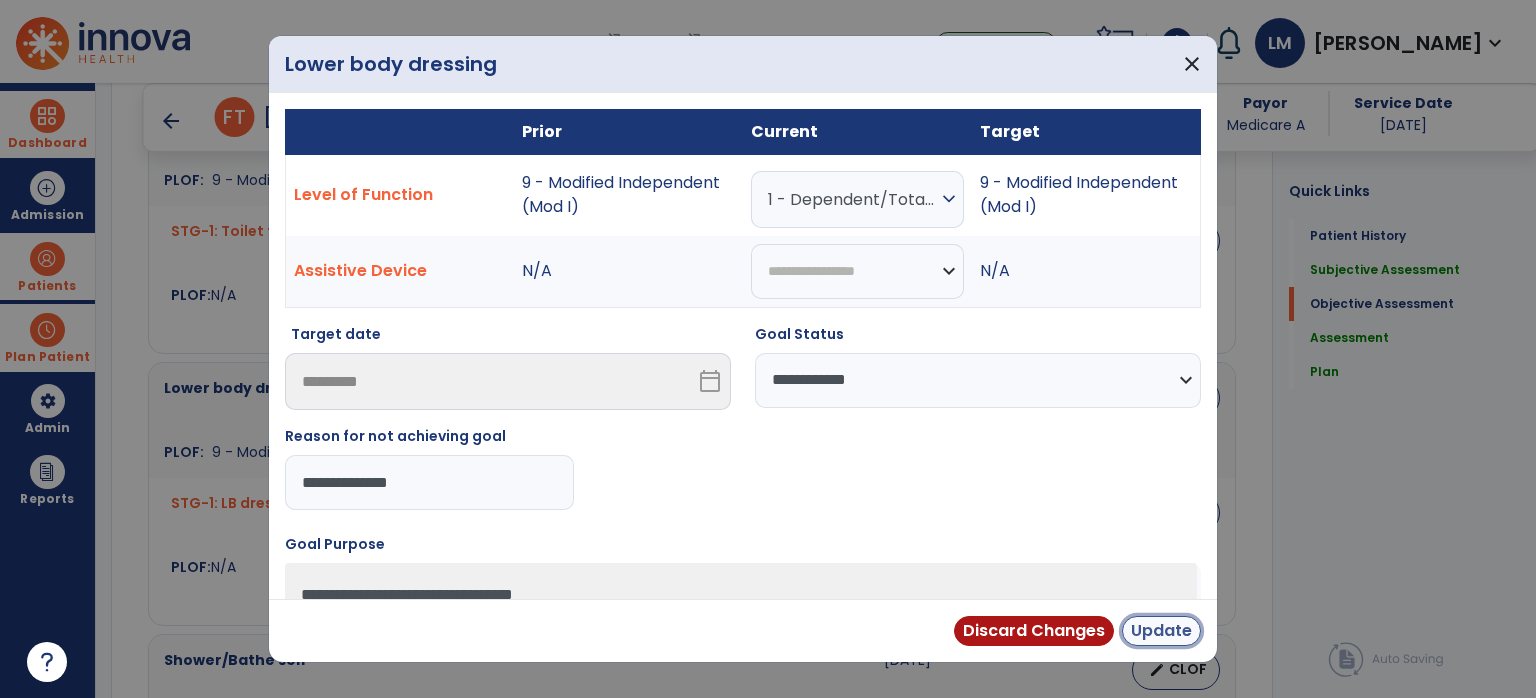 click on "Update" at bounding box center [1161, 631] 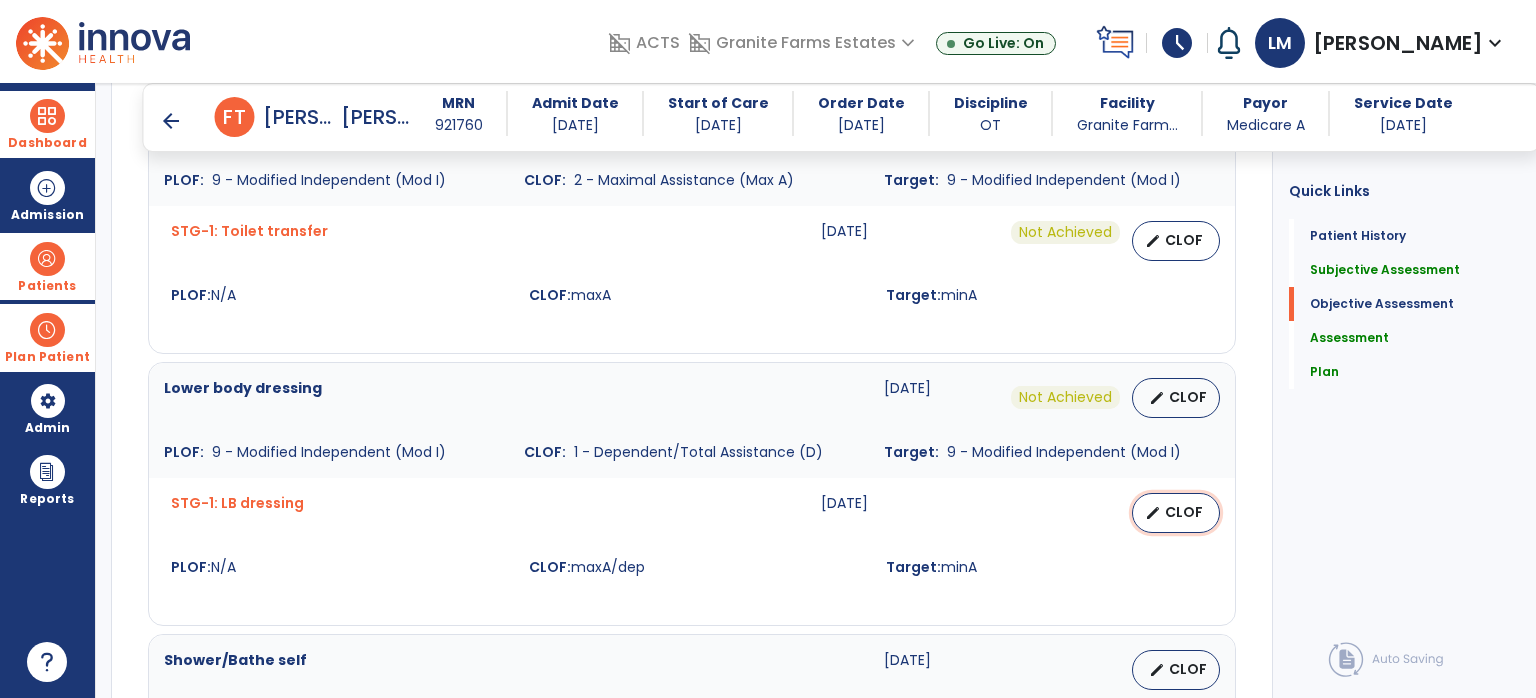 click on "CLOF" at bounding box center (1184, 512) 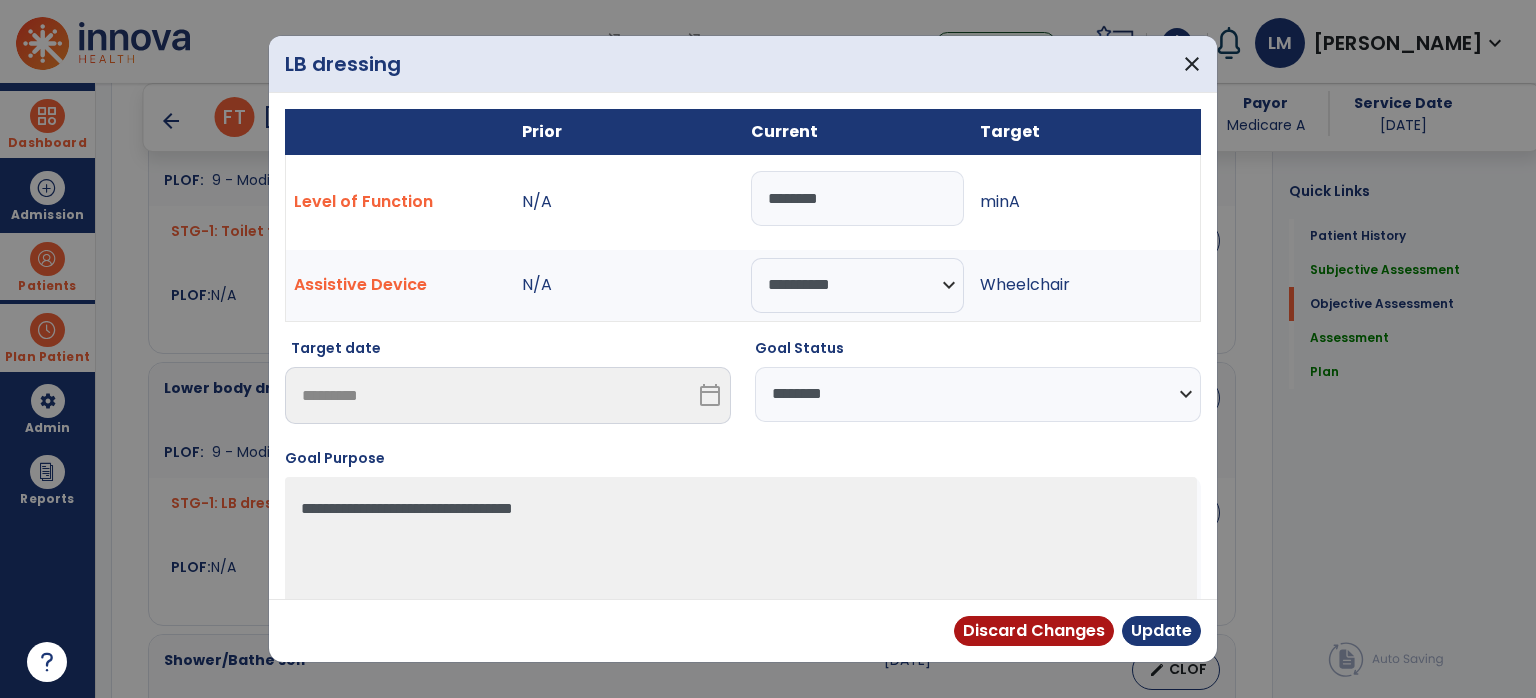 click on "**********" at bounding box center (978, 394) 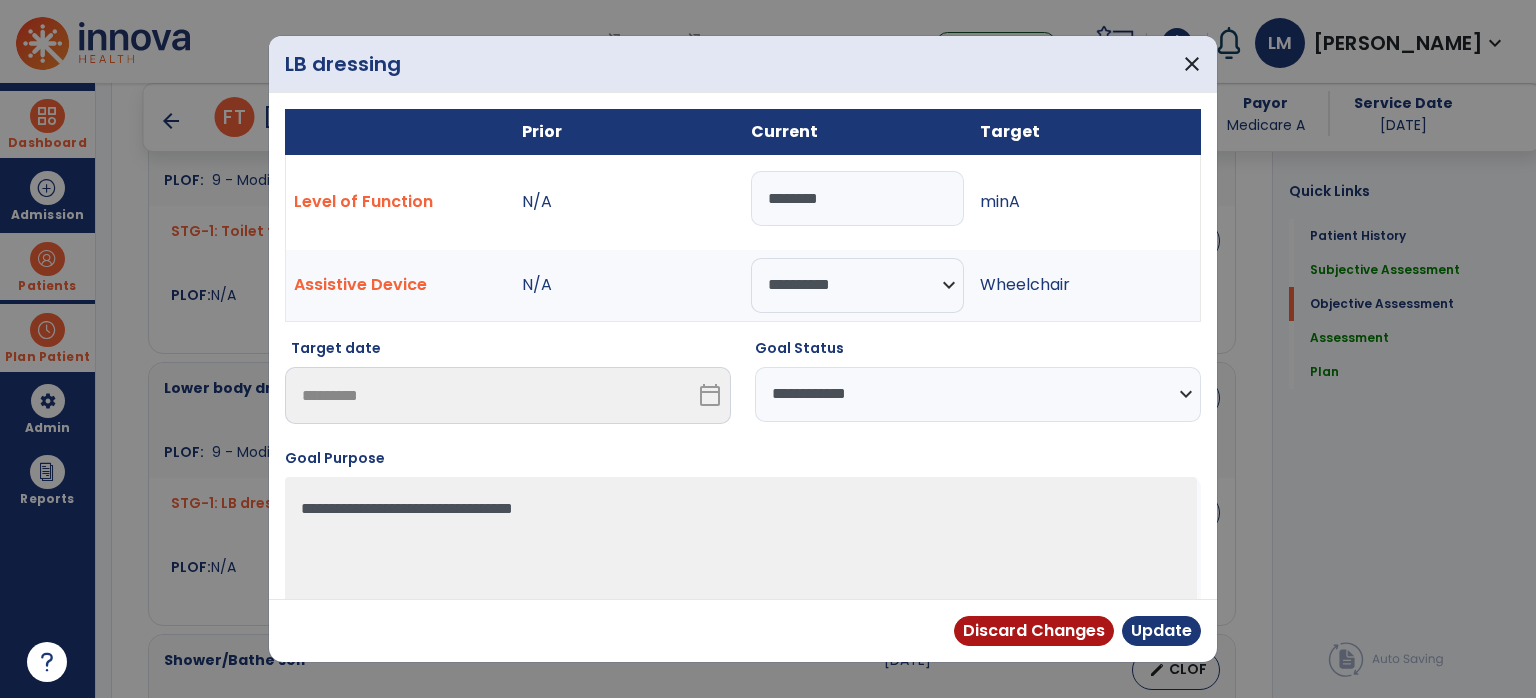 click on "**********" at bounding box center (978, 394) 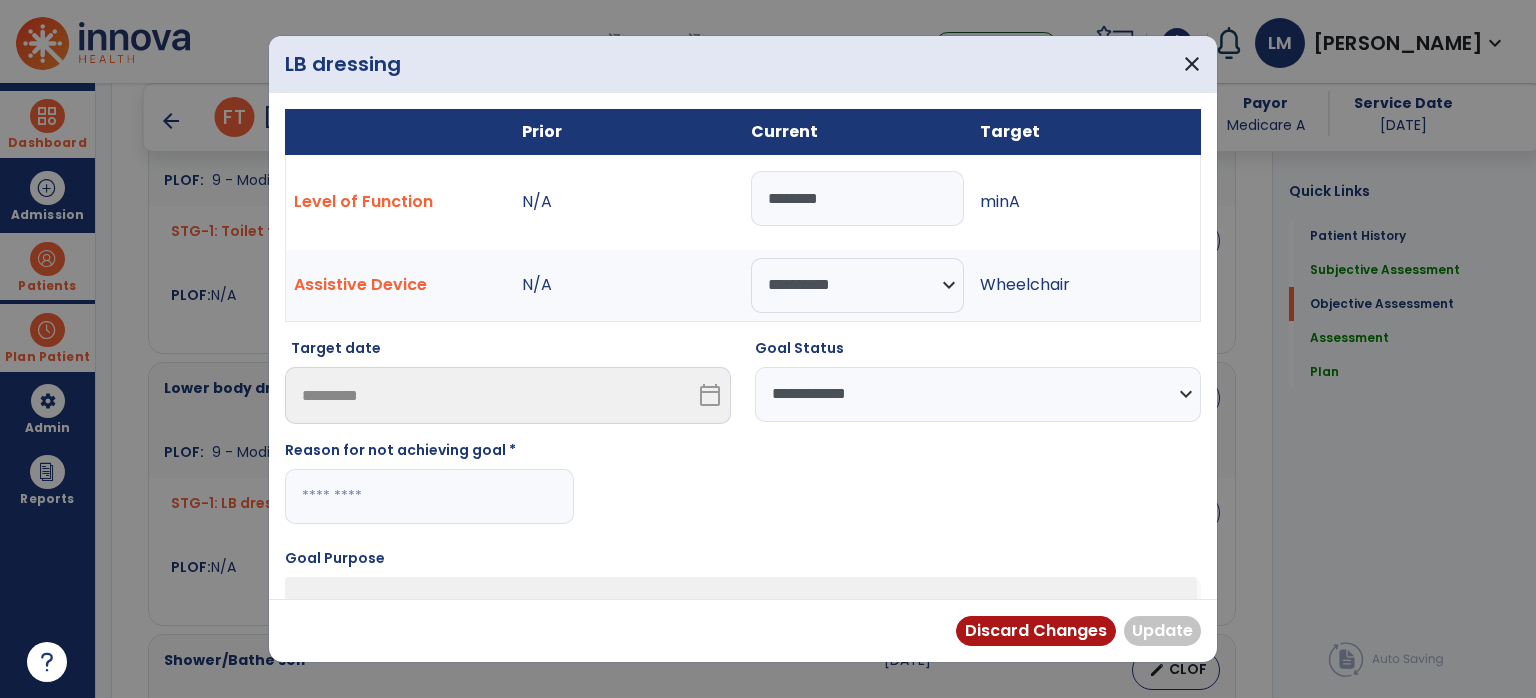 click at bounding box center (429, 496) 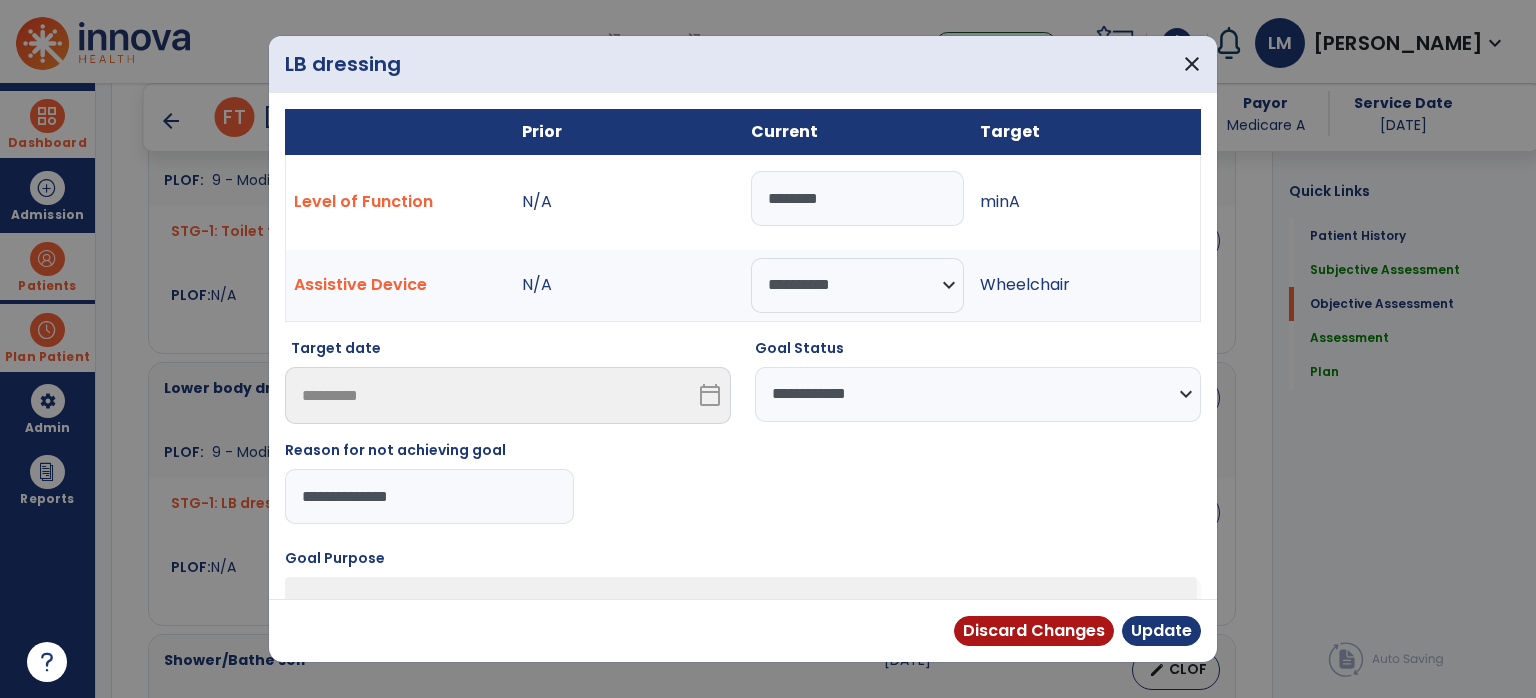 type on "**********" 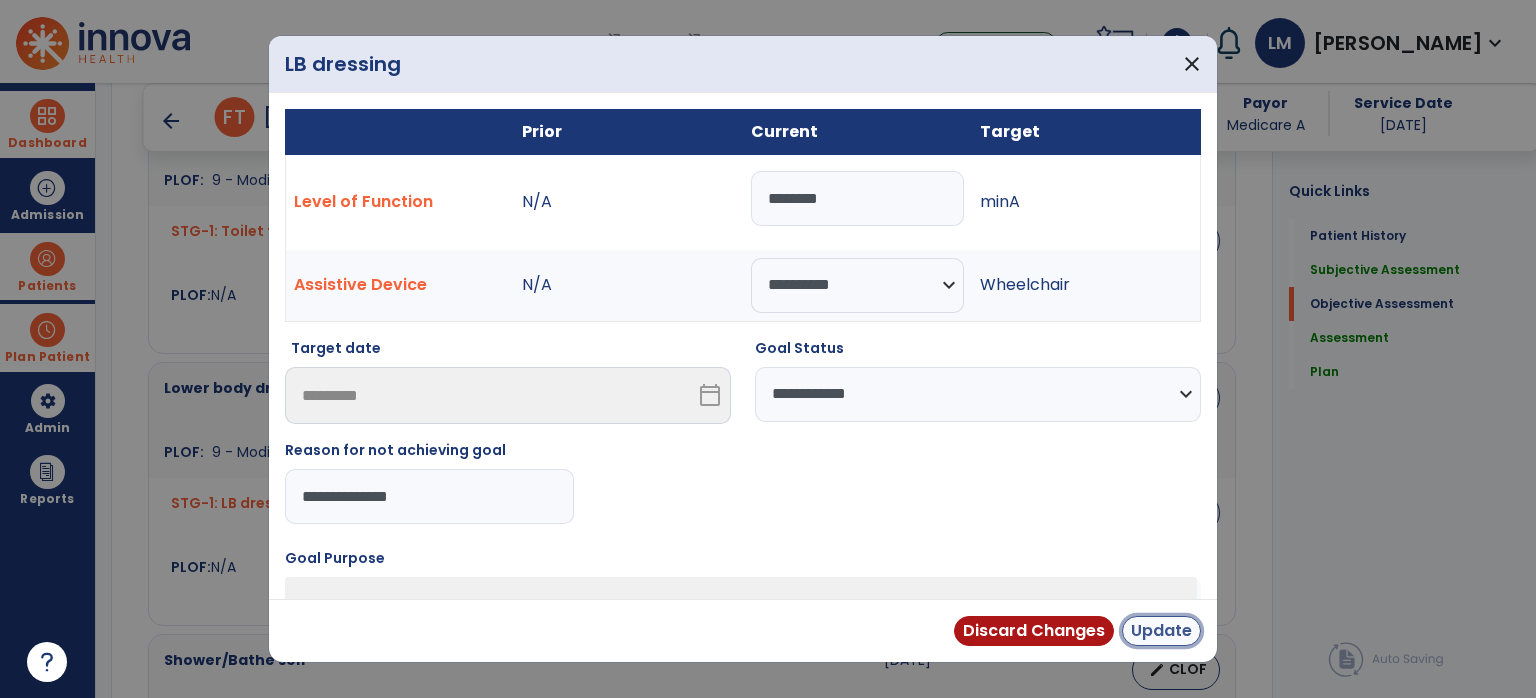 click on "Update" at bounding box center (1161, 631) 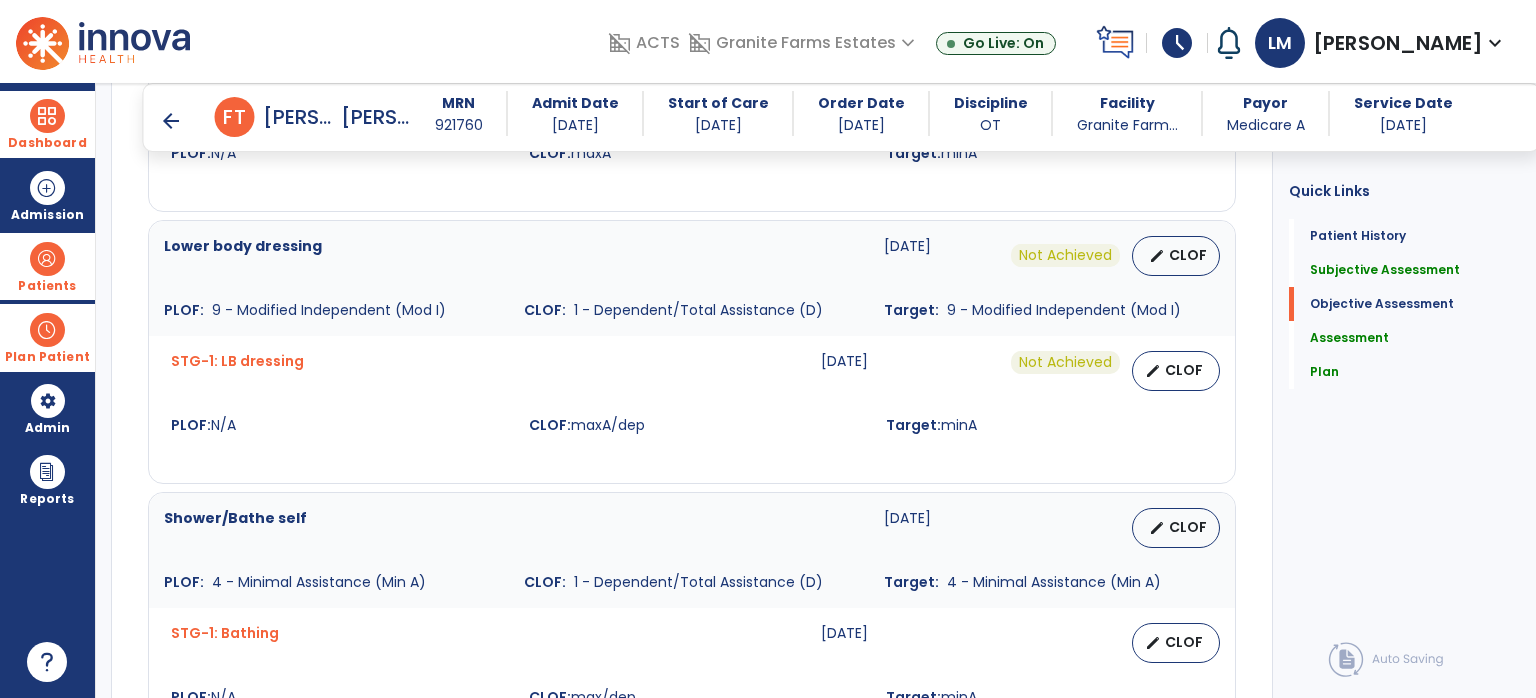 scroll, scrollTop: 1024, scrollLeft: 0, axis: vertical 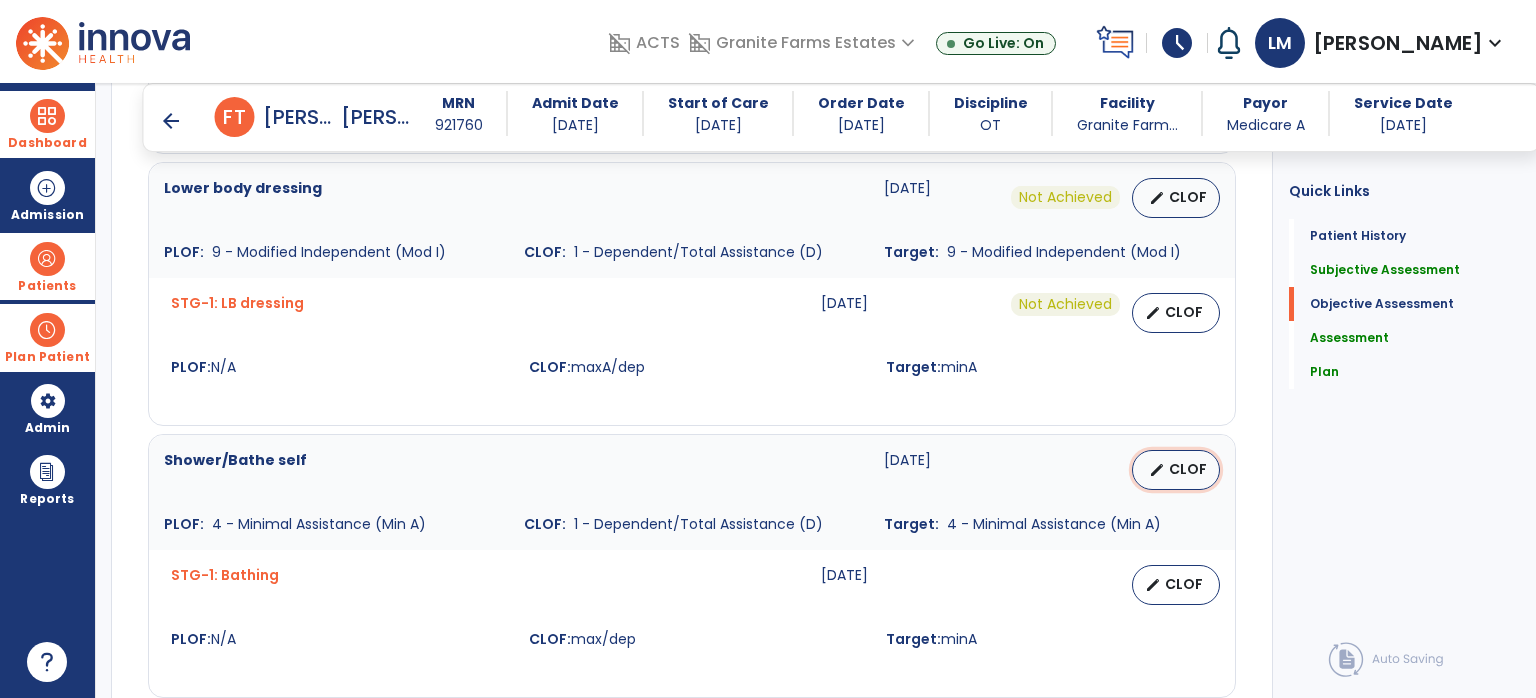 click on "CLOF" at bounding box center (1188, 469) 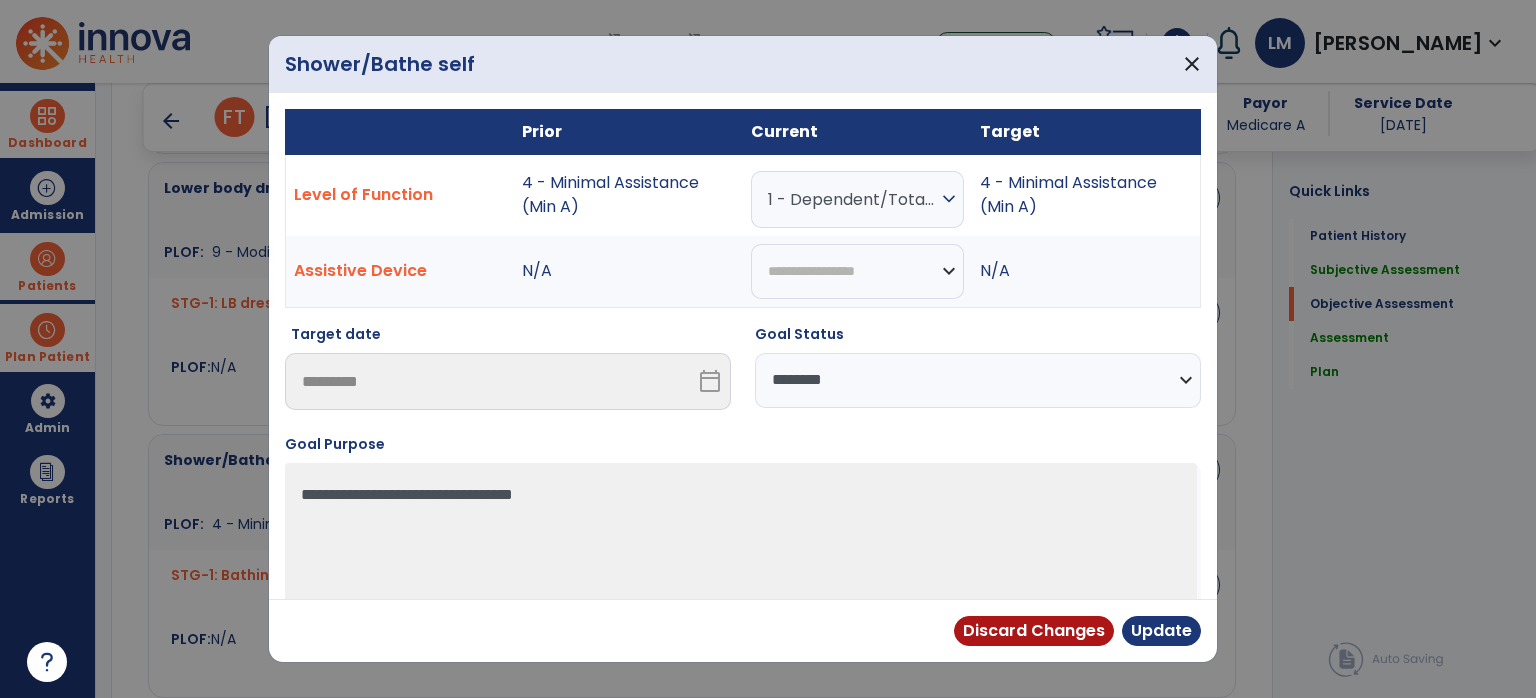 click on "**********" at bounding box center (978, 380) 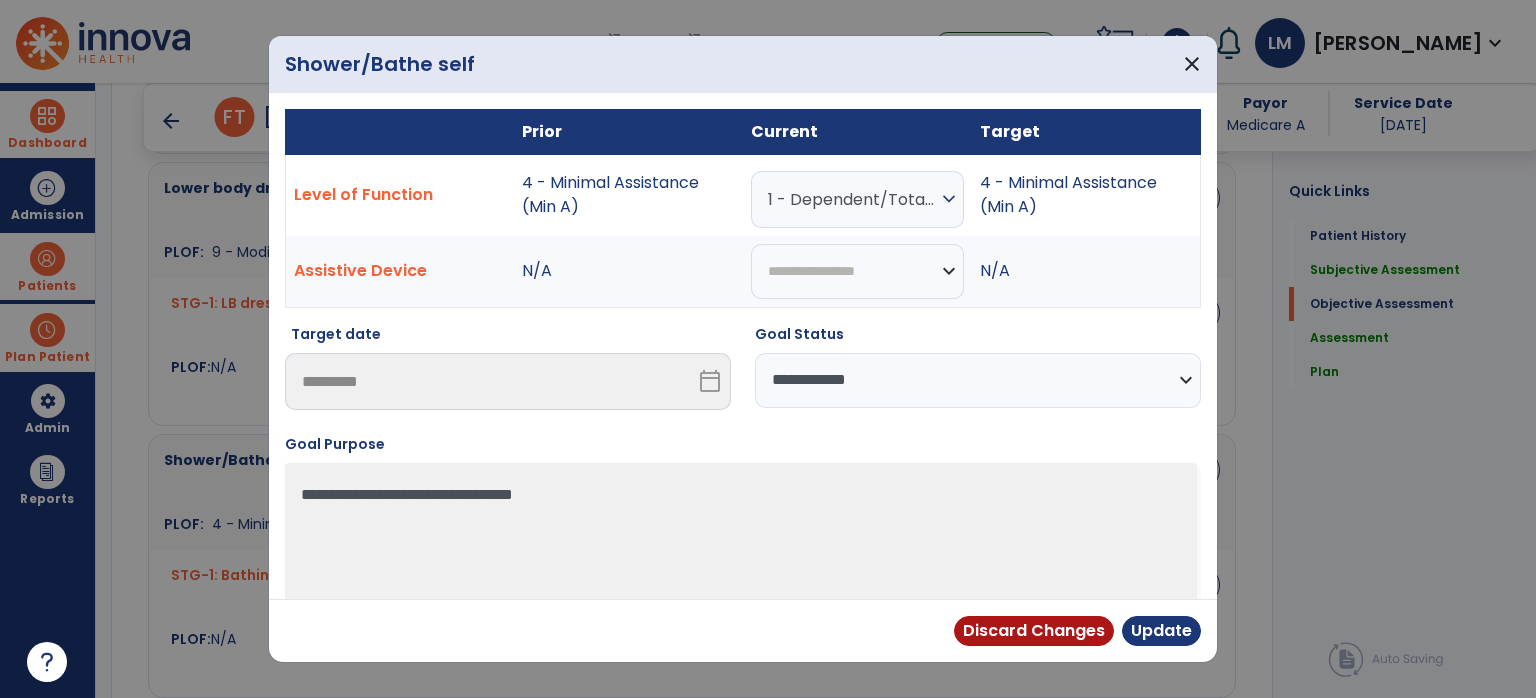 click on "**********" at bounding box center [978, 380] 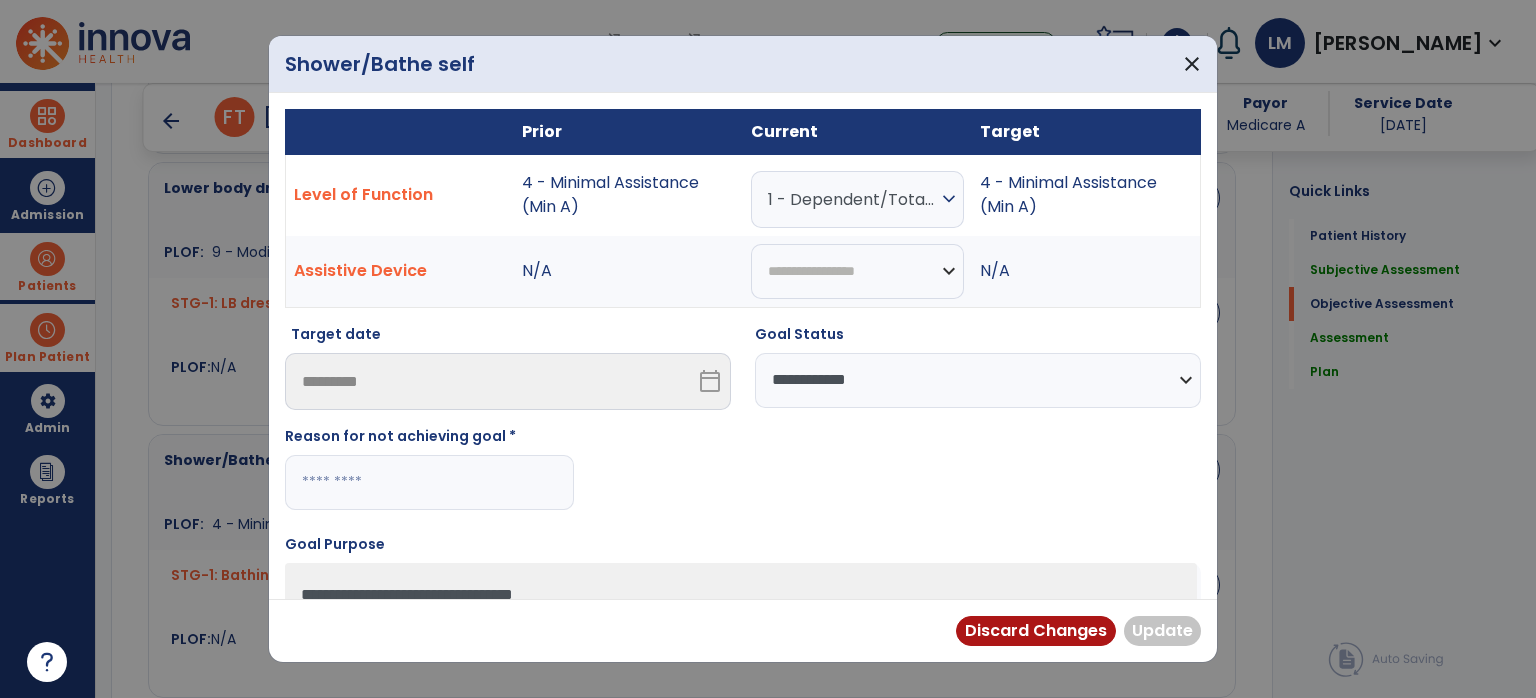 click at bounding box center [429, 482] 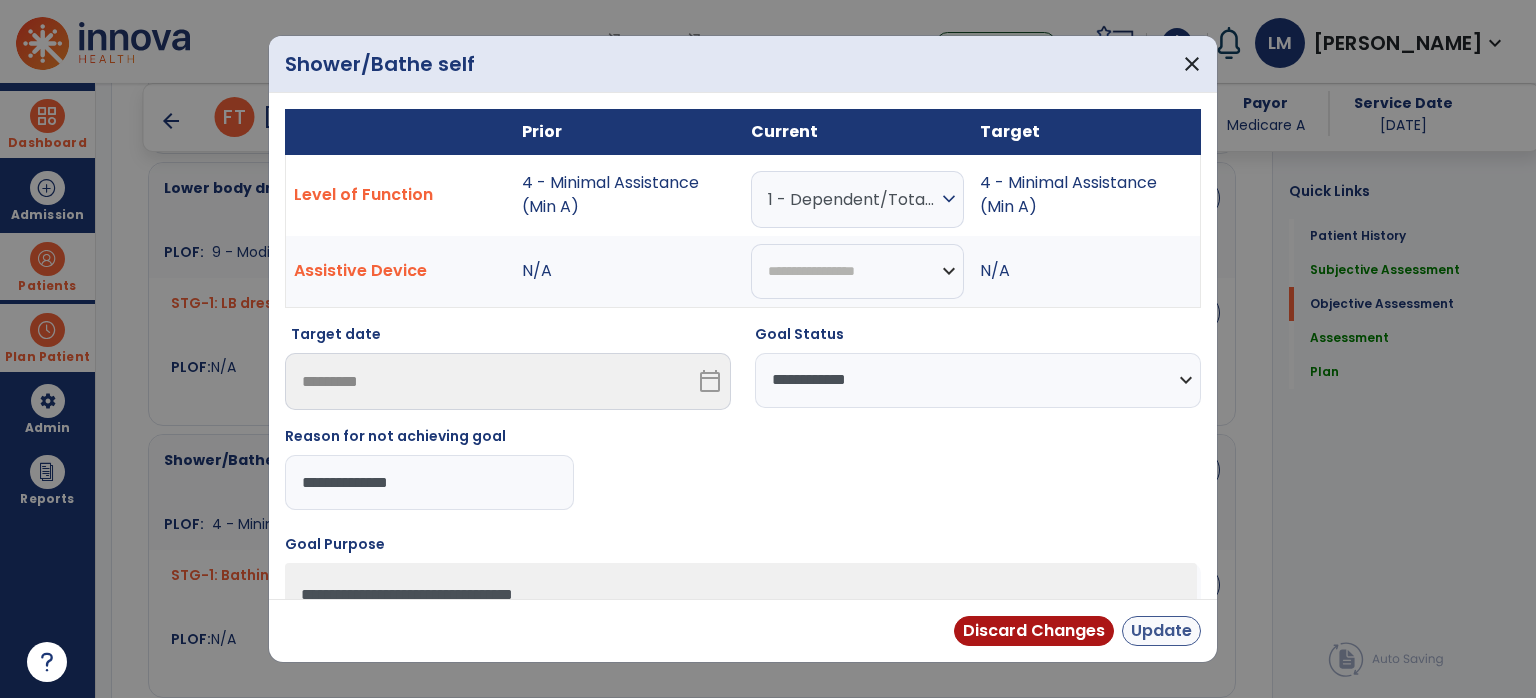 type on "**********" 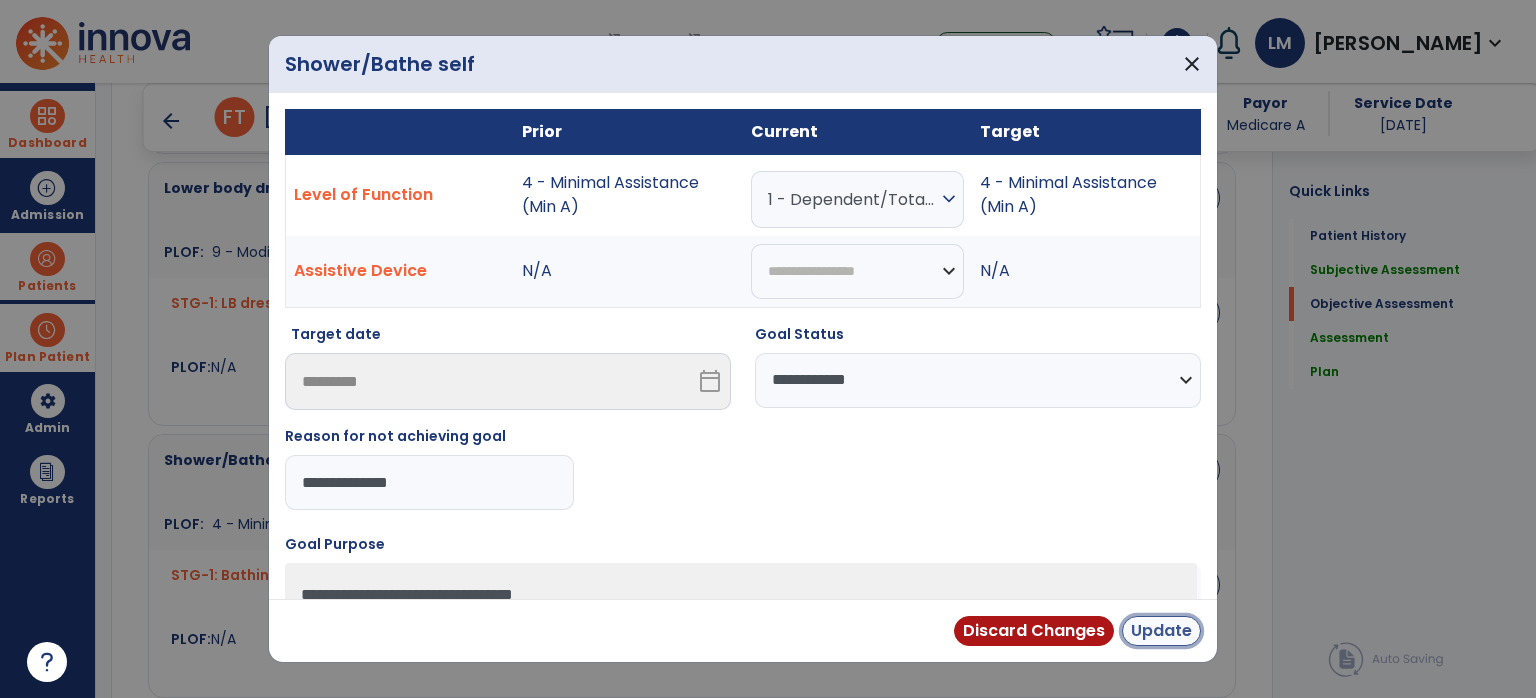 click on "Update" at bounding box center [1161, 631] 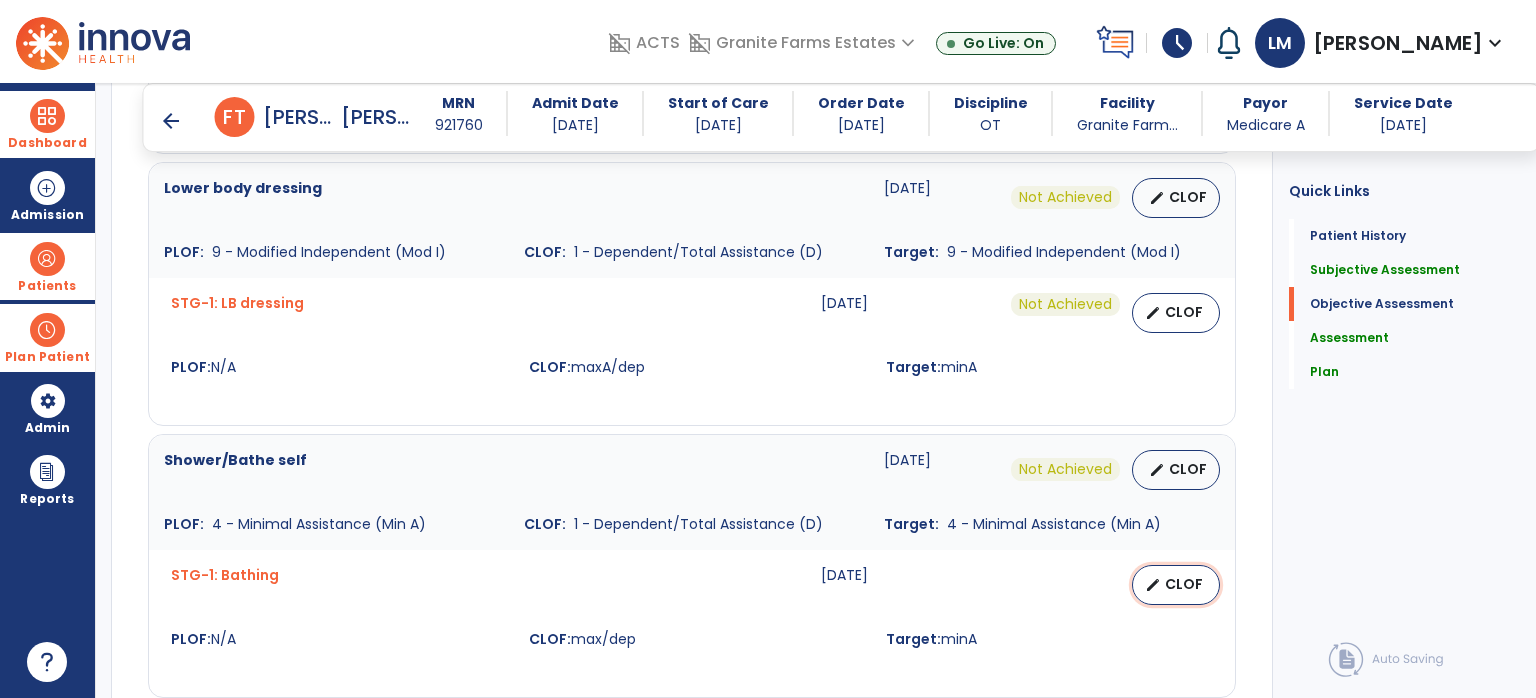 click on "CLOF" at bounding box center (1184, 584) 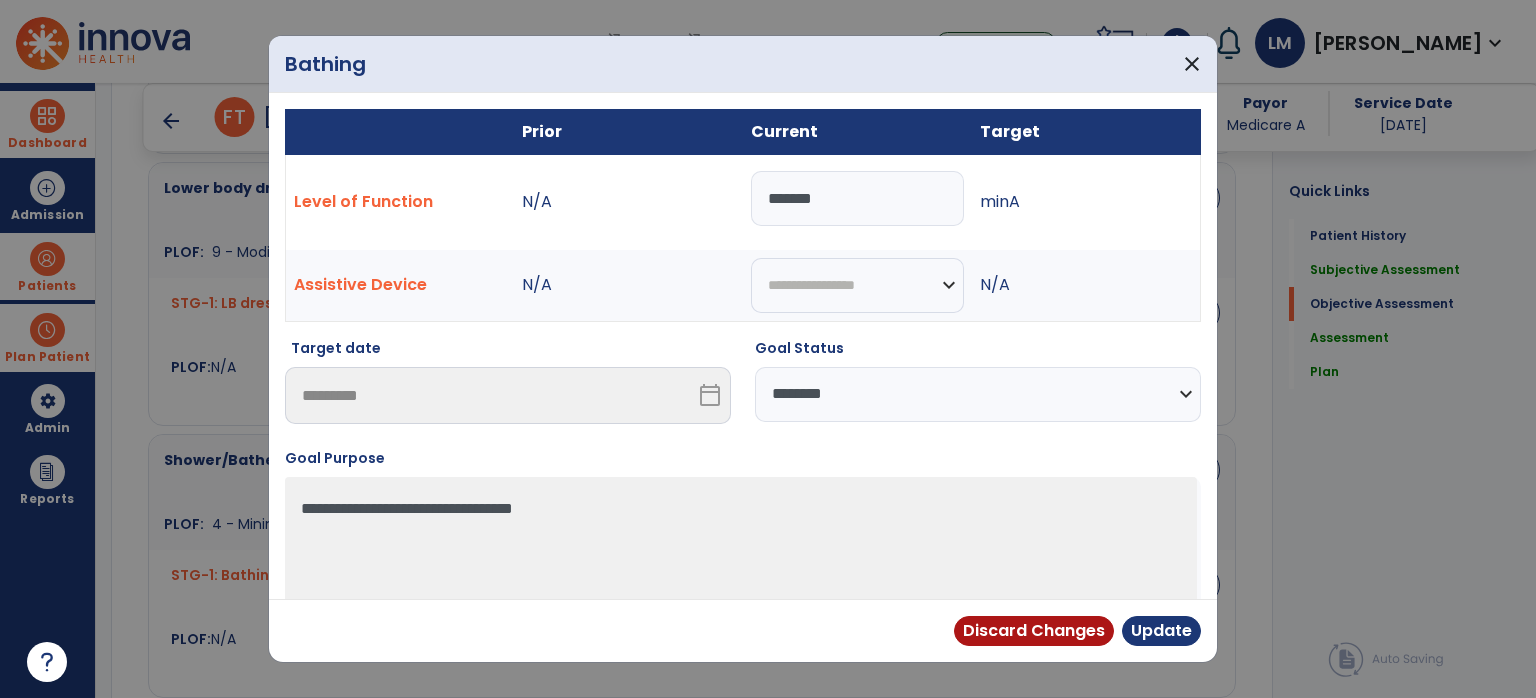click on "**********" at bounding box center [978, 394] 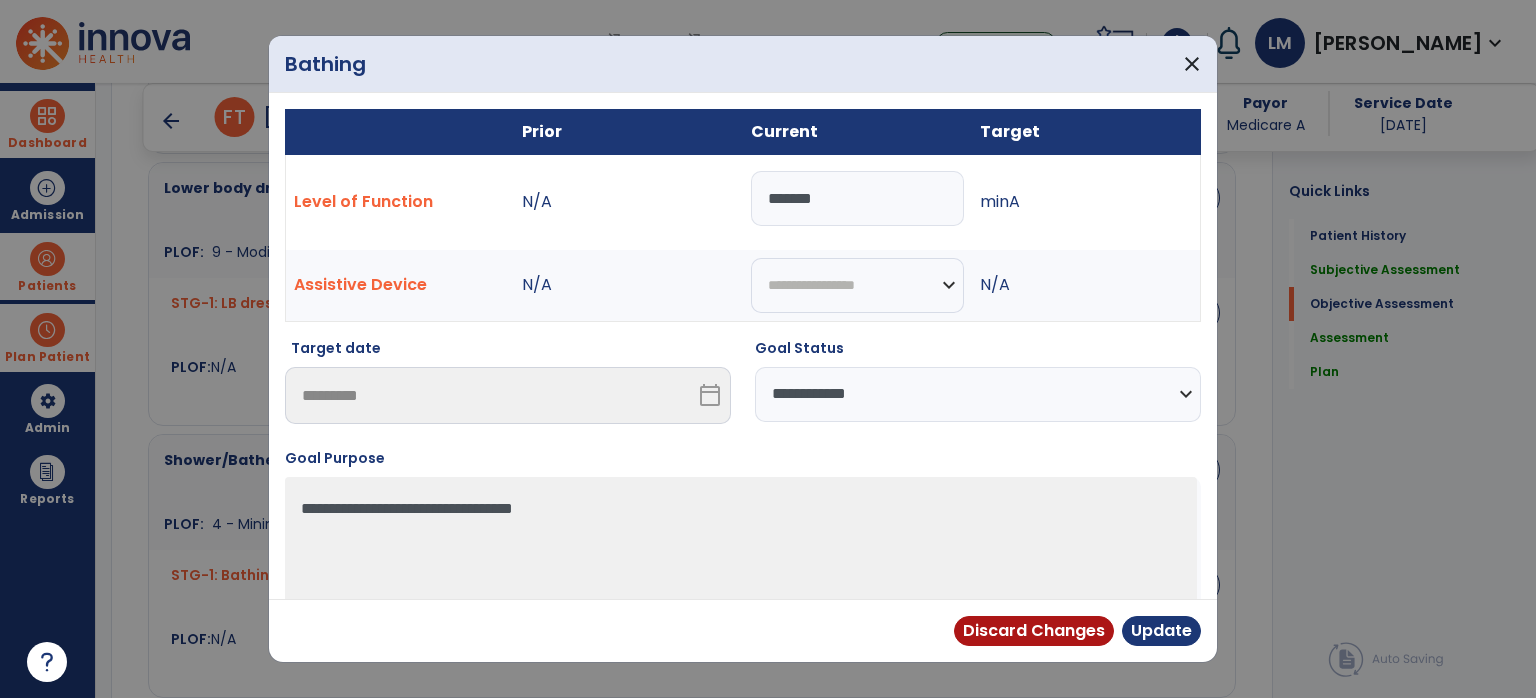 click on "**********" at bounding box center [978, 394] 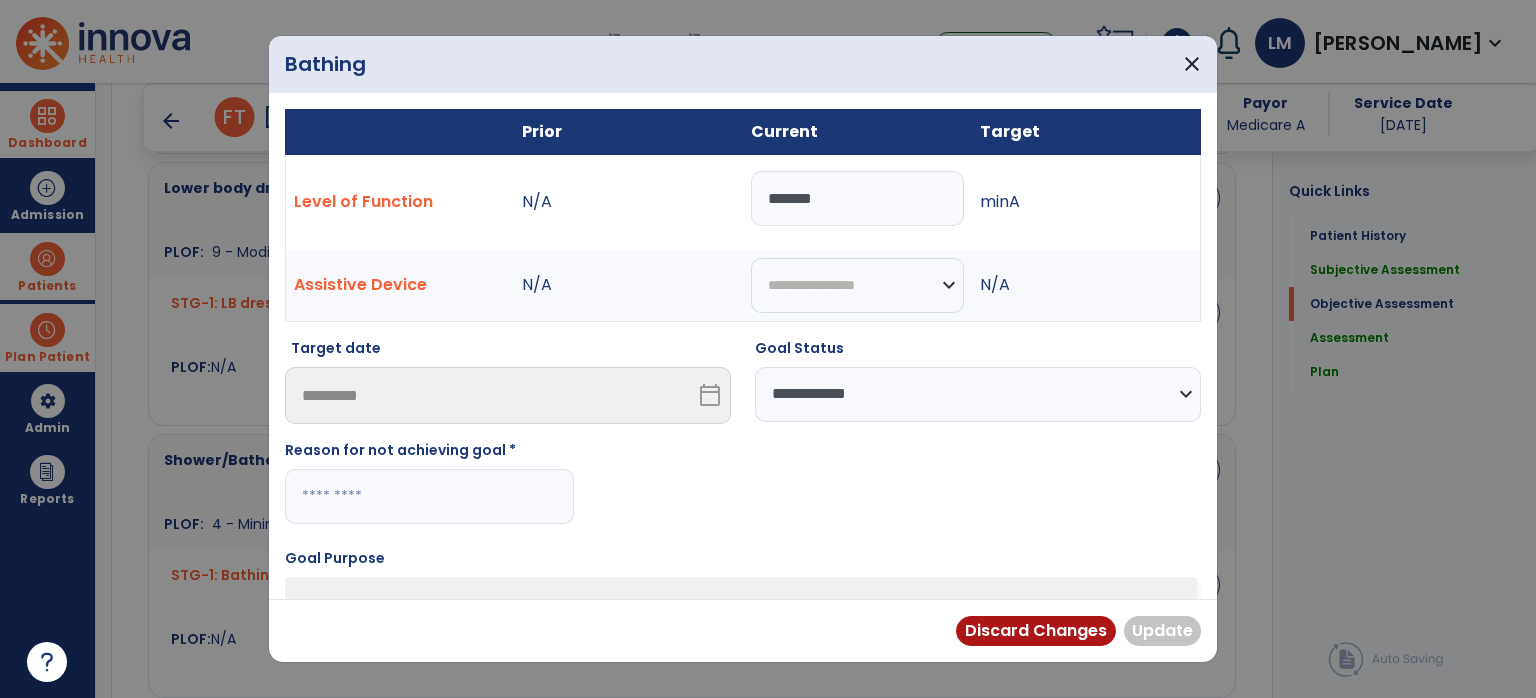click at bounding box center [429, 496] 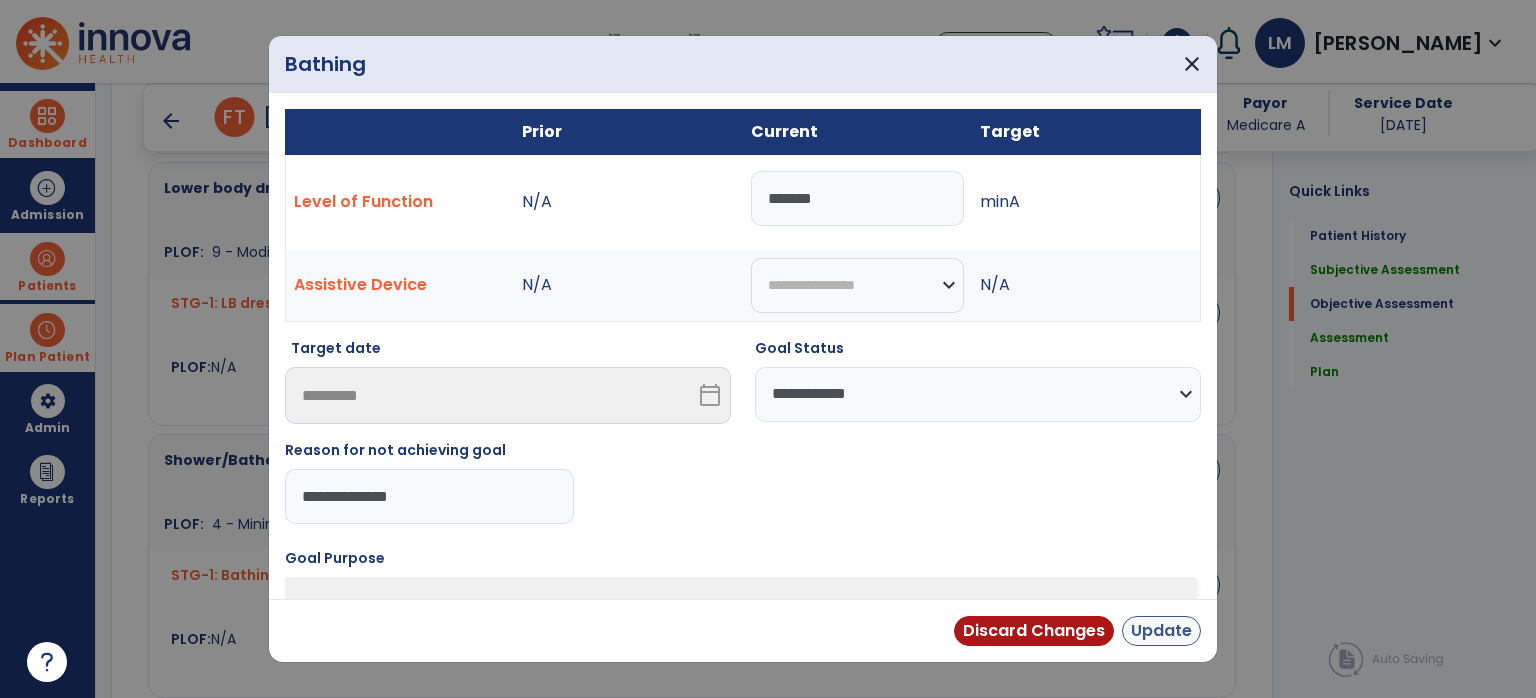 type on "**********" 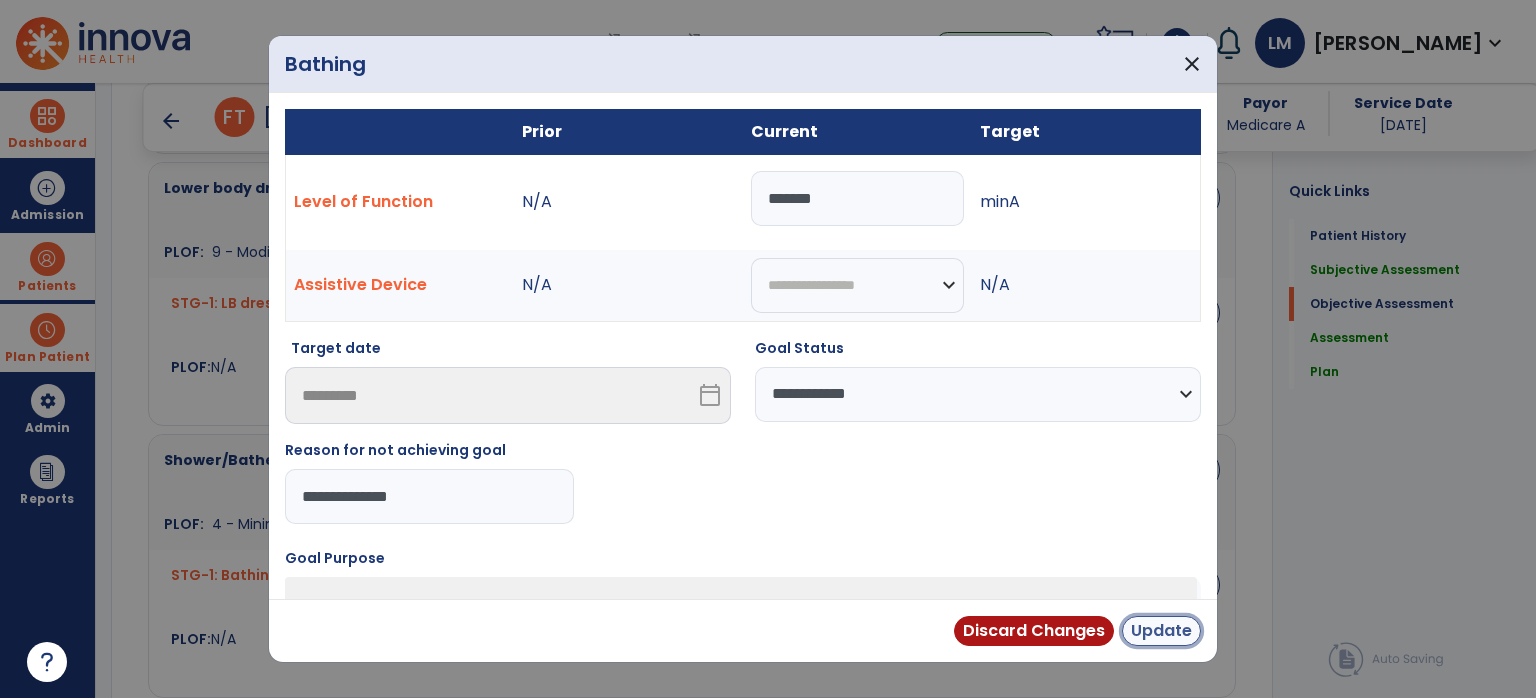 click on "Update" at bounding box center [1161, 631] 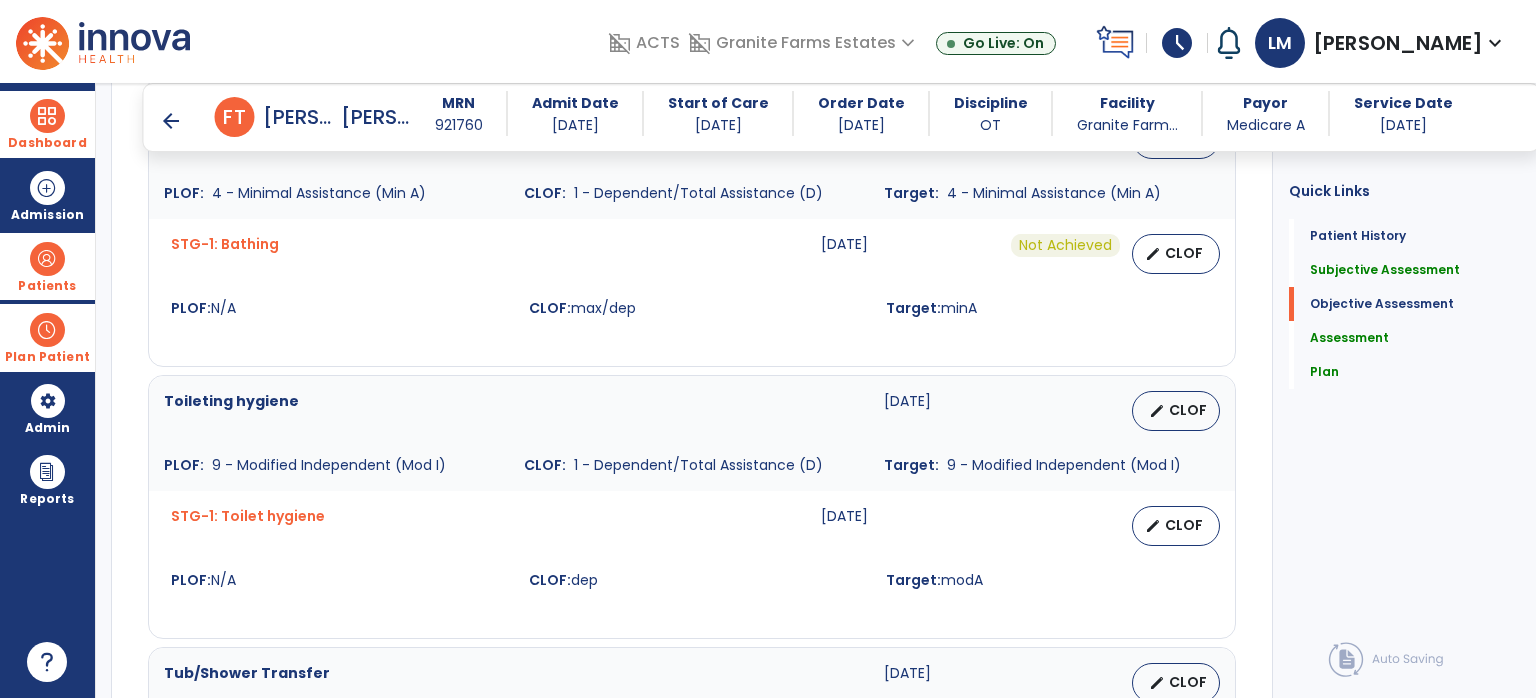 scroll, scrollTop: 1324, scrollLeft: 0, axis: vertical 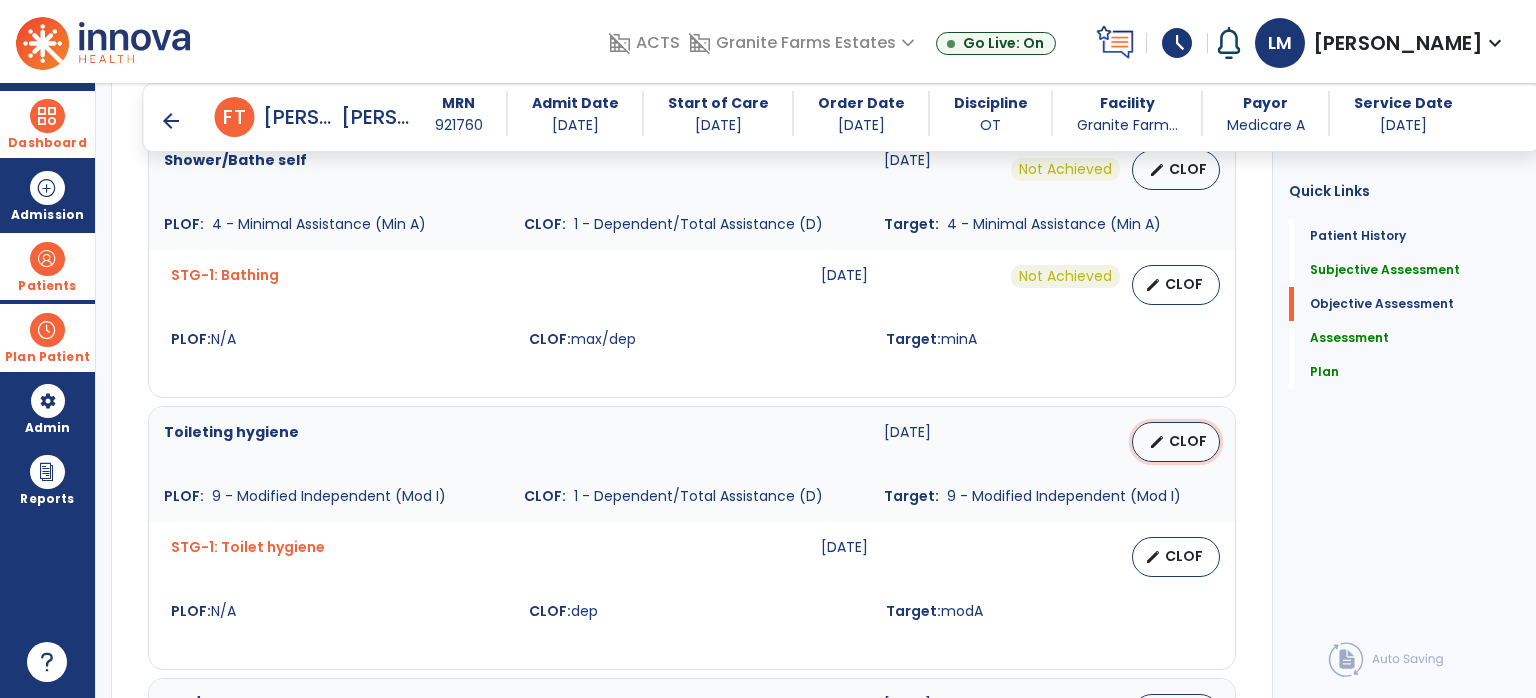 click on "CLOF" at bounding box center [1188, 441] 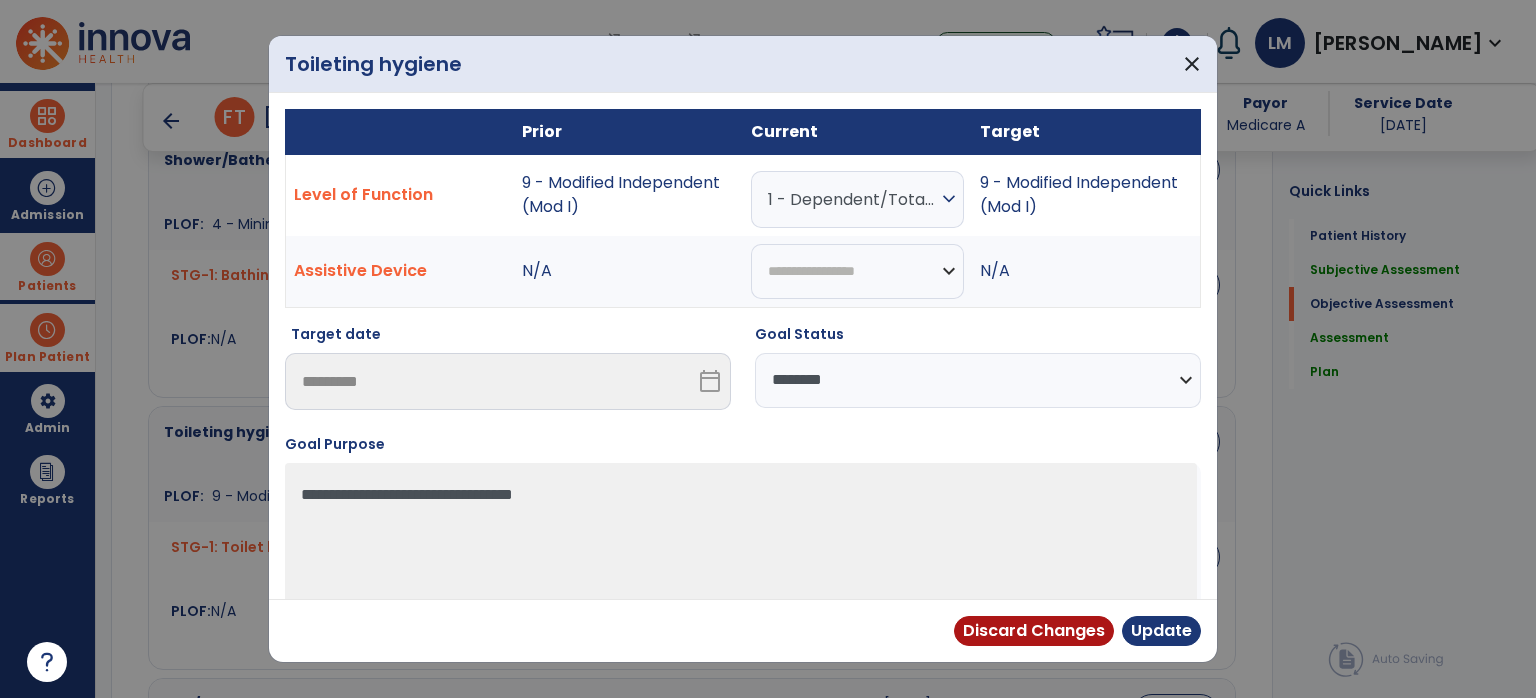 click on "**********" at bounding box center [978, 380] 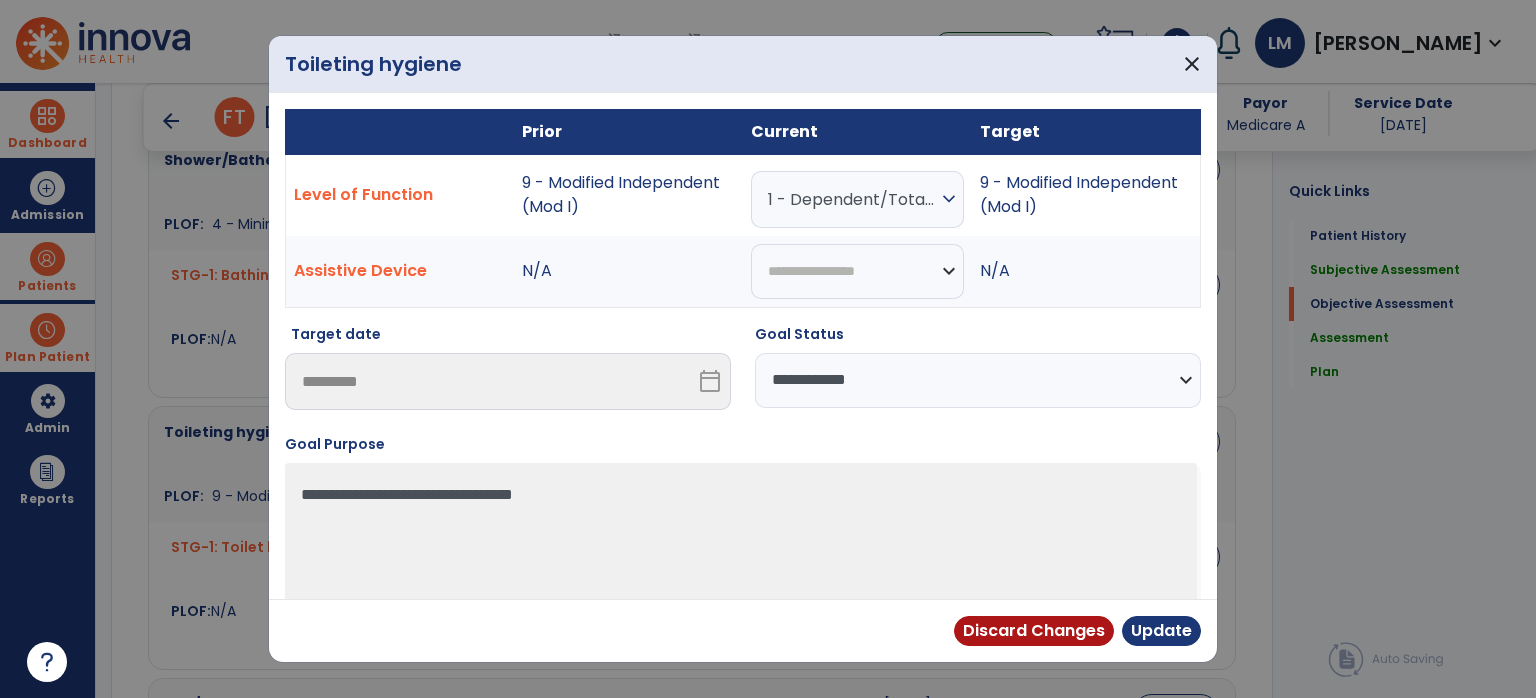 click on "**********" at bounding box center (978, 380) 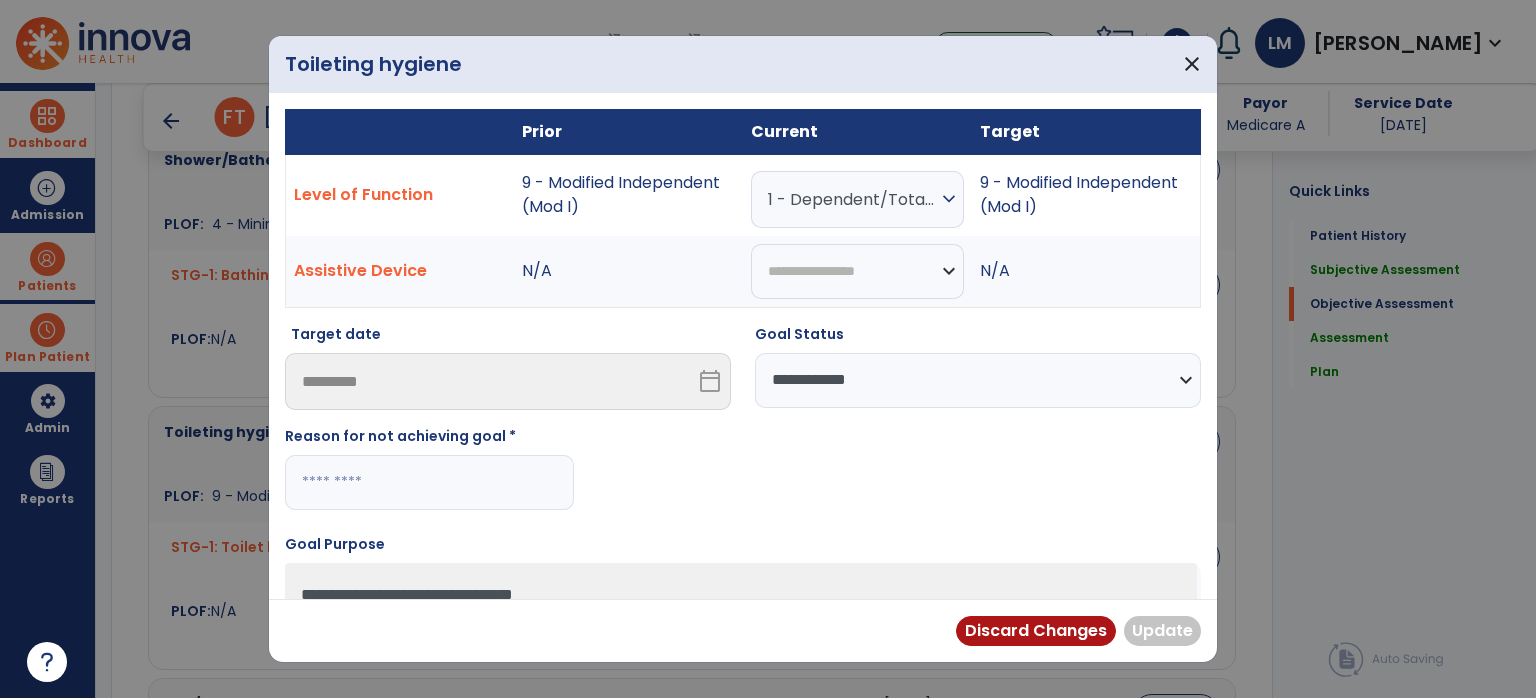 click at bounding box center (429, 482) 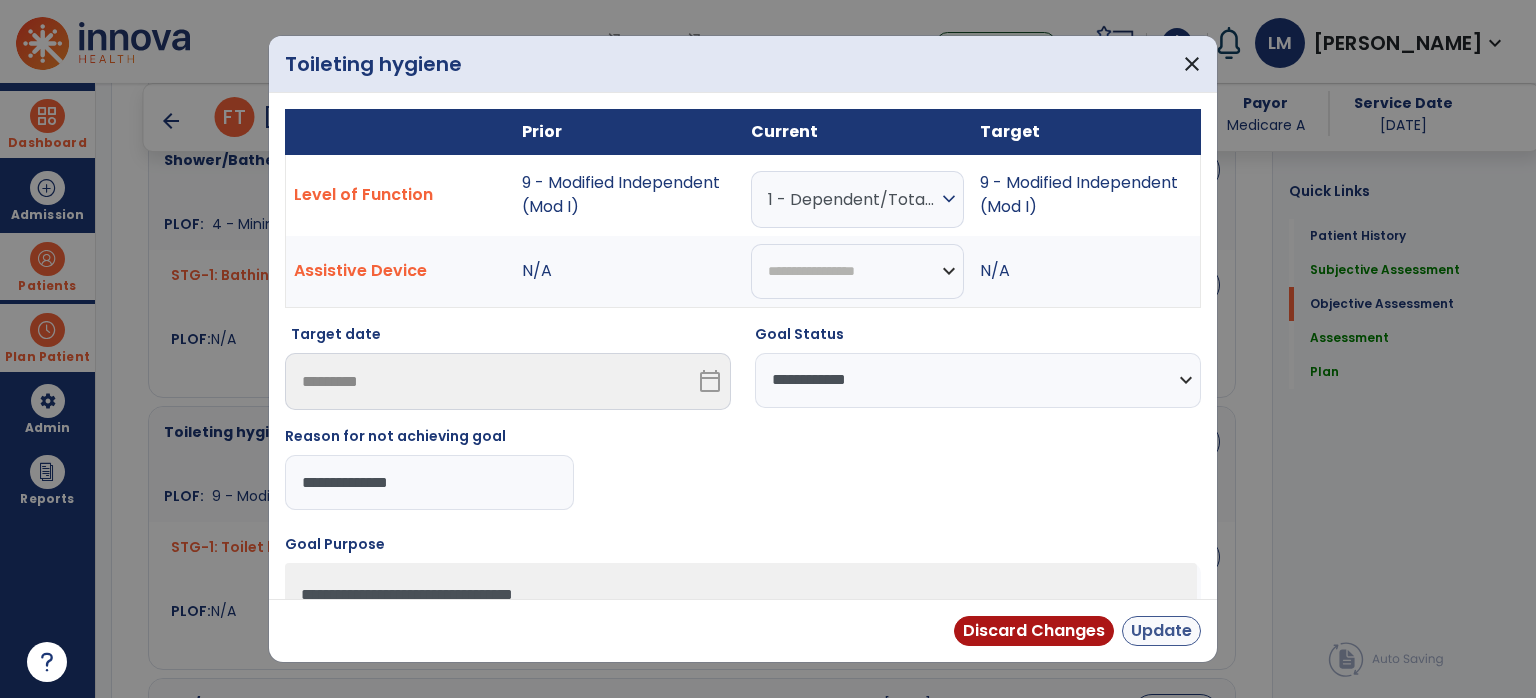type on "**********" 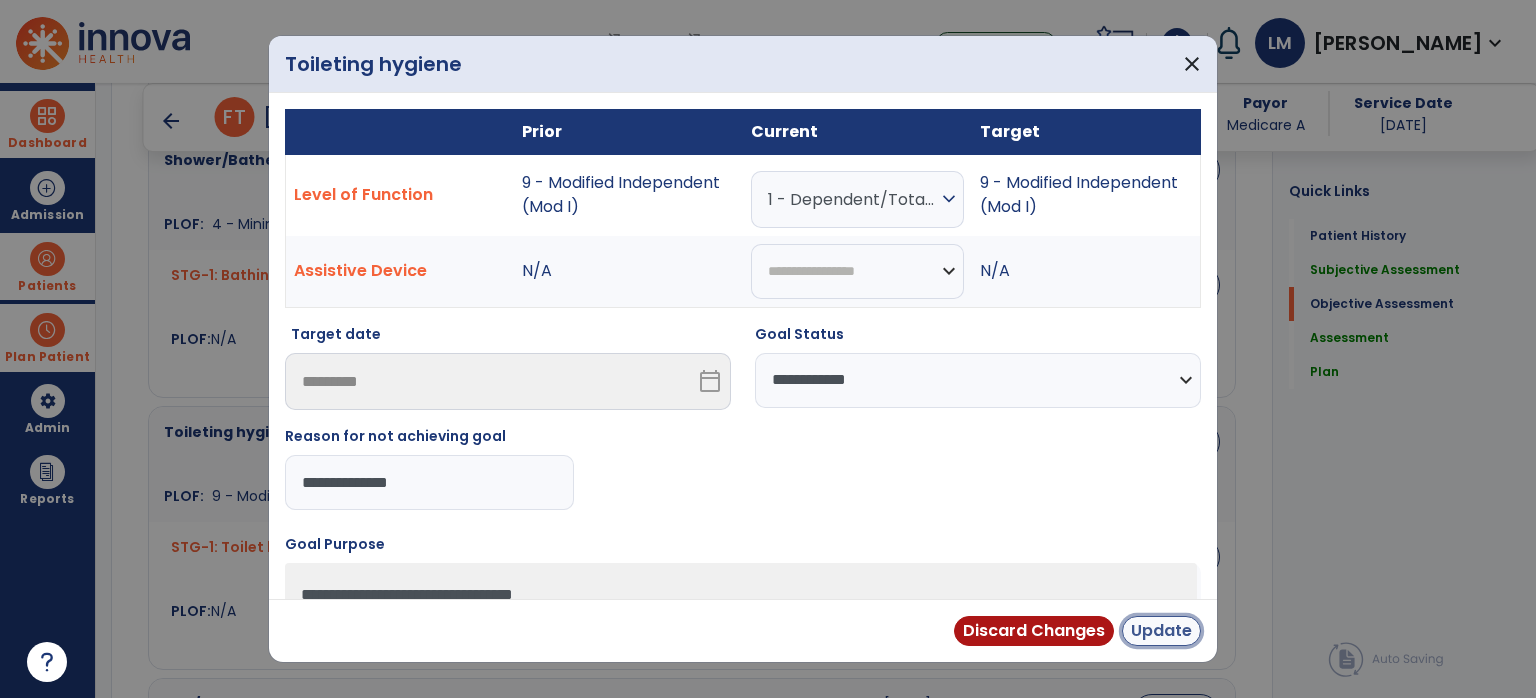 click on "Update" at bounding box center (1161, 631) 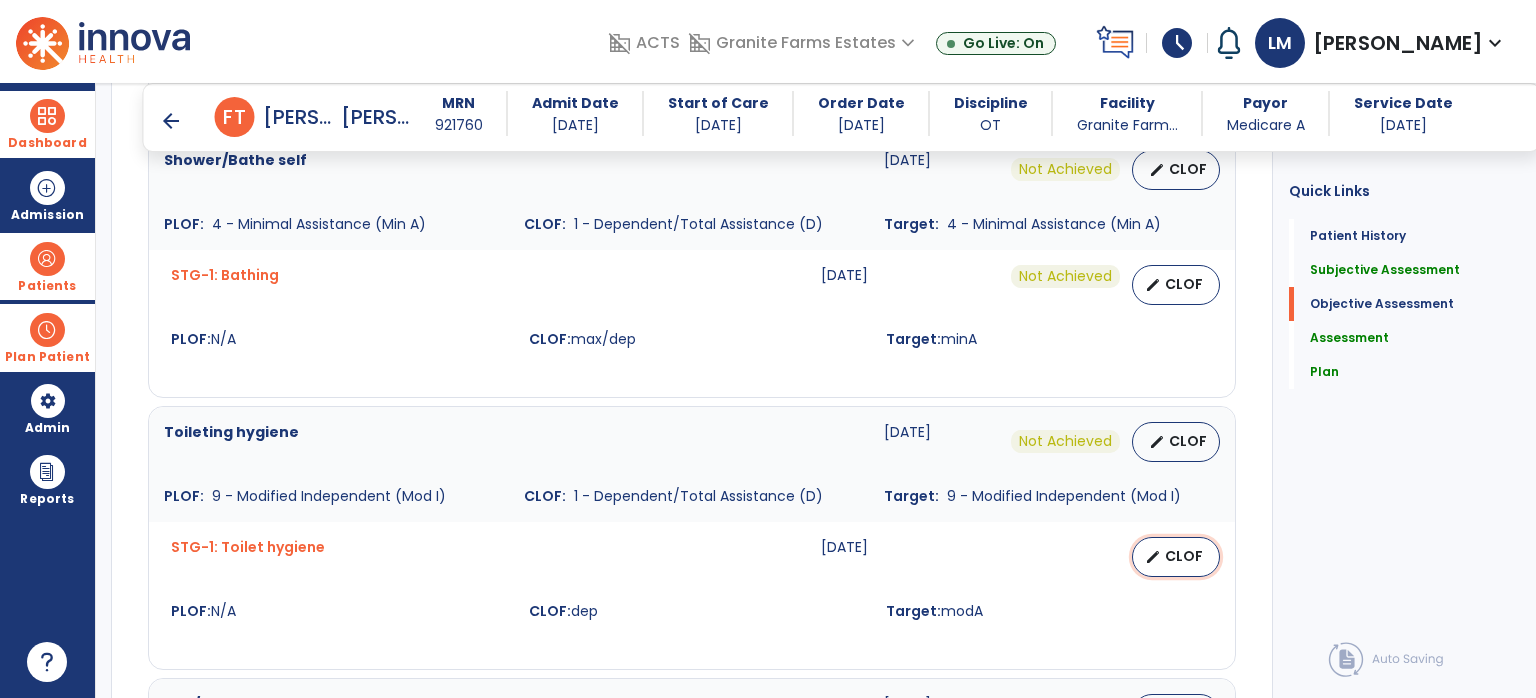 click on "edit   CLOF" at bounding box center (1176, 557) 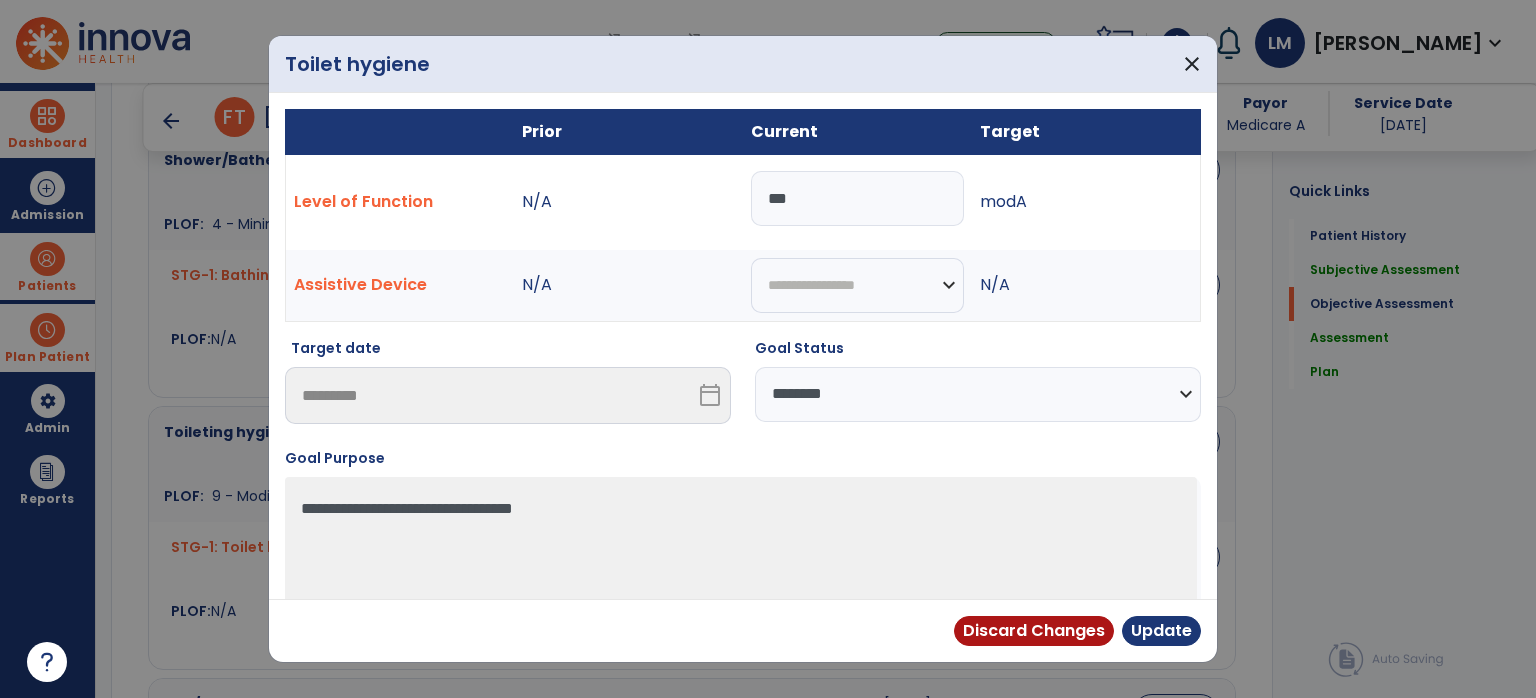 drag, startPoint x: 844, startPoint y: 401, endPoint x: 844, endPoint y: 416, distance: 15 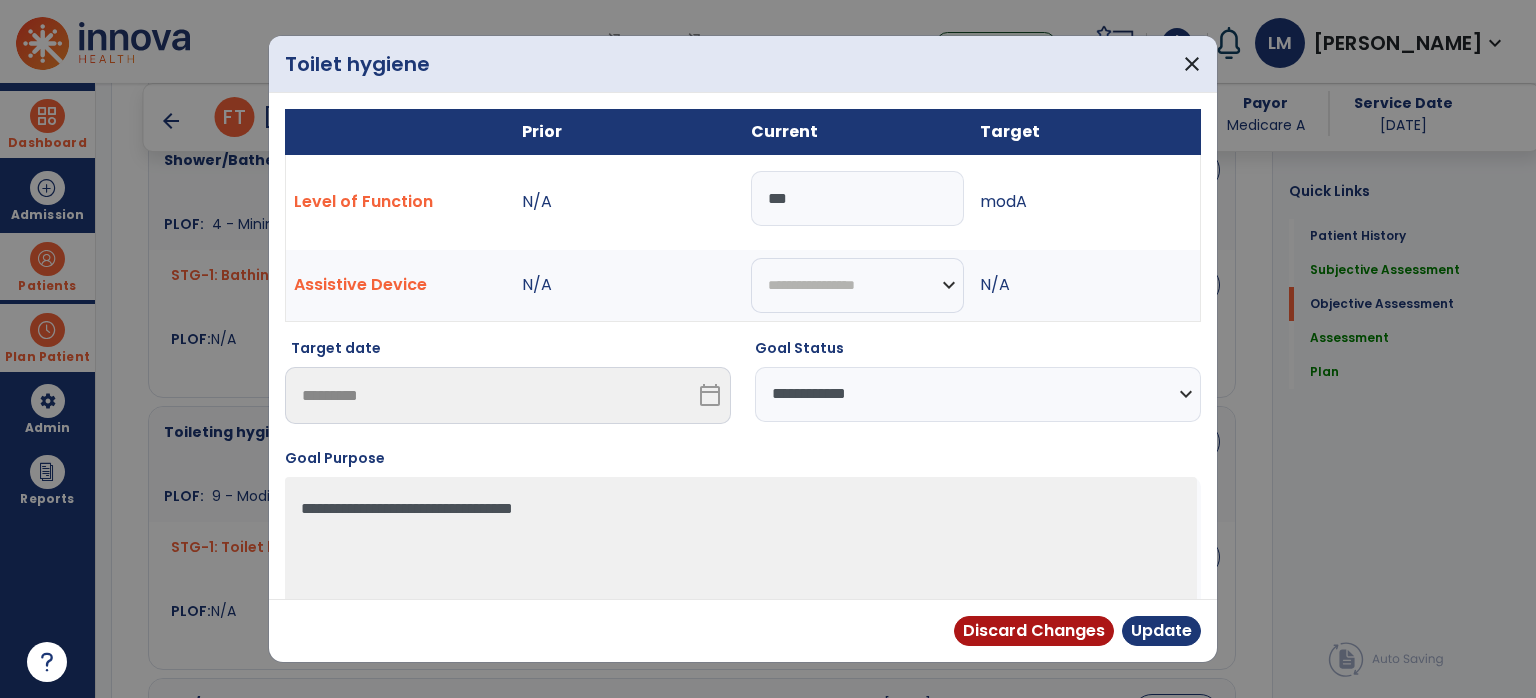 click on "**********" at bounding box center (978, 394) 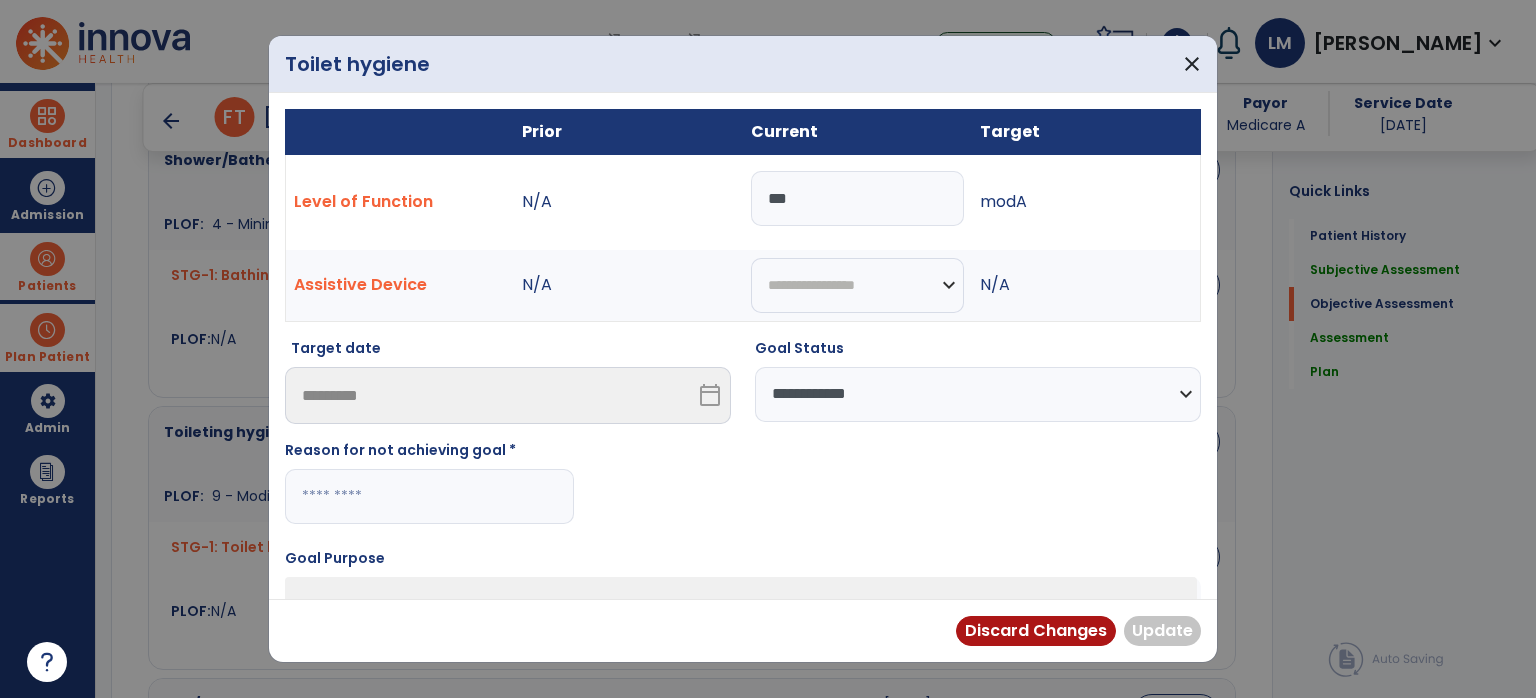 click at bounding box center (429, 496) 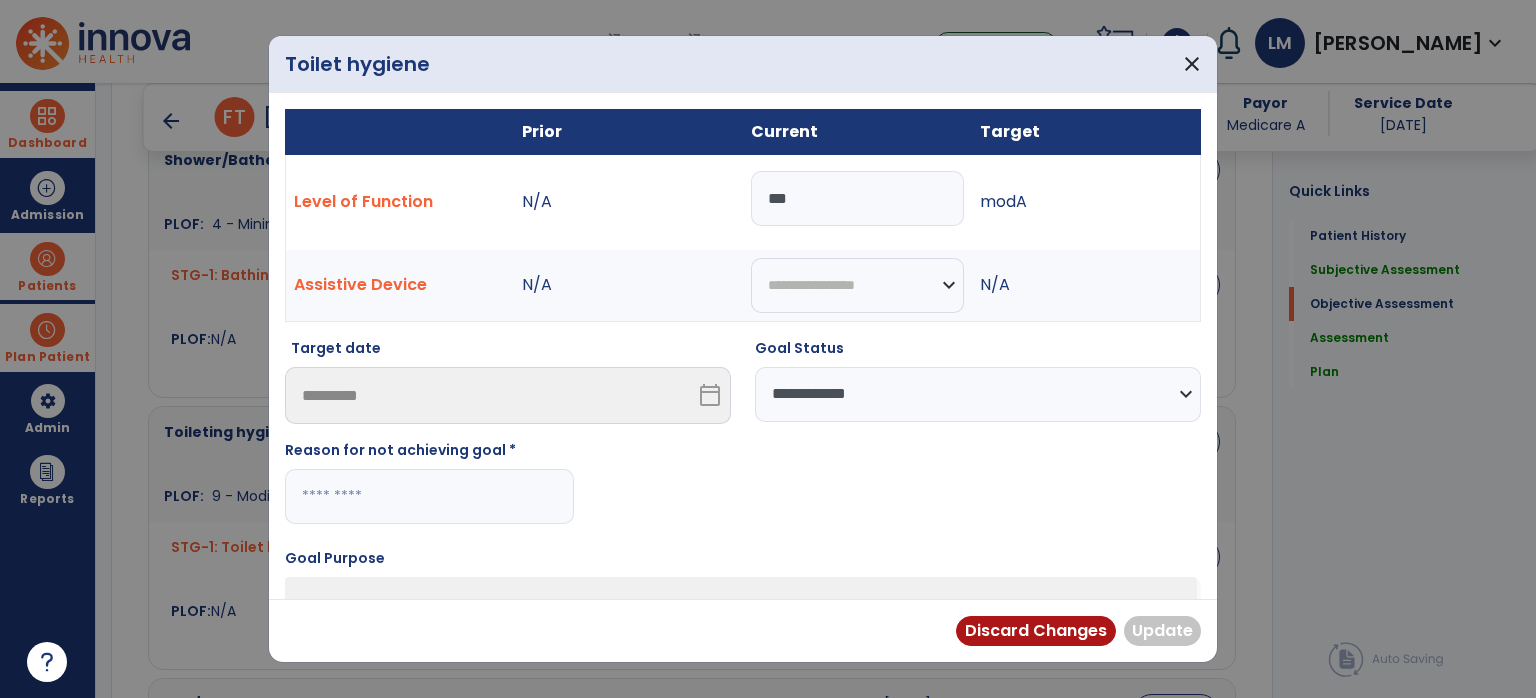 paste on "**********" 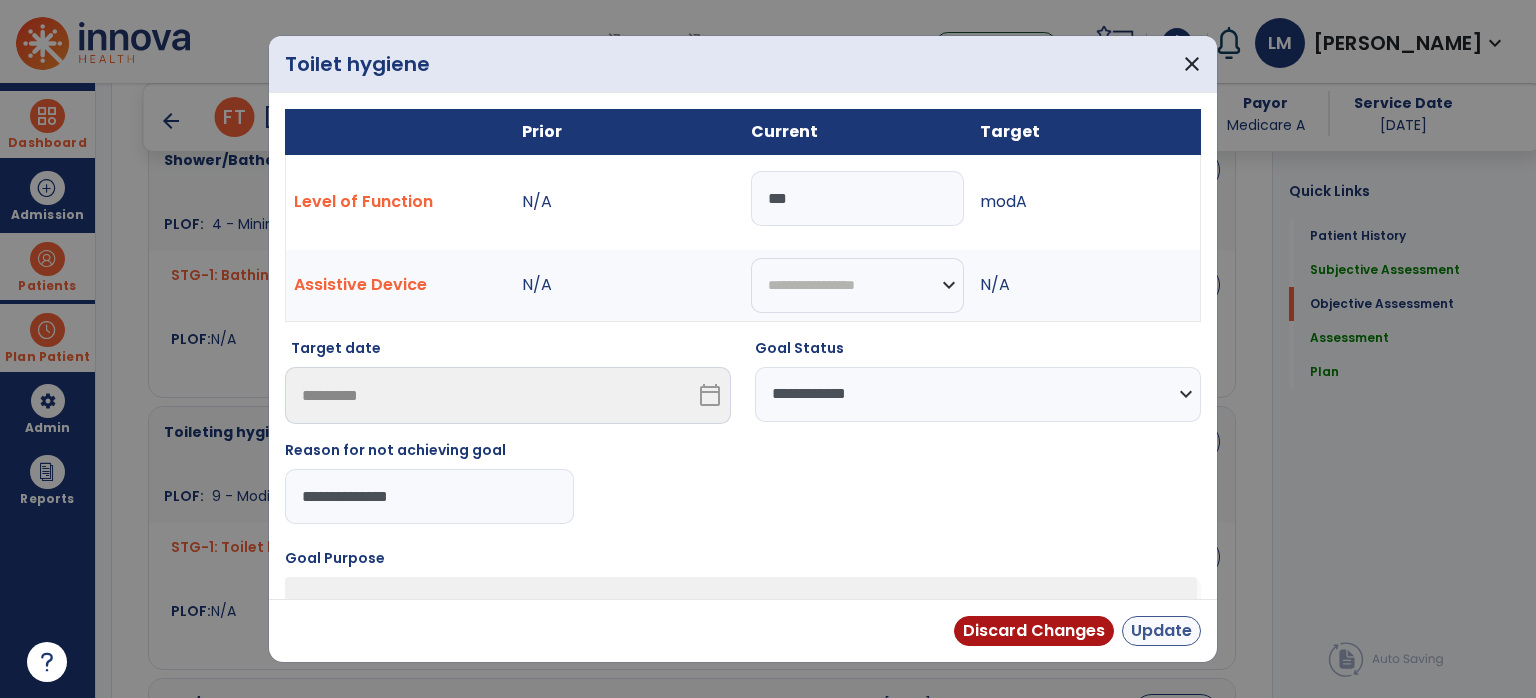 type on "**********" 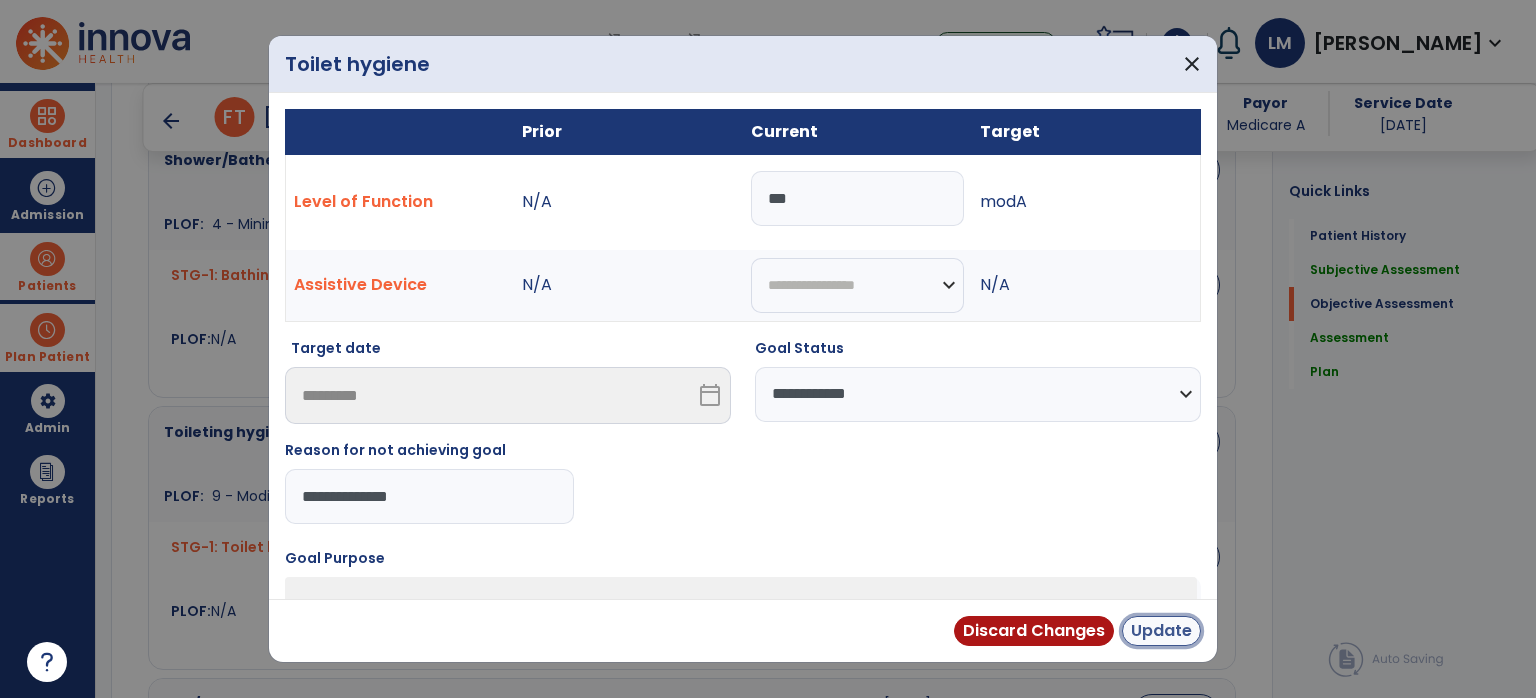 click on "Update" at bounding box center [1161, 631] 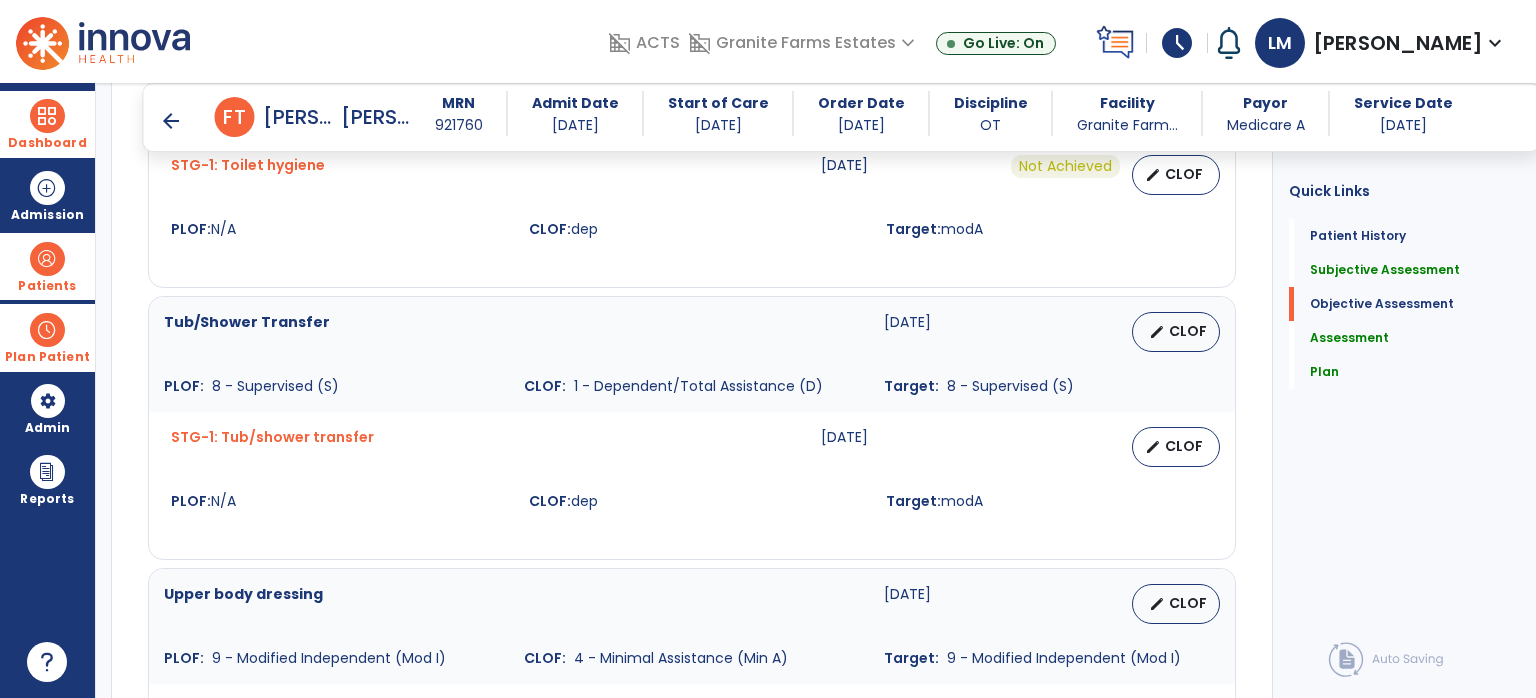 scroll, scrollTop: 1724, scrollLeft: 0, axis: vertical 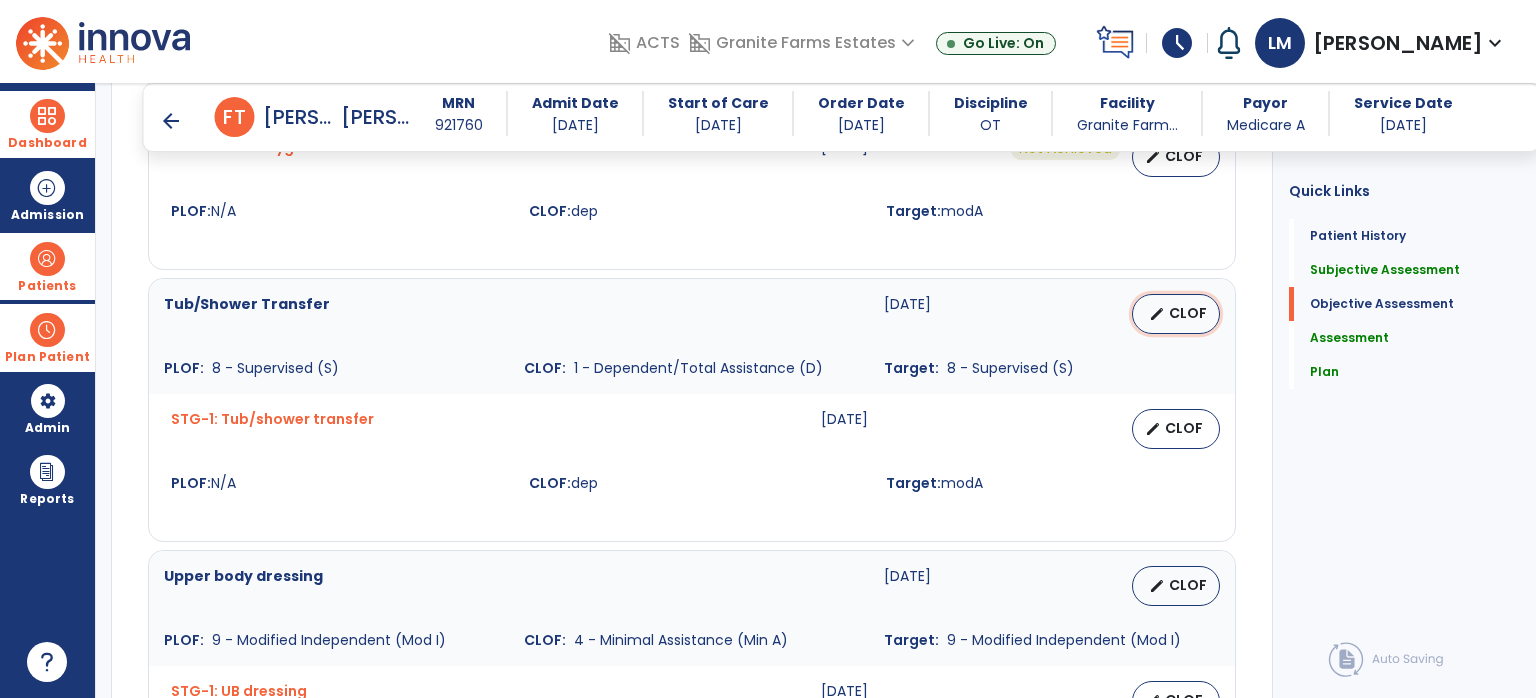 click on "edit   CLOF" at bounding box center [1176, 314] 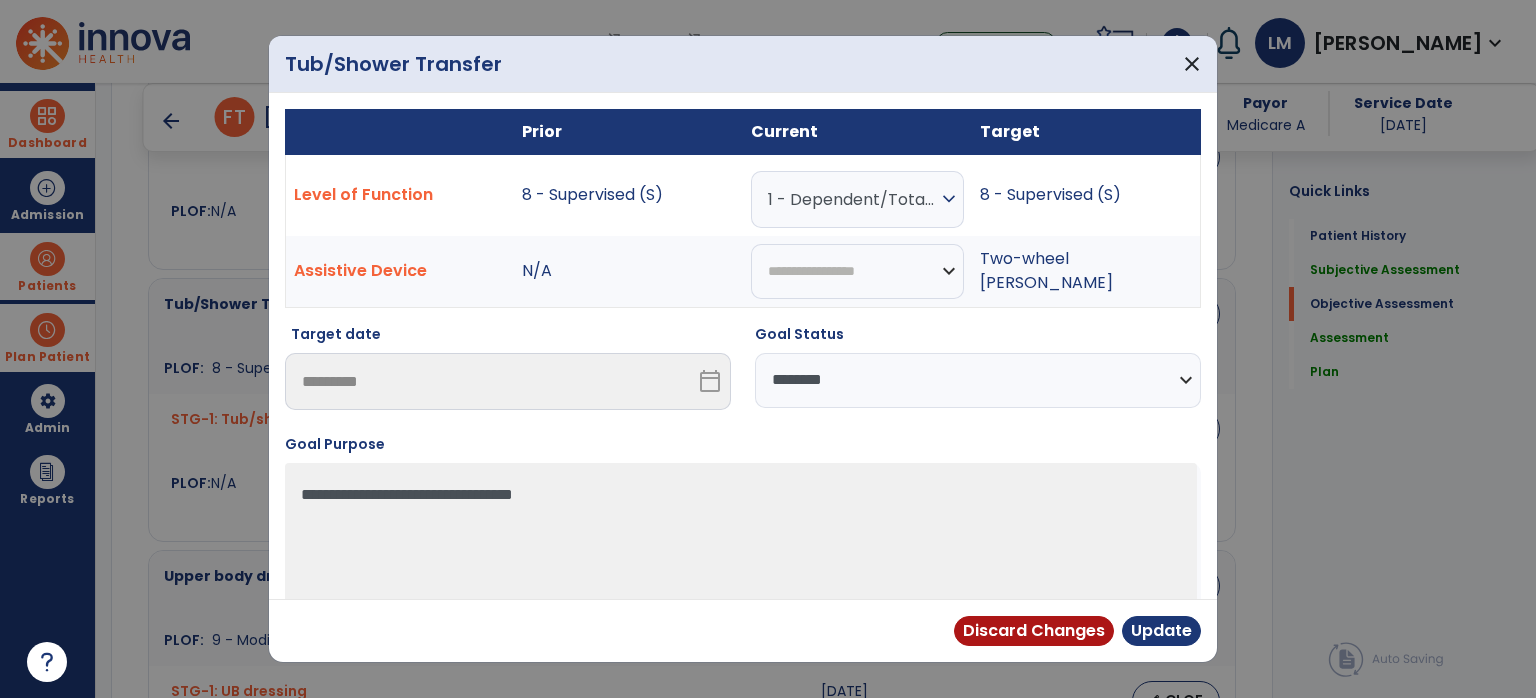 click on "**********" at bounding box center (978, 380) 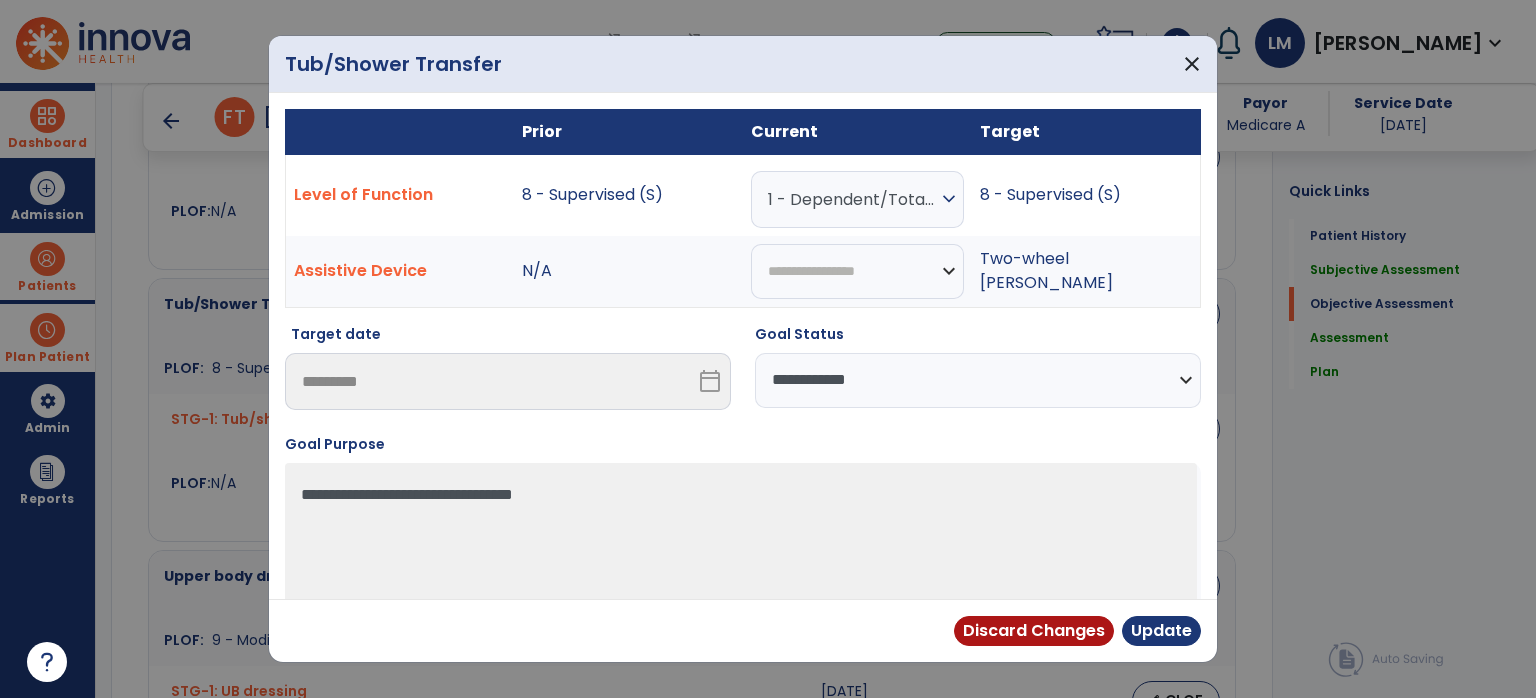 click on "**********" at bounding box center (978, 380) 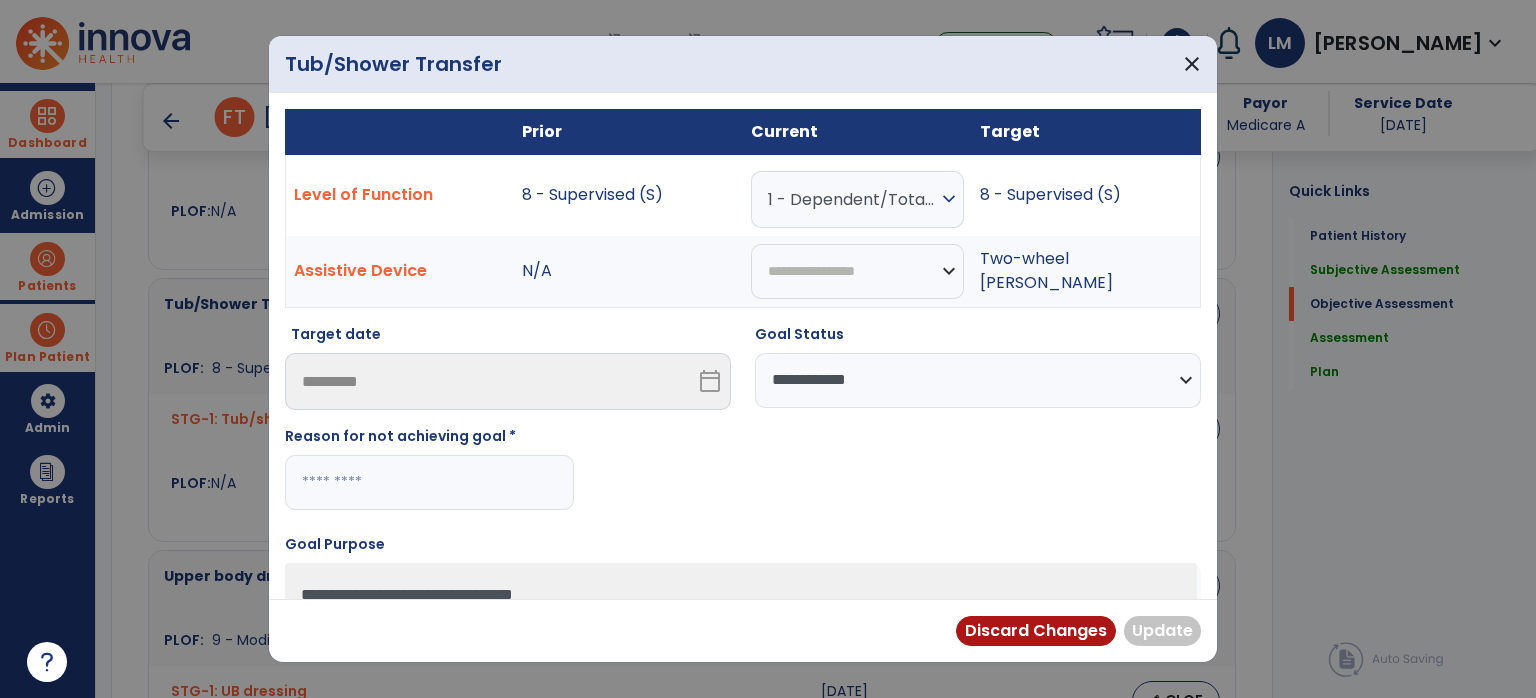 click at bounding box center (429, 482) 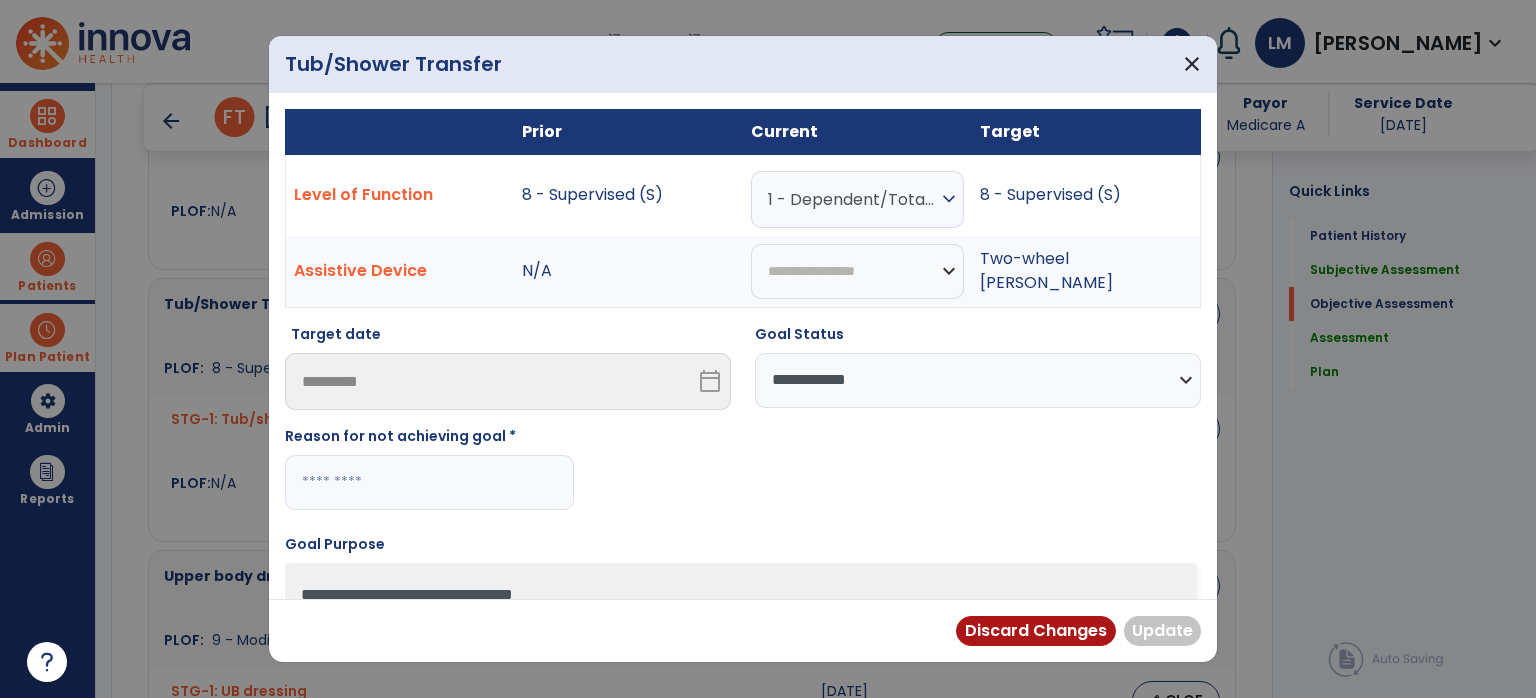paste on "**********" 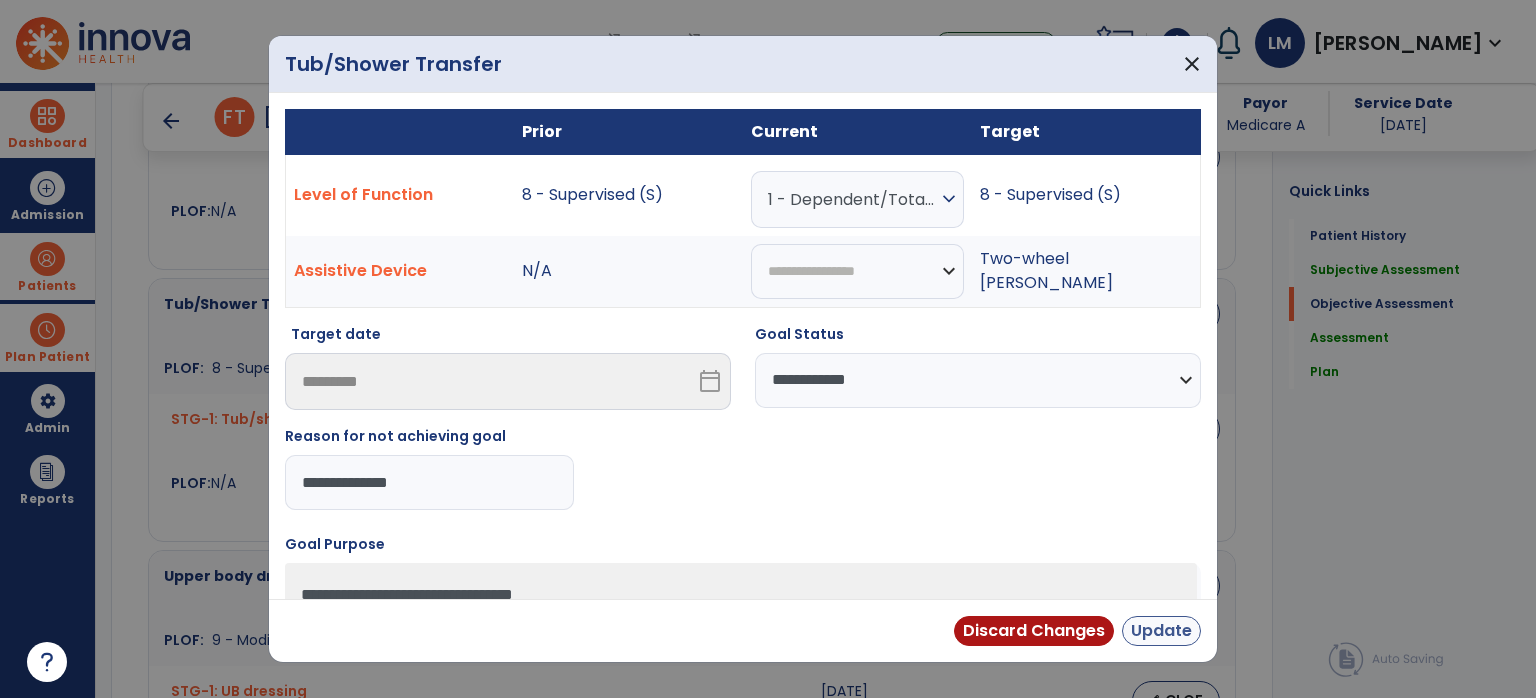 type on "**********" 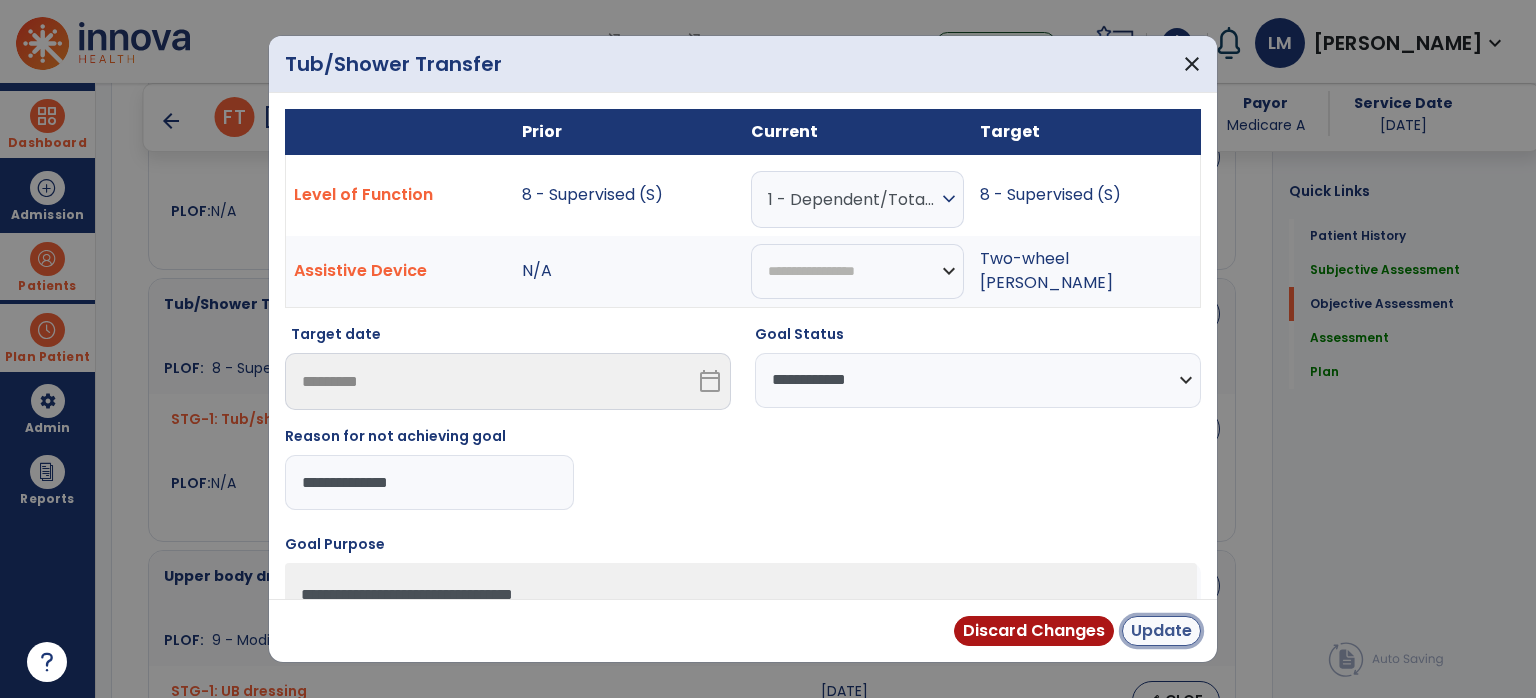 click on "Update" at bounding box center [1161, 631] 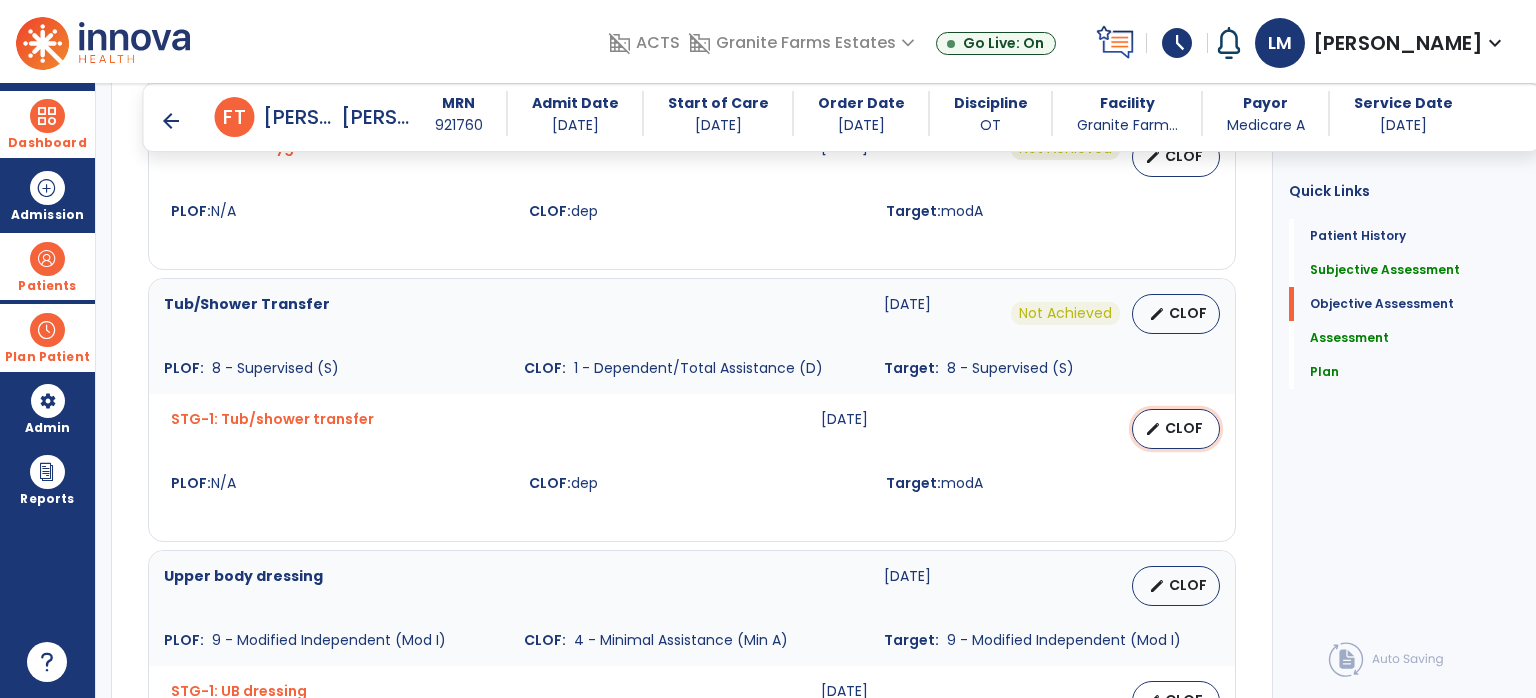 click on "CLOF" at bounding box center [1184, 428] 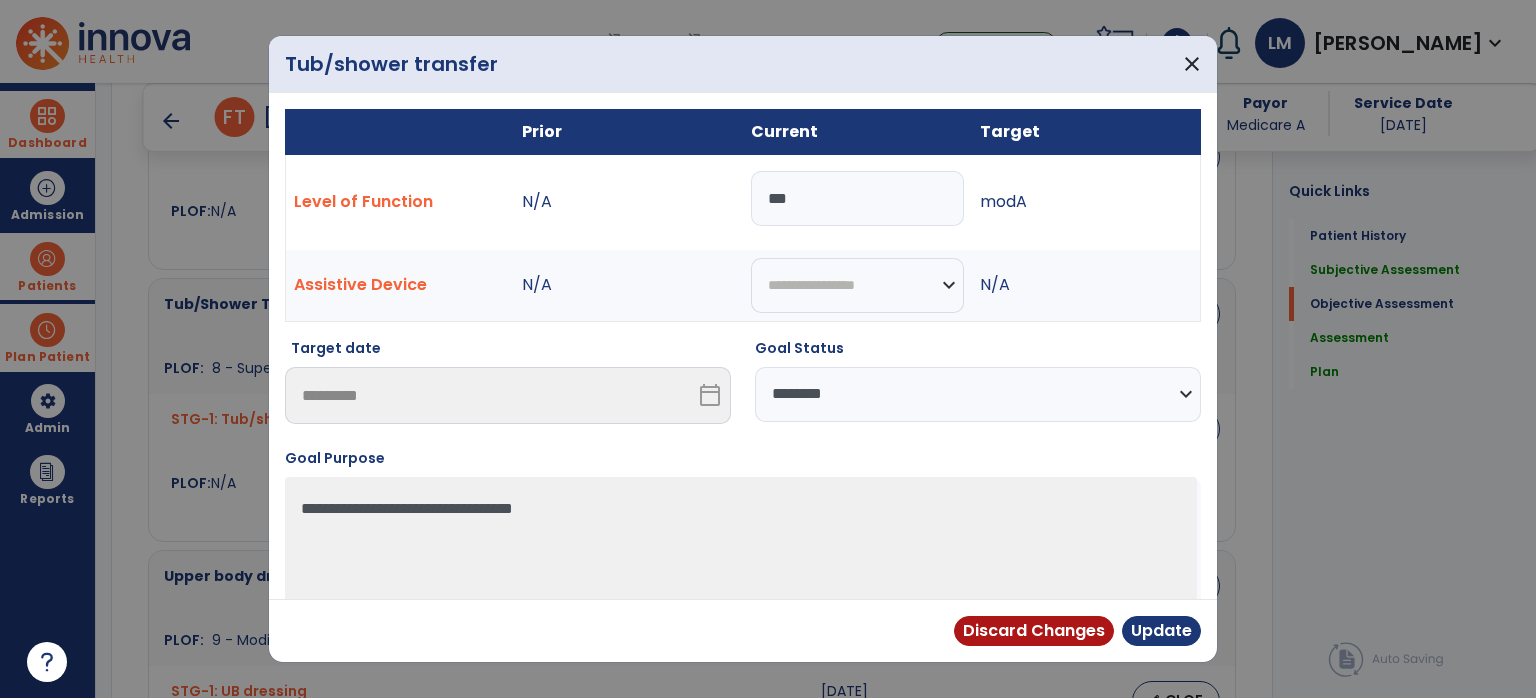drag, startPoint x: 932, startPoint y: 408, endPoint x: 910, endPoint y: 416, distance: 23.409399 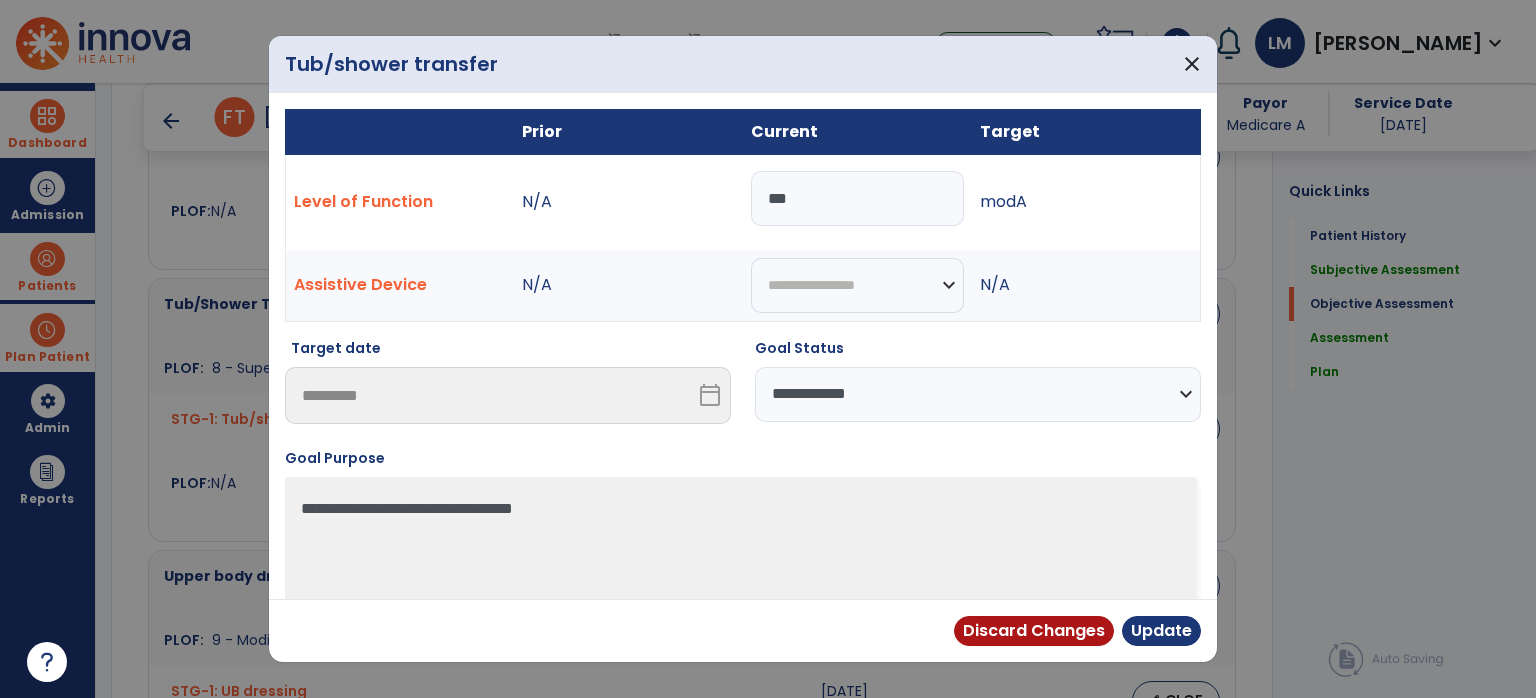 click on "**********" at bounding box center [978, 394] 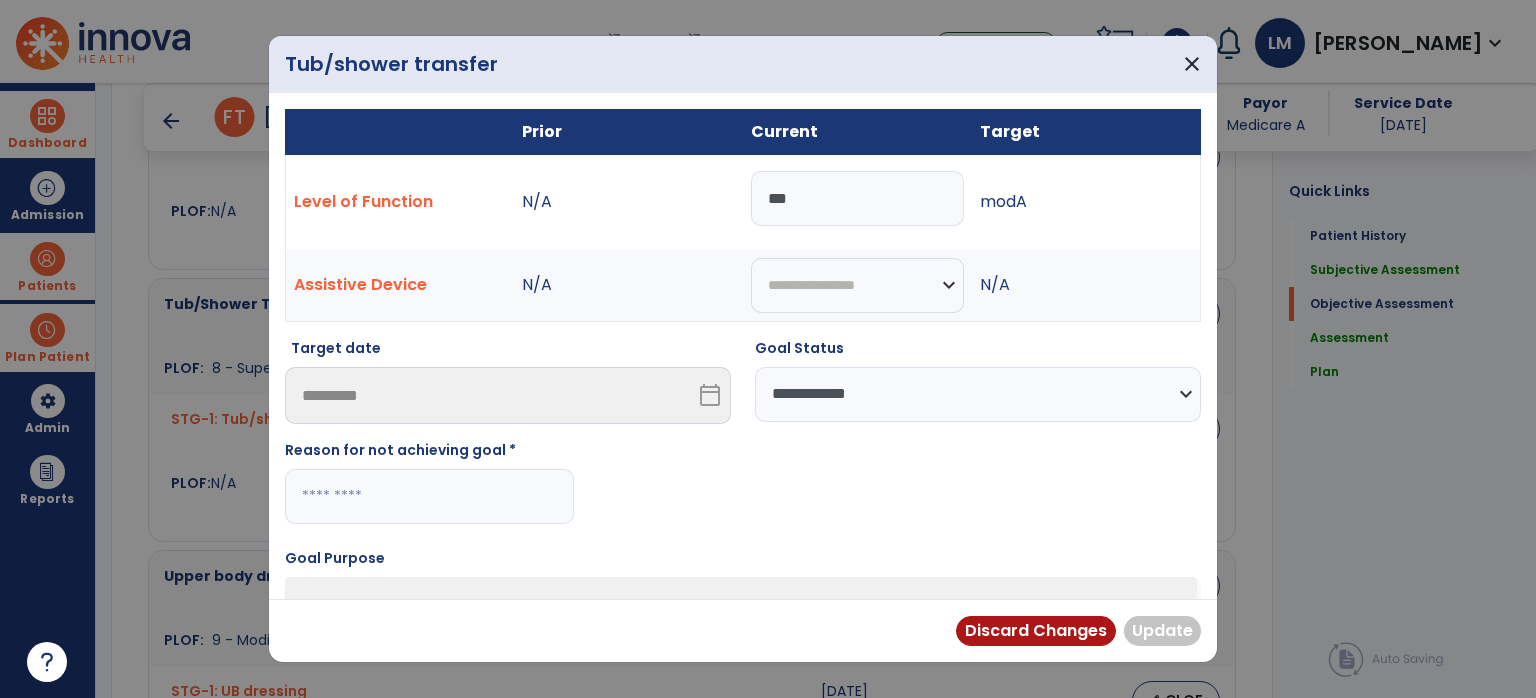 click at bounding box center (429, 496) 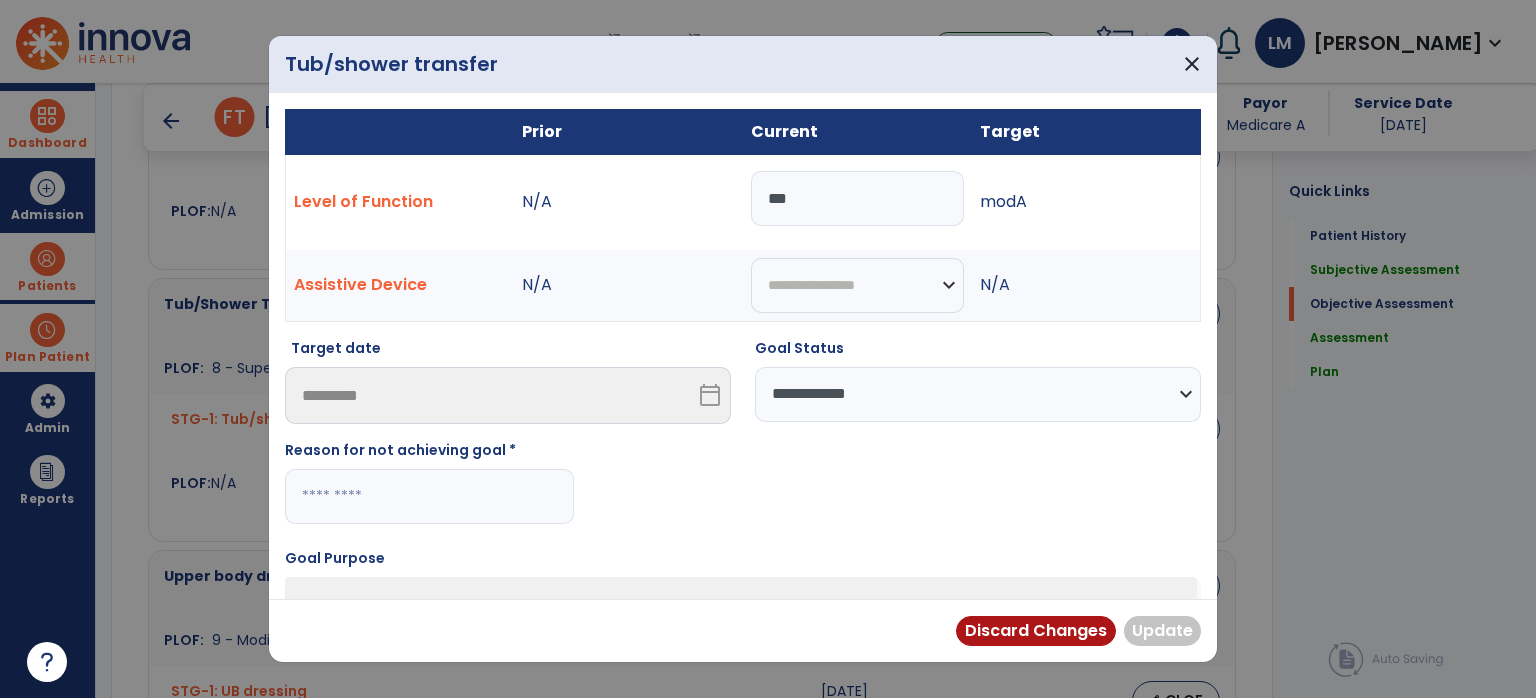 paste on "**********" 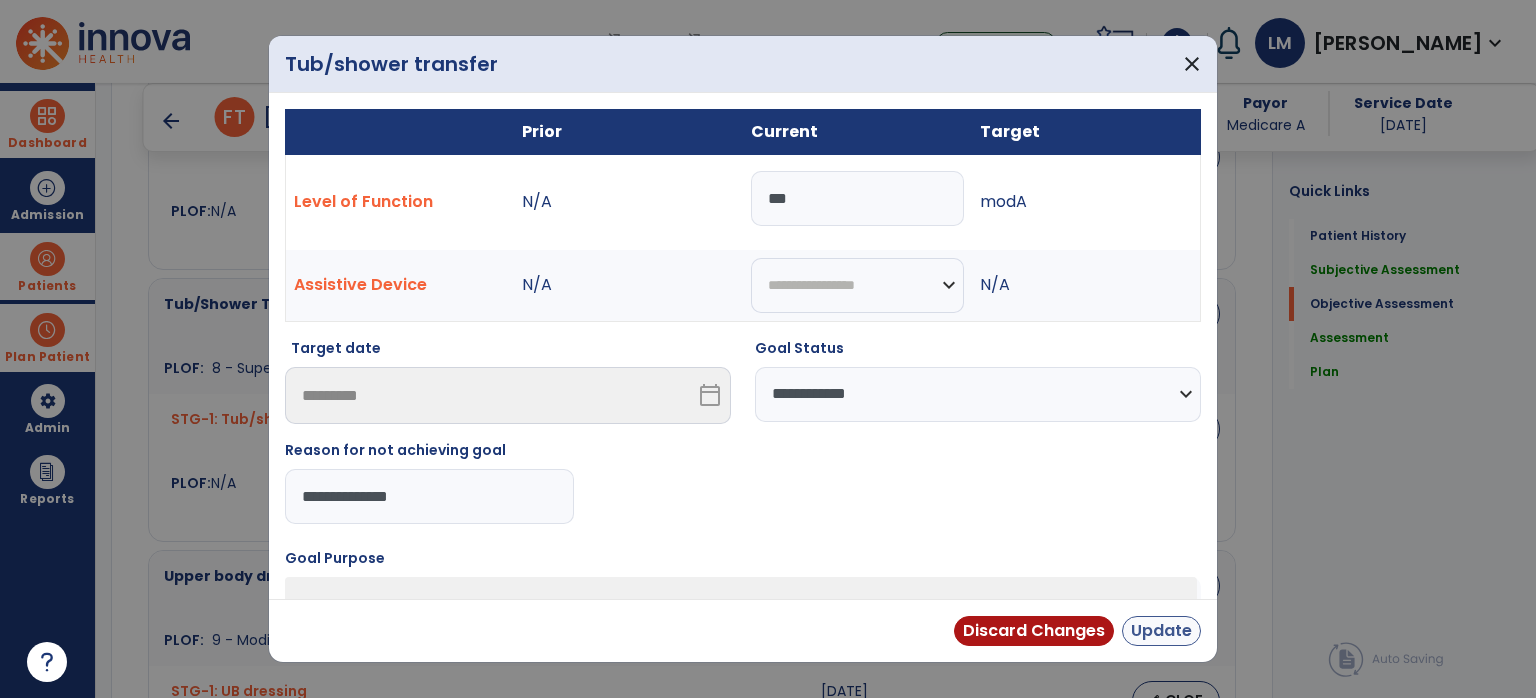 type on "**********" 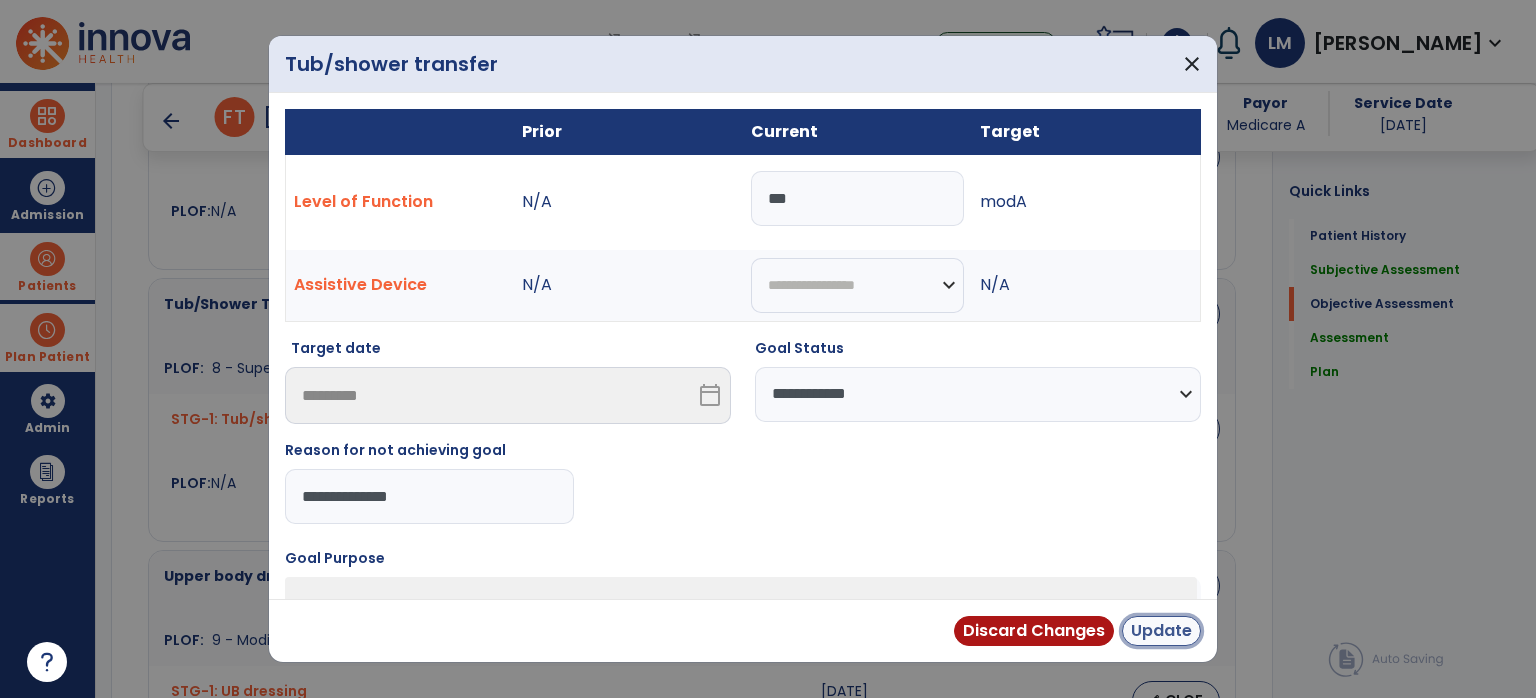 click on "Update" at bounding box center [1161, 631] 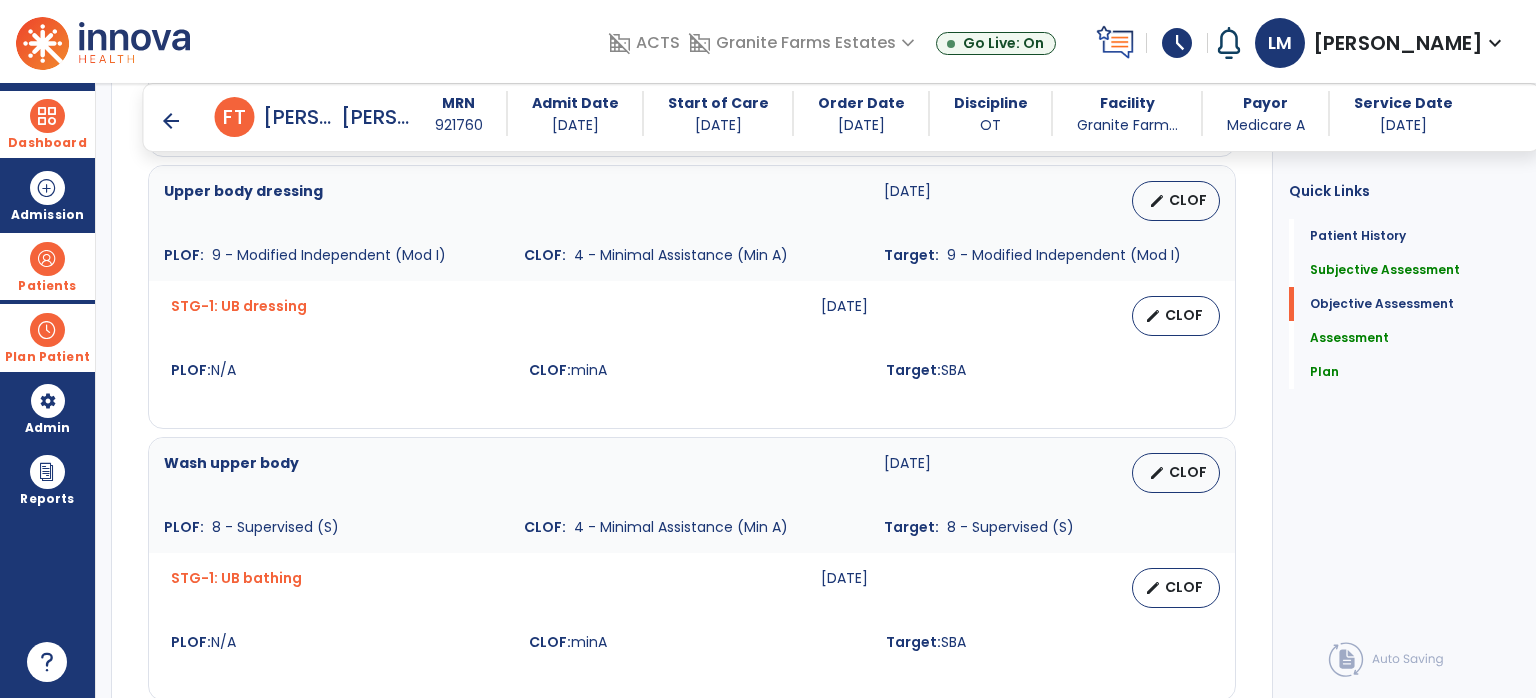 scroll, scrollTop: 2124, scrollLeft: 0, axis: vertical 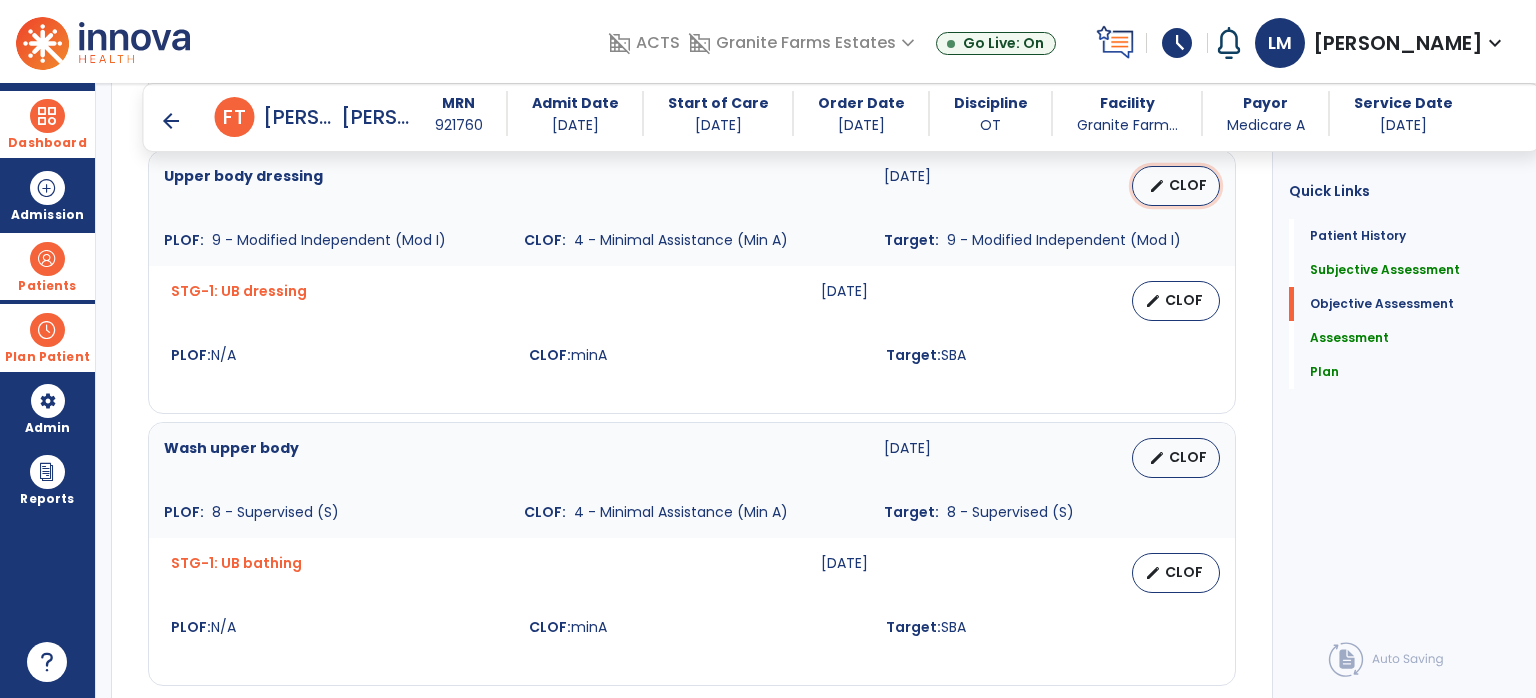 click on "CLOF" at bounding box center (1188, 185) 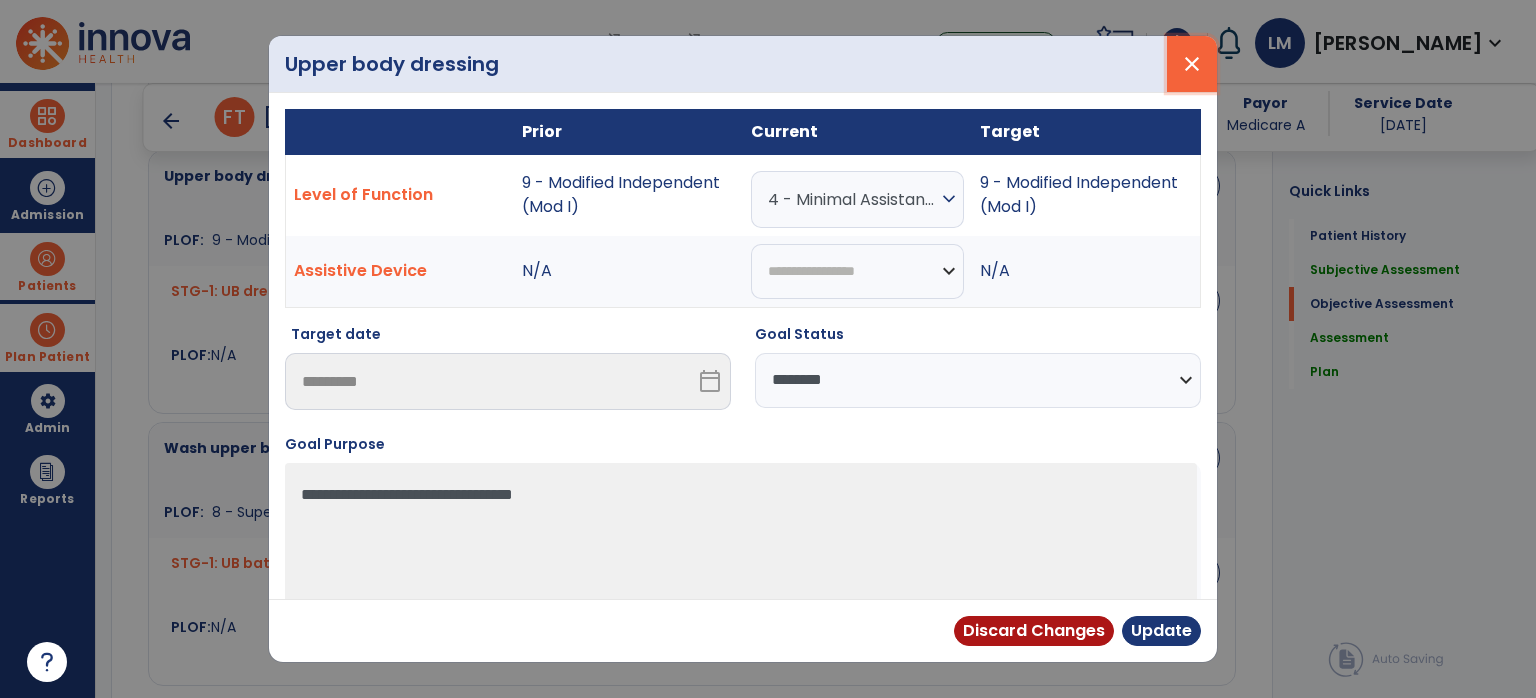 click on "close" at bounding box center (1192, 64) 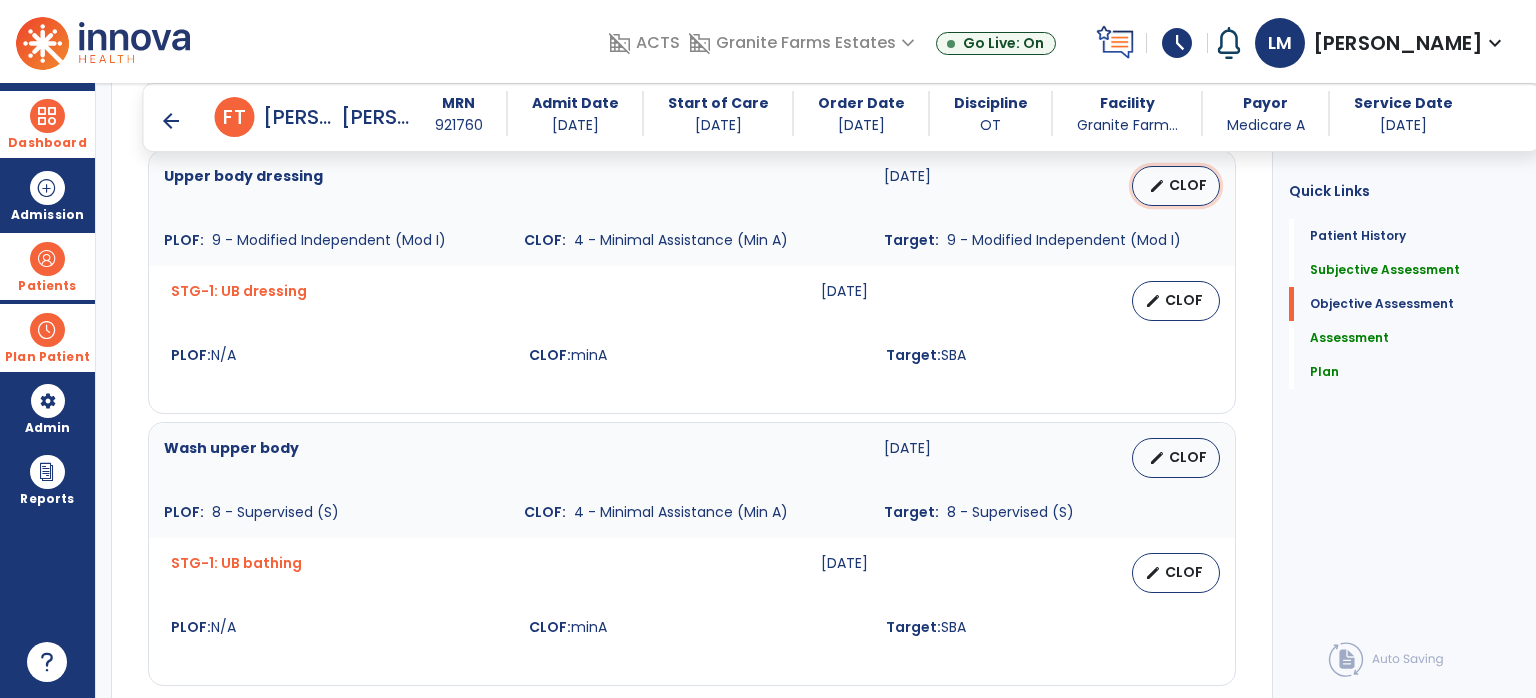 click on "CLOF" at bounding box center (1188, 185) 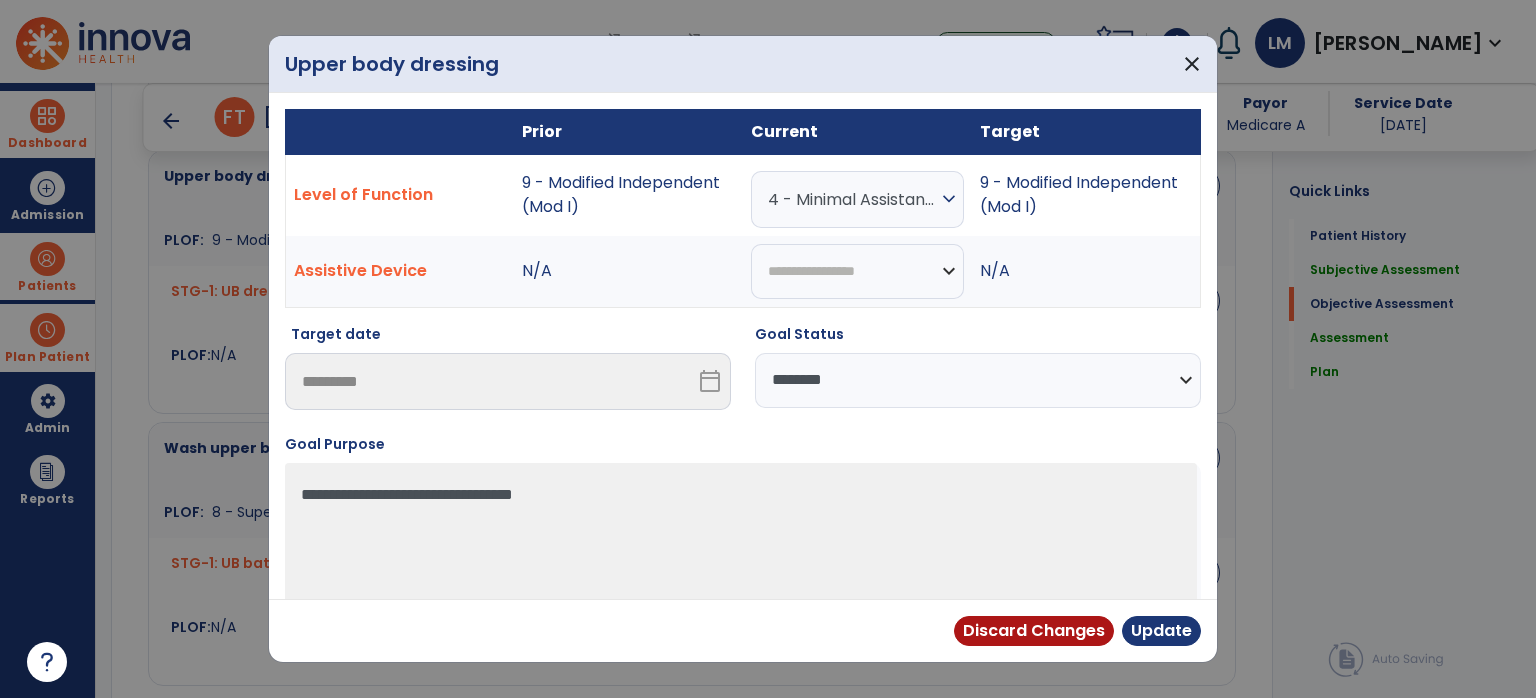 click on "**********" at bounding box center (978, 380) 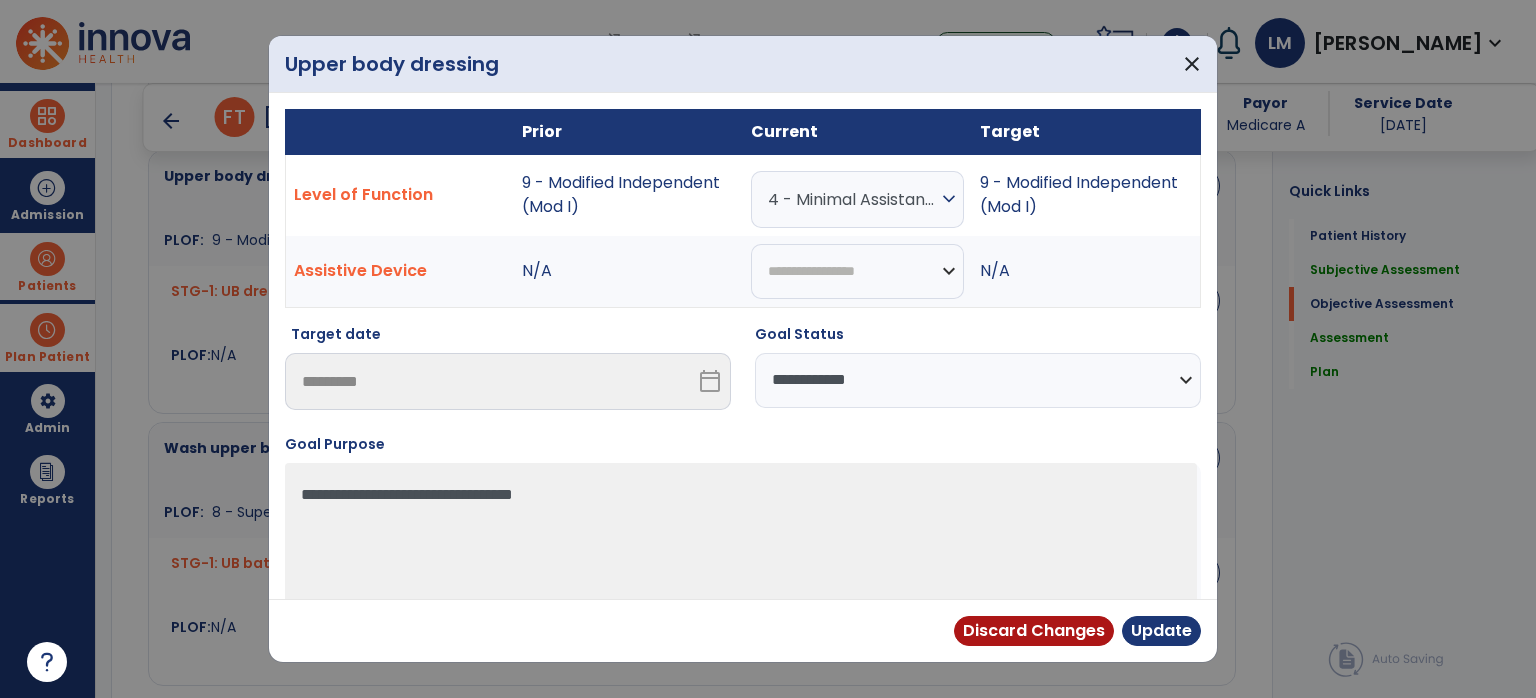 click on "**********" at bounding box center (978, 380) 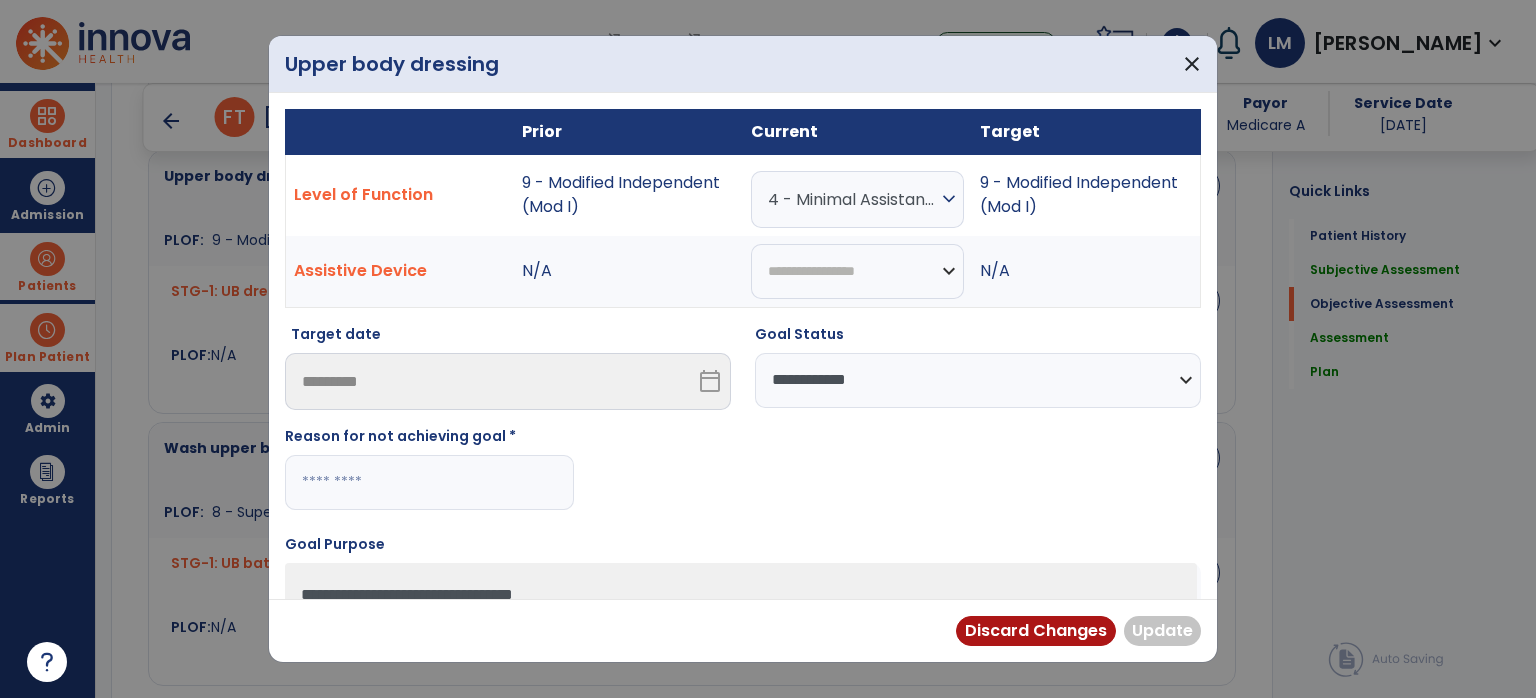 click on "**********" at bounding box center [743, 622] 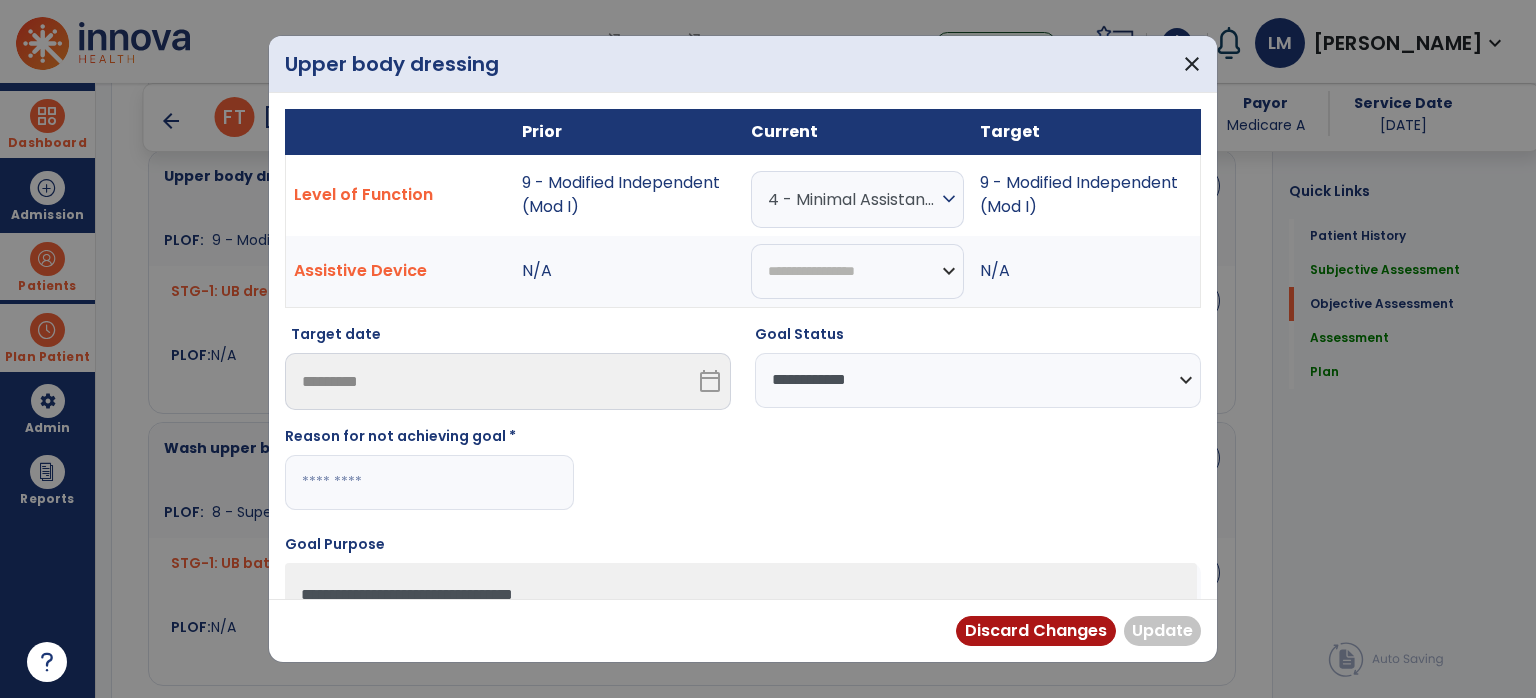 click at bounding box center [429, 482] 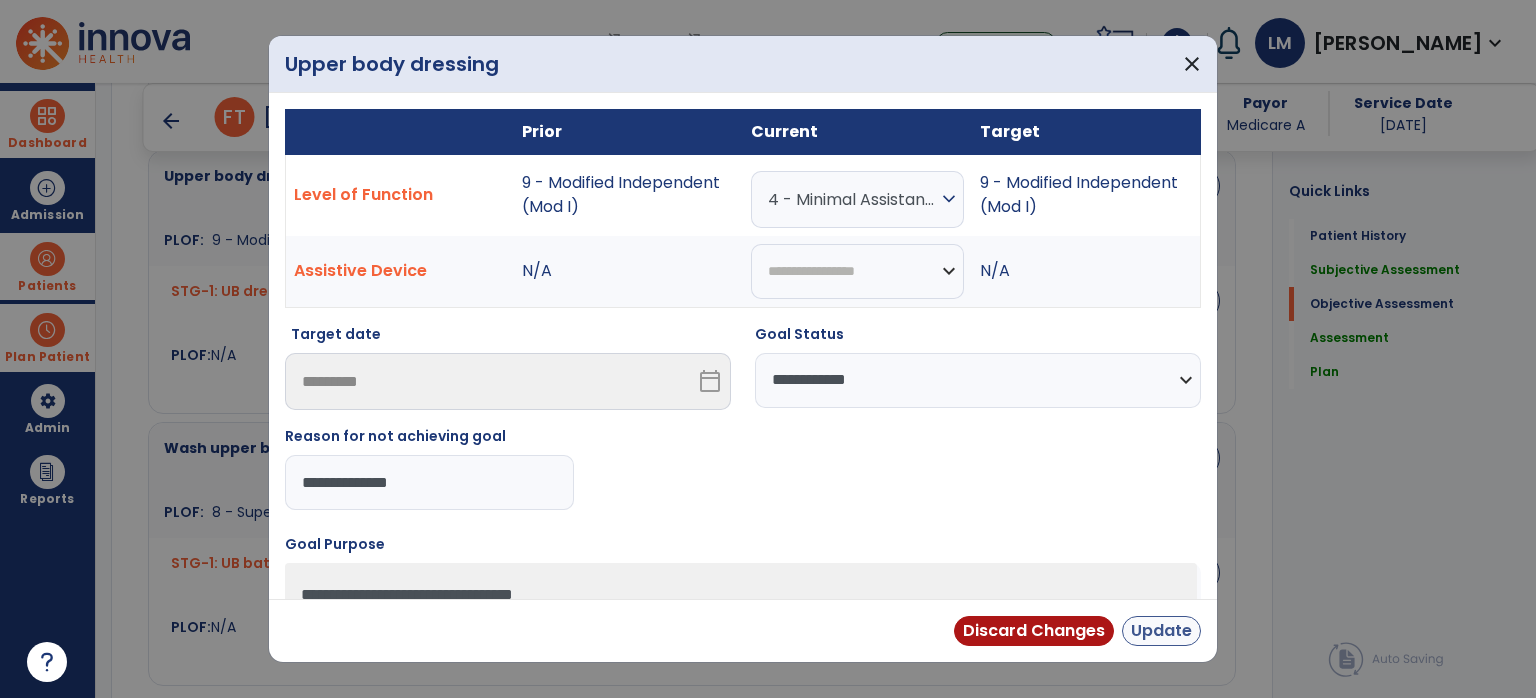 type on "**********" 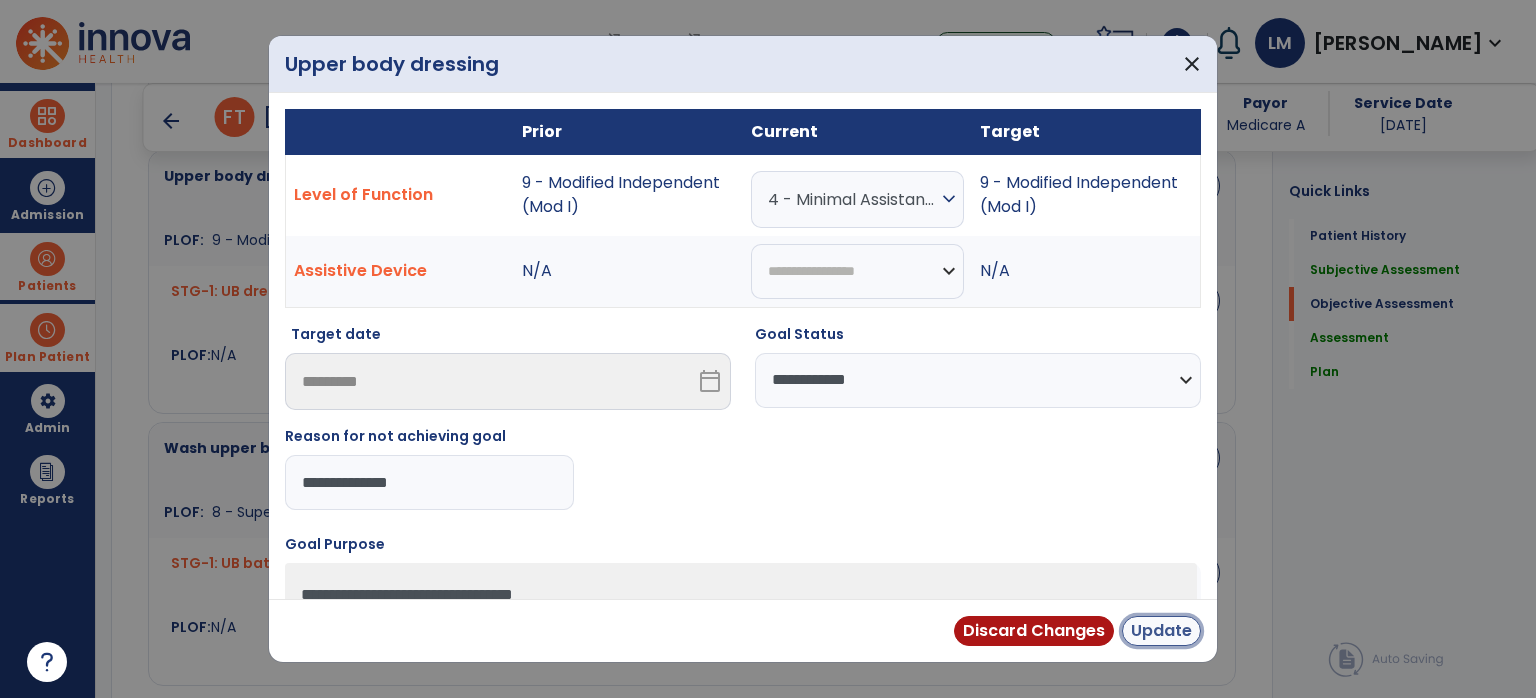 click on "Update" at bounding box center (1161, 631) 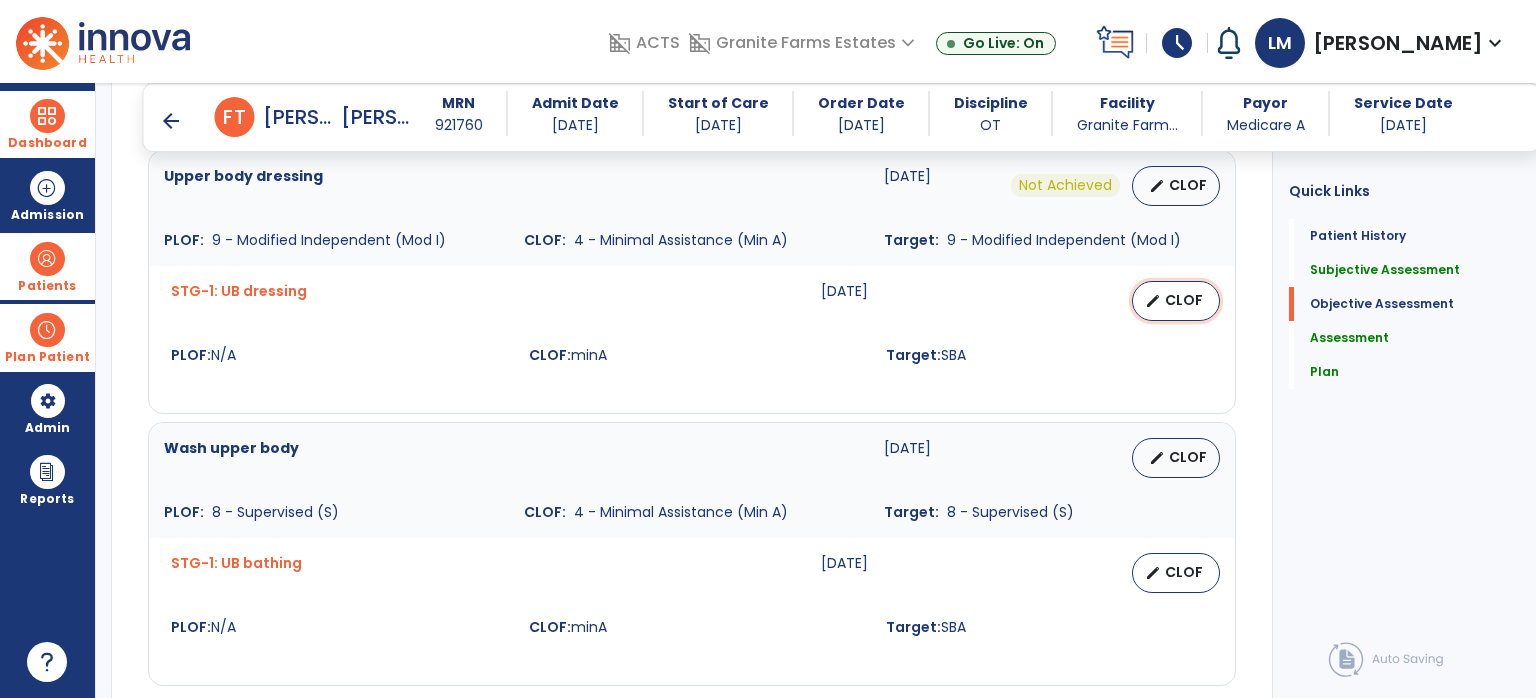 click on "CLOF" at bounding box center (1184, 300) 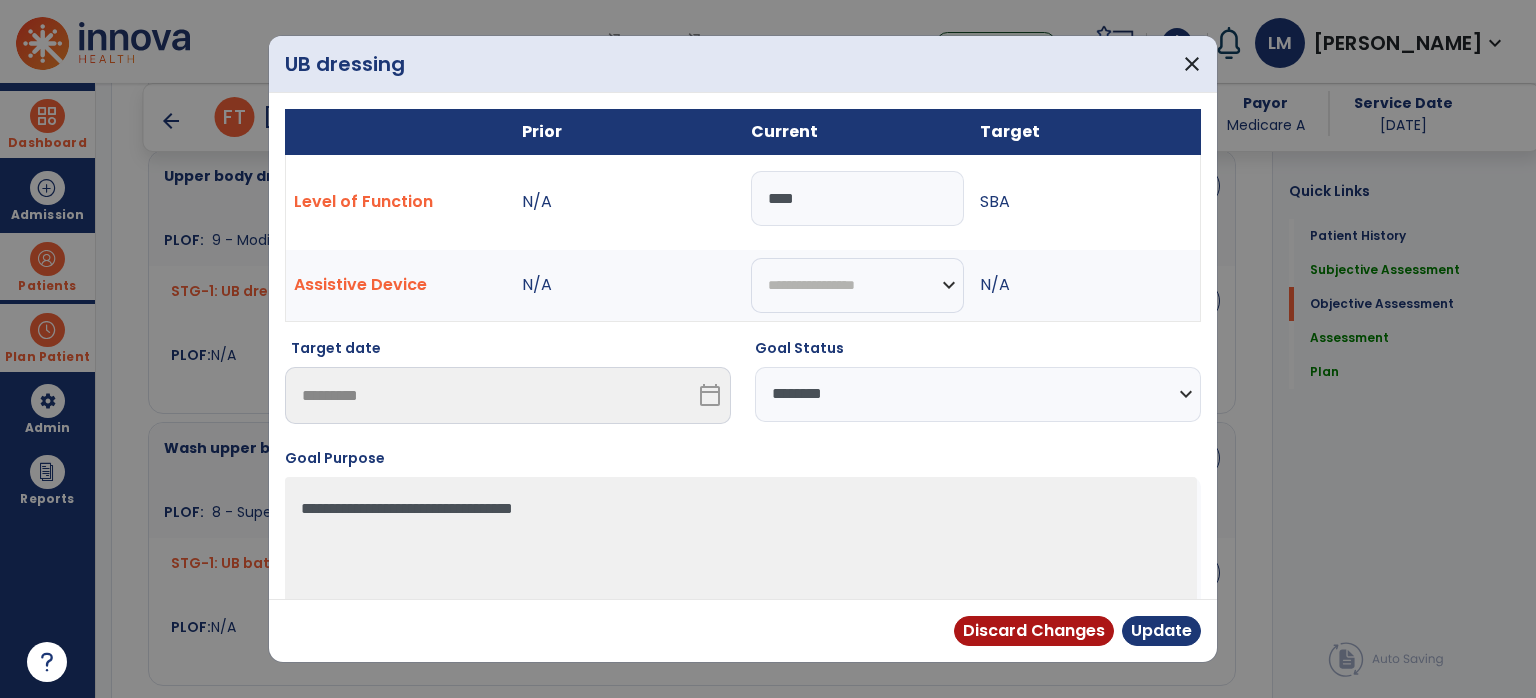 click on "Goal Status" at bounding box center (978, 352) 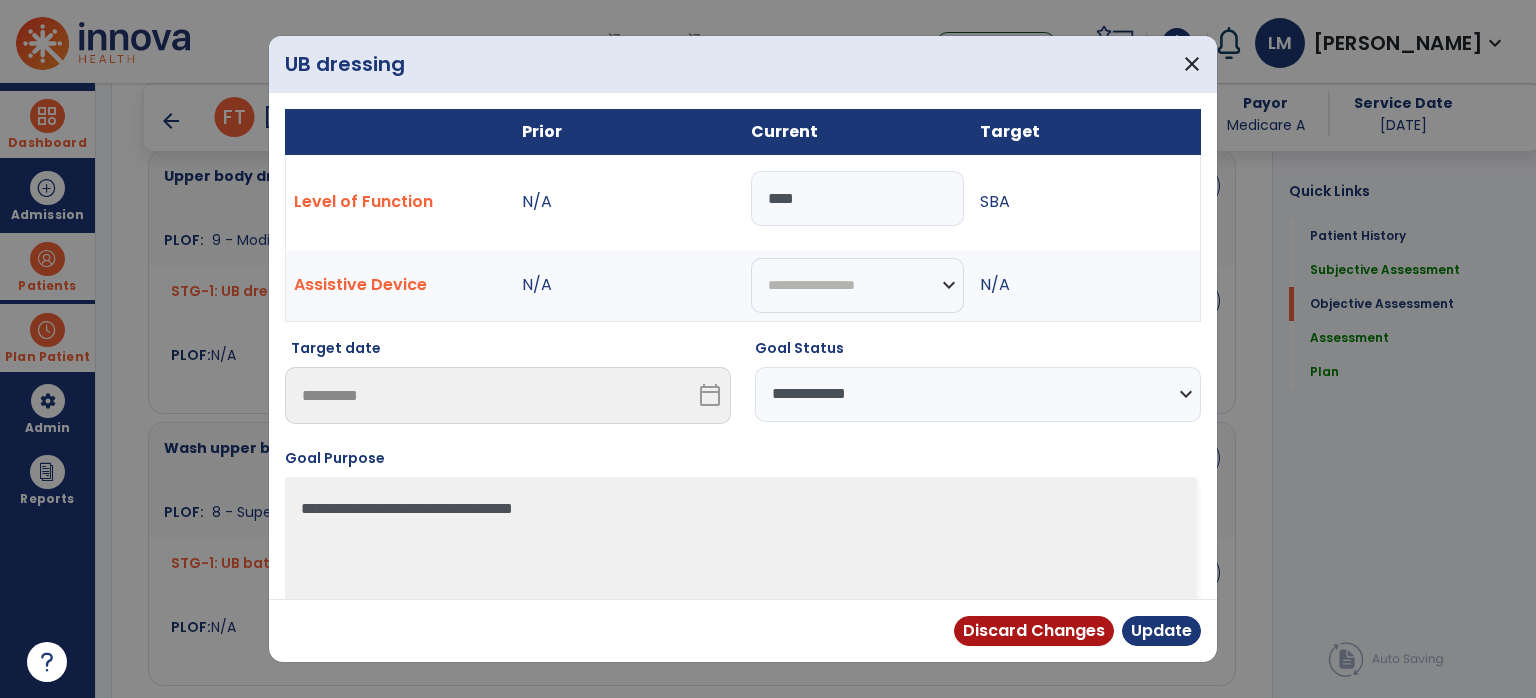 click on "**********" at bounding box center [978, 394] 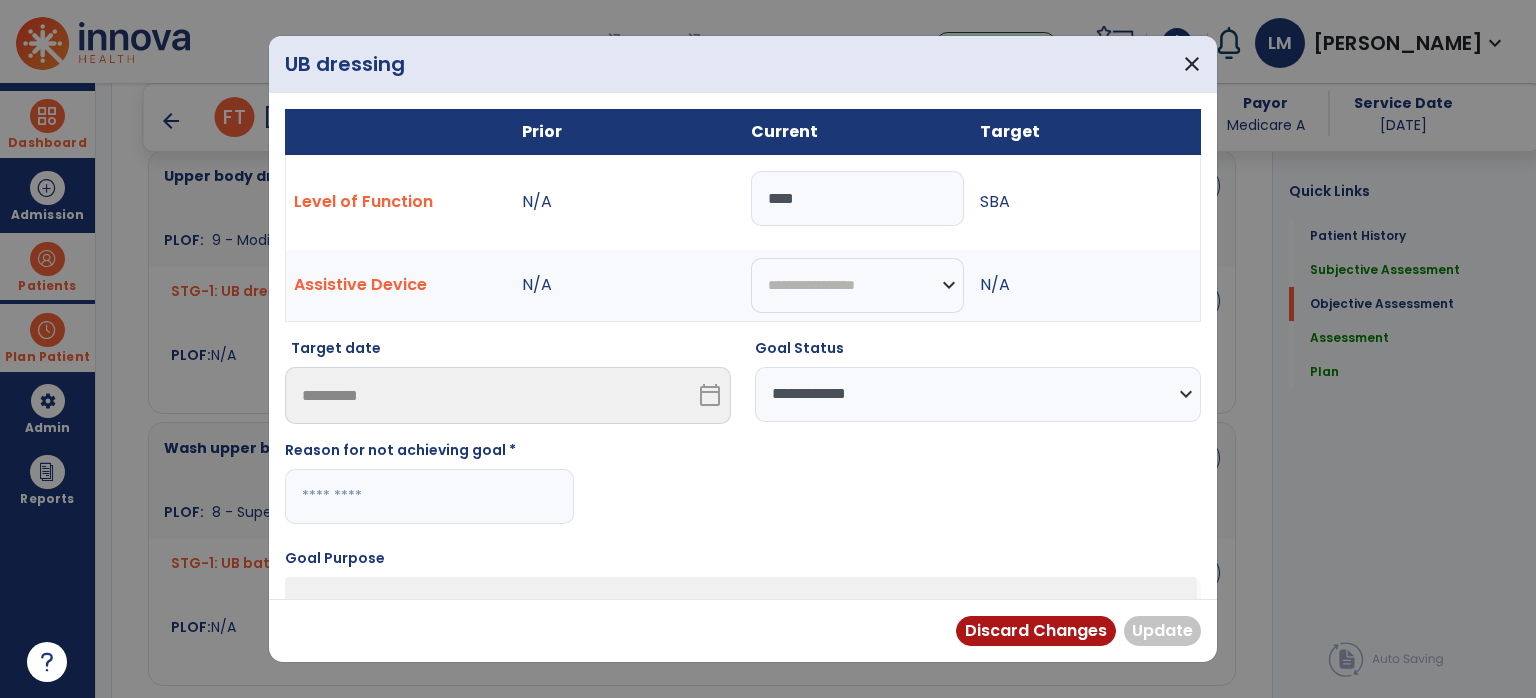 click at bounding box center (429, 496) 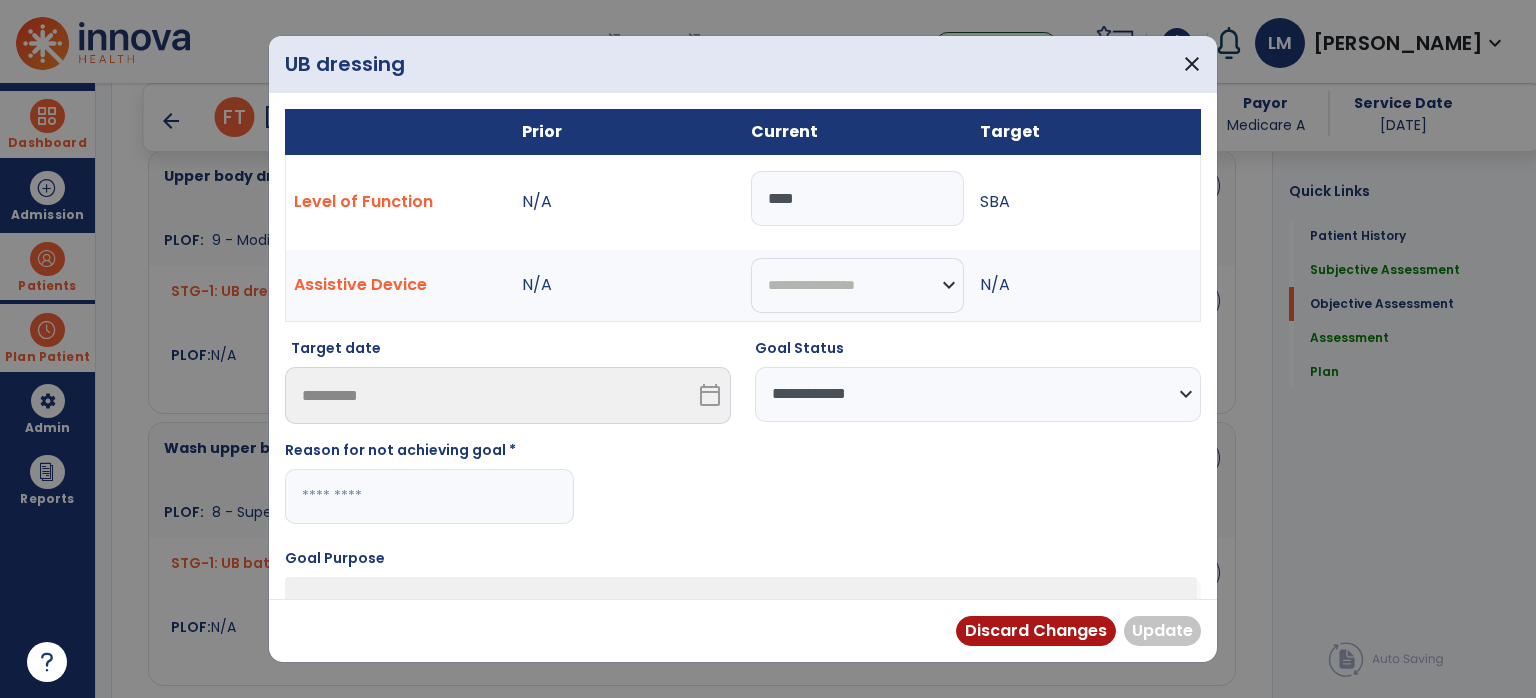 paste on "**********" 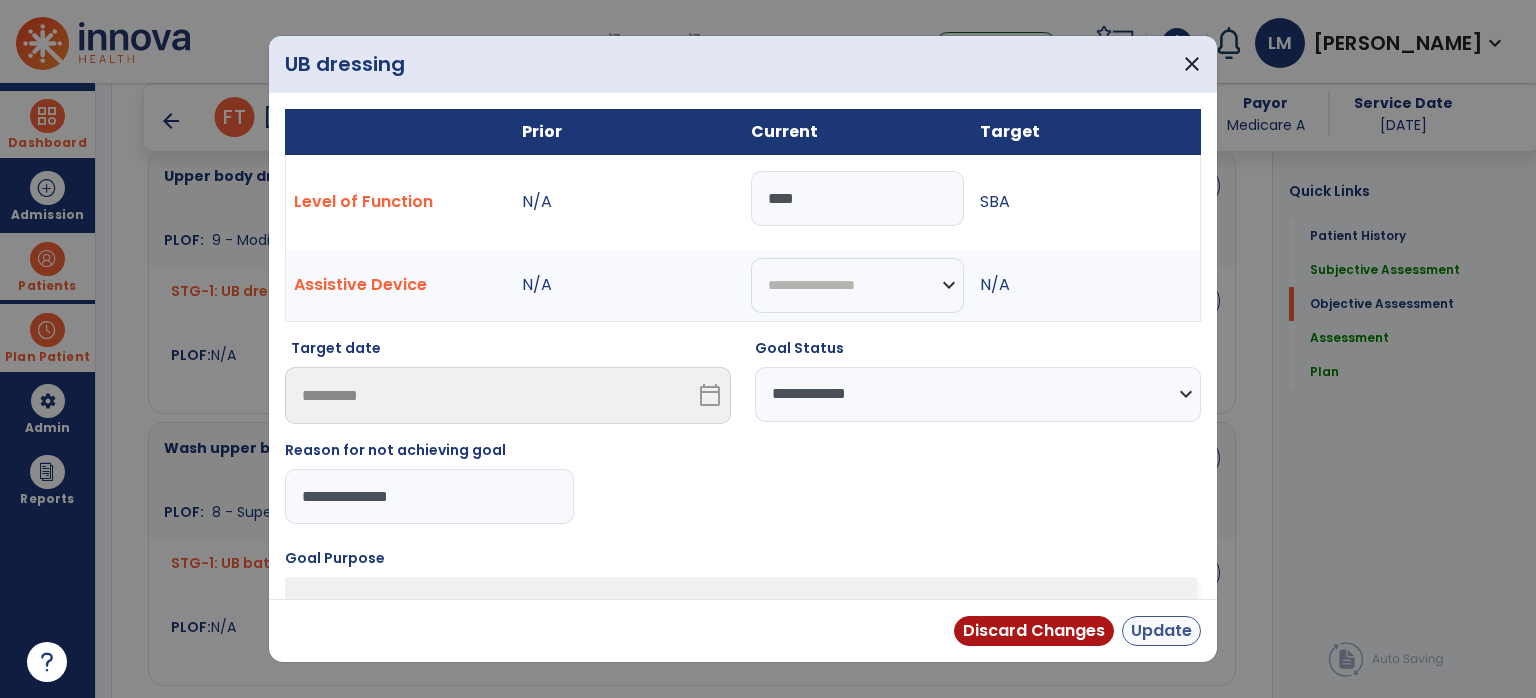type on "**********" 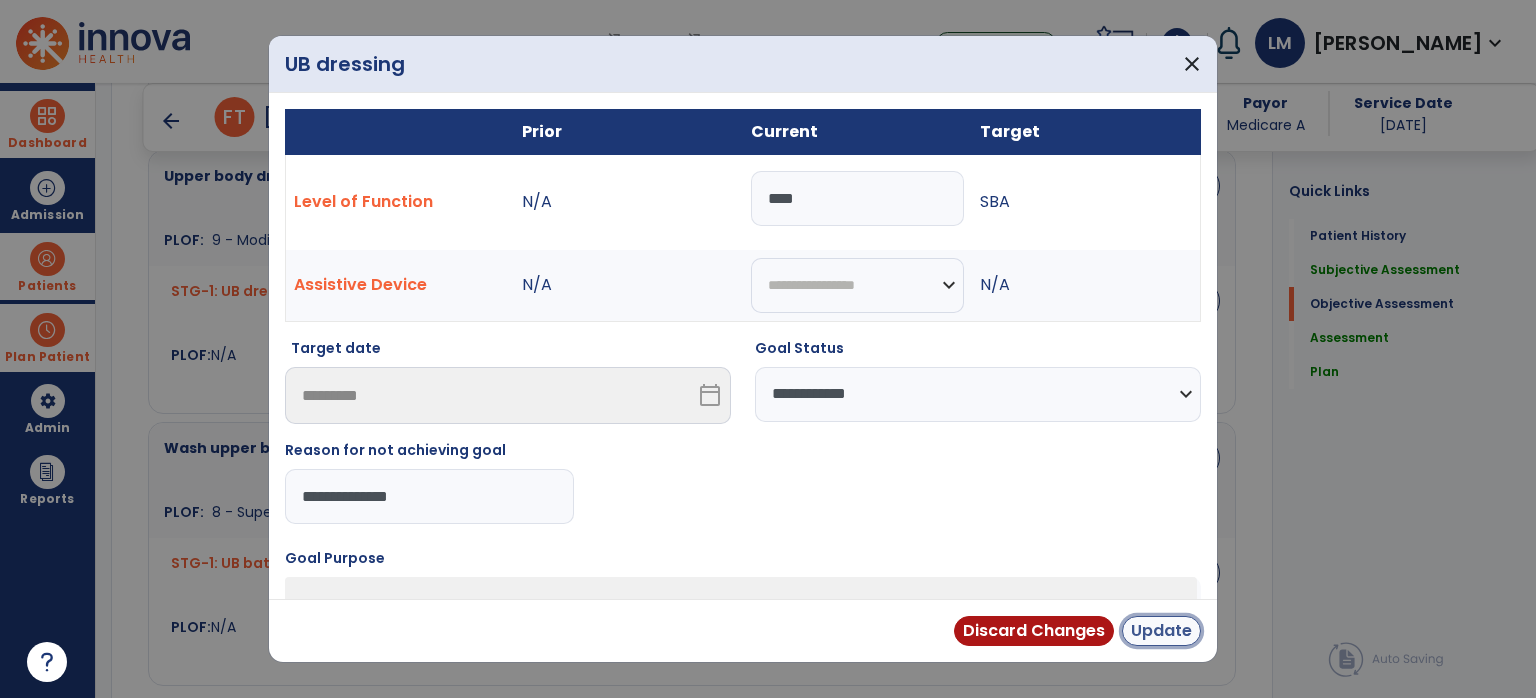 click on "Update" at bounding box center (1161, 631) 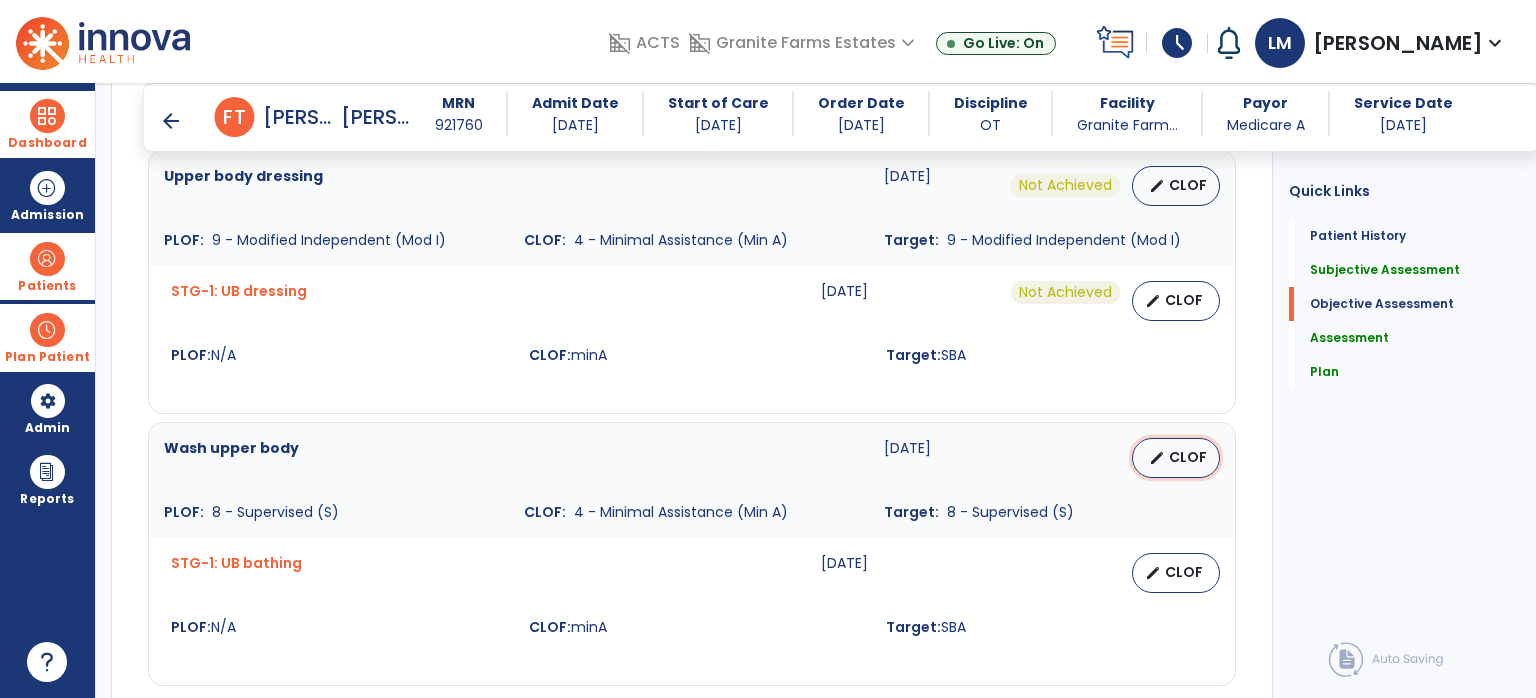 click on "CLOF" at bounding box center [1188, 457] 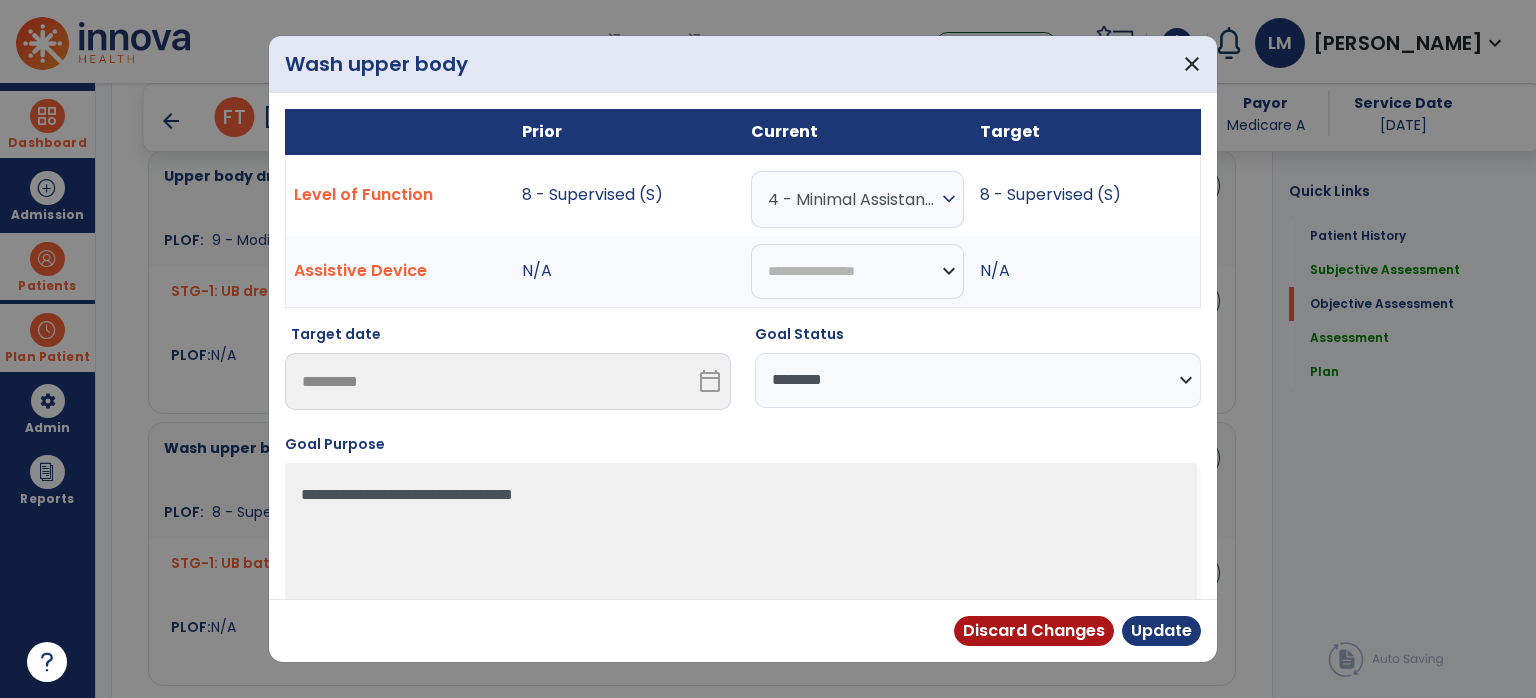 click on "**********" at bounding box center (978, 380) 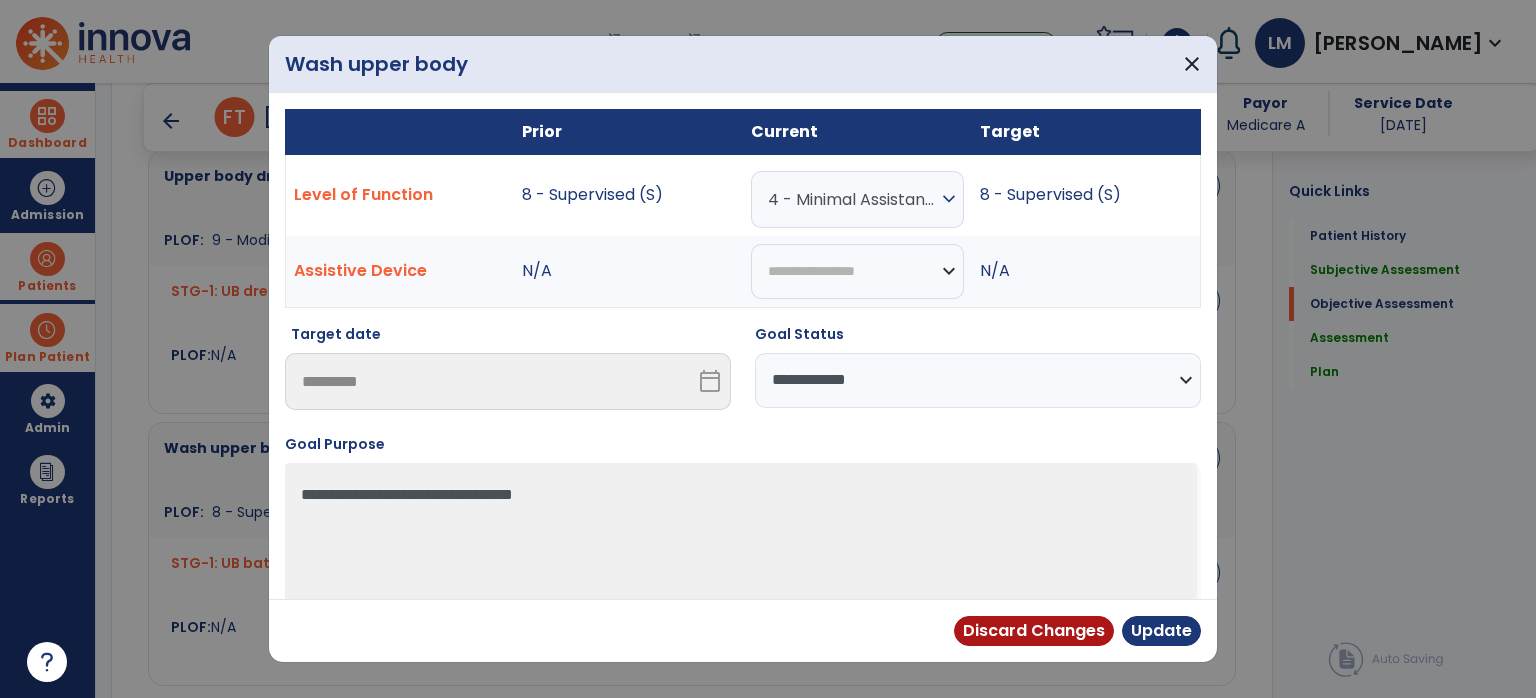 click on "**********" at bounding box center (978, 380) 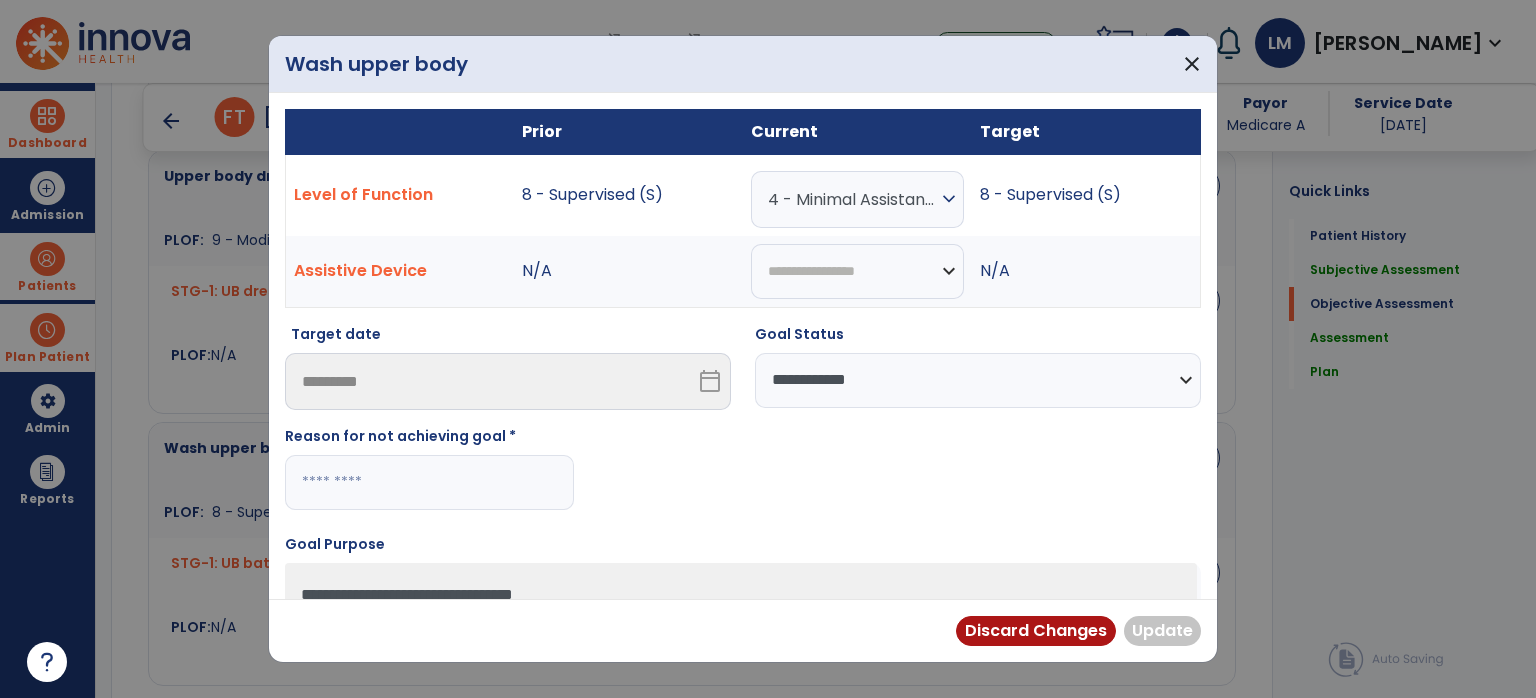 click at bounding box center [429, 482] 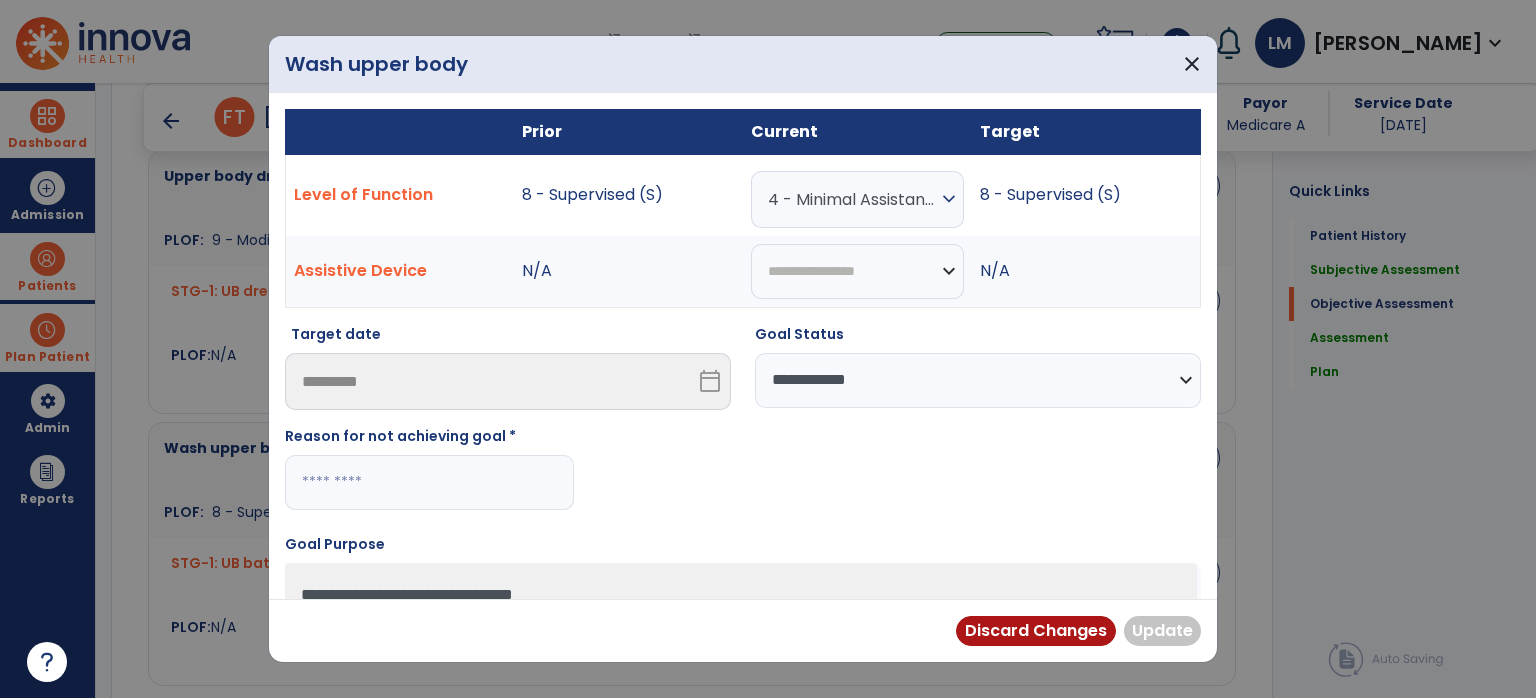 paste on "**********" 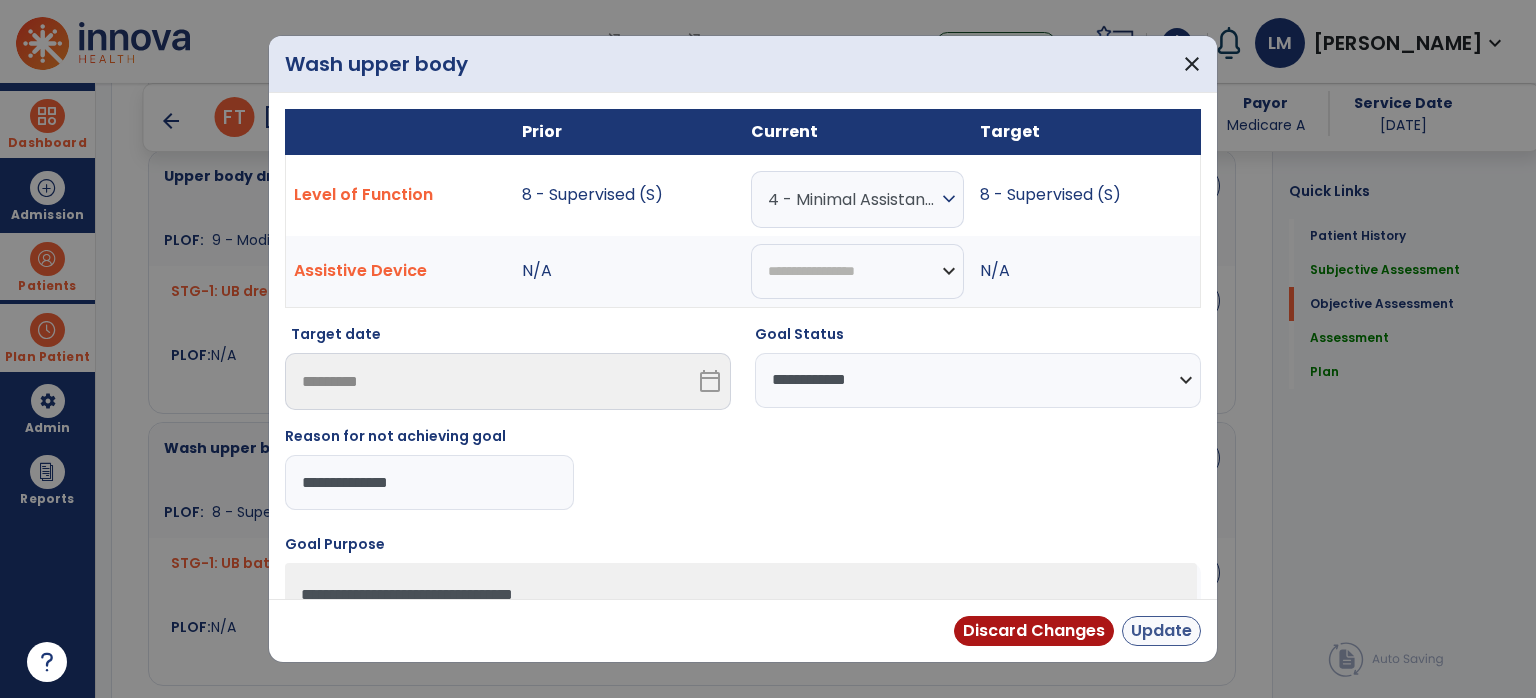 type on "**********" 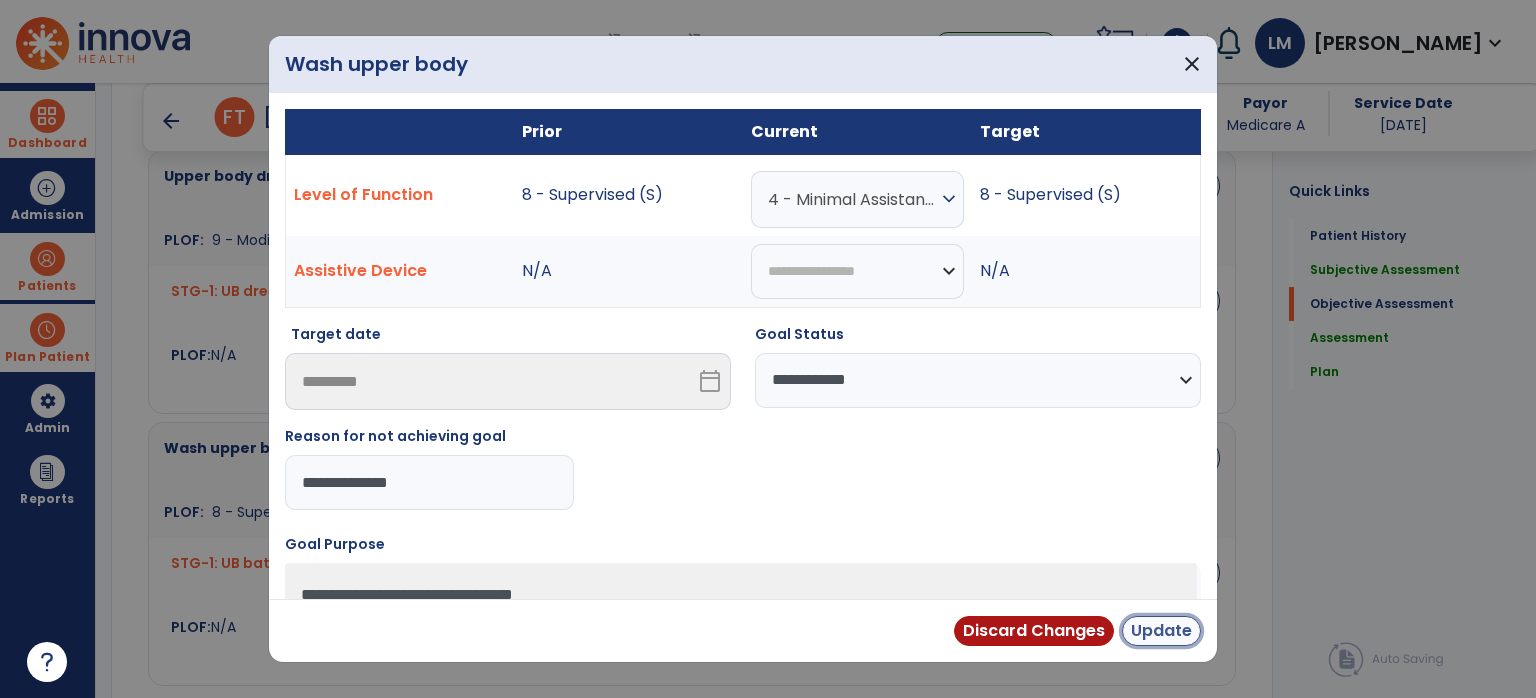 click on "Update" at bounding box center (1161, 631) 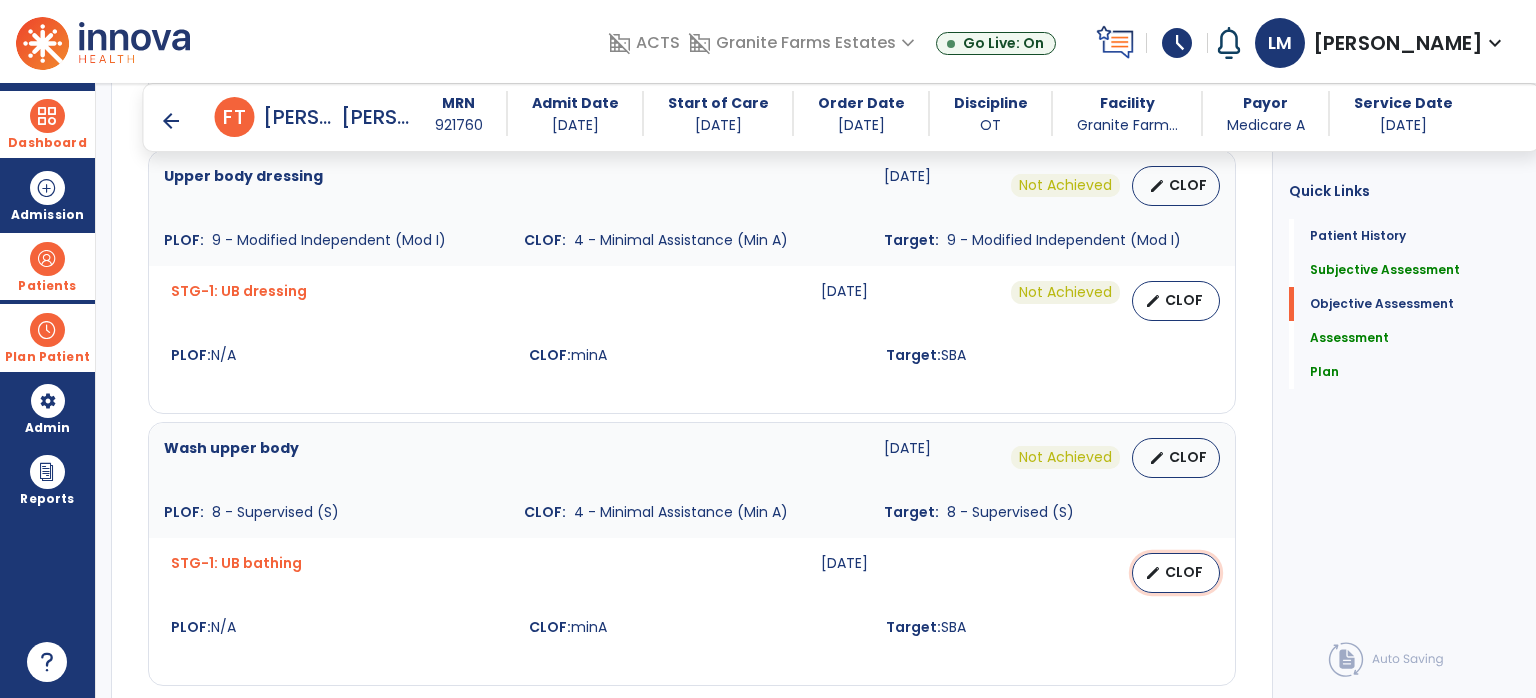 click on "CLOF" at bounding box center (1184, 572) 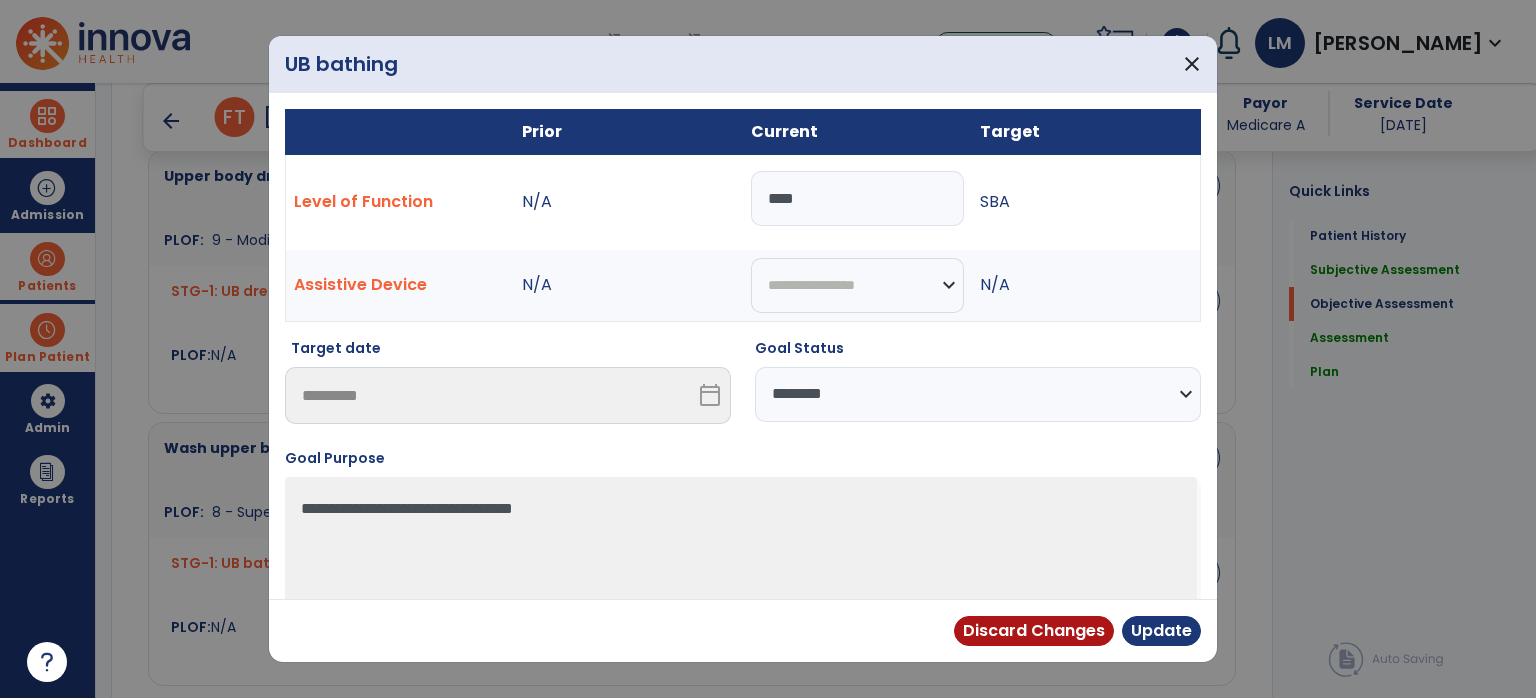 click on "**********" at bounding box center (978, 394) 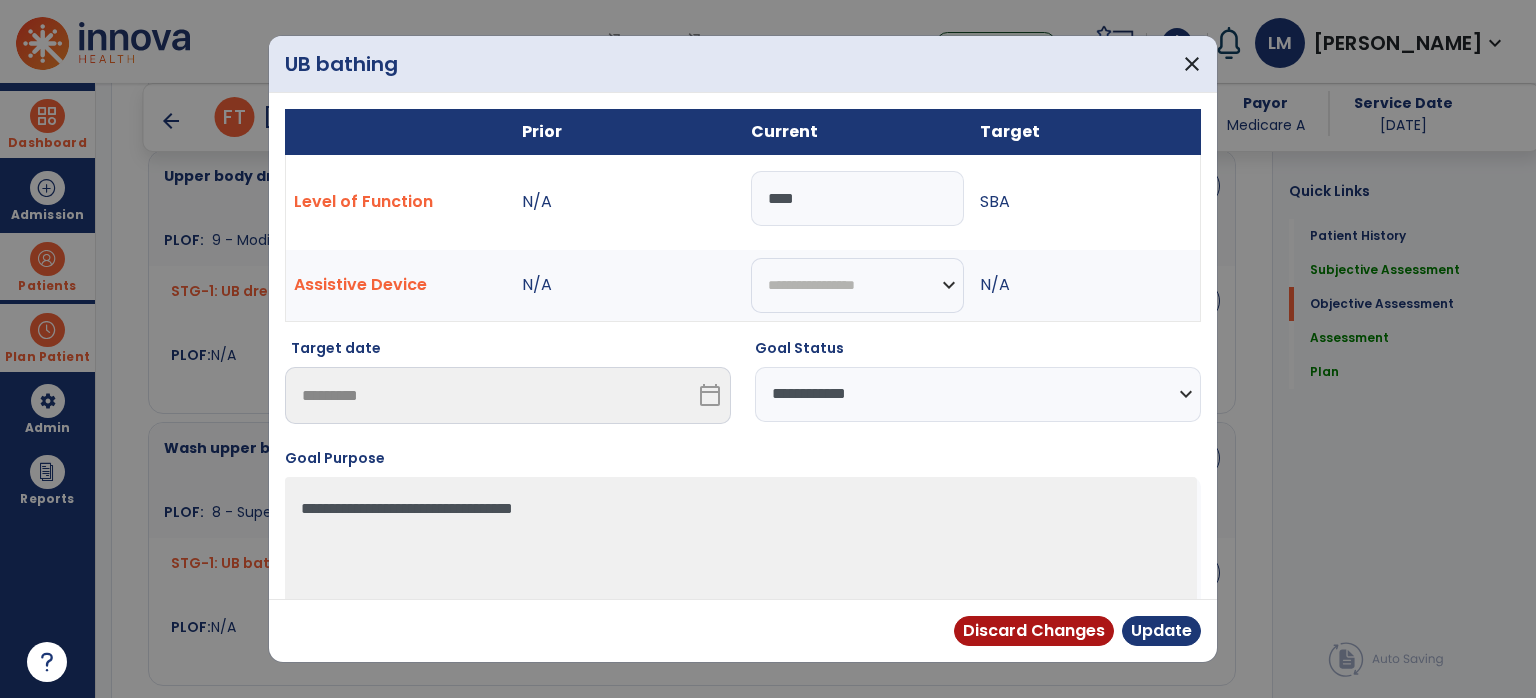 click on "**********" at bounding box center (978, 394) 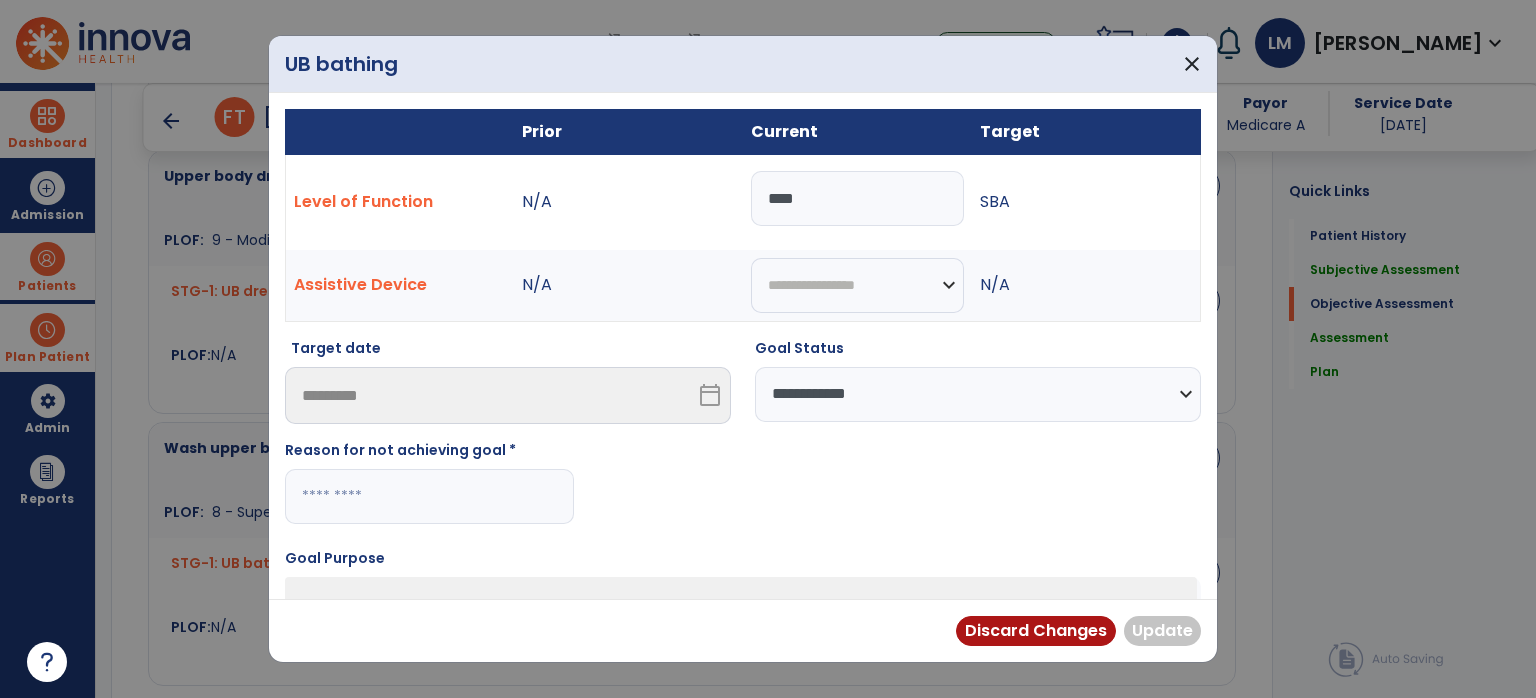 drag, startPoint x: 338, startPoint y: 461, endPoint x: 359, endPoint y: 493, distance: 38.27532 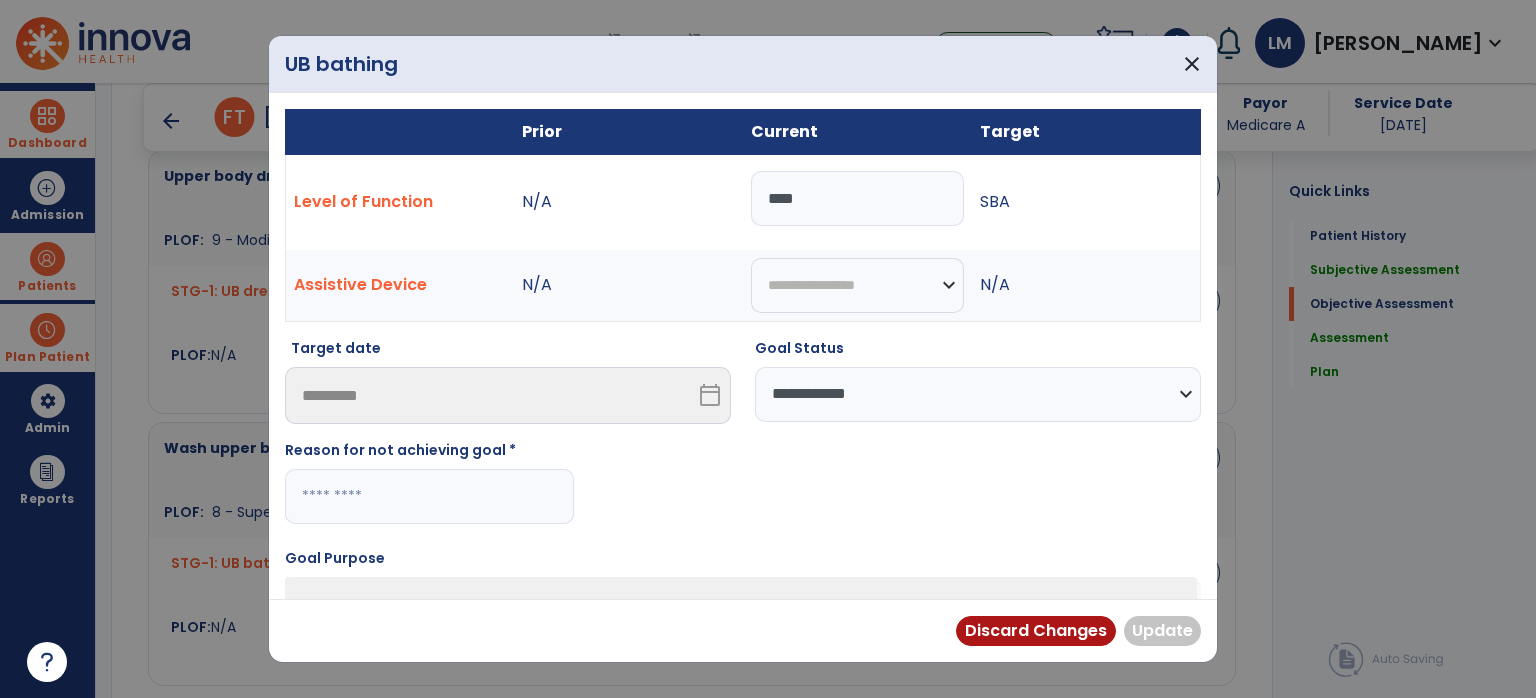 click on "Reason for not achieving goal *" at bounding box center [429, 454] 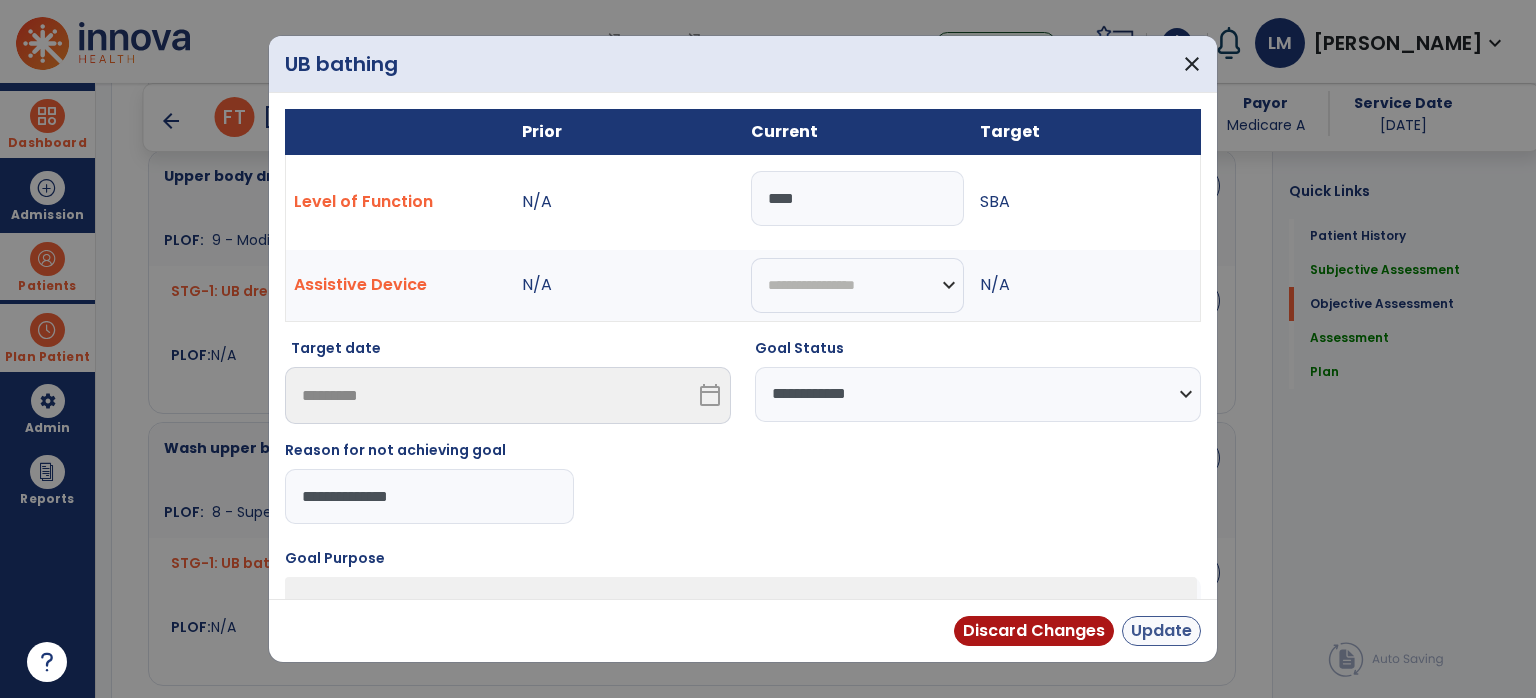 type on "**********" 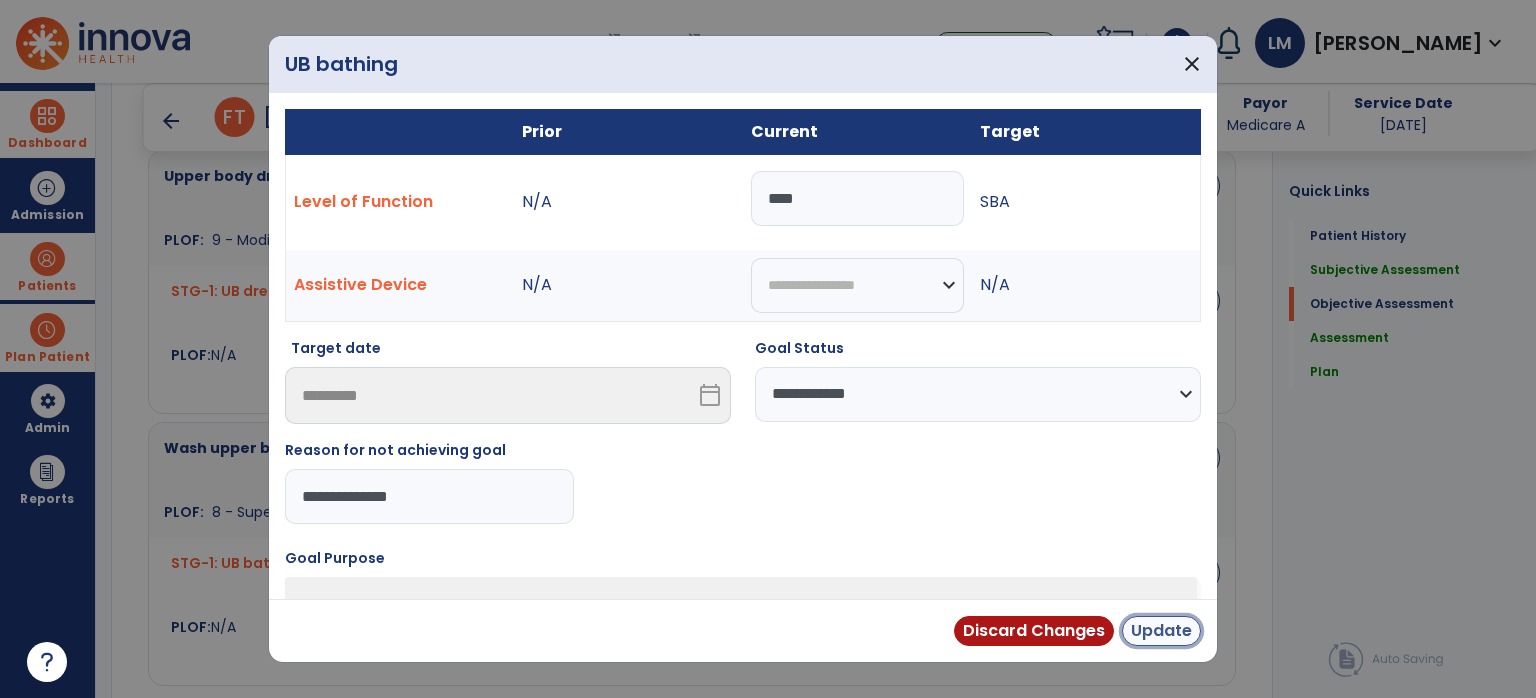 click on "Update" at bounding box center (1161, 631) 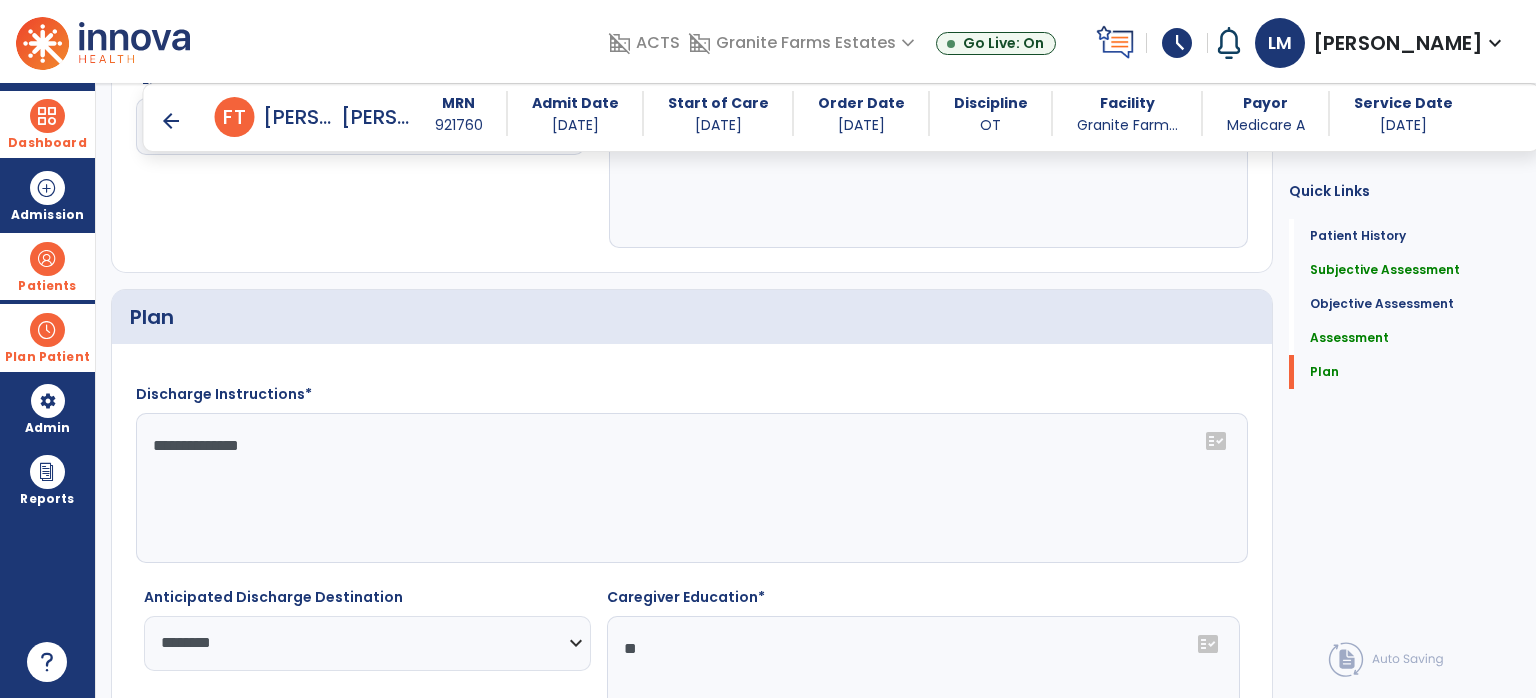 scroll, scrollTop: 3859, scrollLeft: 0, axis: vertical 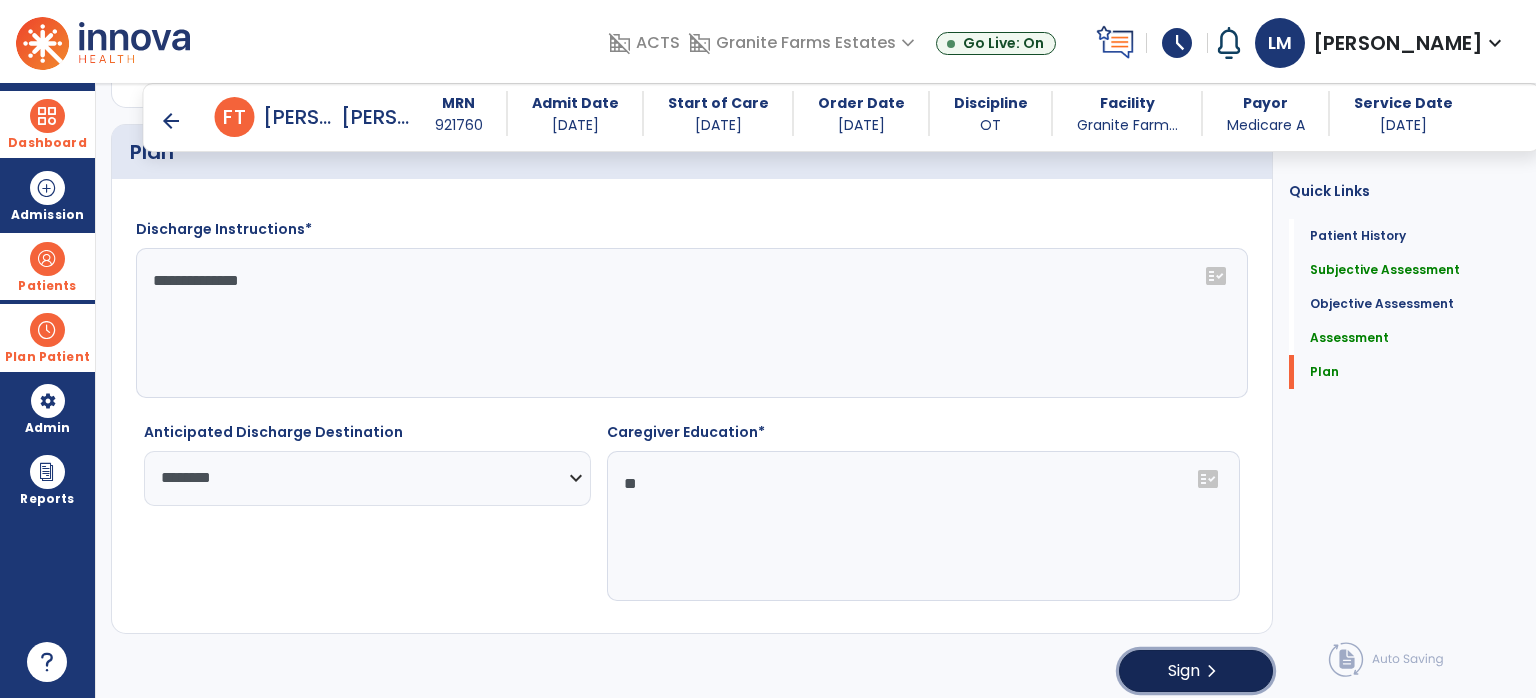 click on "Sign  chevron_right" 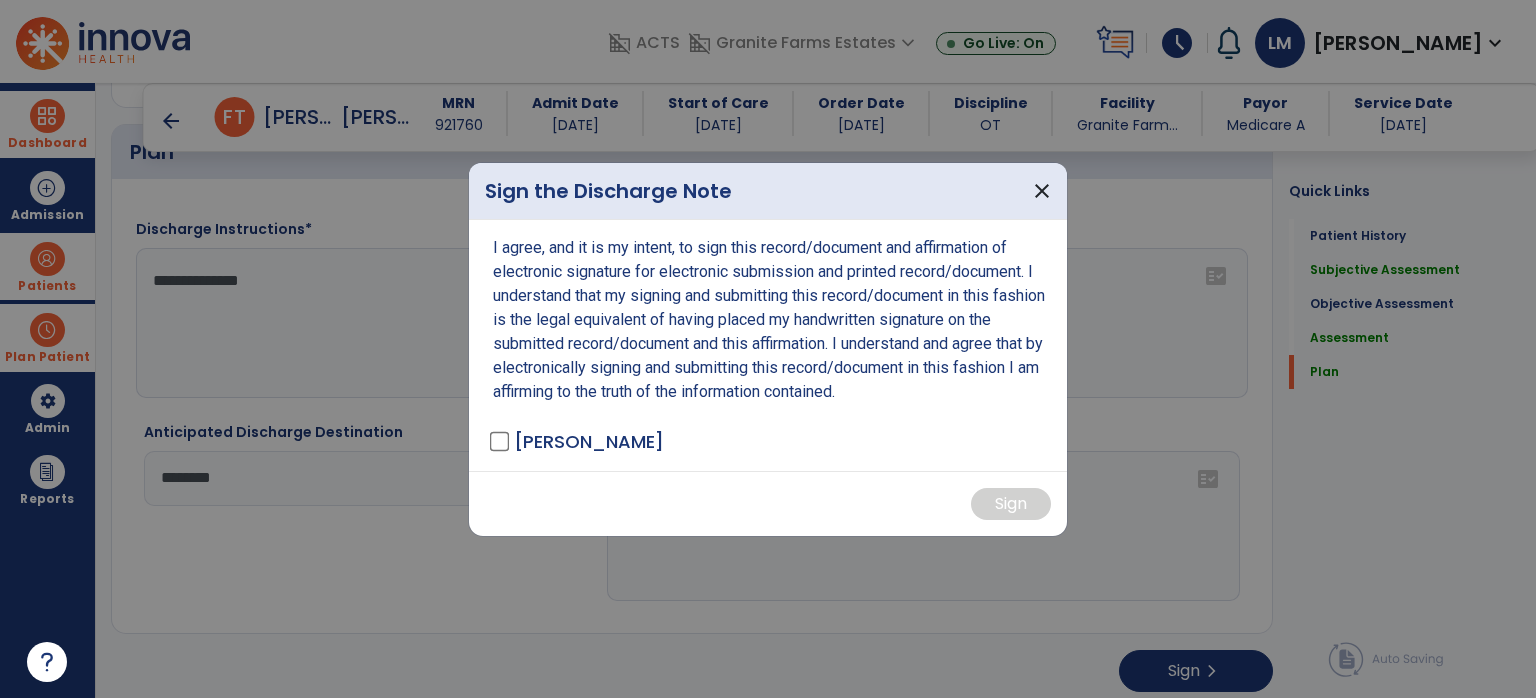 click on "[PERSON_NAME]" at bounding box center [589, 441] 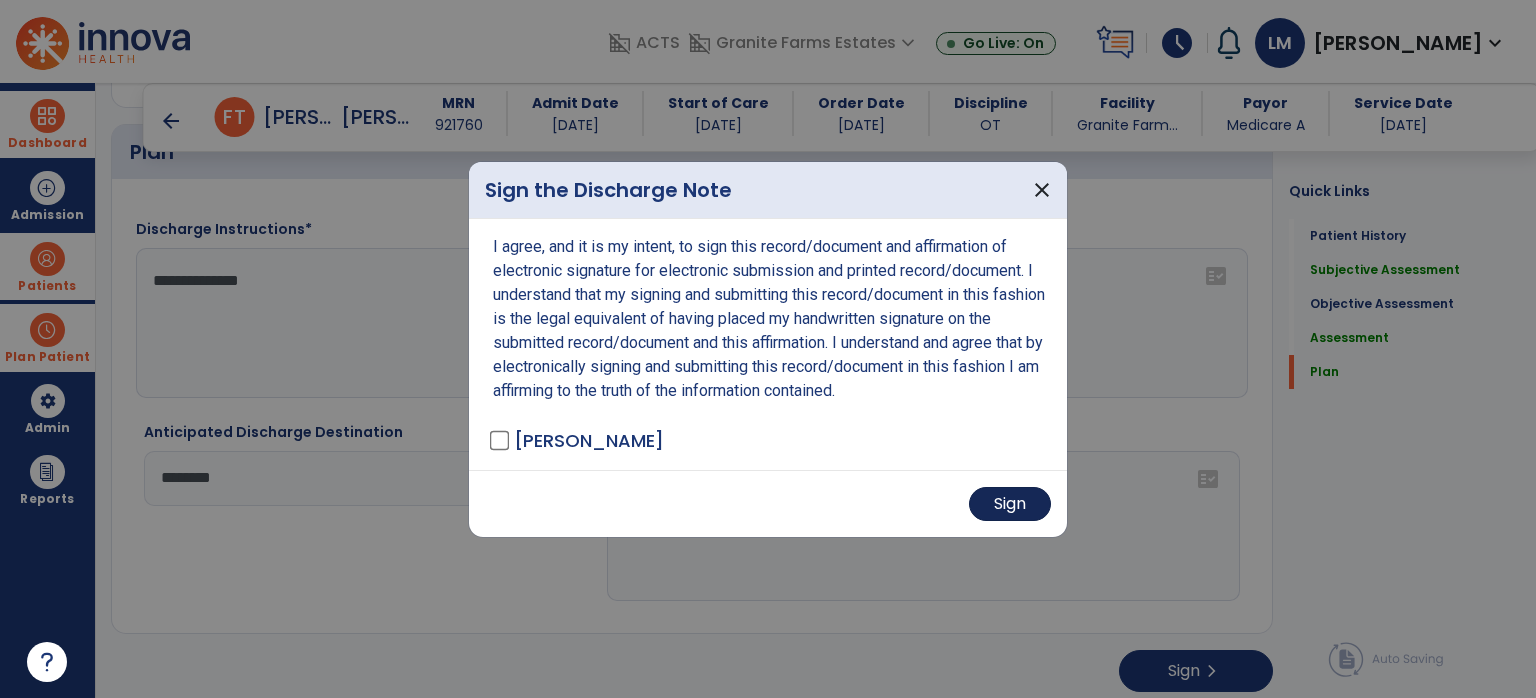 click on "Sign" at bounding box center (768, 503) 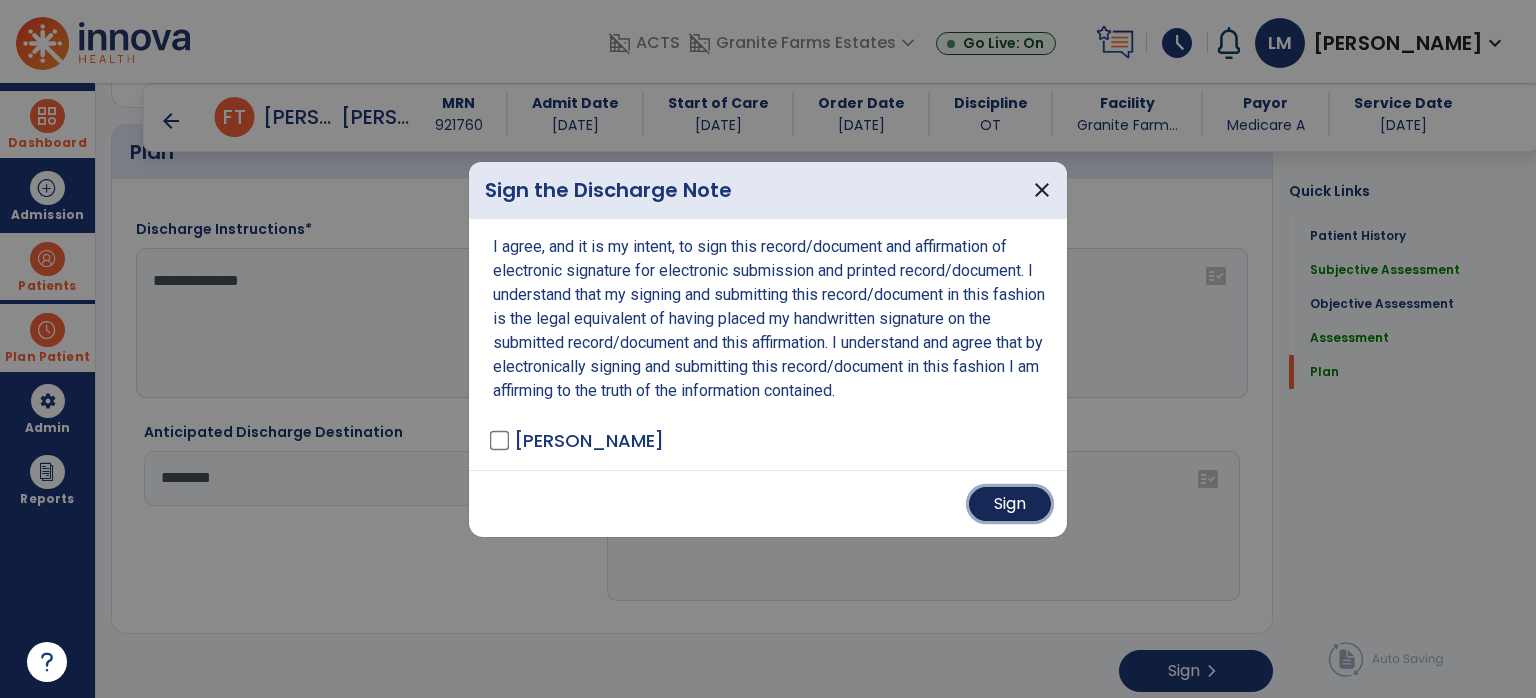 click on "Sign" at bounding box center (1010, 504) 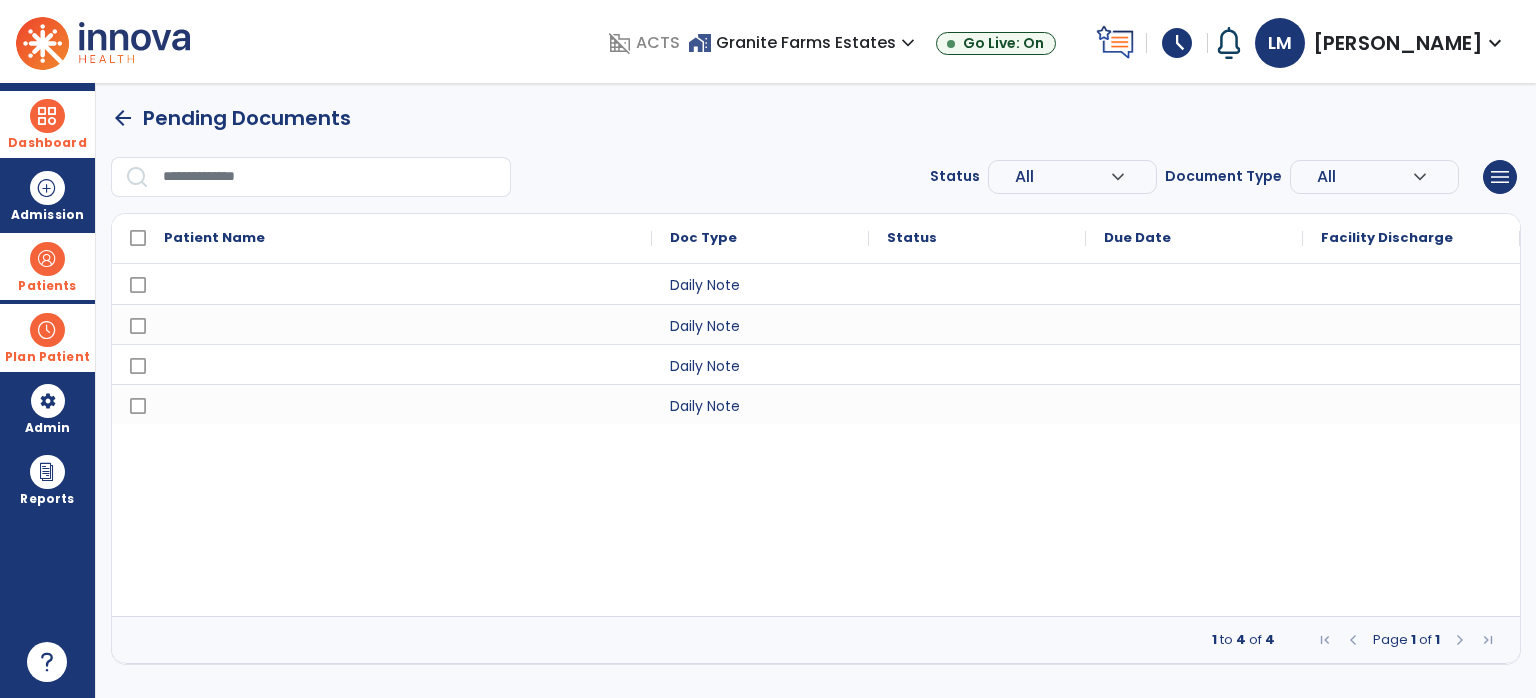 scroll, scrollTop: 0, scrollLeft: 0, axis: both 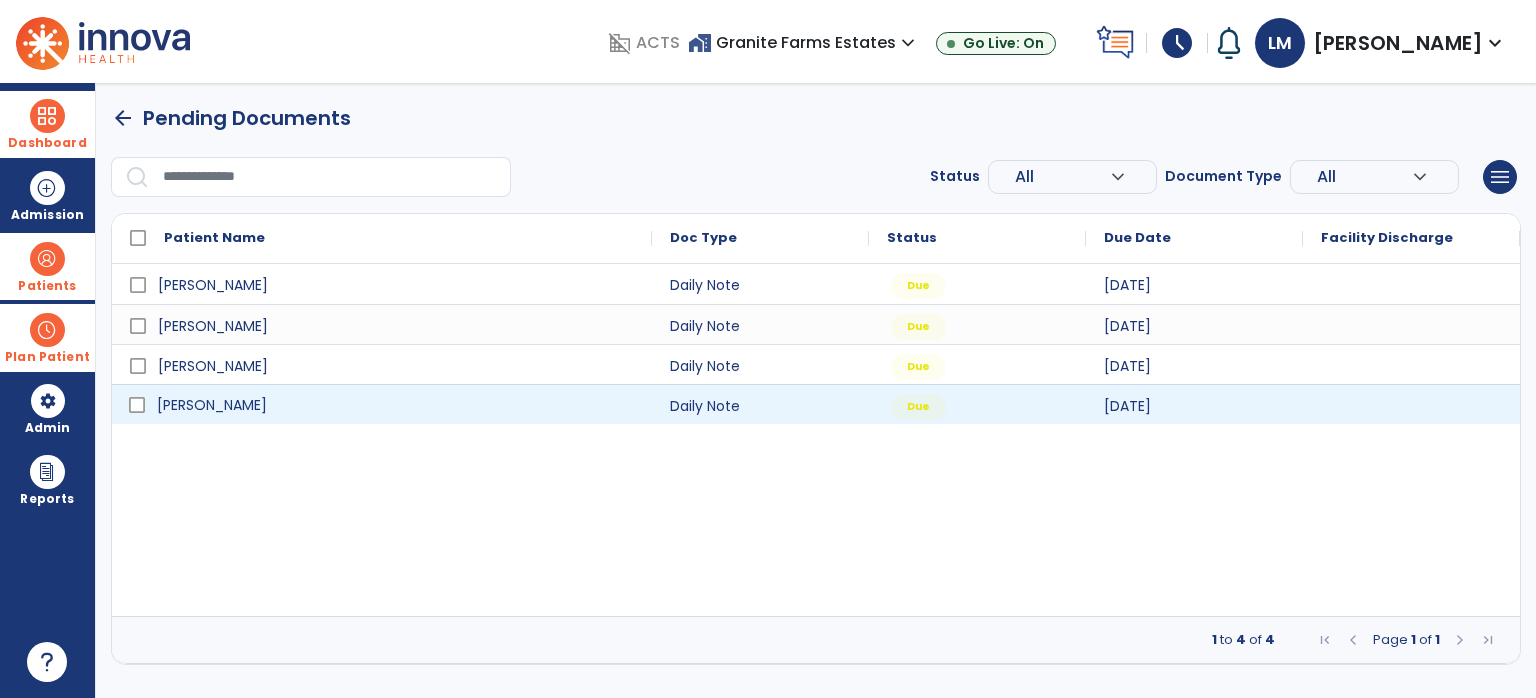 click on "[PERSON_NAME]" at bounding box center [396, 405] 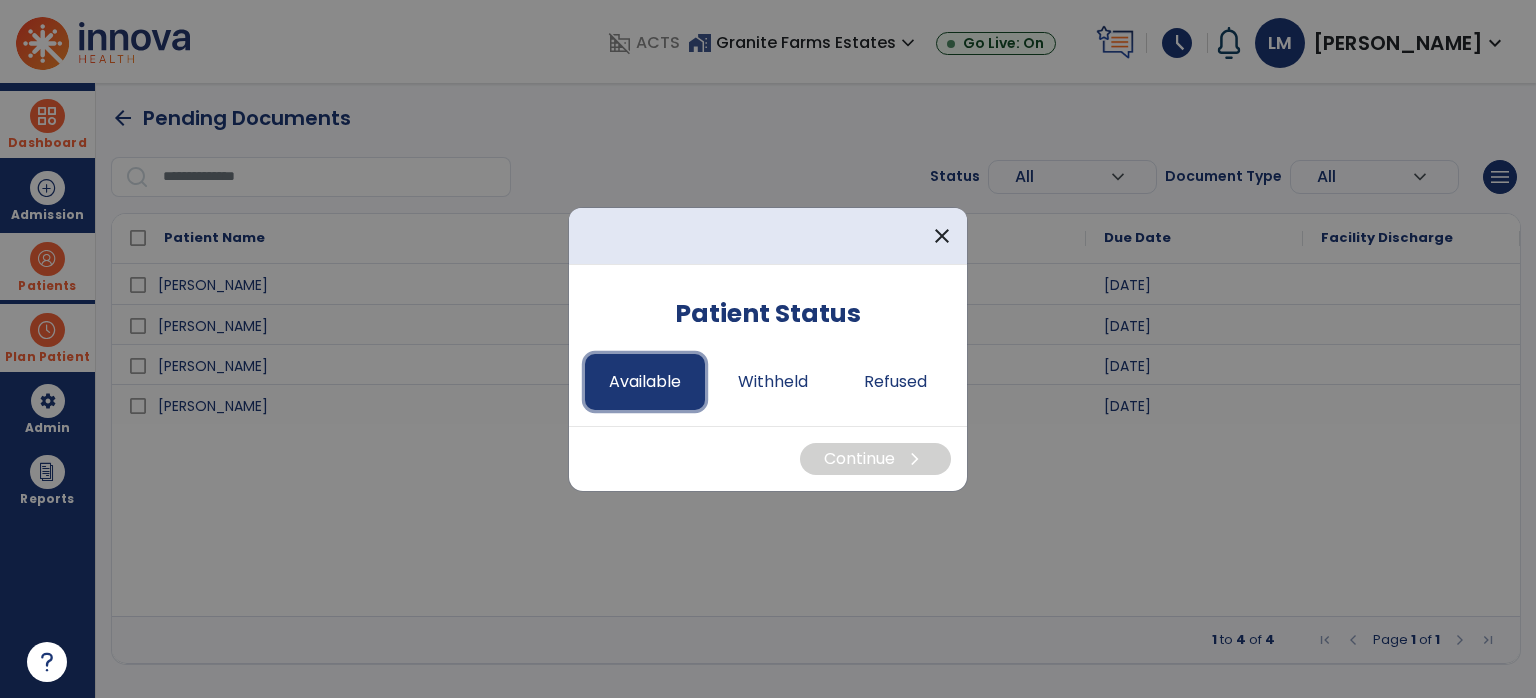 click on "Available" at bounding box center (645, 382) 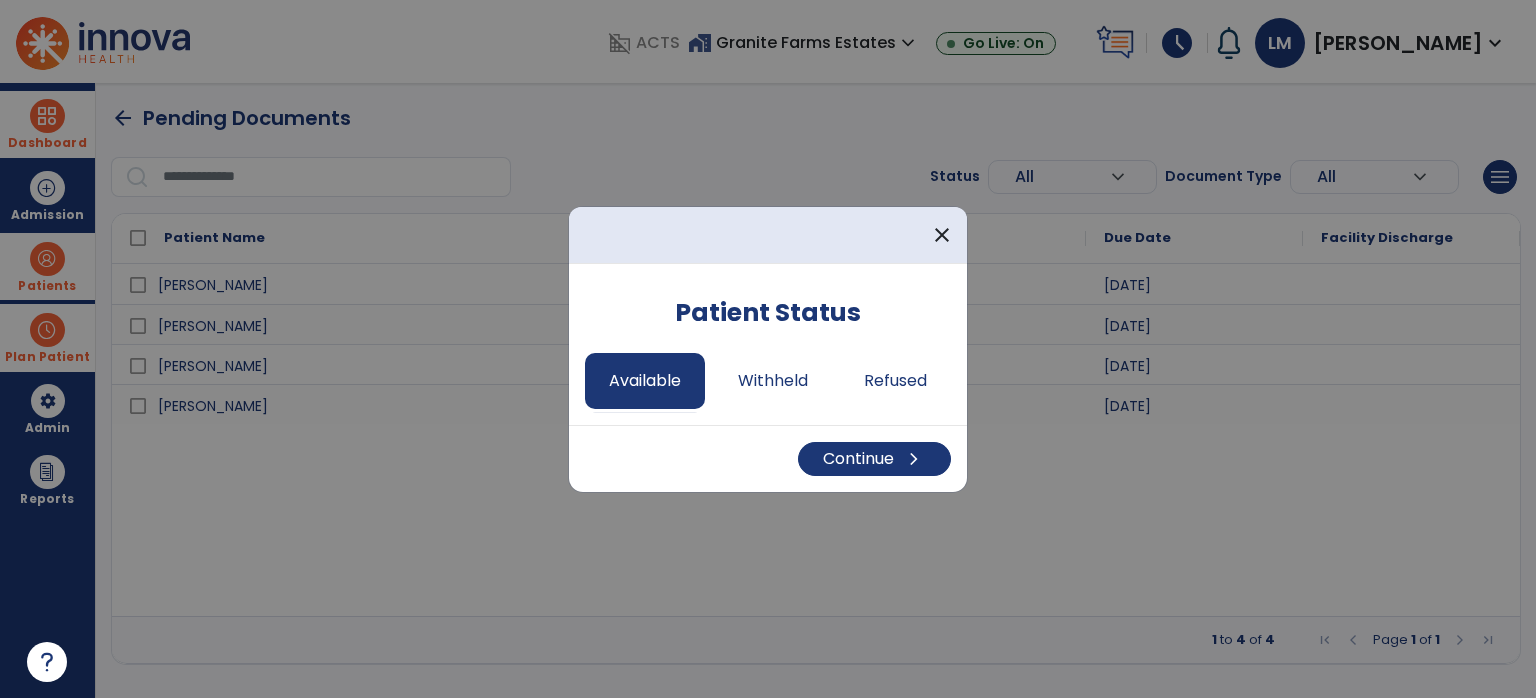 click on "Continue   chevron_right" at bounding box center [768, 458] 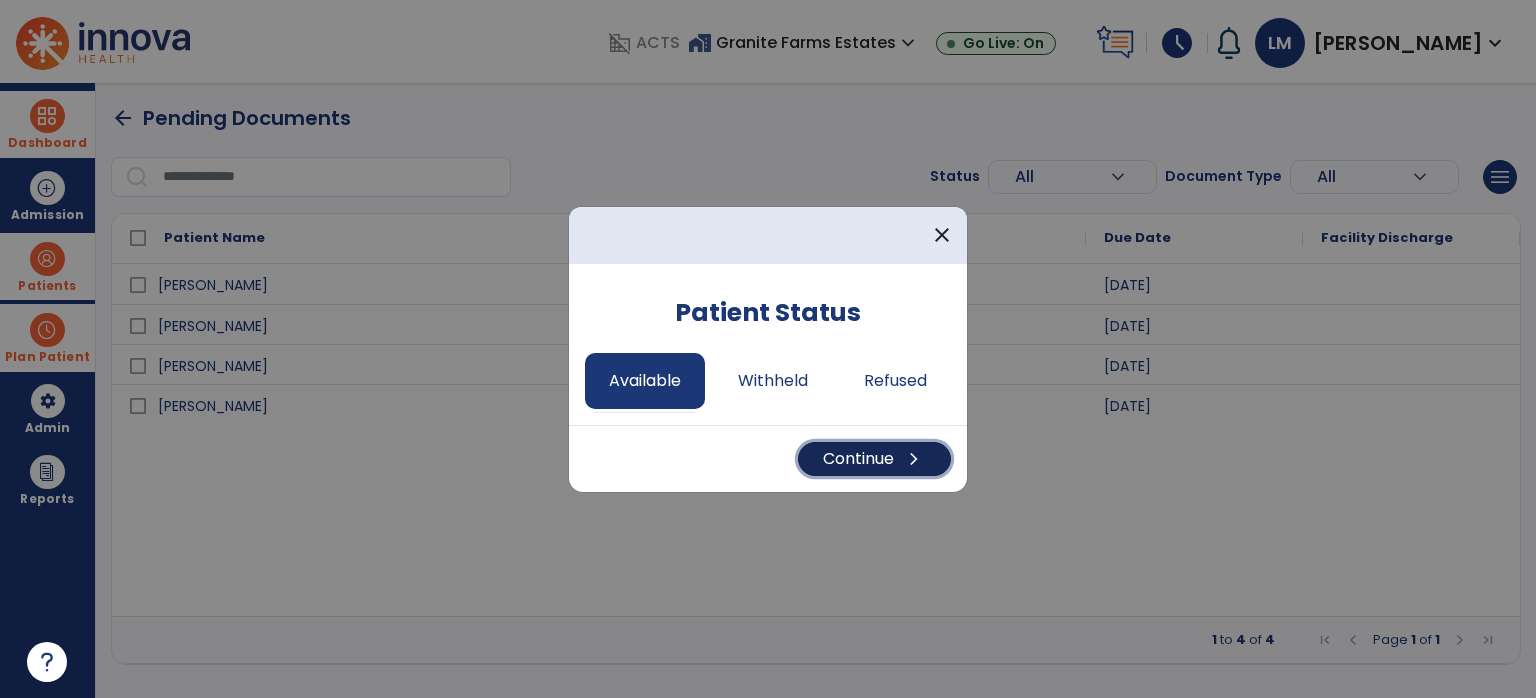 click on "Continue   chevron_right" at bounding box center (874, 459) 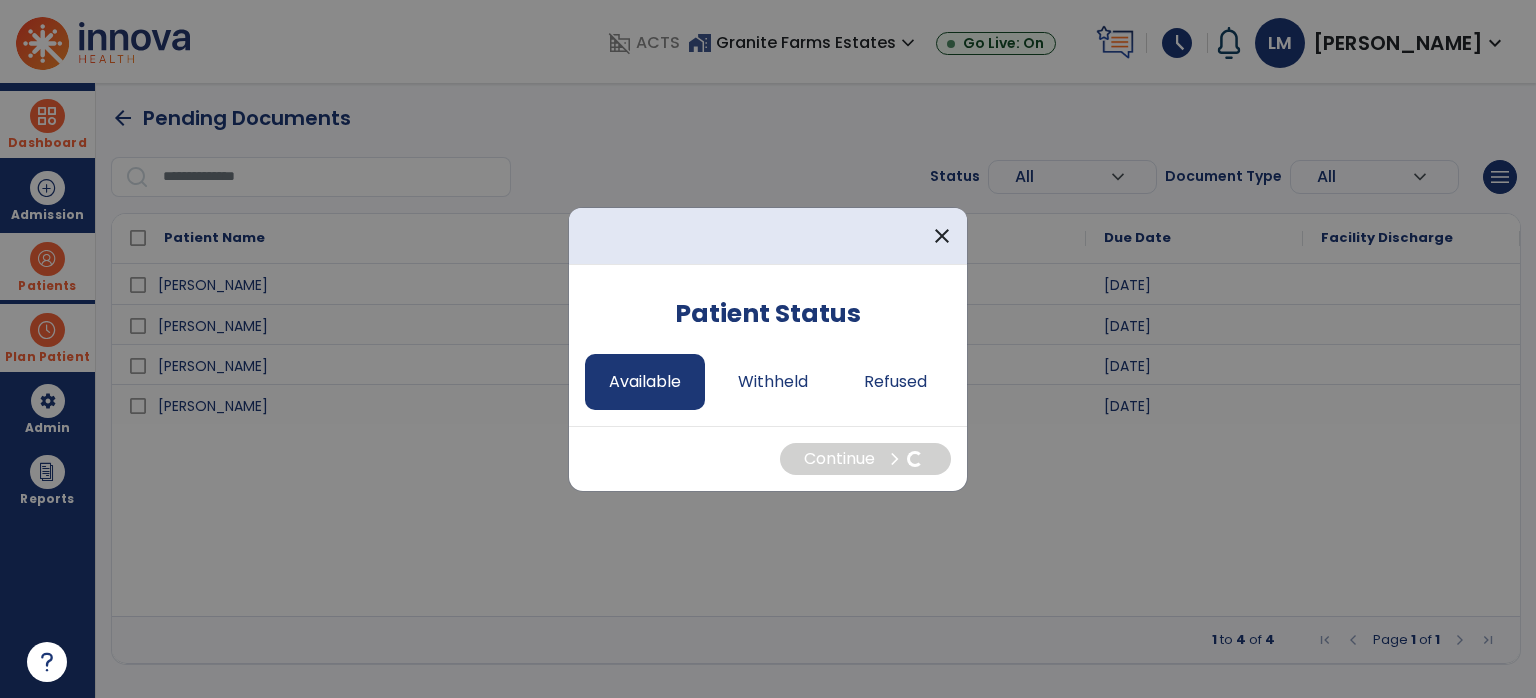 select on "*" 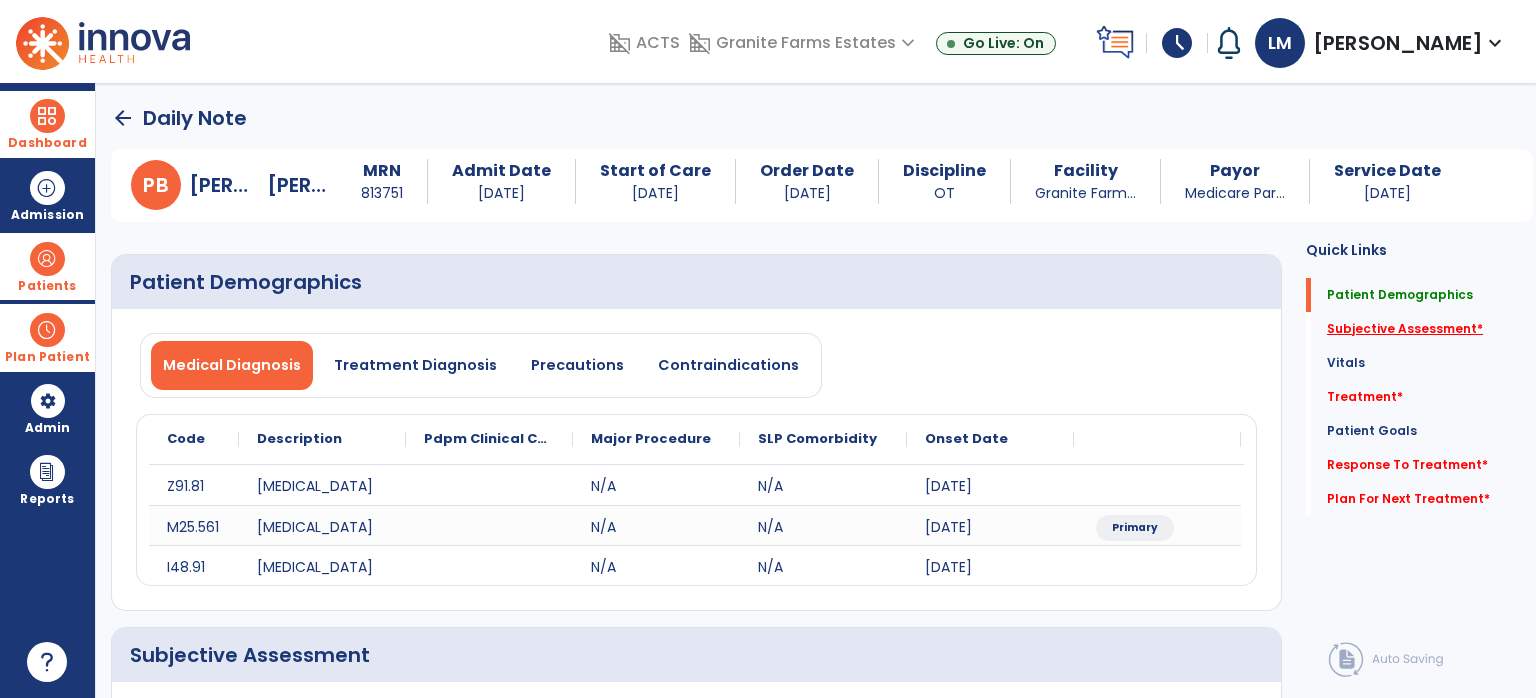 click on "Subjective Assessment   *" 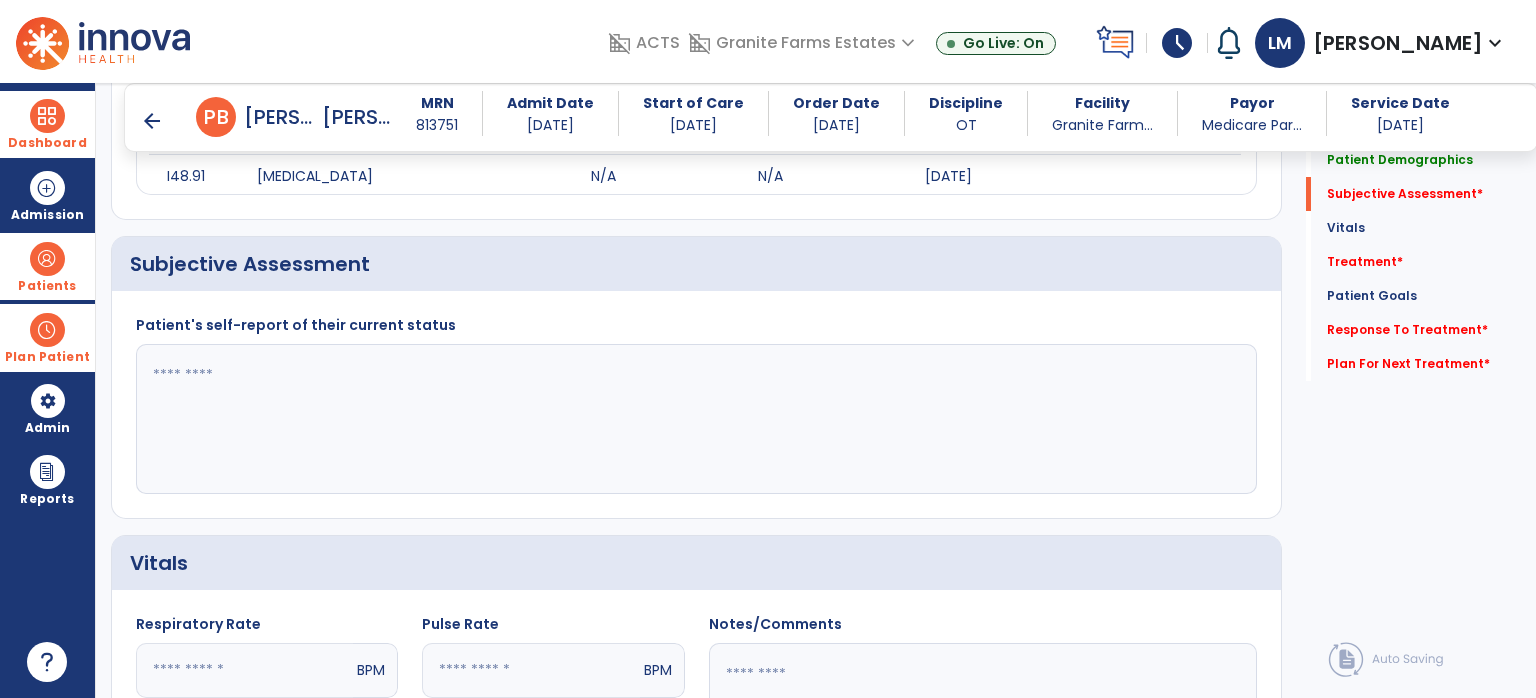 scroll, scrollTop: 376, scrollLeft: 0, axis: vertical 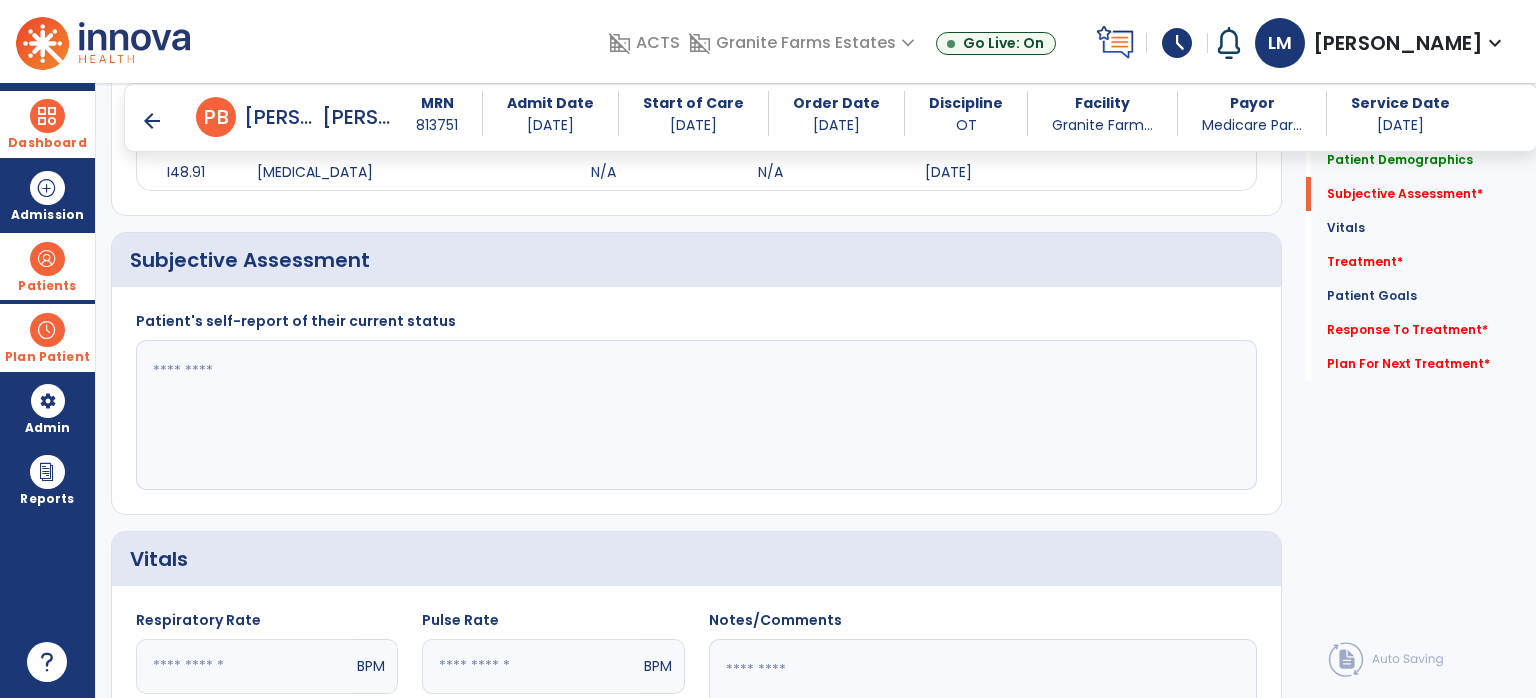 click 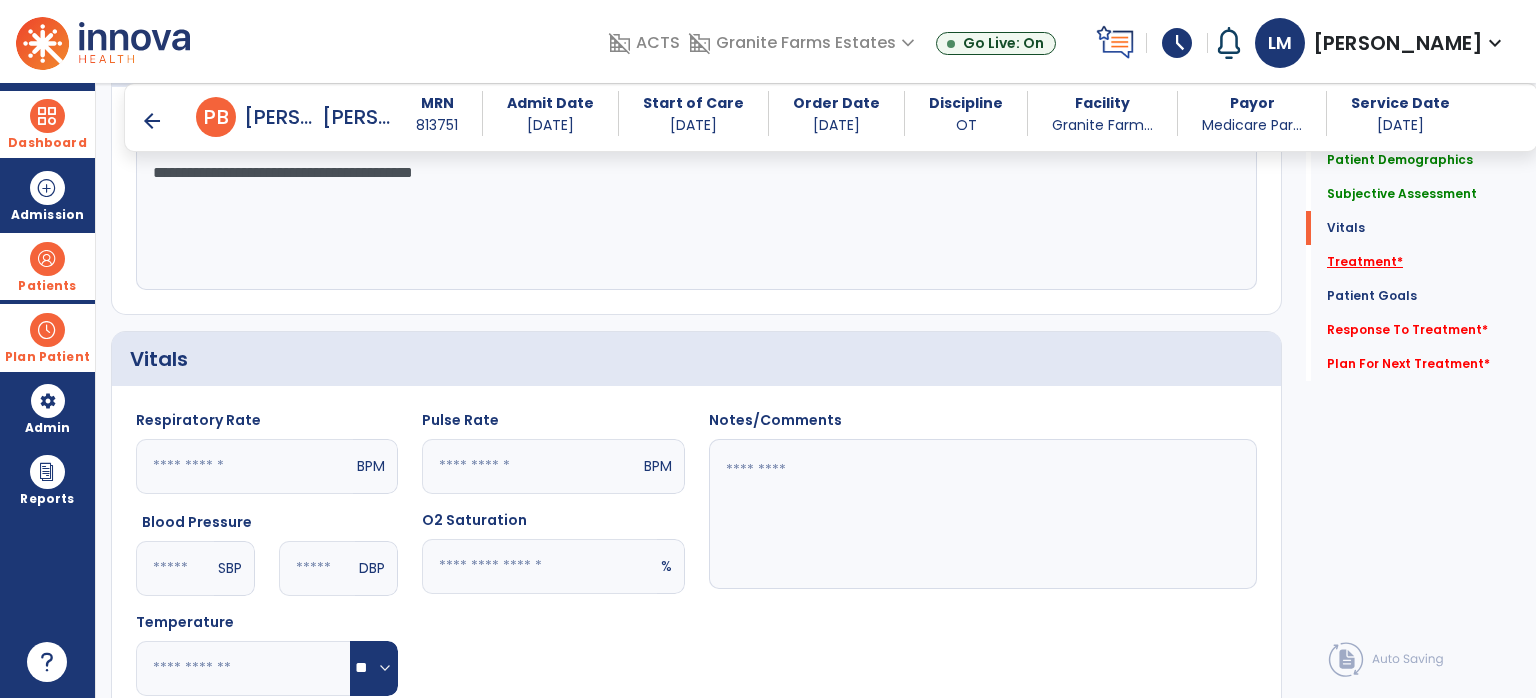 type on "**********" 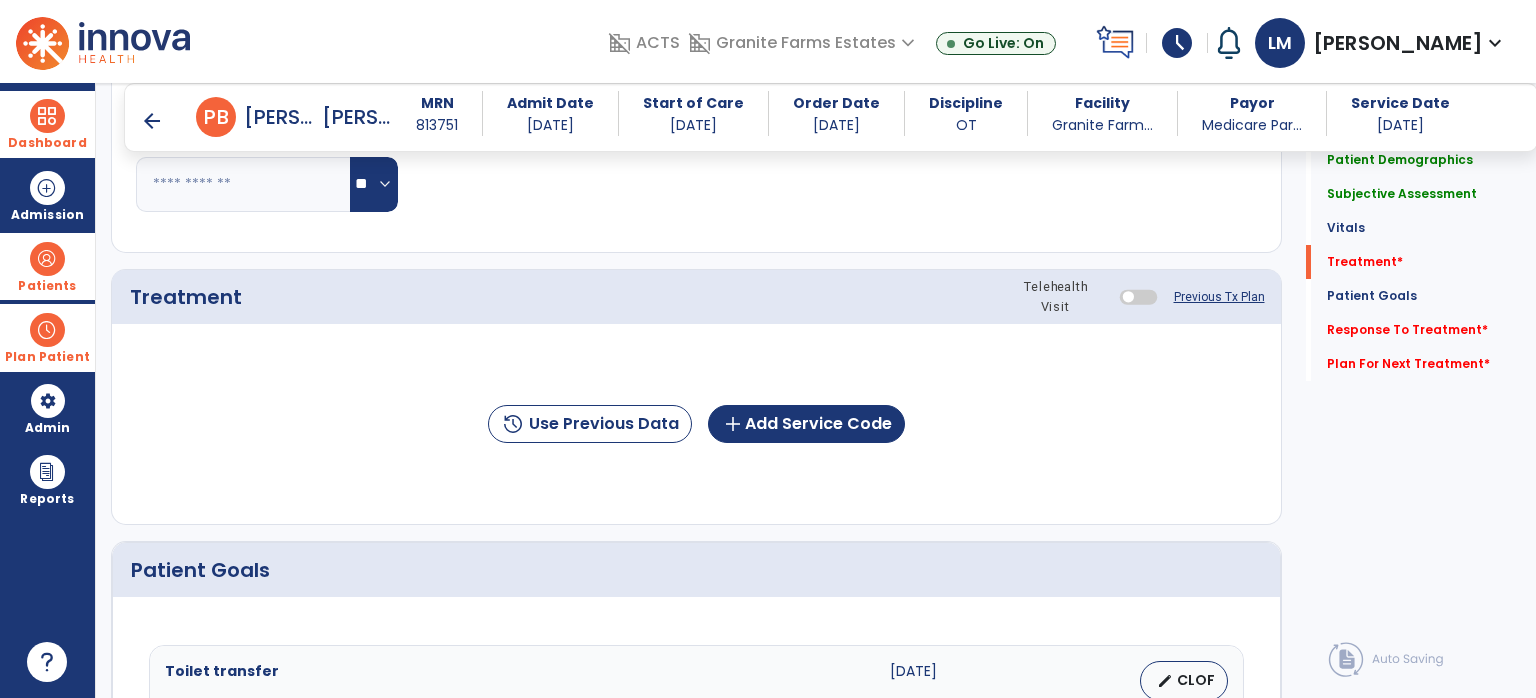 scroll, scrollTop: 1065, scrollLeft: 0, axis: vertical 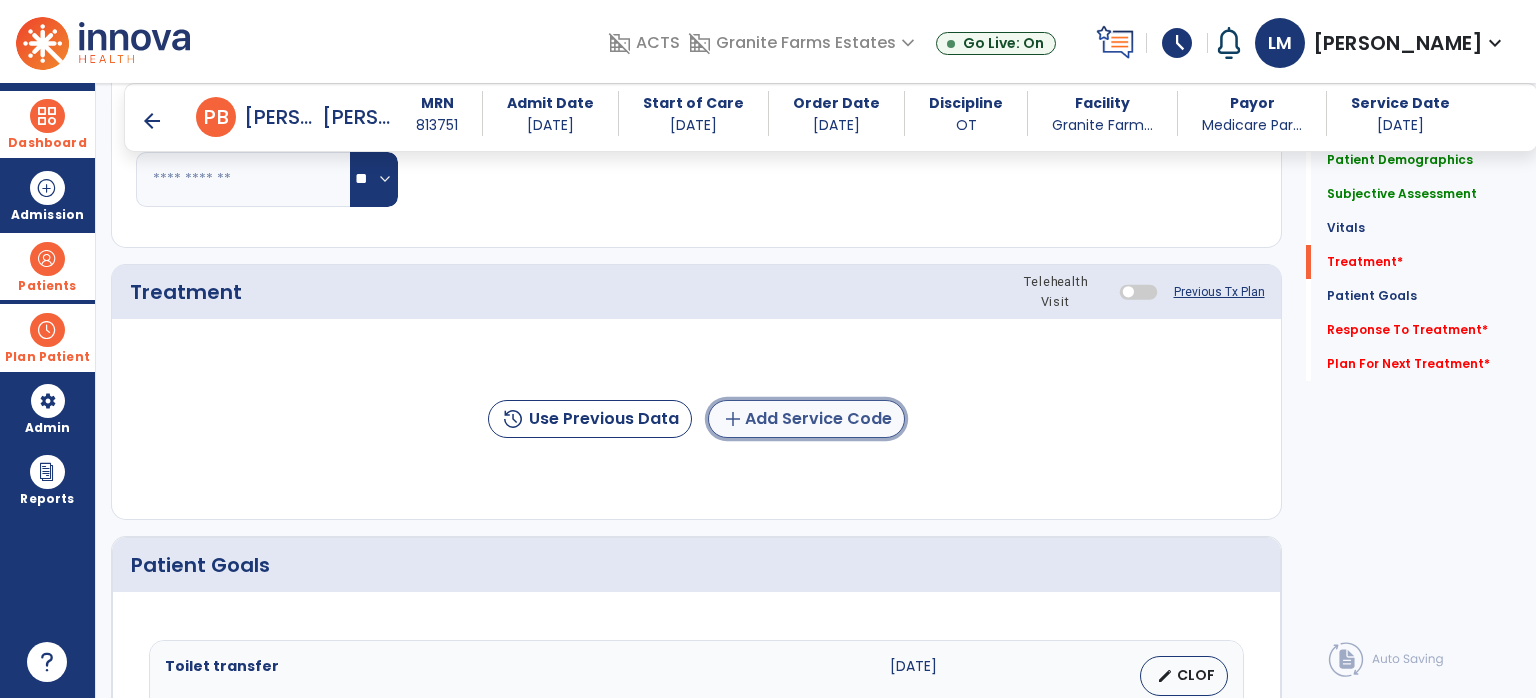 click on "add  Add Service Code" 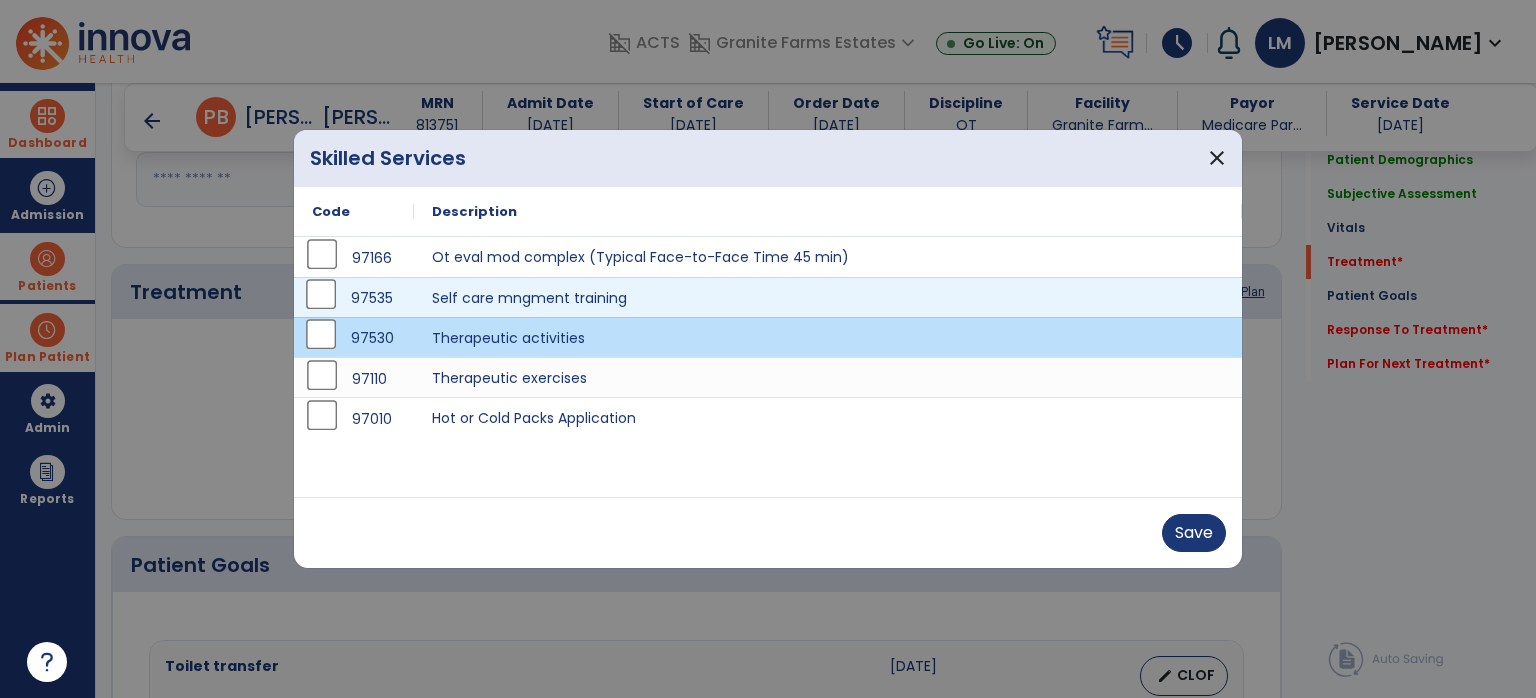 click on "97535" at bounding box center (354, 298) 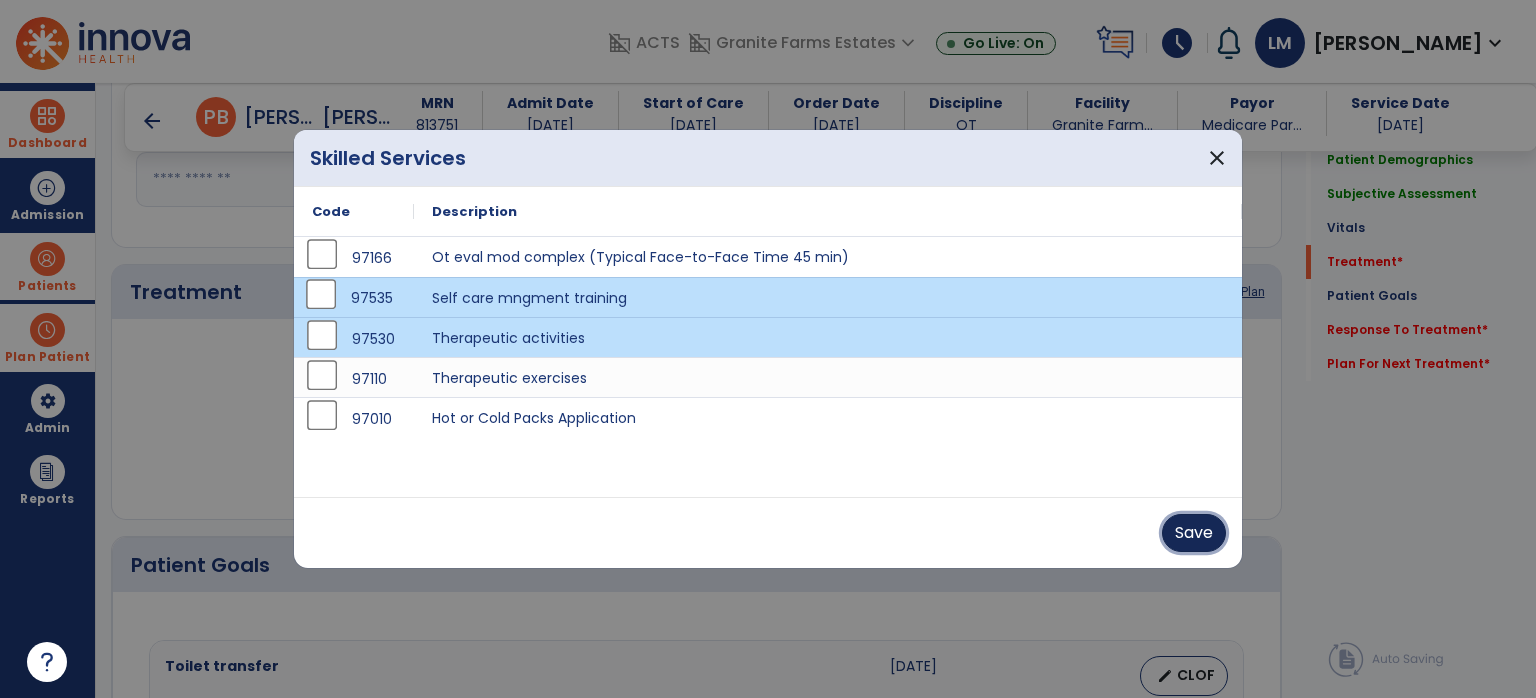 click on "Save" at bounding box center (1194, 533) 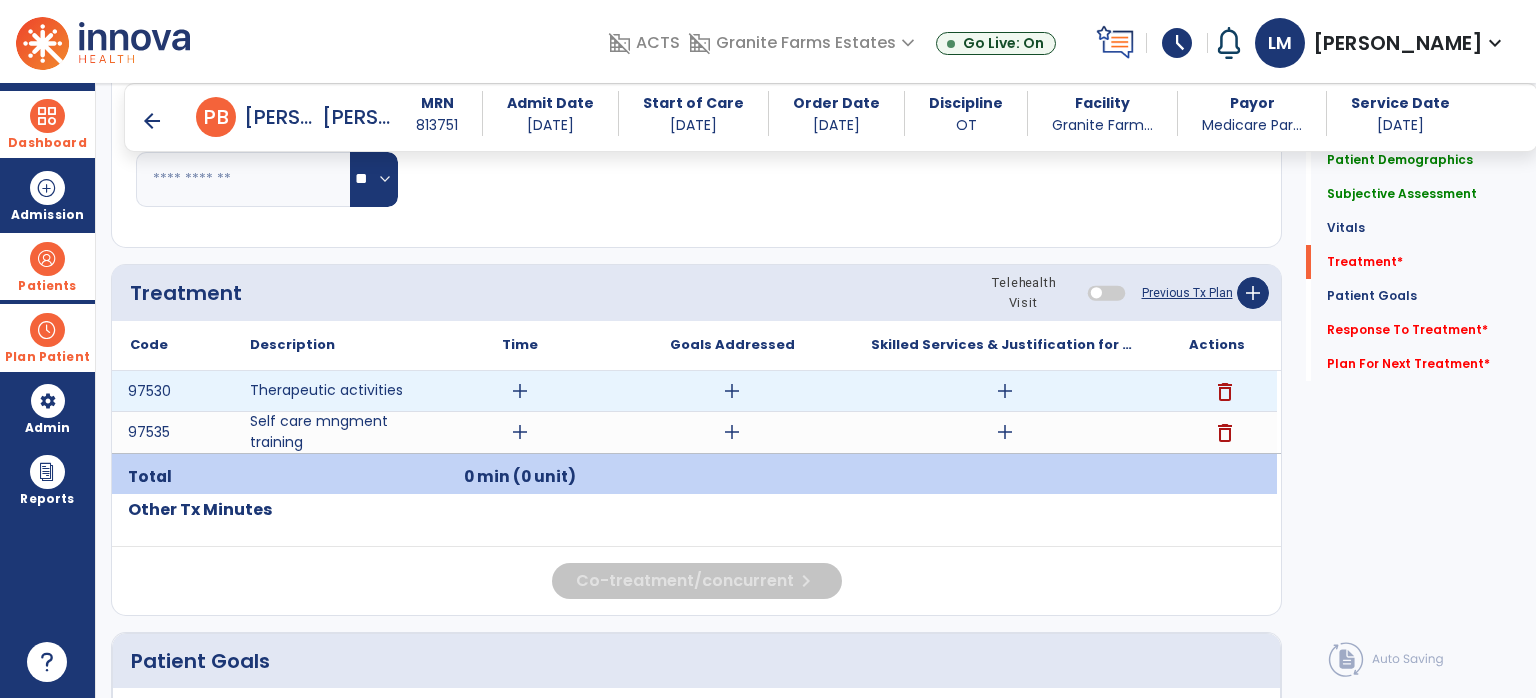 click on "add" at bounding box center [1005, 391] 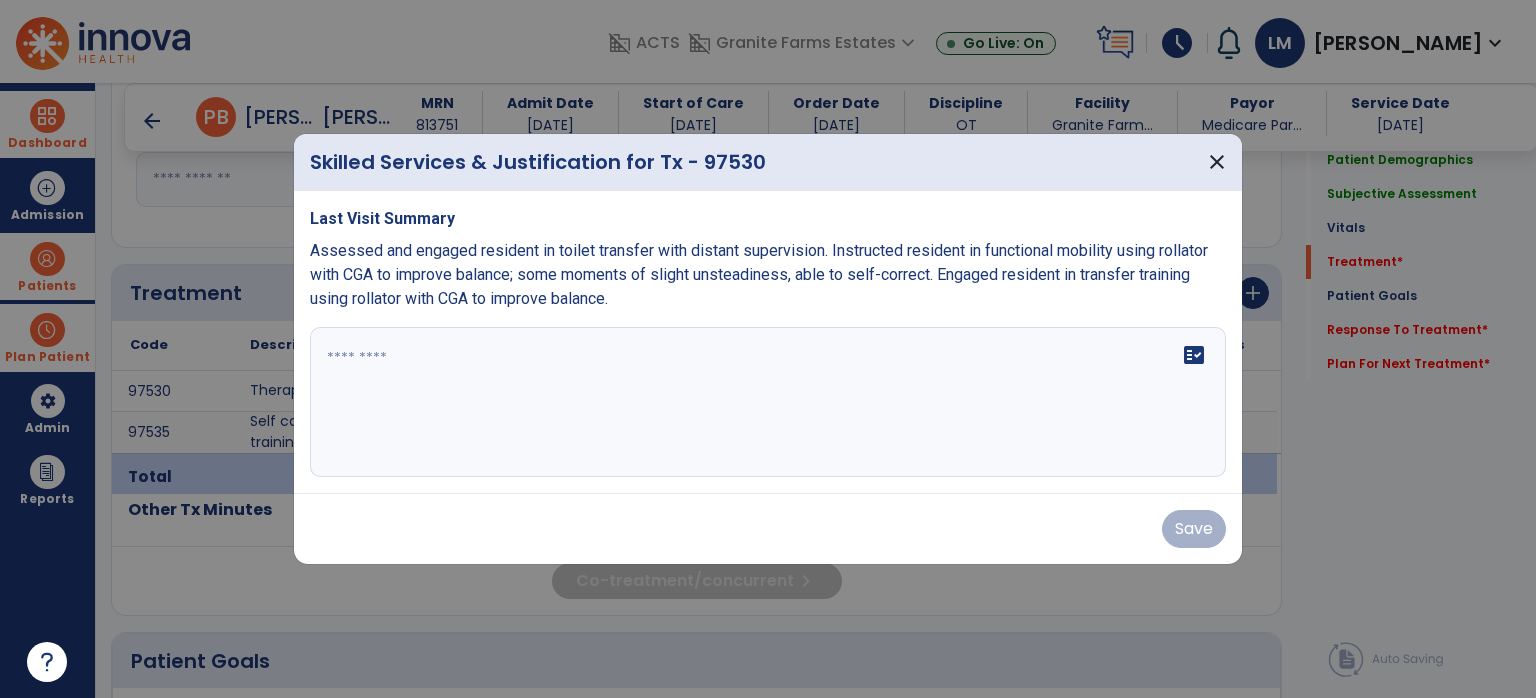 click on "Assessed and engaged resident in toilet transfer with distant supervision. Instructed resident in functional mobility using rollator with CGA to improve balance; some moments of slight unsteadiness, able to self-correct. Engaged resident in transfer training using rollator with CGA to improve balance." at bounding box center [759, 274] 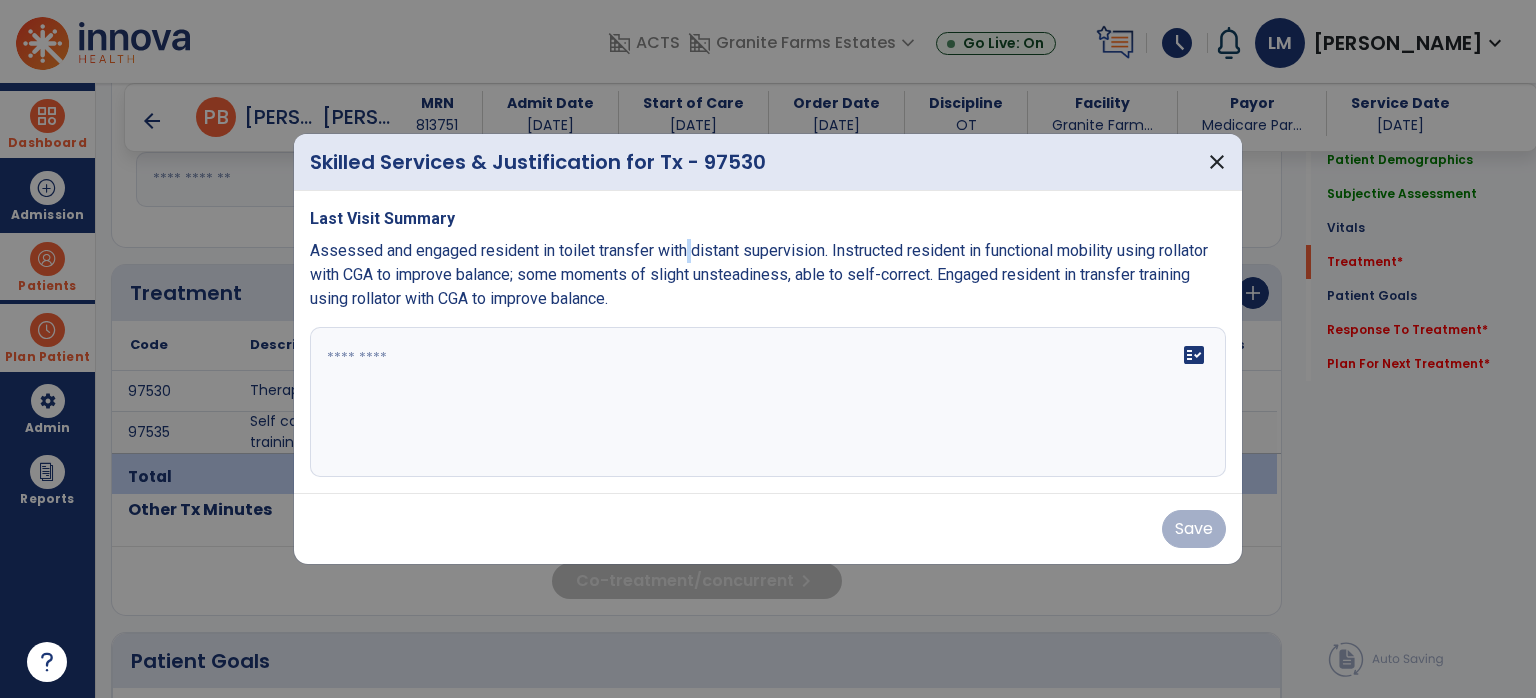 click on "Assessed and engaged resident in toilet transfer with distant supervision. Instructed resident in functional mobility using rollator with CGA to improve balance; some moments of slight unsteadiness, able to self-correct. Engaged resident in transfer training using rollator with CGA to improve balance." at bounding box center [759, 274] 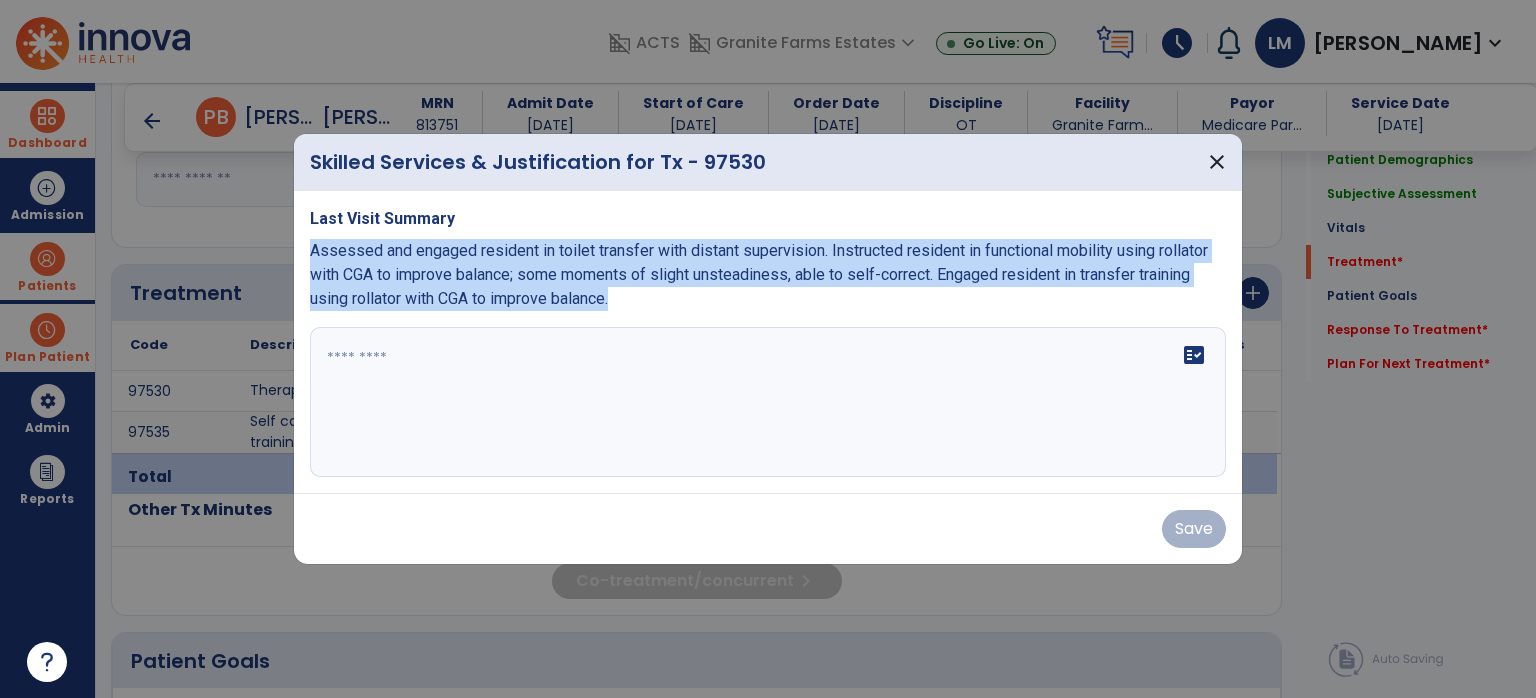 click on "Assessed and engaged resident in toilet transfer with distant supervision. Instructed resident in functional mobility using rollator with CGA to improve balance; some moments of slight unsteadiness, able to self-correct. Engaged resident in transfer training using rollator with CGA to improve balance." at bounding box center (759, 274) 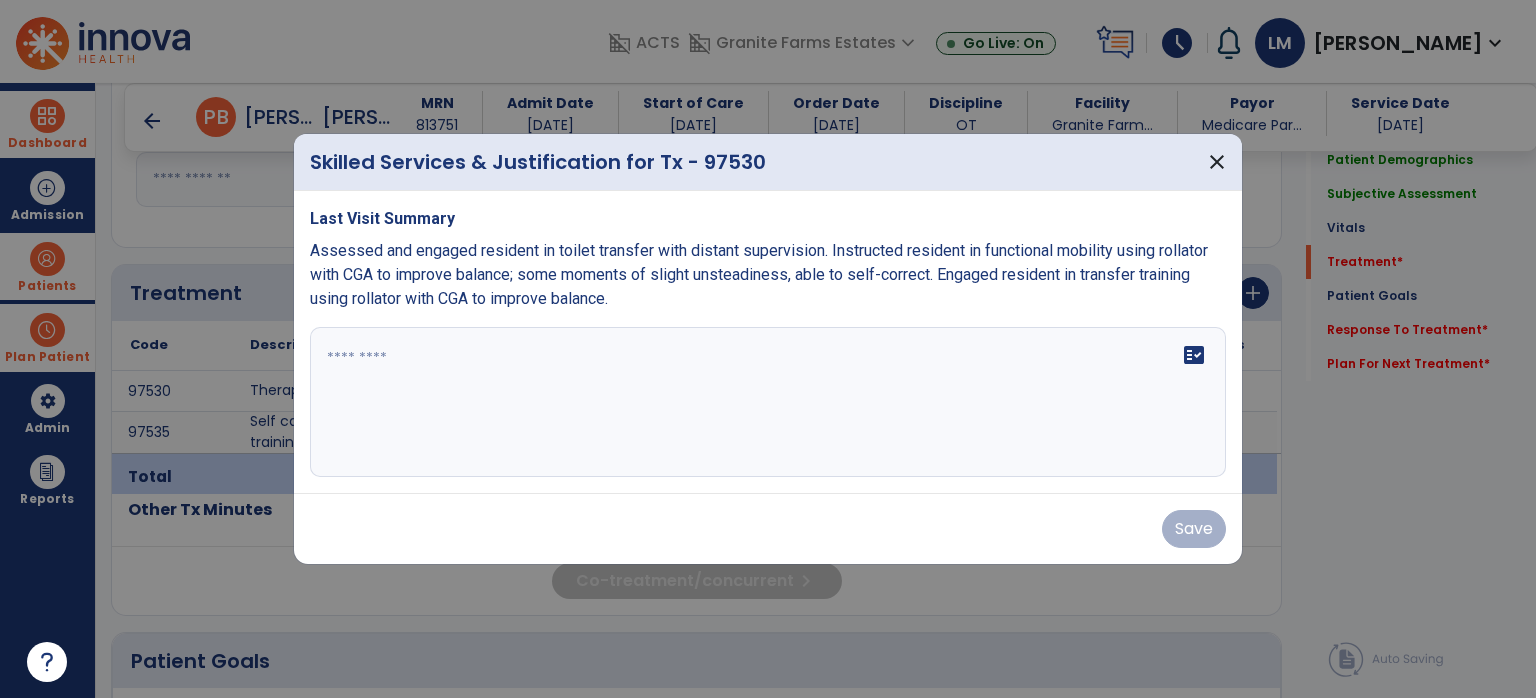 click on "Assessed and engaged resident in toilet transfer with distant supervision. Instructed resident in functional mobility using rollator with CGA to improve balance; some moments of slight unsteadiness, able to self-correct. Engaged resident in transfer training using rollator with CGA to improve balance." at bounding box center [759, 274] 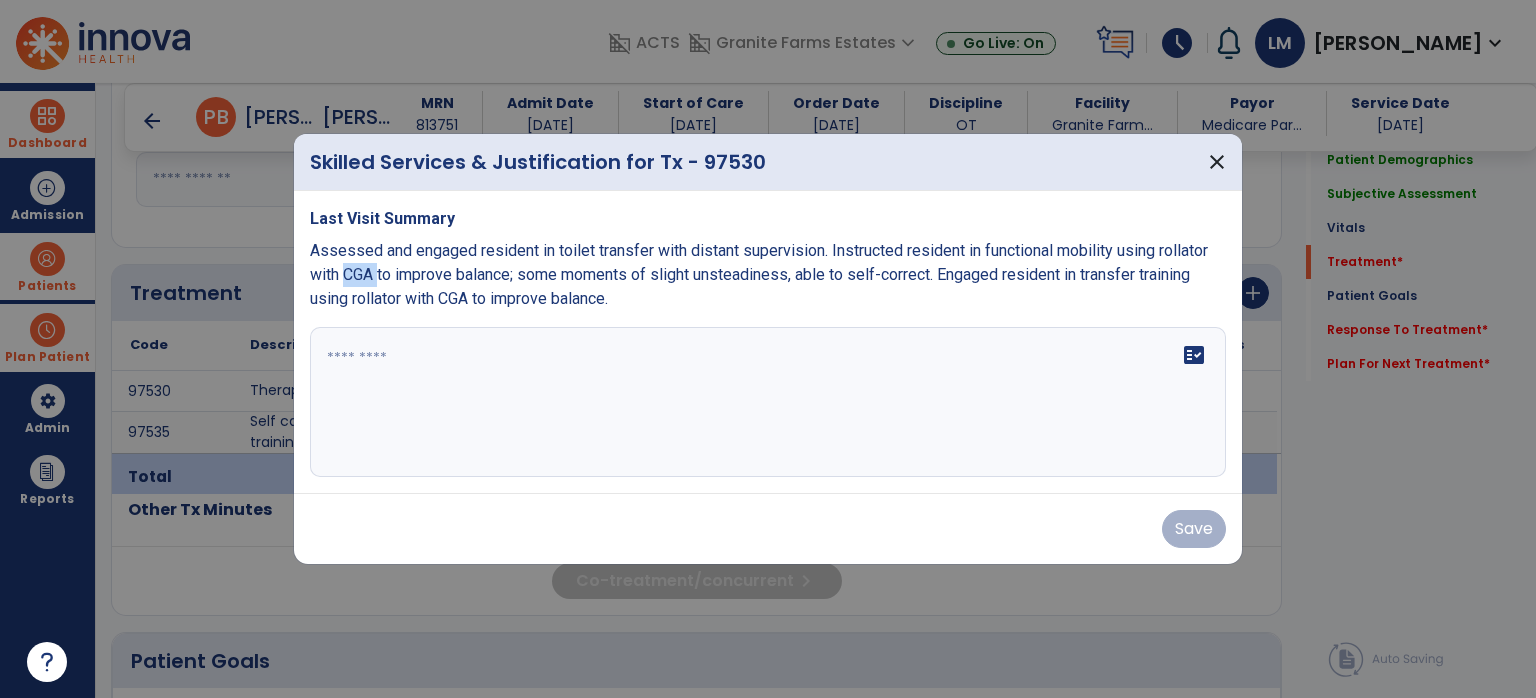 click on "Assessed and engaged resident in toilet transfer with distant supervision. Instructed resident in functional mobility using rollator with CGA to improve balance; some moments of slight unsteadiness, able to self-correct. Engaged resident in transfer training using rollator with CGA to improve balance." at bounding box center (759, 274) 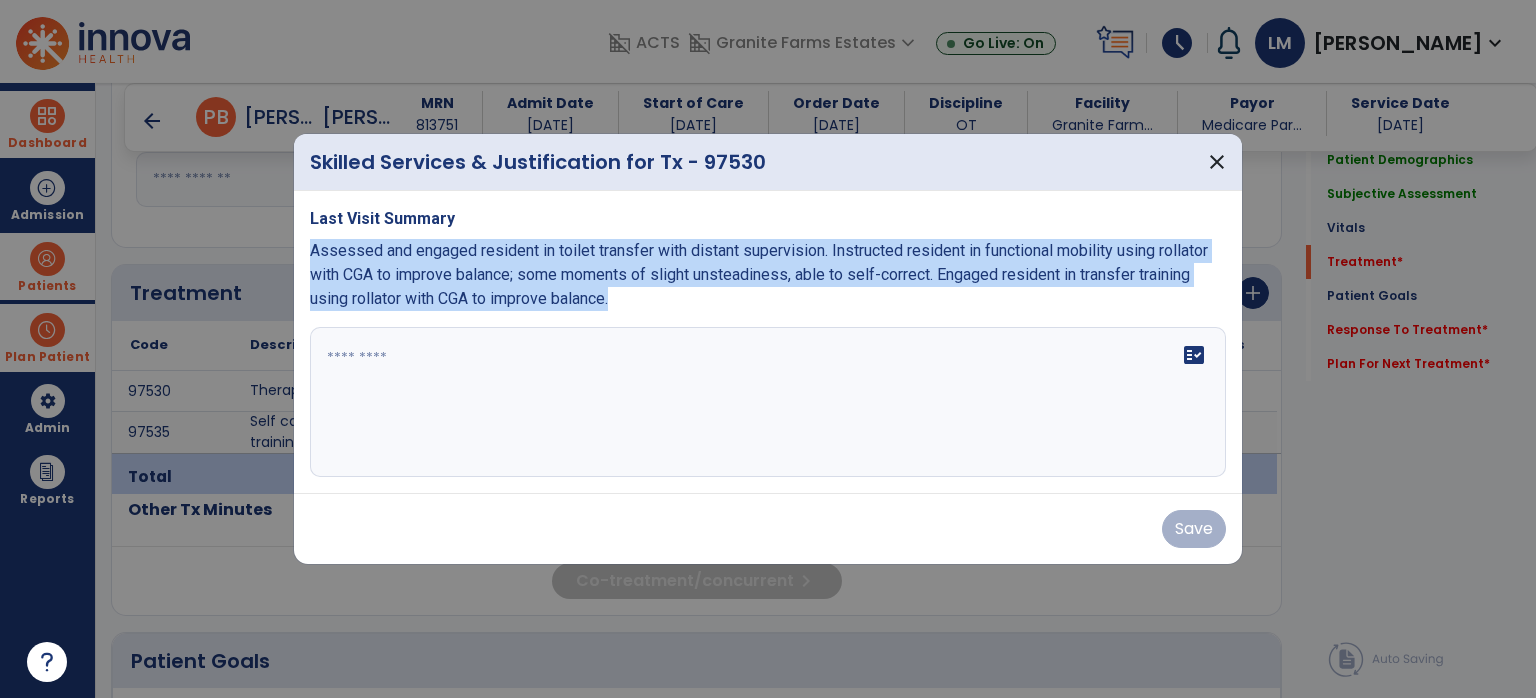 click on "Assessed and engaged resident in toilet transfer with distant supervision. Instructed resident in functional mobility using rollator with CGA to improve balance; some moments of slight unsteadiness, able to self-correct. Engaged resident in transfer training using rollator with CGA to improve balance." at bounding box center (759, 274) 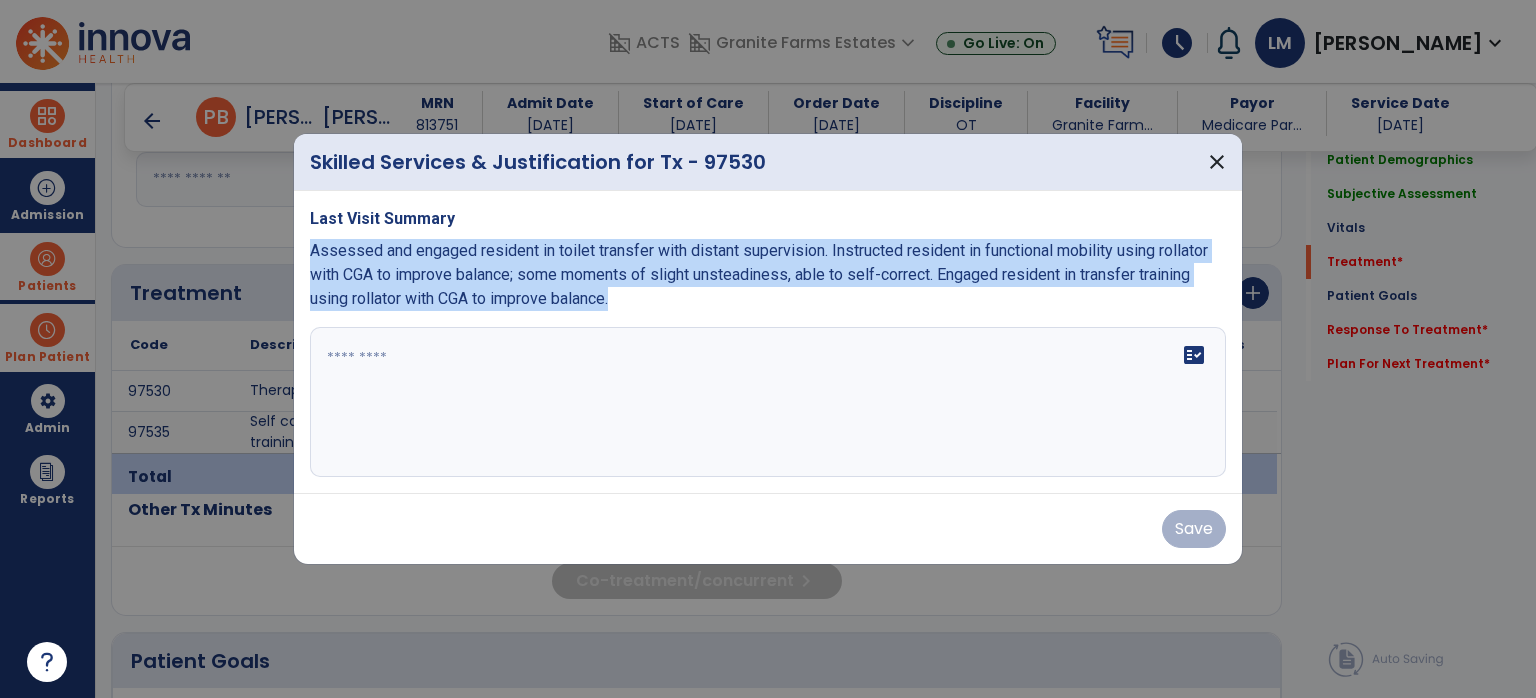 copy on "Assessed and engaged resident in toilet transfer with distant supervision. Instructed resident in functional mobility using rollator with CGA to improve balance; some moments of slight unsteadiness, able to self-correct. Engaged resident in transfer training using rollator with CGA to improve balance." 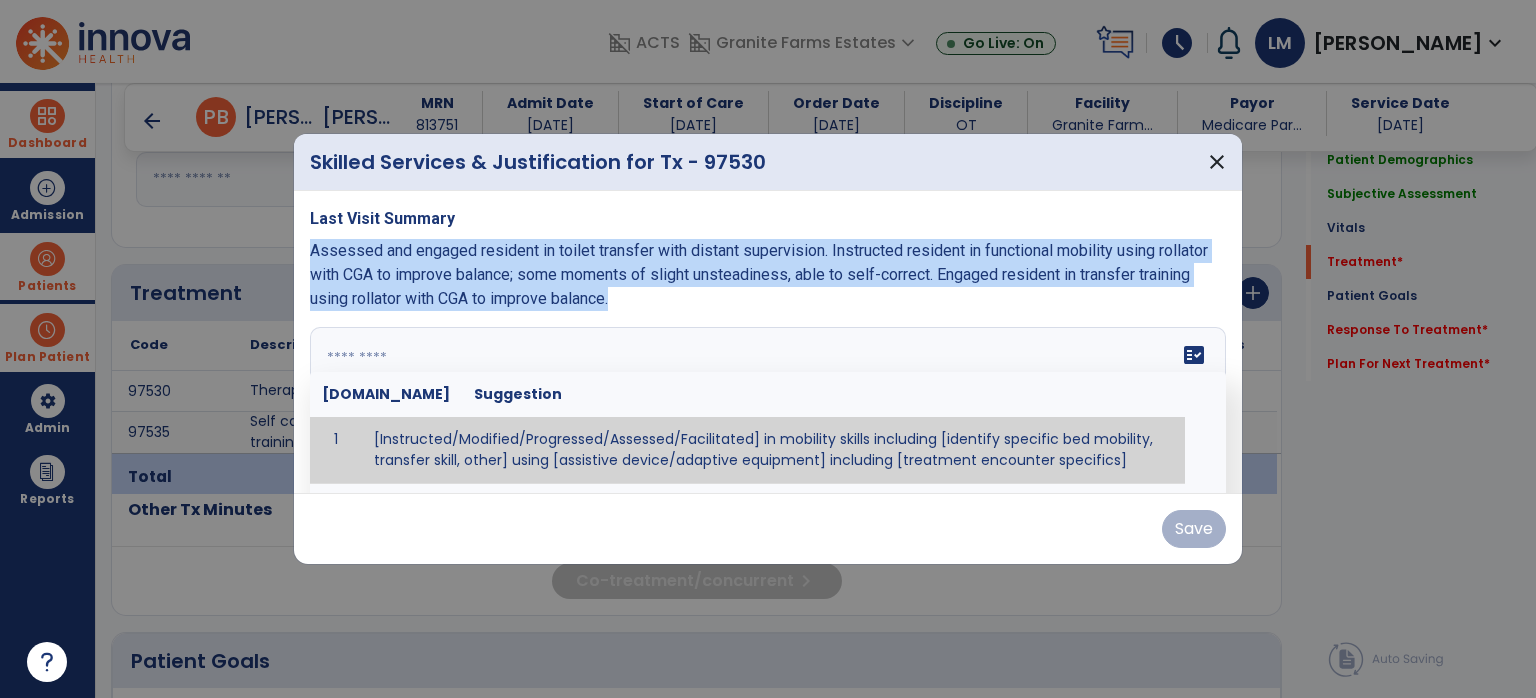 click at bounding box center [768, 402] 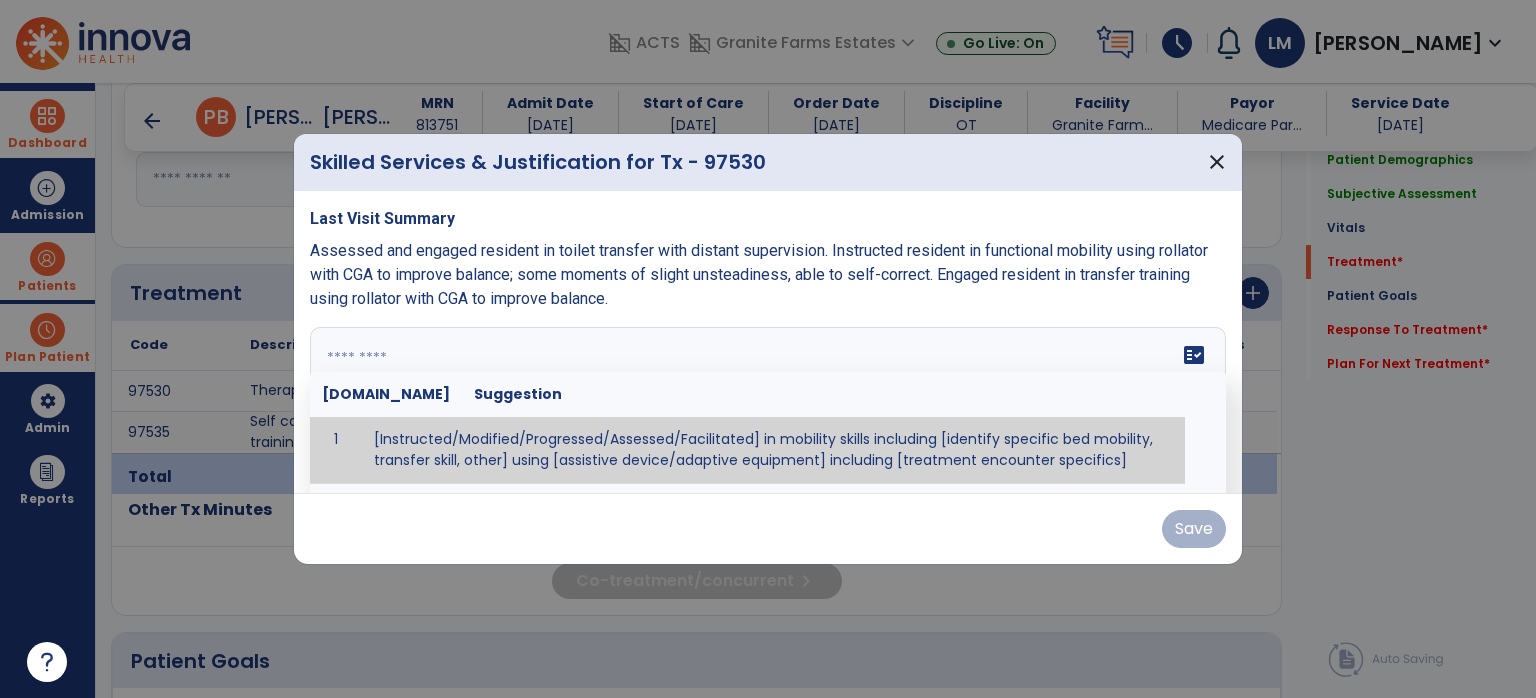 paste on "**********" 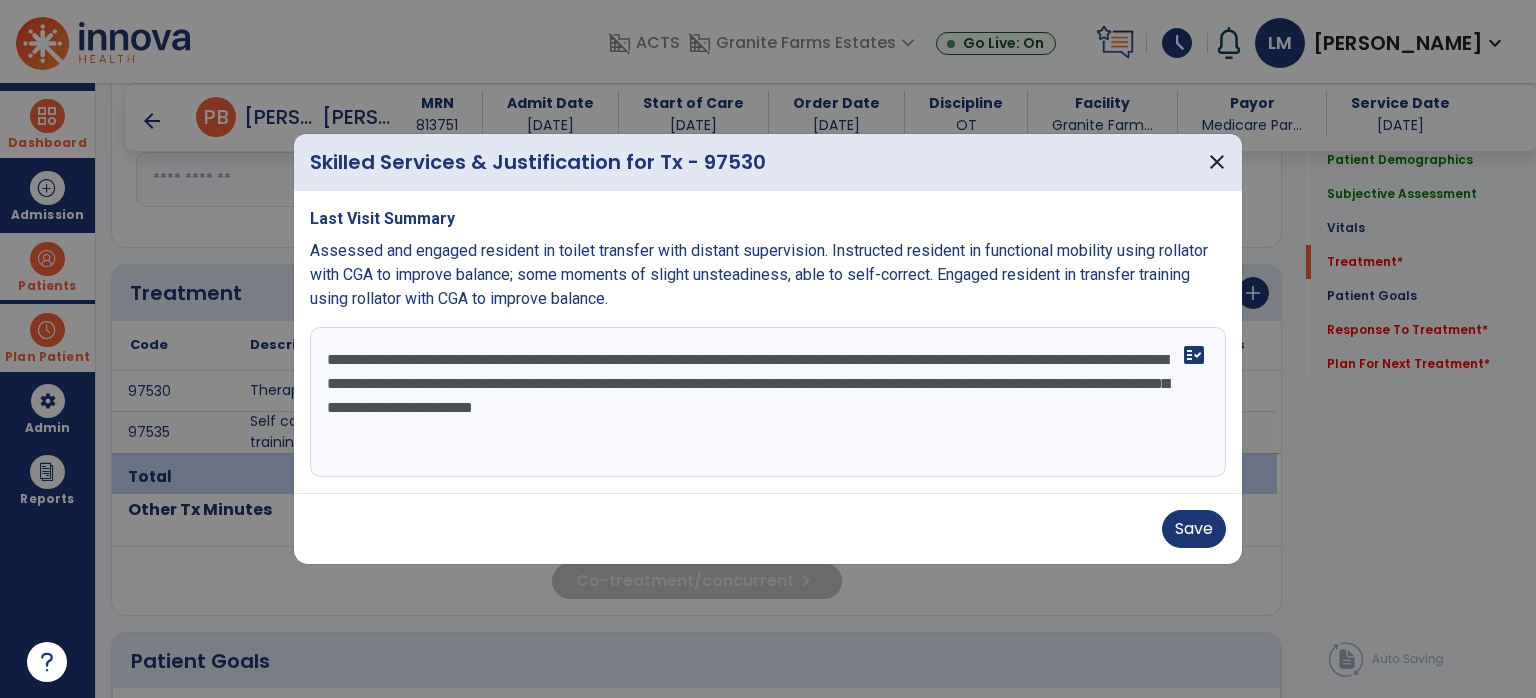 click on "**********" at bounding box center (768, 402) 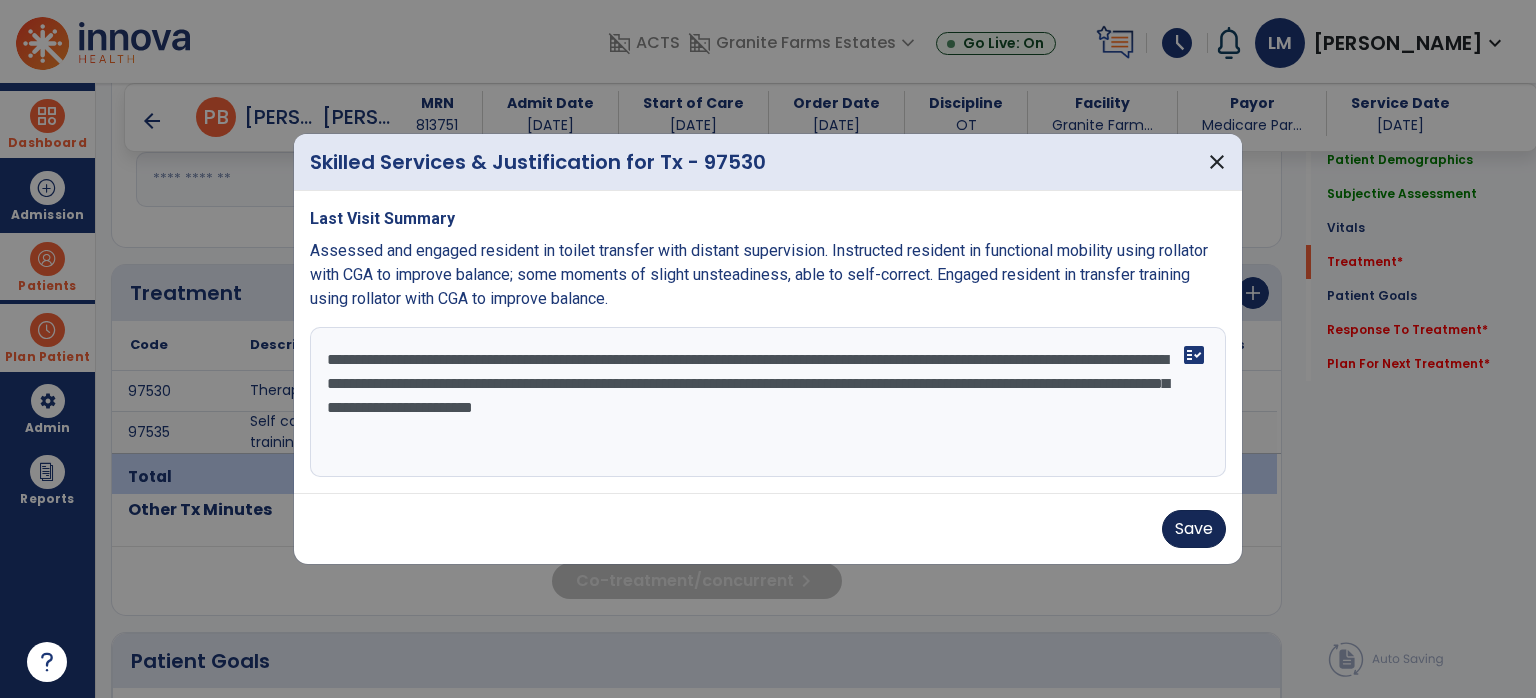 type on "**********" 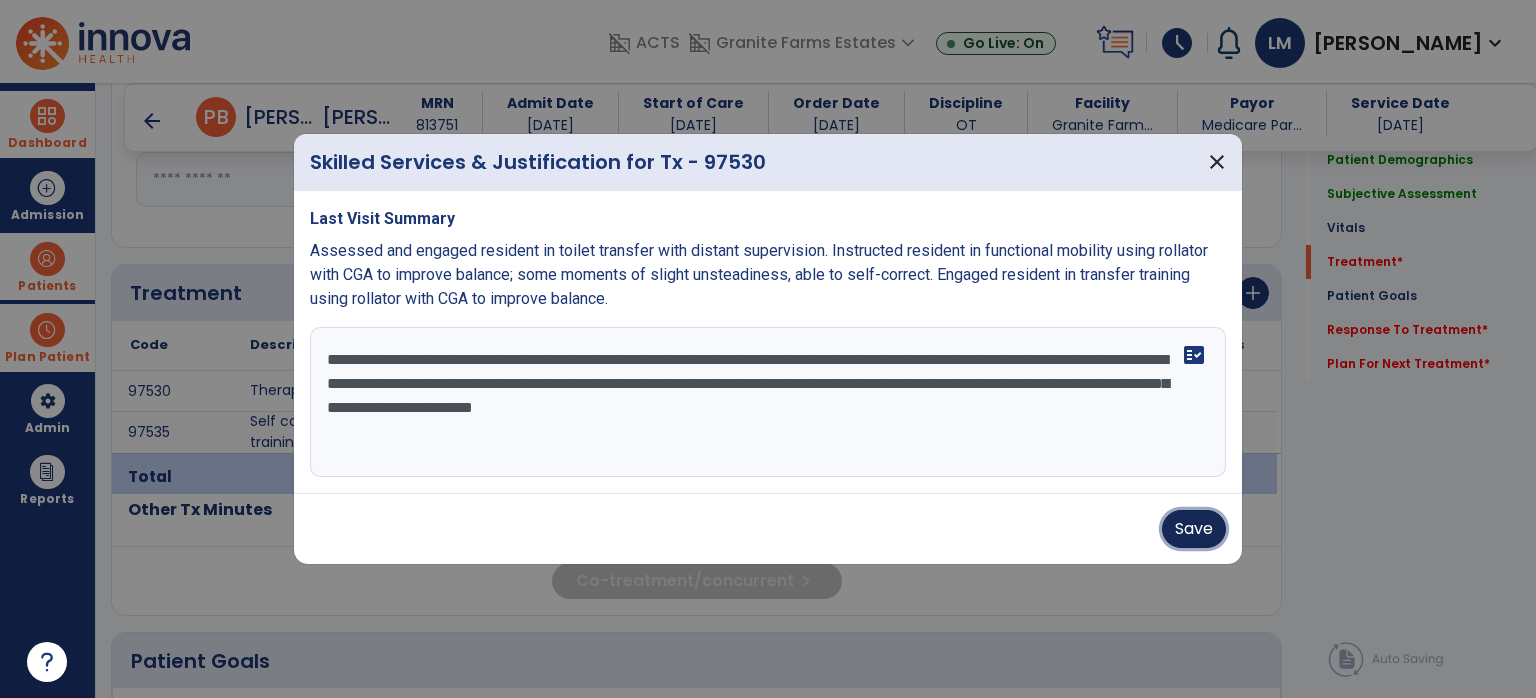click on "Save" at bounding box center [1194, 529] 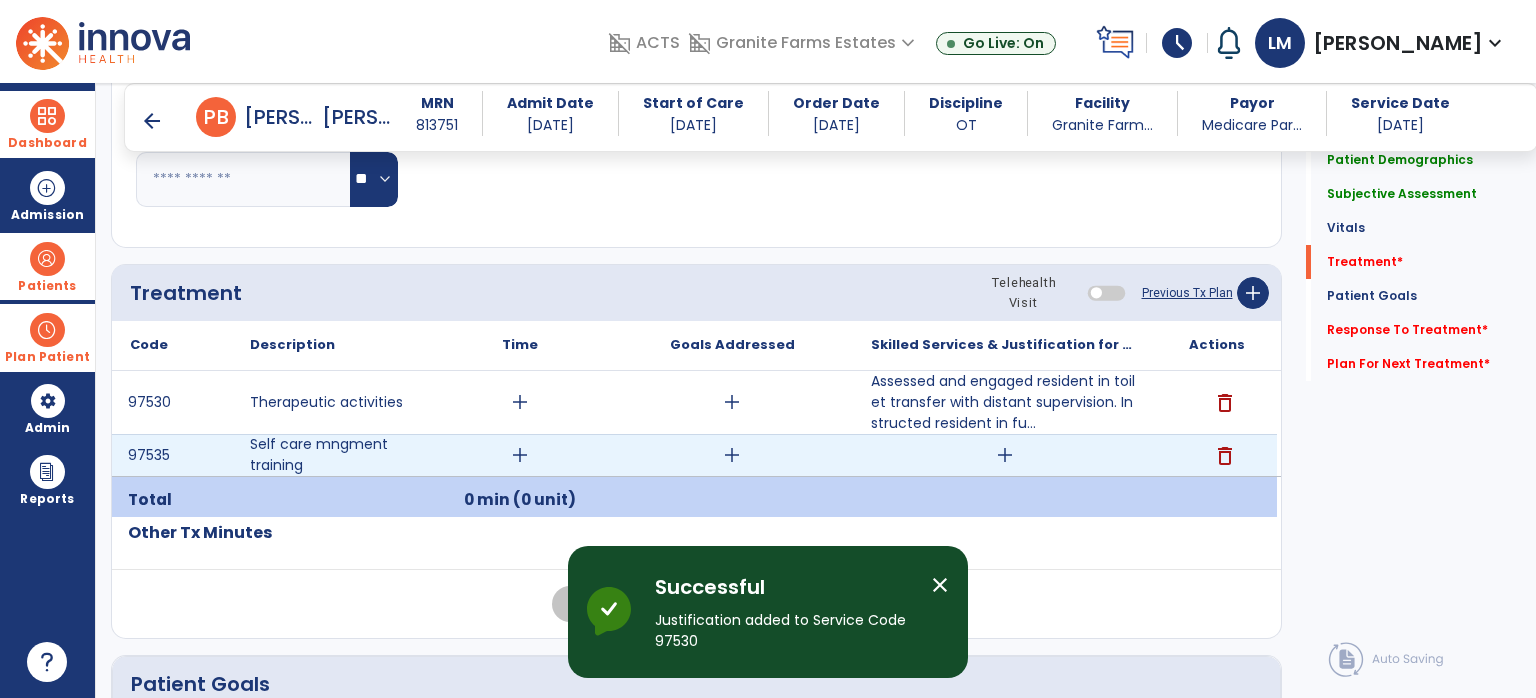 click on "add" at bounding box center [1005, 455] 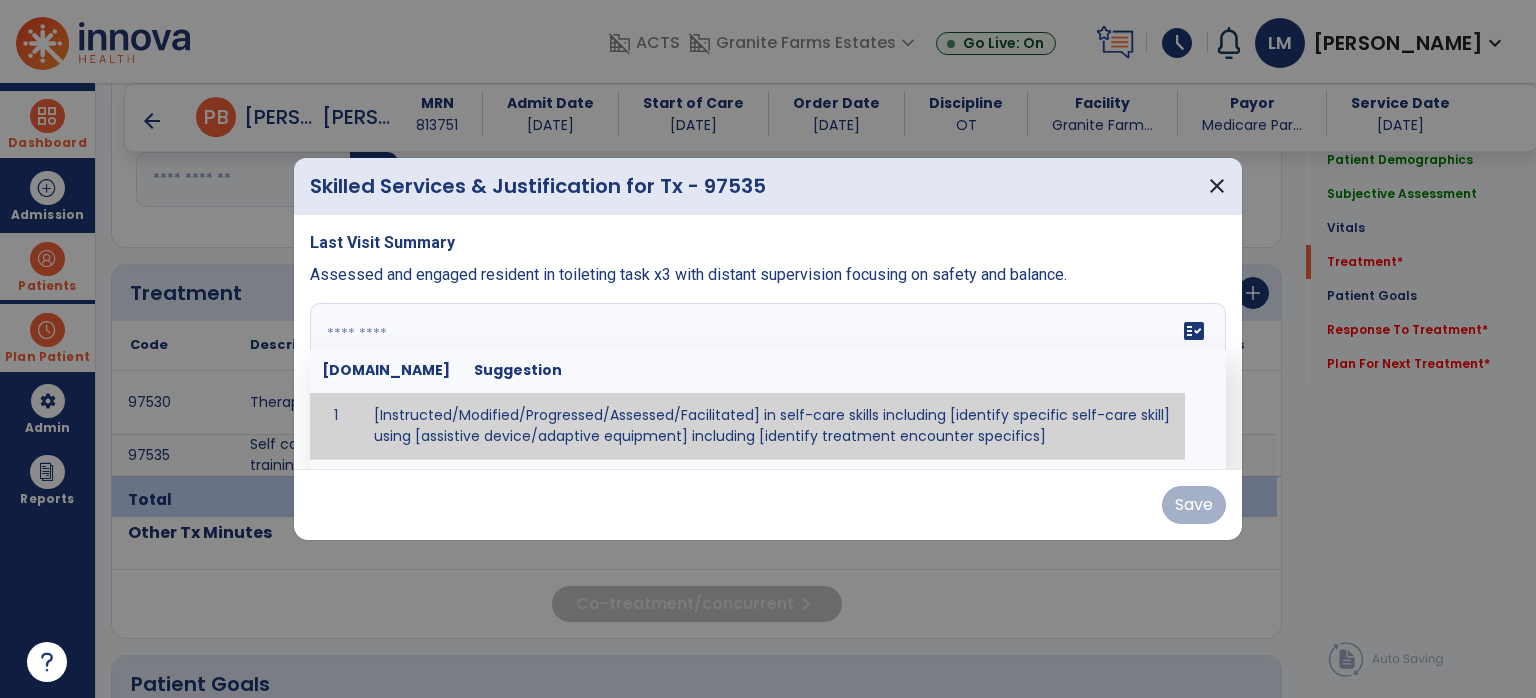 click at bounding box center (766, 378) 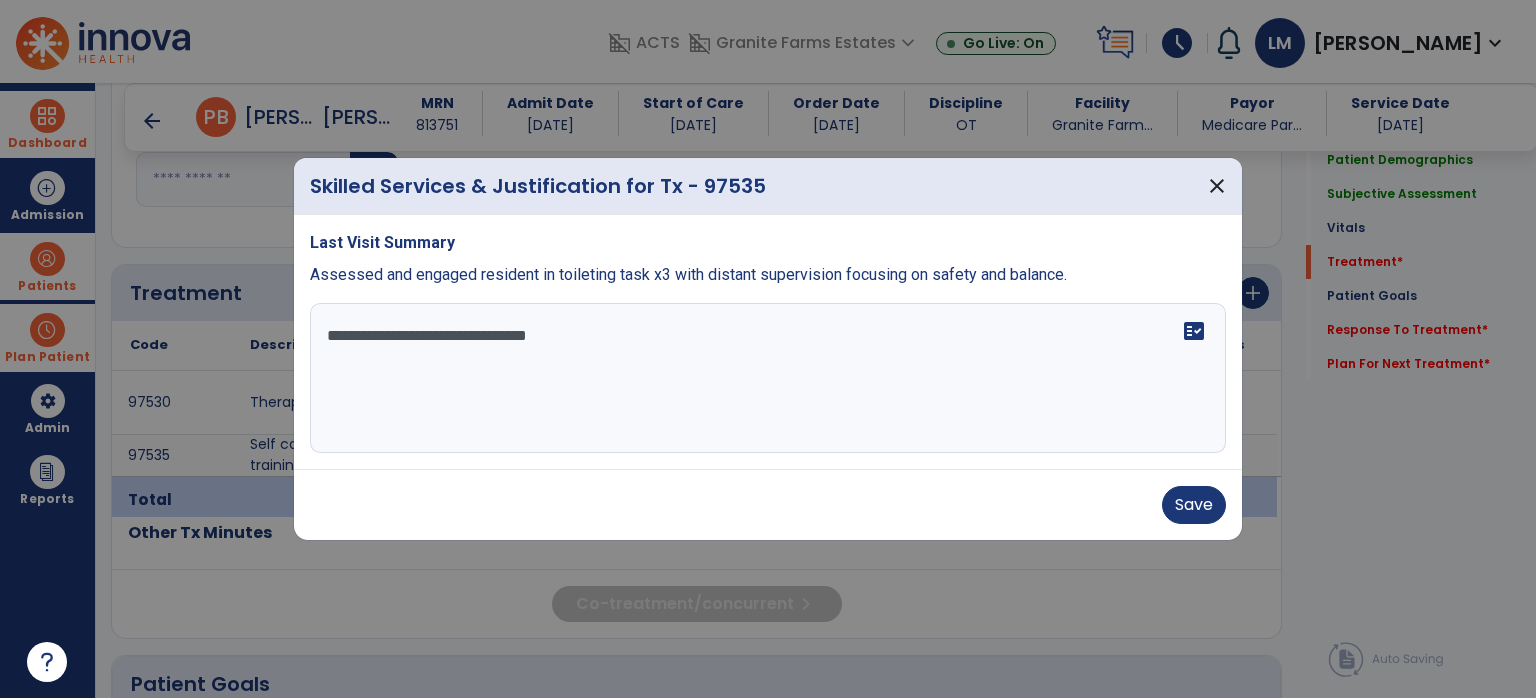 click on "**********" at bounding box center [768, 378] 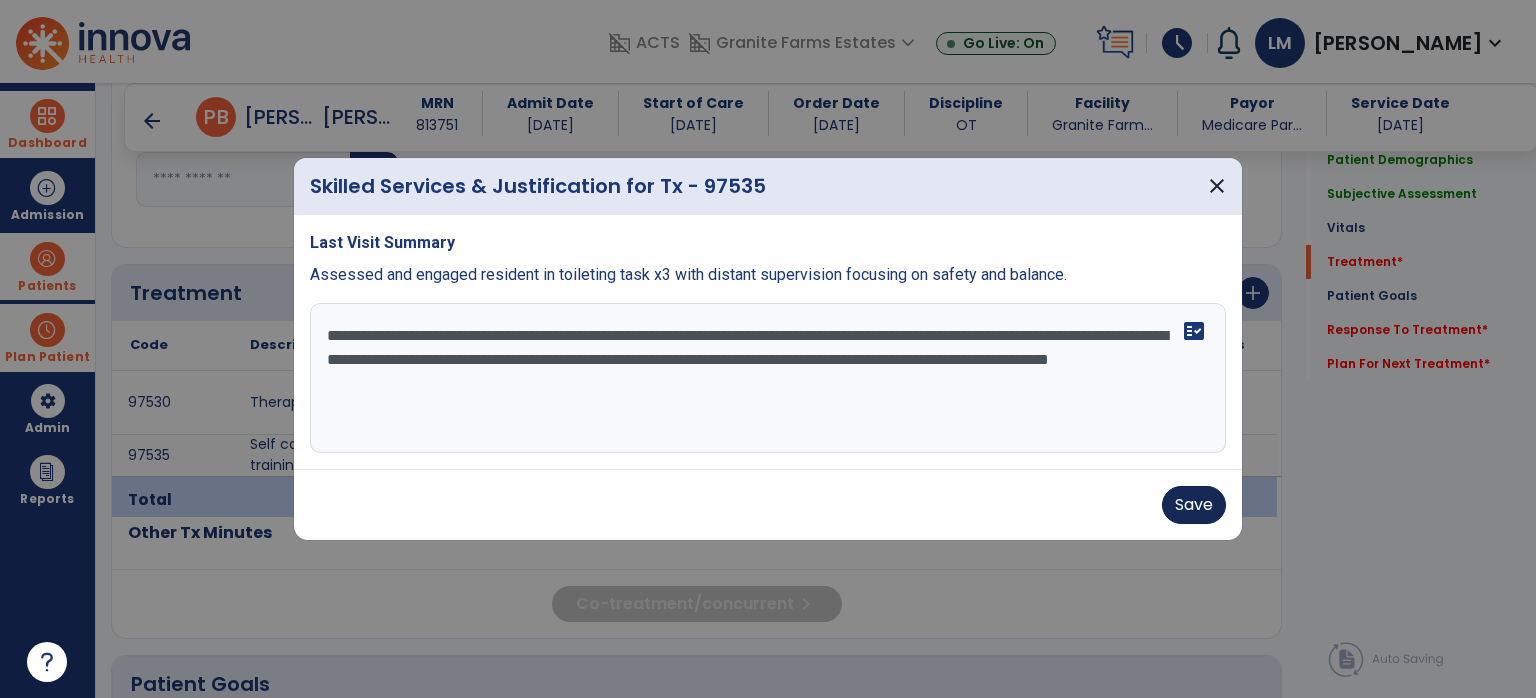 type on "**********" 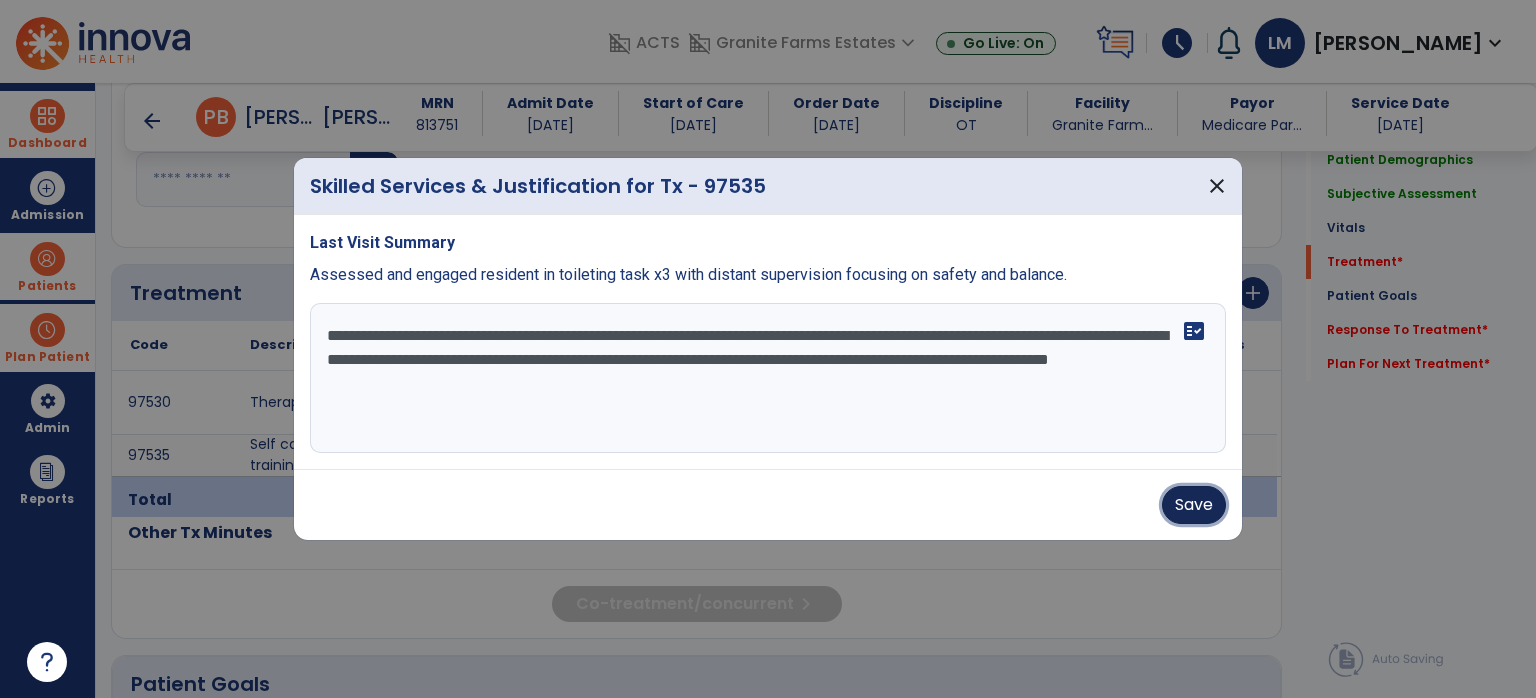 click on "Save" at bounding box center [1194, 505] 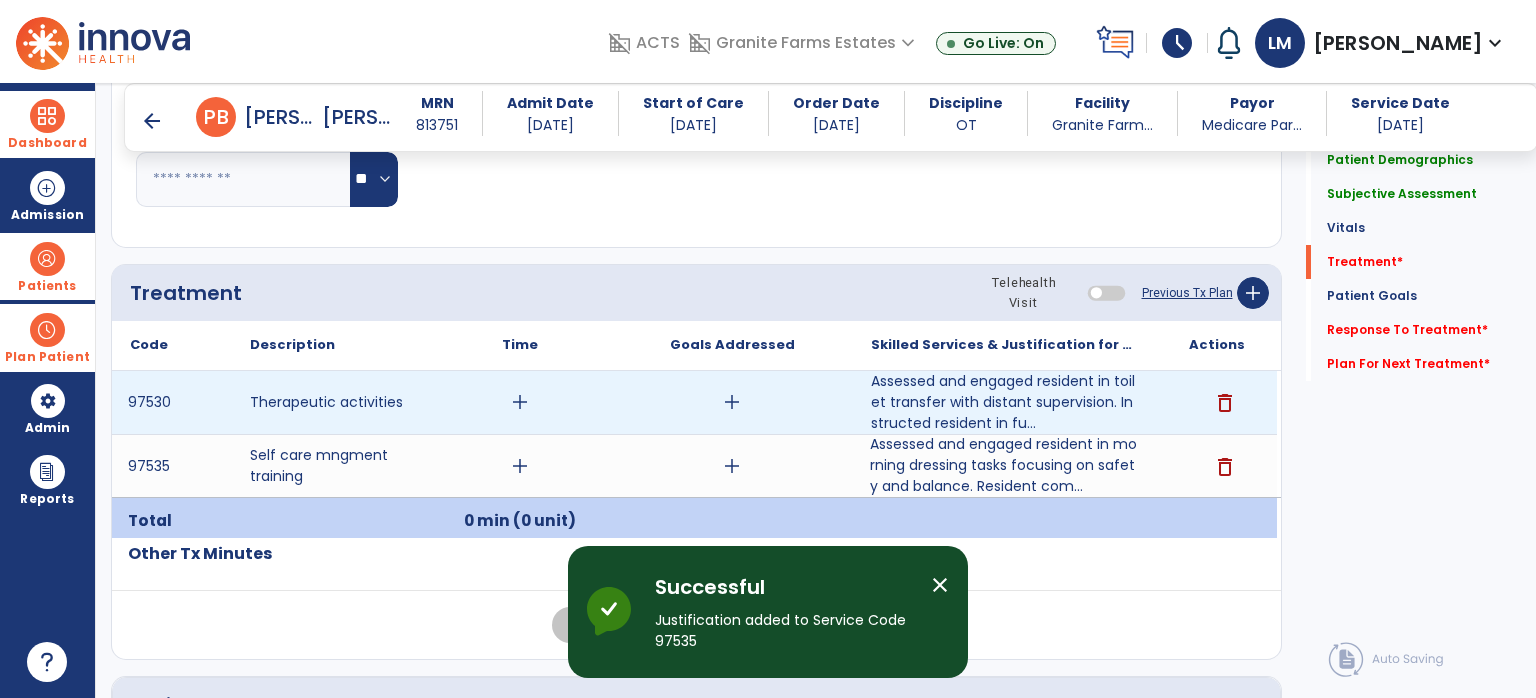 click on "add" at bounding box center [520, 402] 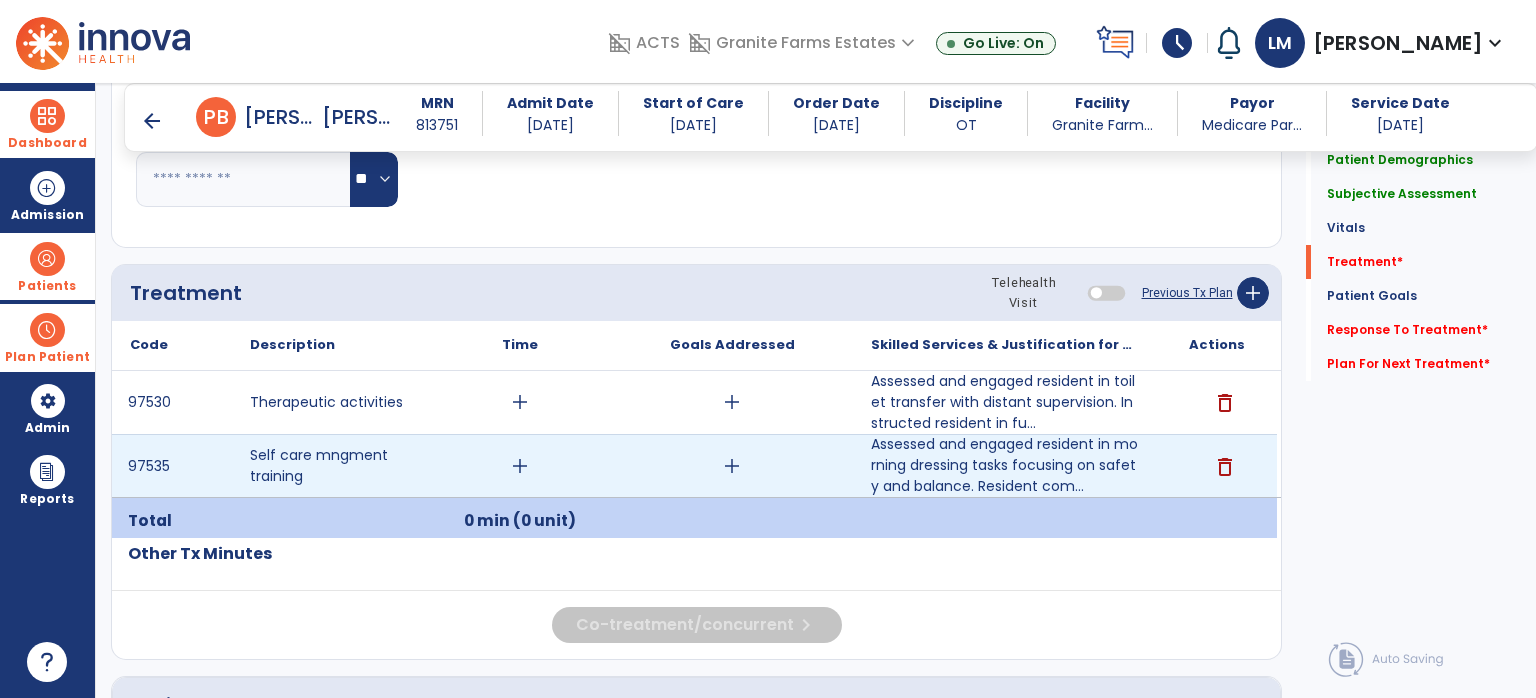 click on "add" at bounding box center [520, 466] 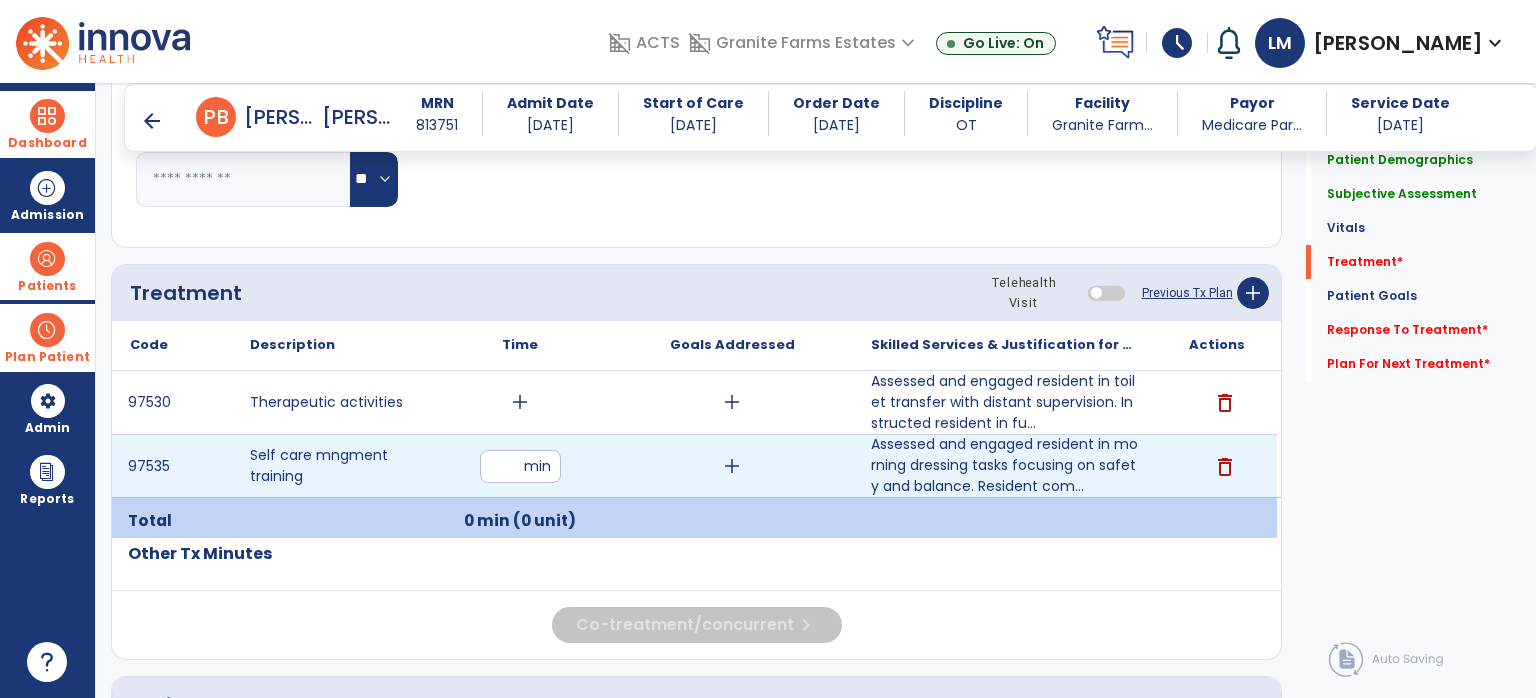 type on "**" 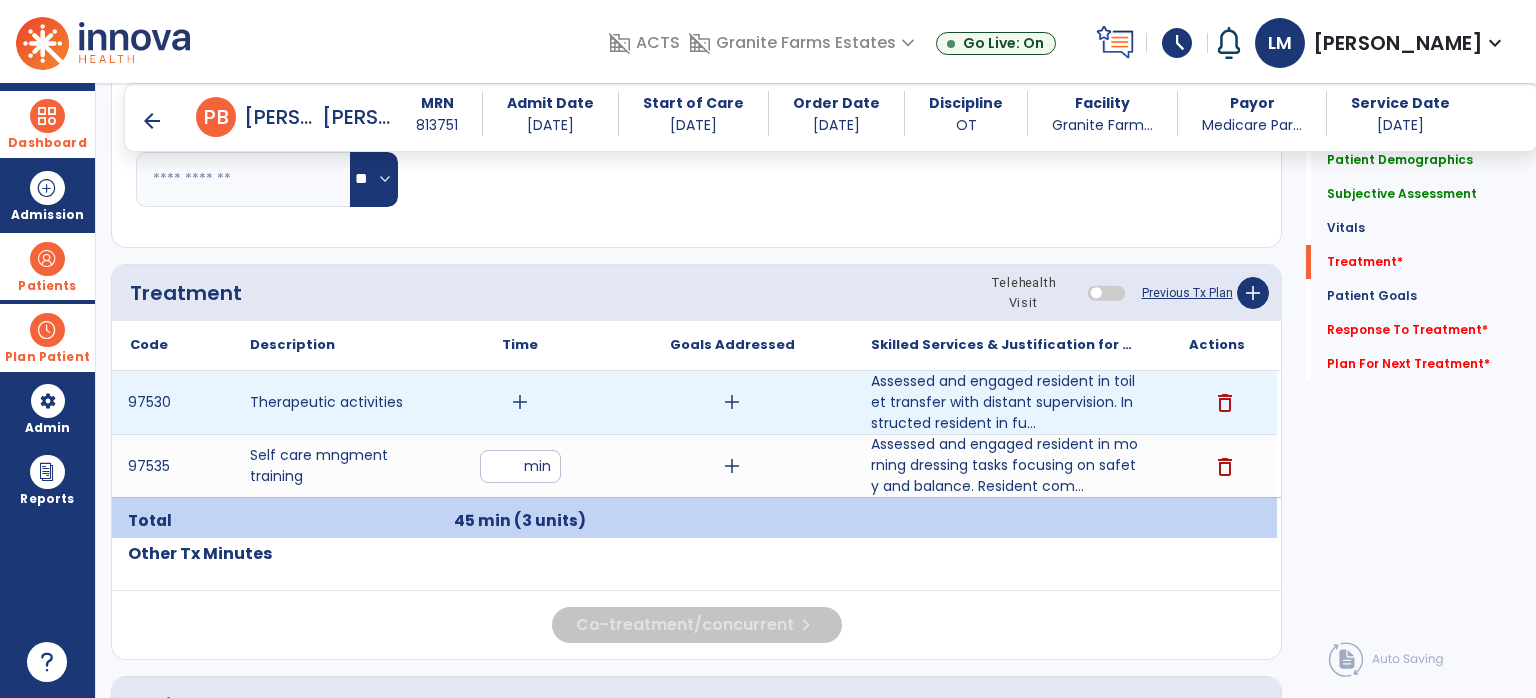 click on "add" at bounding box center [520, 402] 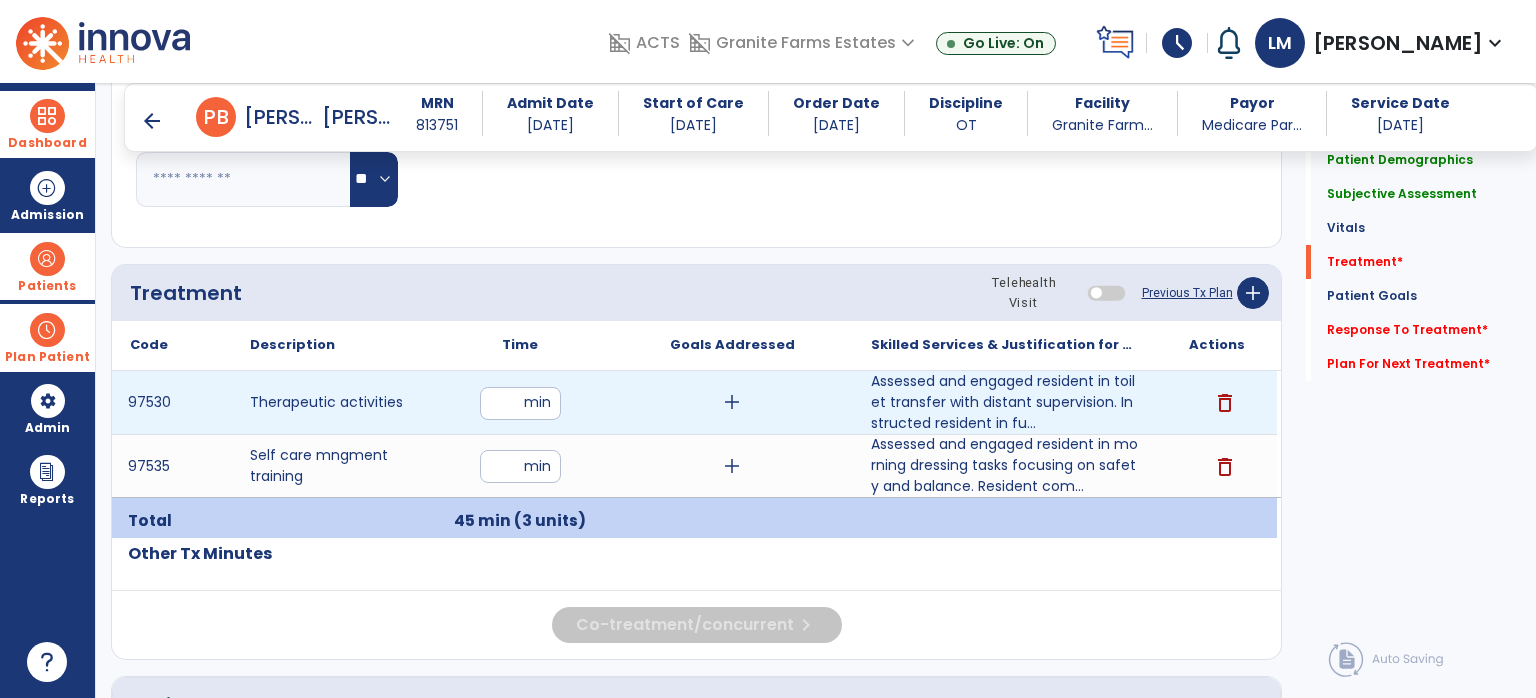 type on "**" 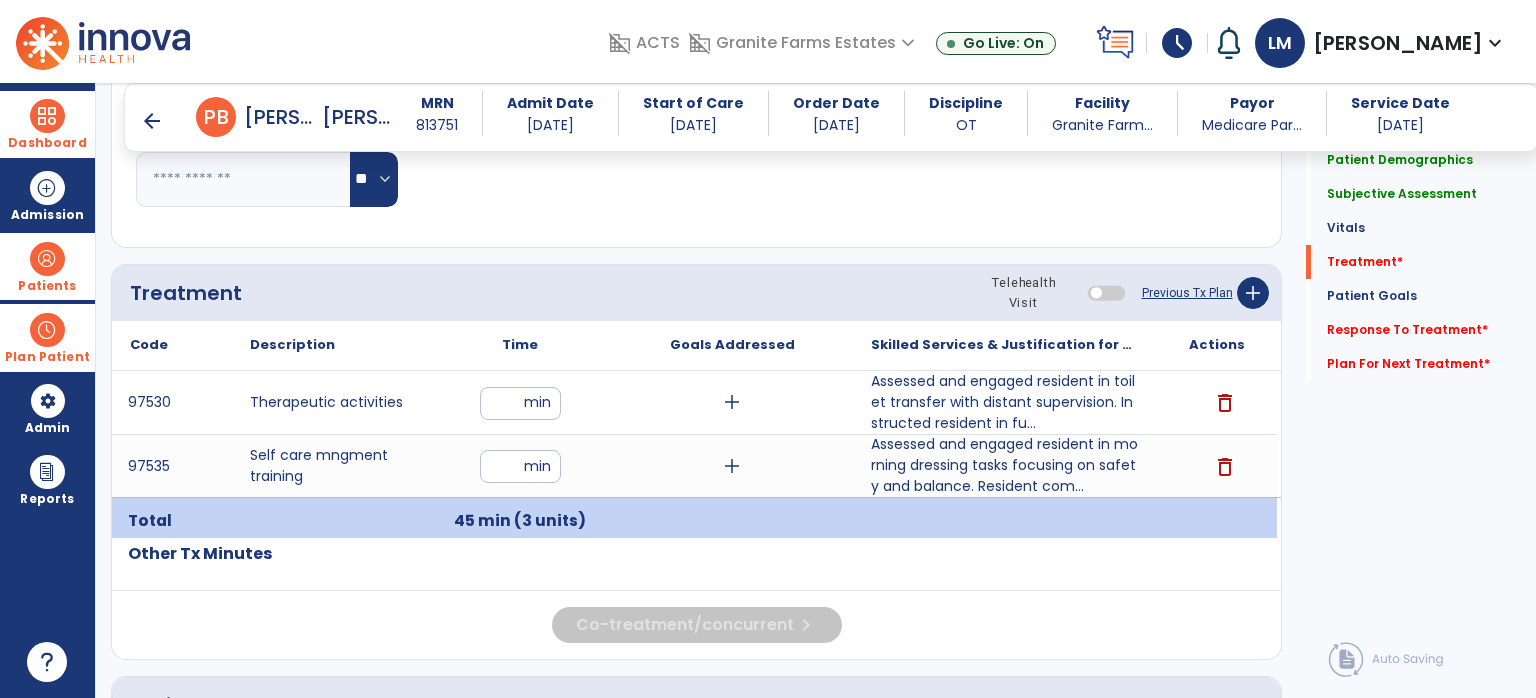 click on "Quick Links  Patient Demographics   Patient Demographics   Subjective Assessment   Subjective Assessment   Vitals   Vitals   Treatment   *  Treatment   *  Patient Goals   Patient Goals   Response To Treatment   *  Response To Treatment   *  Plan For Next Treatment   *  Plan For Next Treatment   *" 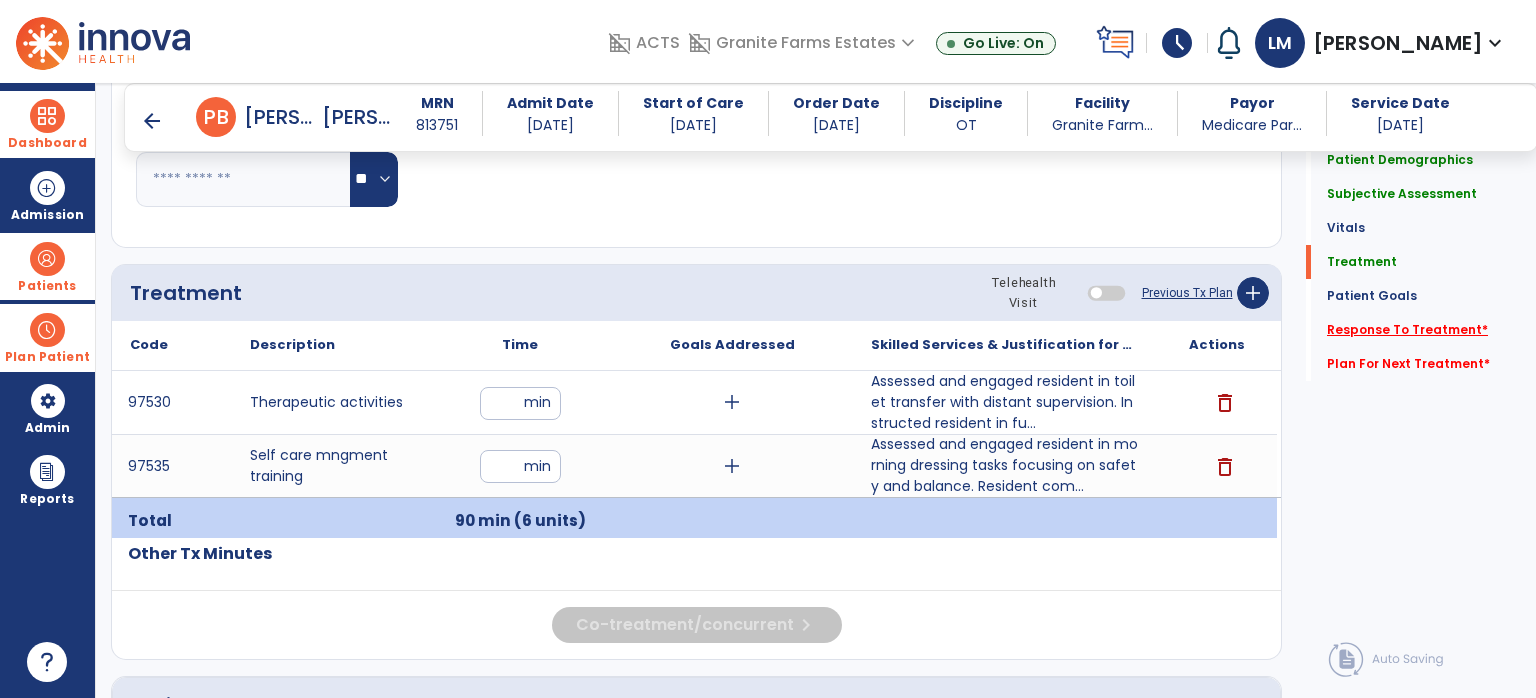 click on "Response To Treatment   *" 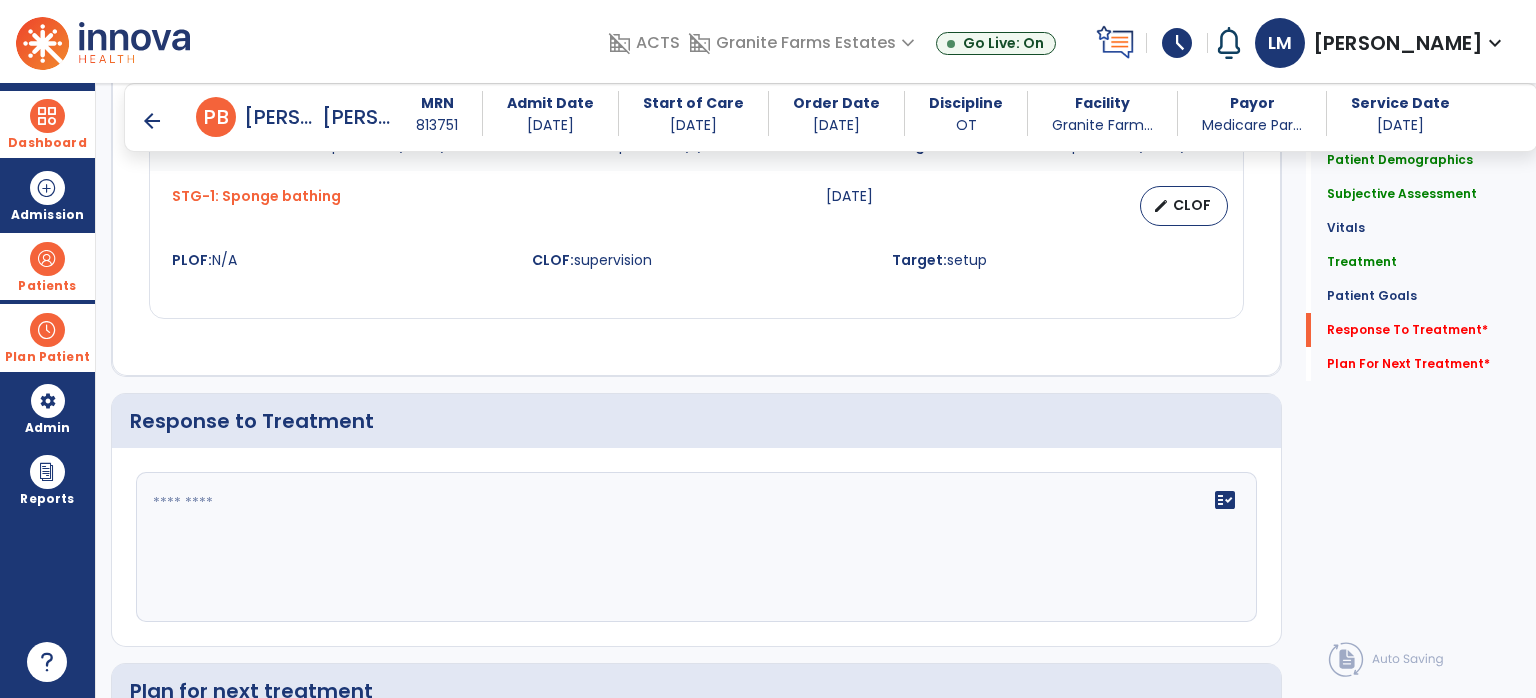 scroll, scrollTop: 2460, scrollLeft: 0, axis: vertical 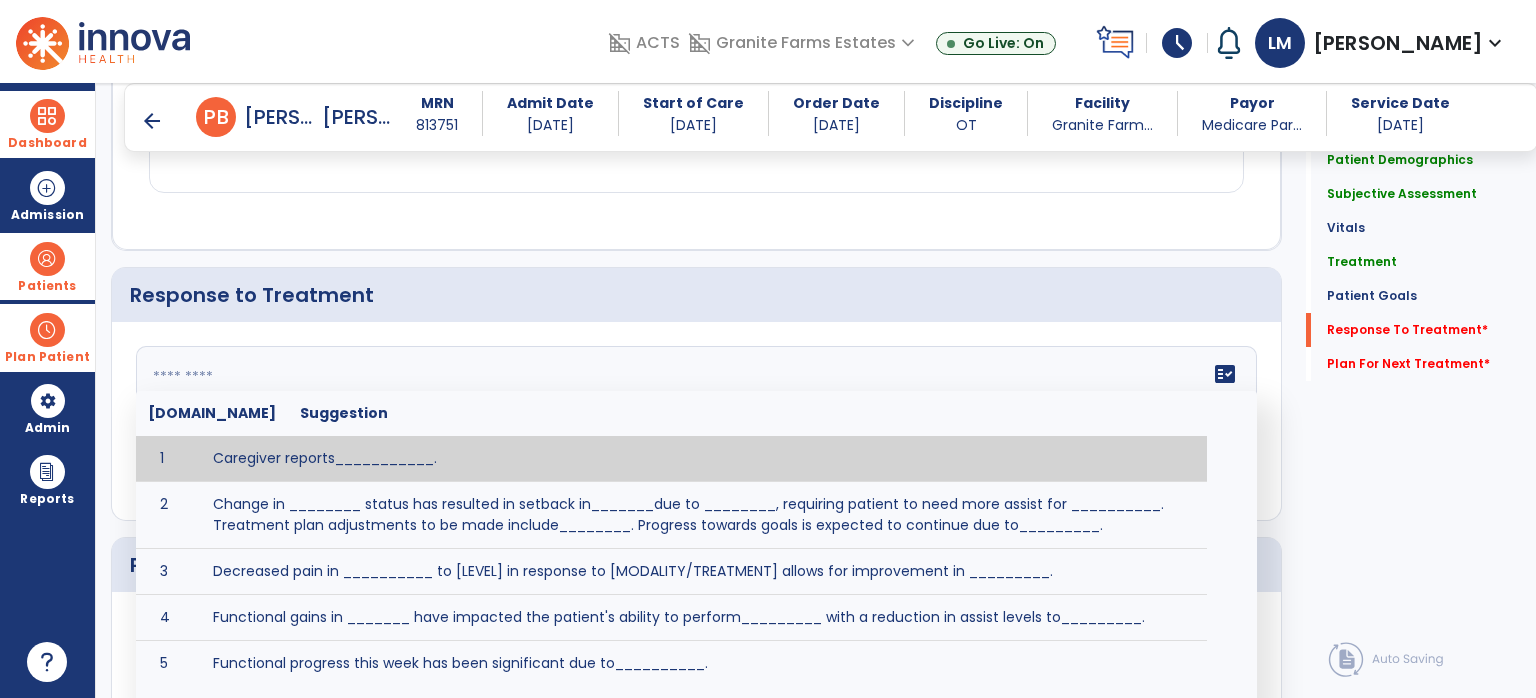 click on "fact_check  [DOMAIN_NAME] Suggestion 1 Caregiver reports___________. 2 Change in ________ status has resulted in setback in_______due to ________, requiring patient to need more assist for __________.   Treatment plan adjustments to be made include________.  Progress towards goals is expected to continue due to_________. 3 Decreased pain in __________ to [LEVEL] in response to [MODALITY/TREATMENT] allows for improvement in _________. 4 Functional gains in _______ have impacted the patient's ability to perform_________ with a reduction in assist levels to_________. 5 Functional progress this week has been significant due to__________. 6 Gains in ________ have improved the patient's ability to perform ______with decreased levels of assist to___________. 7 Improvement in ________allows patient to tolerate higher levels of challenges in_________. 8 Pain in [AREA] has decreased to [LEVEL] in response to [TREATMENT/MODALITY], allowing fore ease in completing__________. 9 10 11 12 13 14 15 16 17 18 19 20 21" 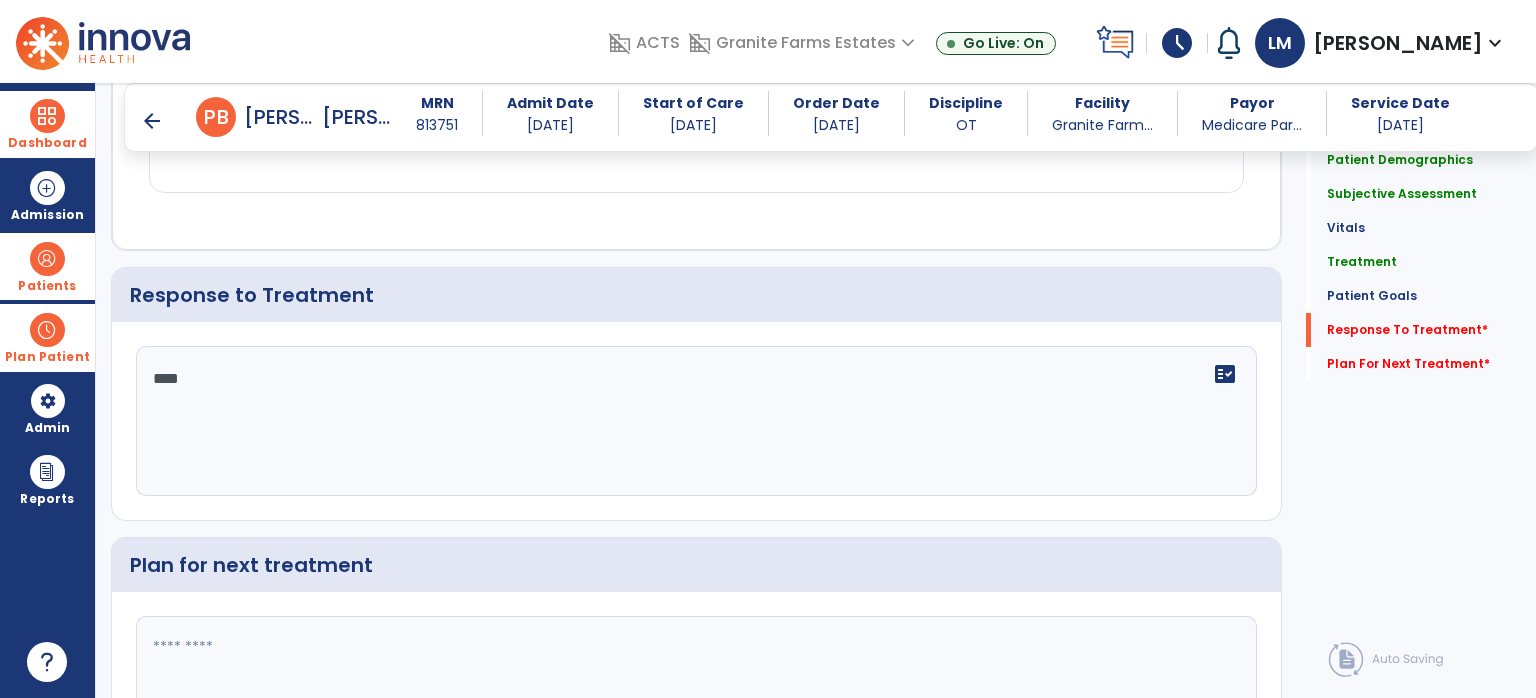 type on "****" 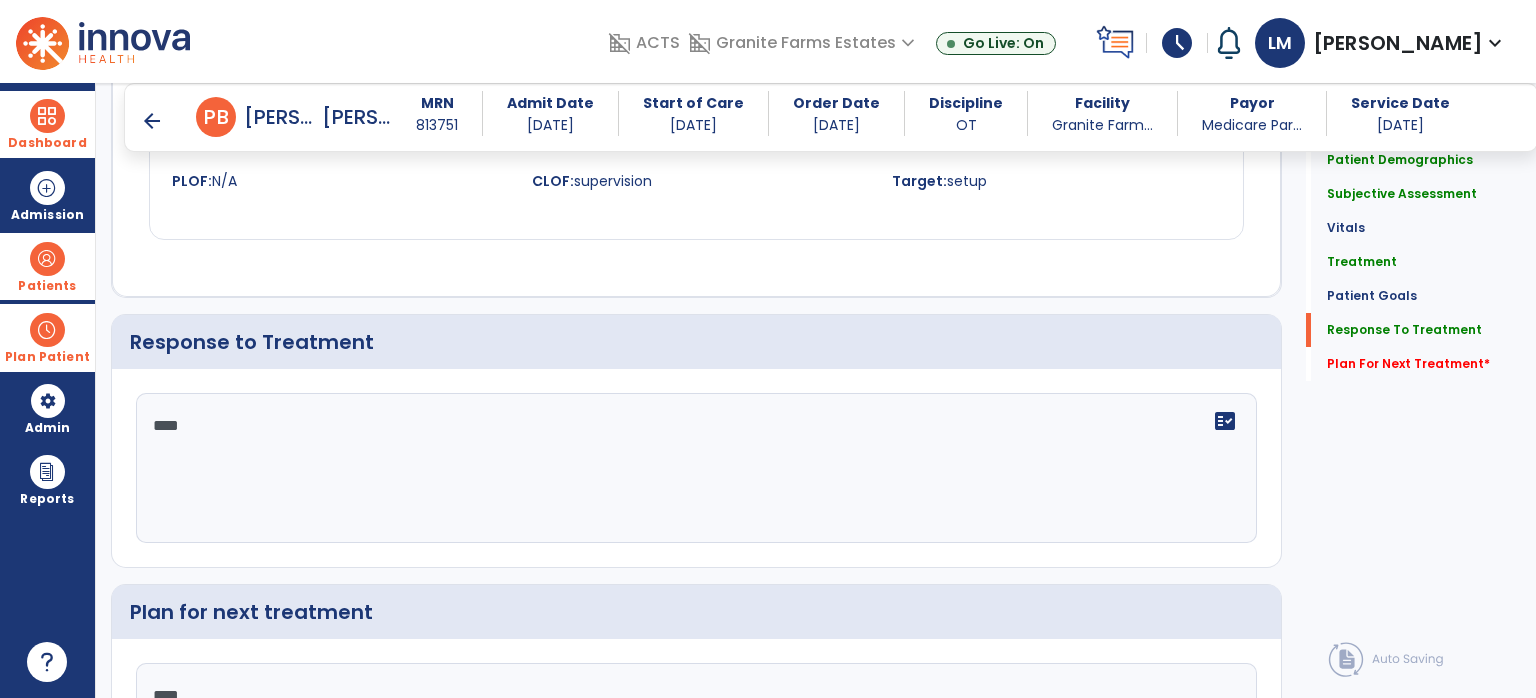 scroll, scrollTop: 2459, scrollLeft: 0, axis: vertical 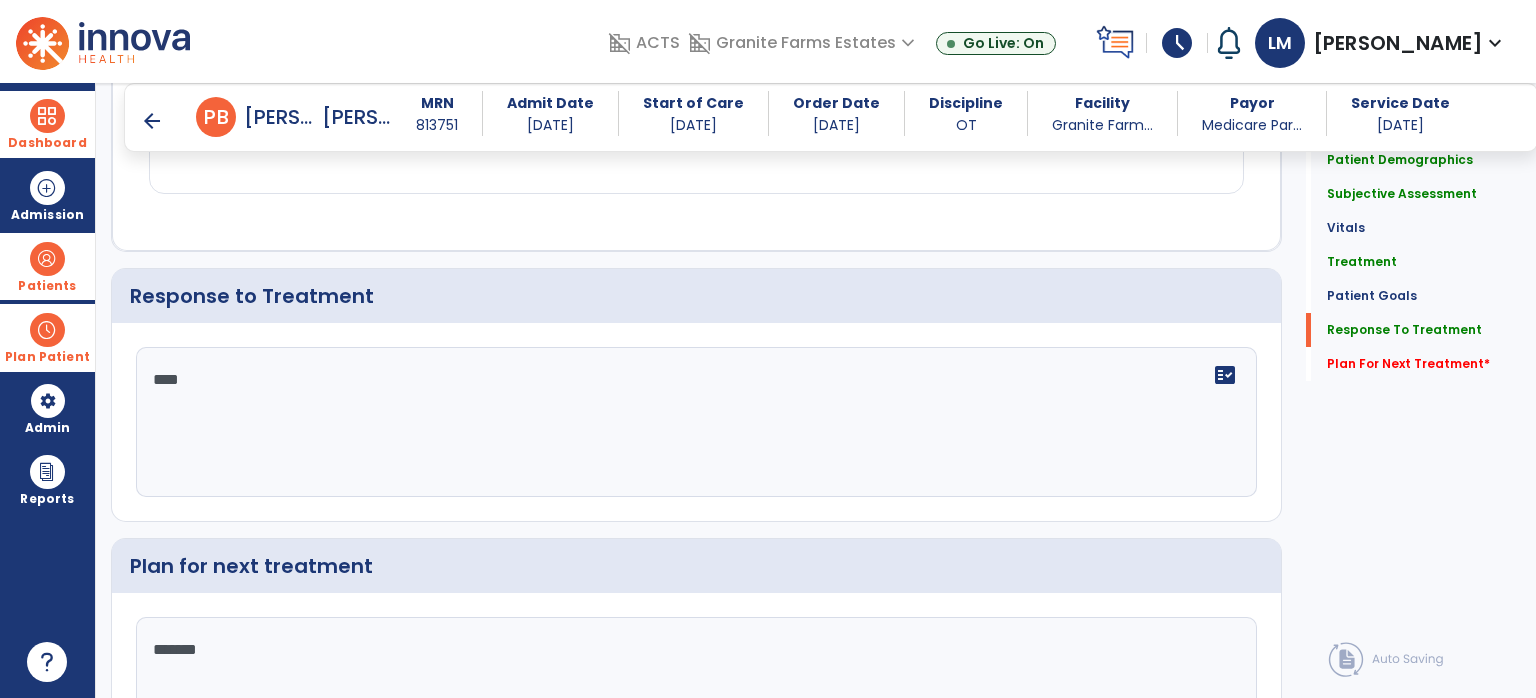 type on "*******" 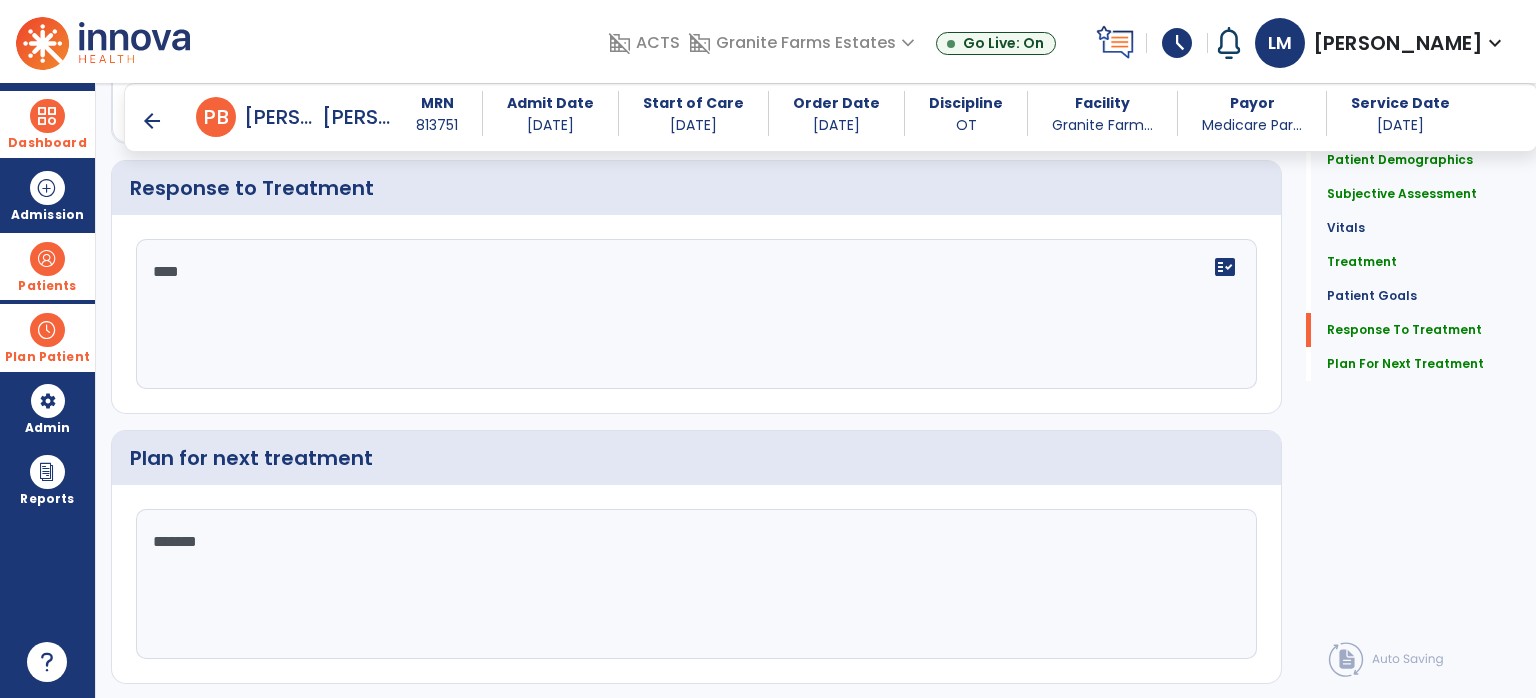 scroll, scrollTop: 2612, scrollLeft: 0, axis: vertical 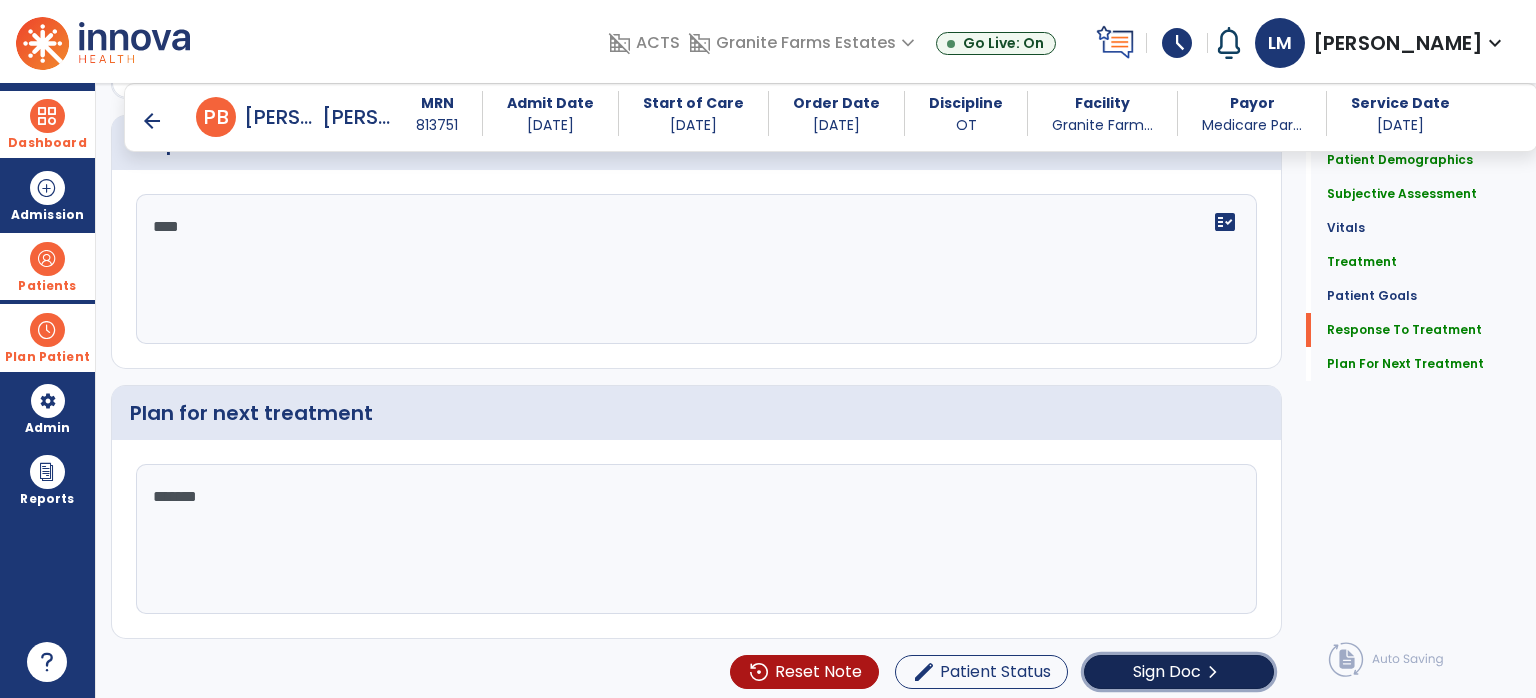 click on "Sign Doc" 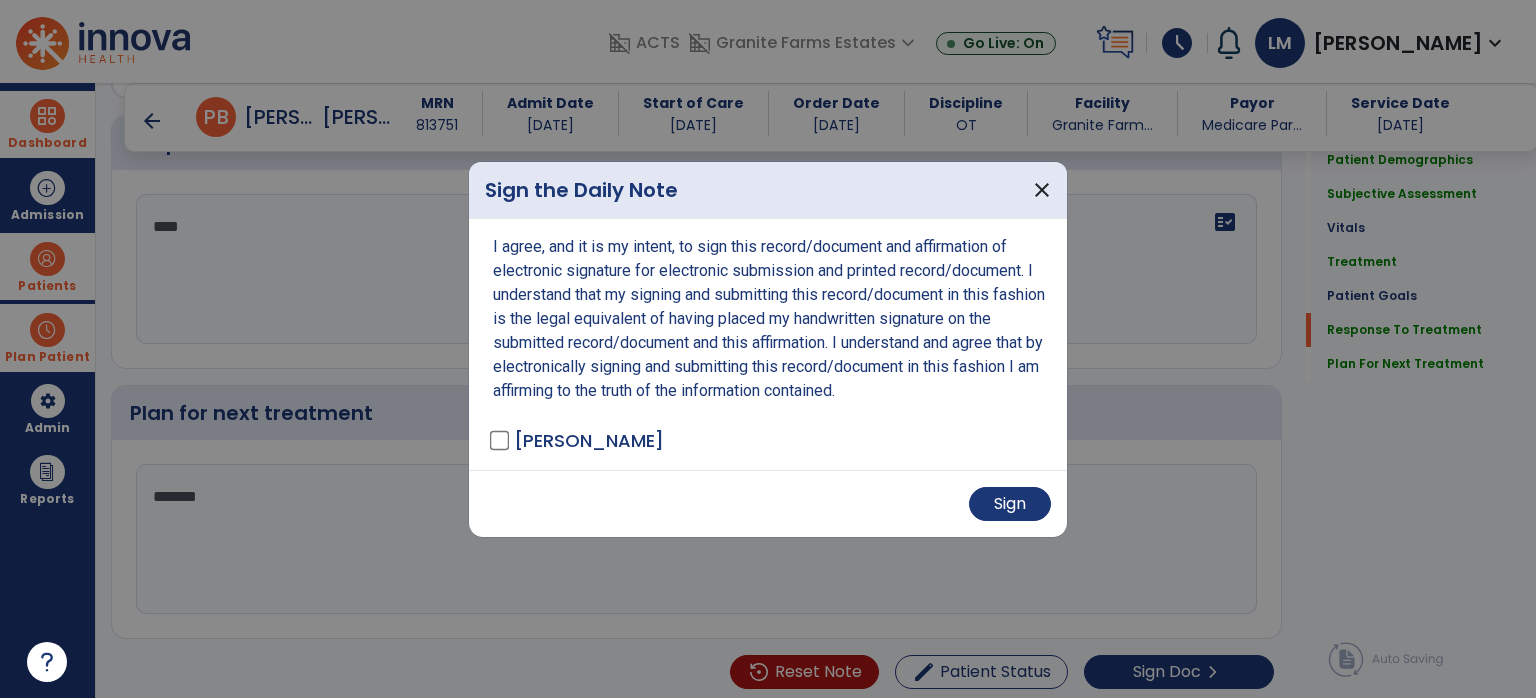 click on "Sign" at bounding box center [768, 503] 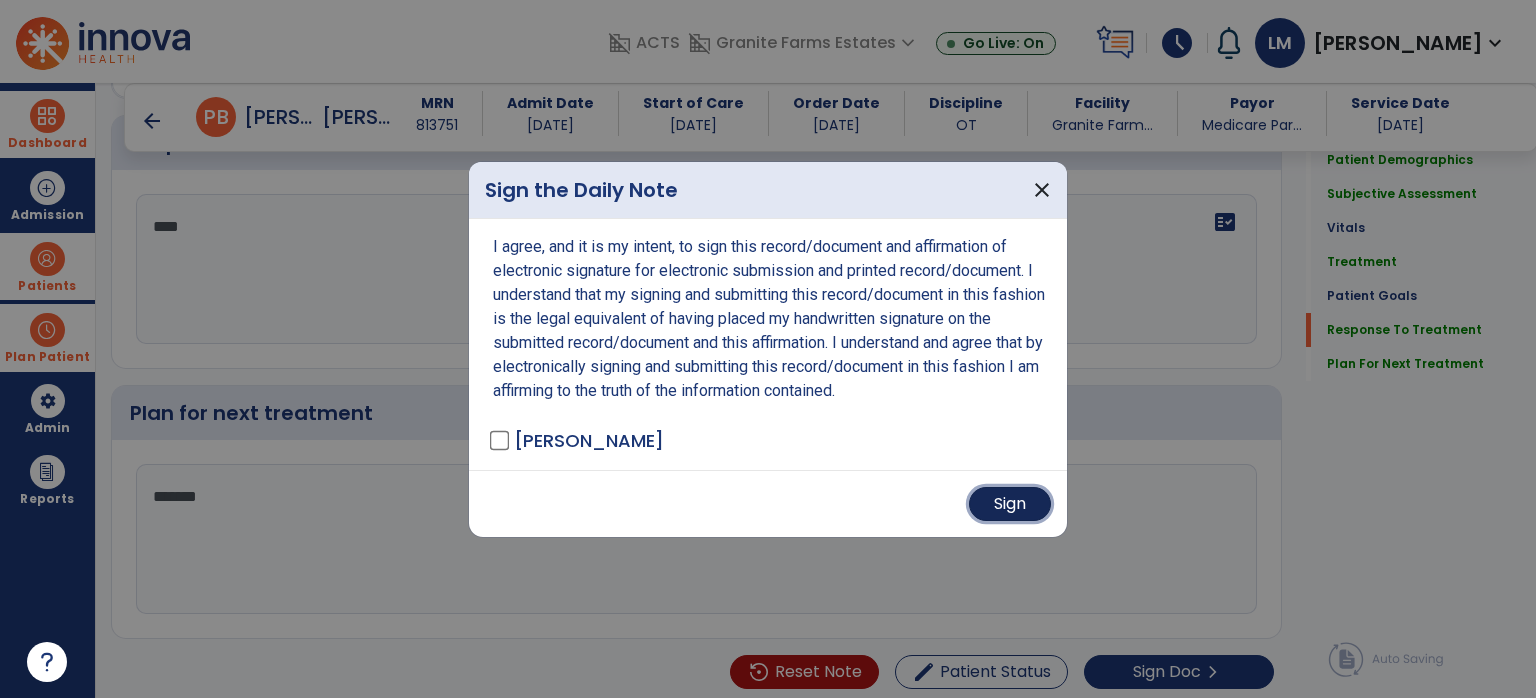 click on "Sign" at bounding box center (1010, 504) 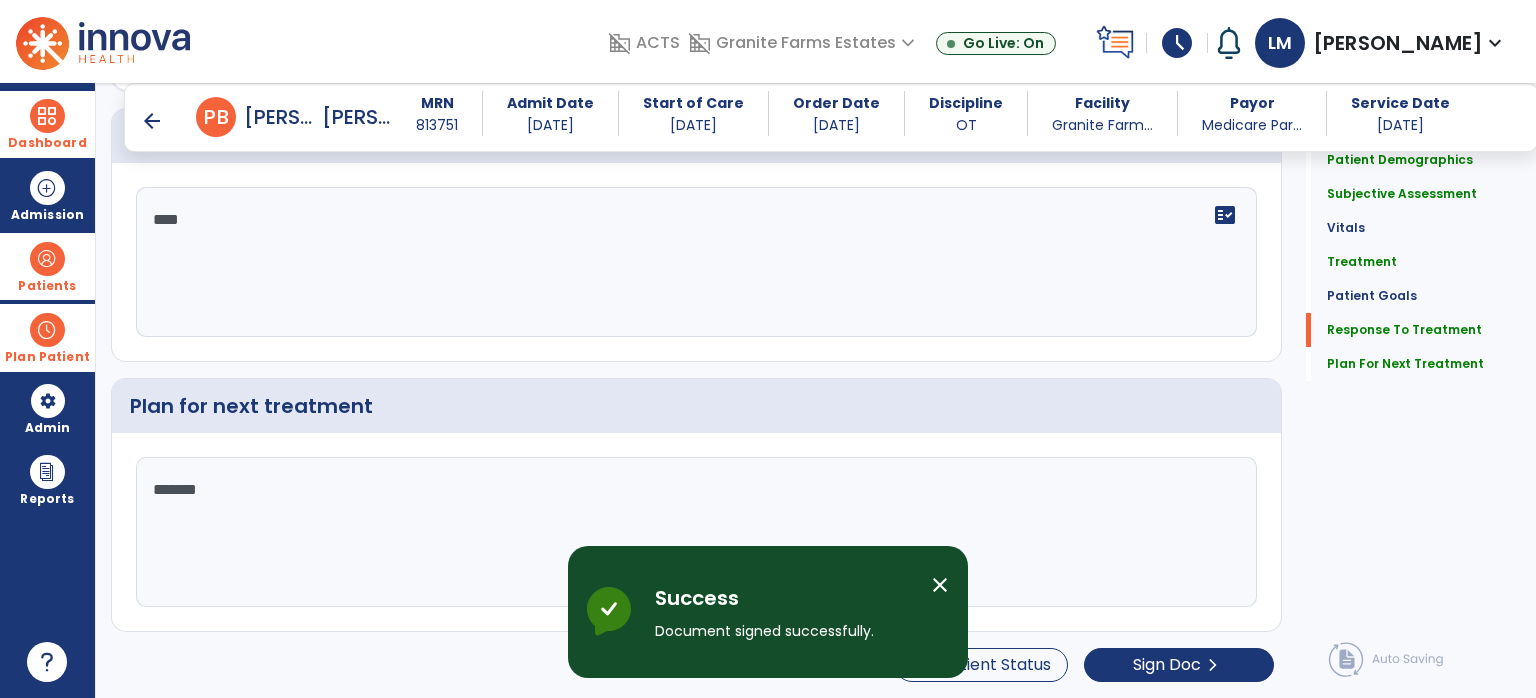 scroll, scrollTop: 0, scrollLeft: 0, axis: both 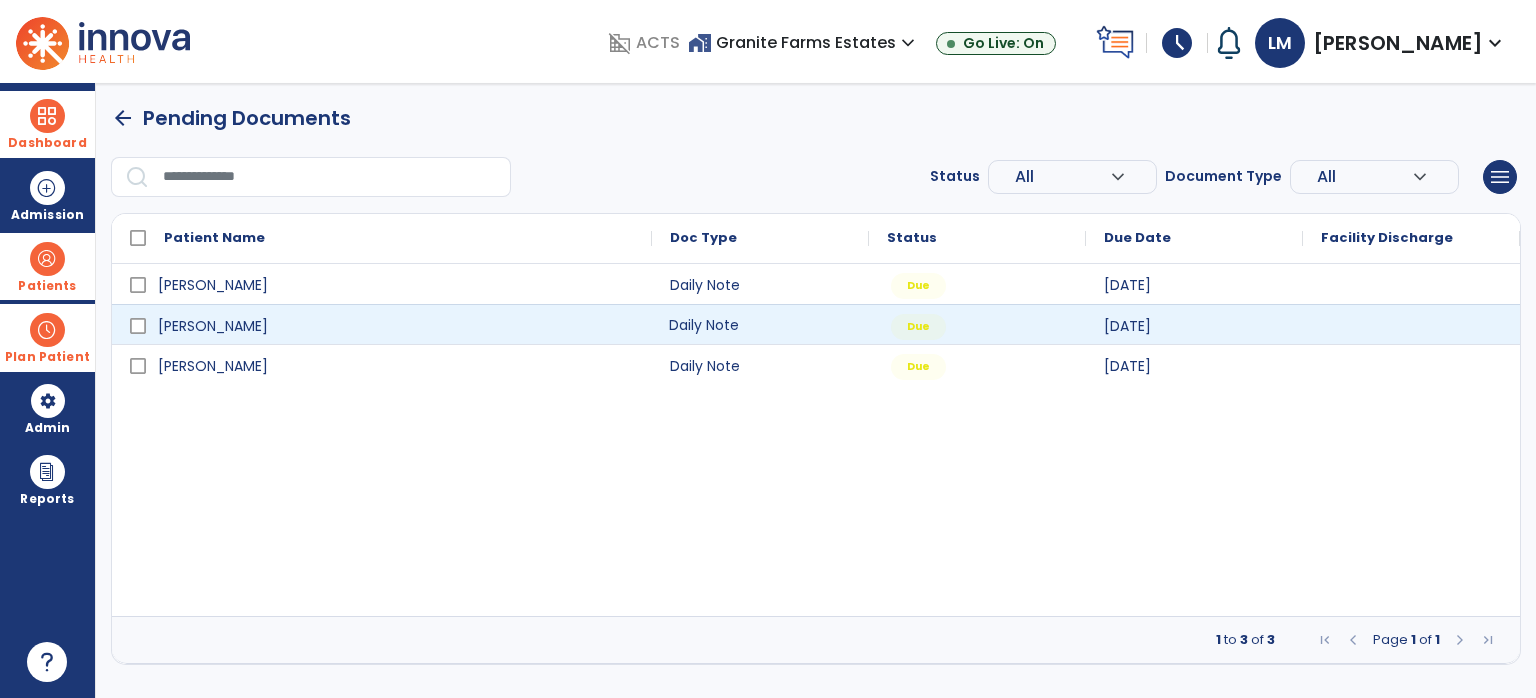 click on "Daily Note" at bounding box center [760, 324] 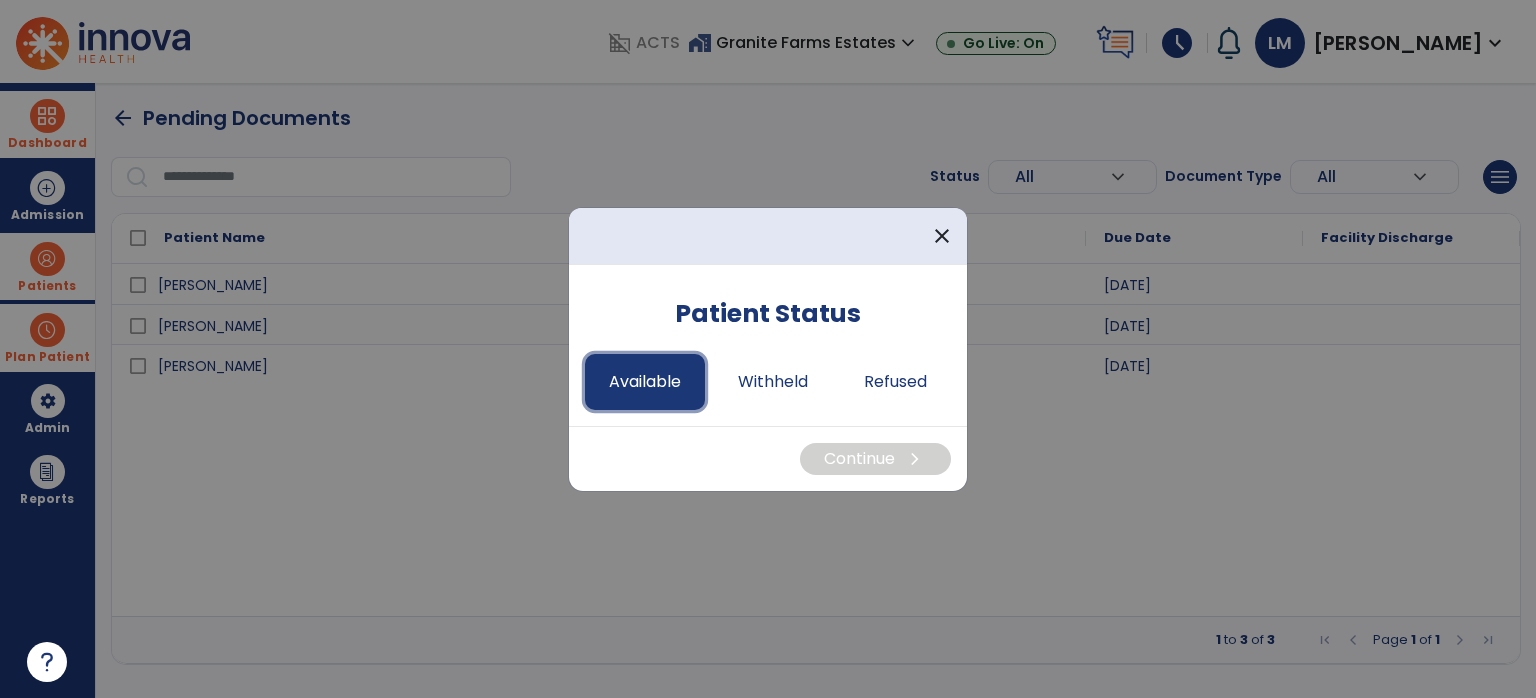 click on "Available" at bounding box center [645, 382] 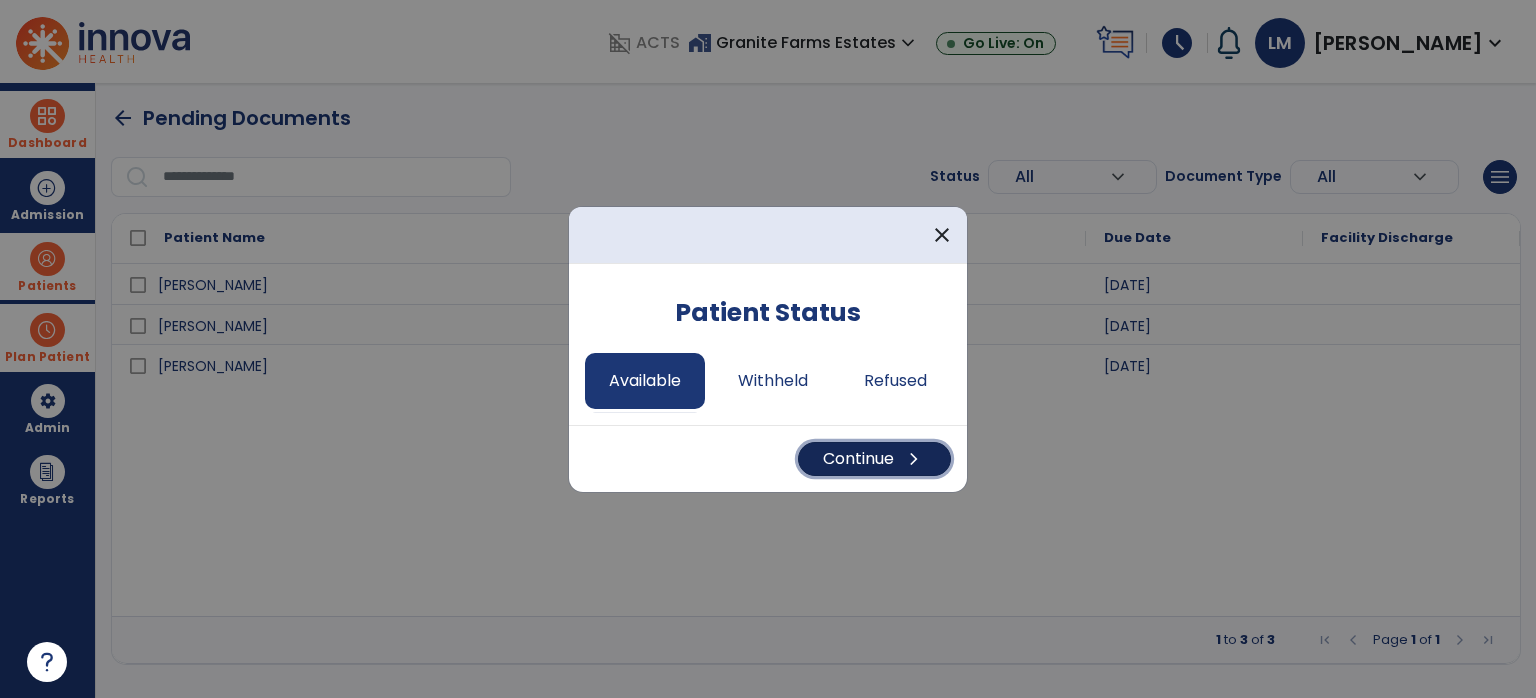 click on "Continue   chevron_right" at bounding box center (874, 459) 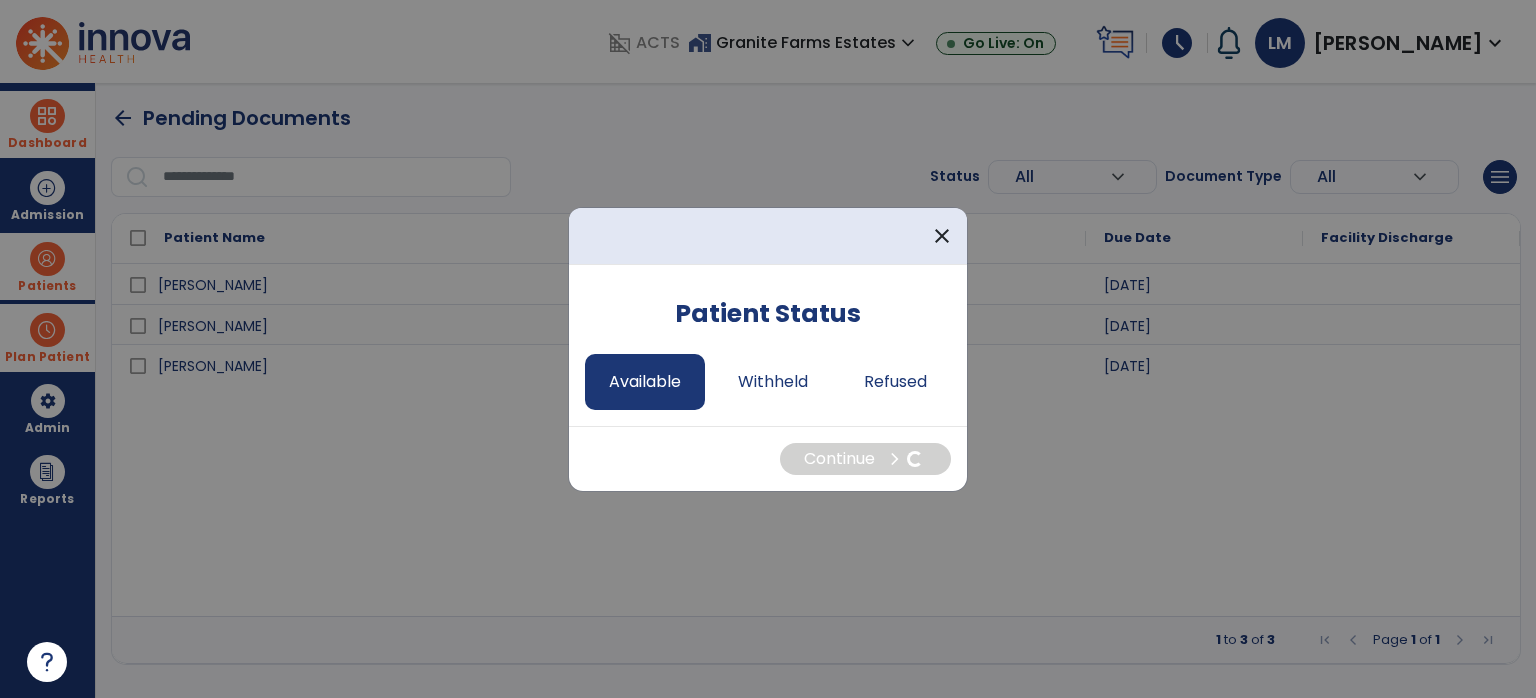 select on "*" 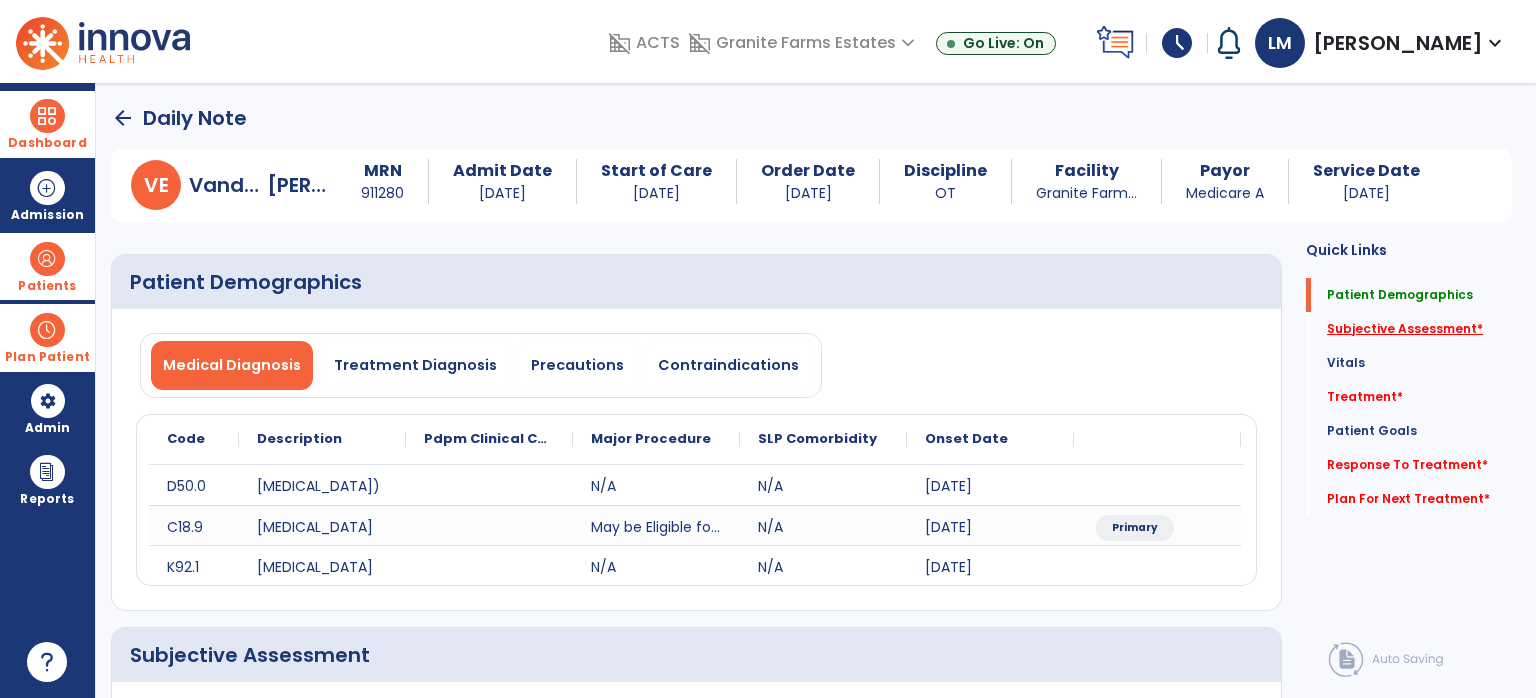 click on "Subjective Assessment   *" 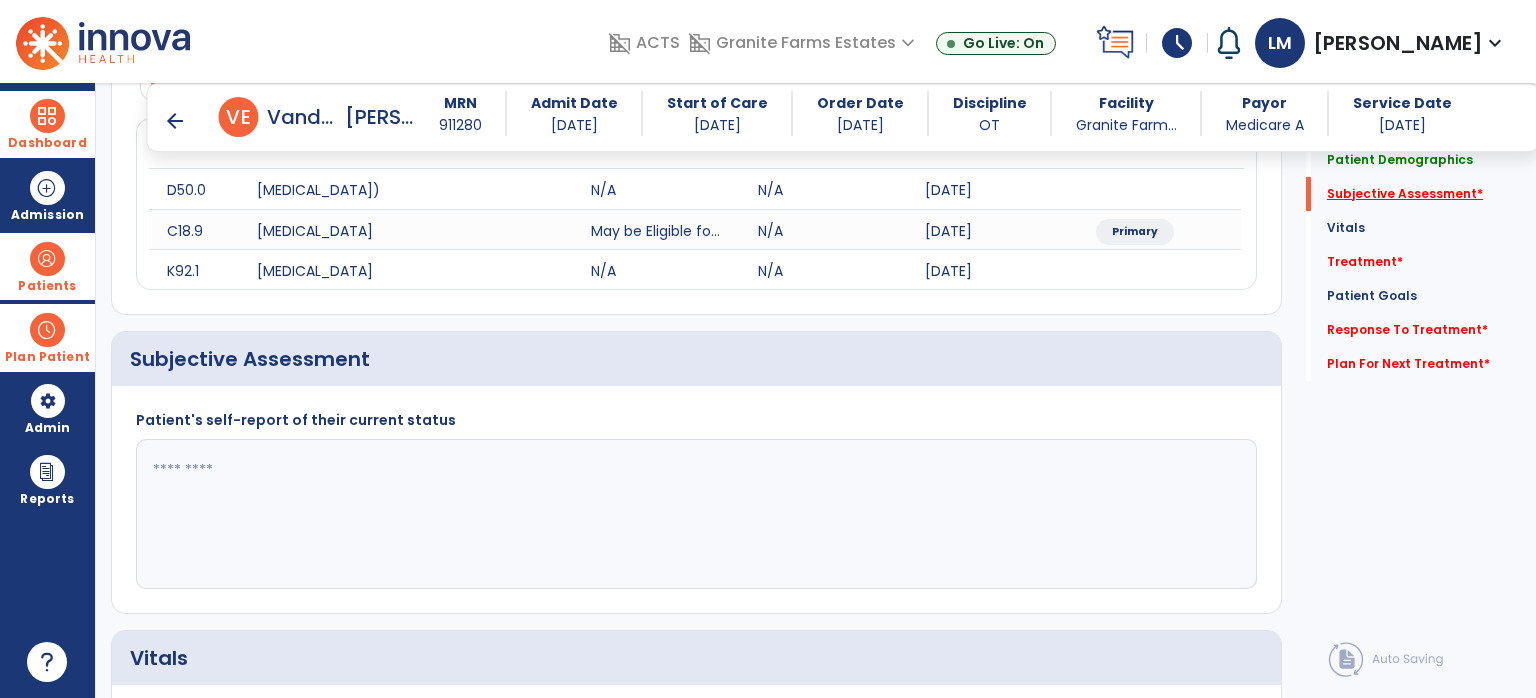 scroll, scrollTop: 376, scrollLeft: 0, axis: vertical 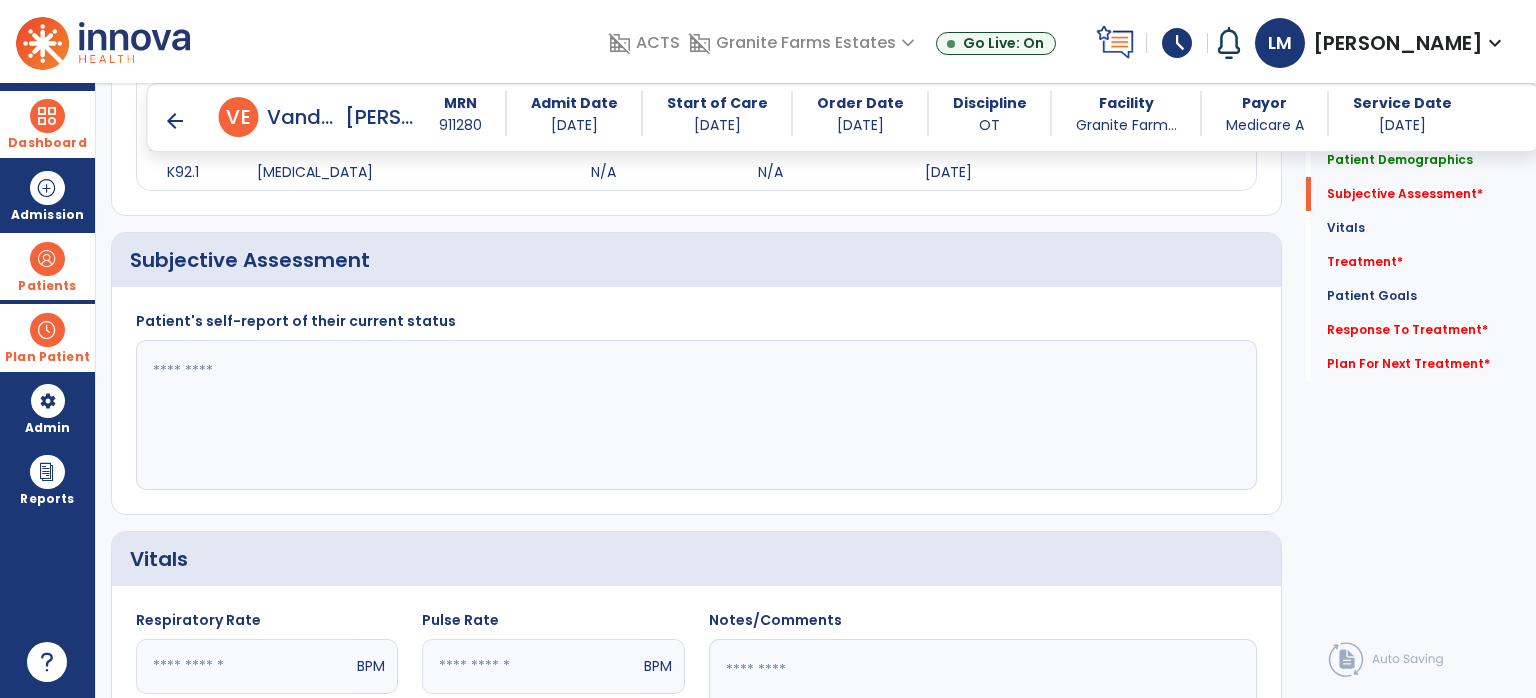 click 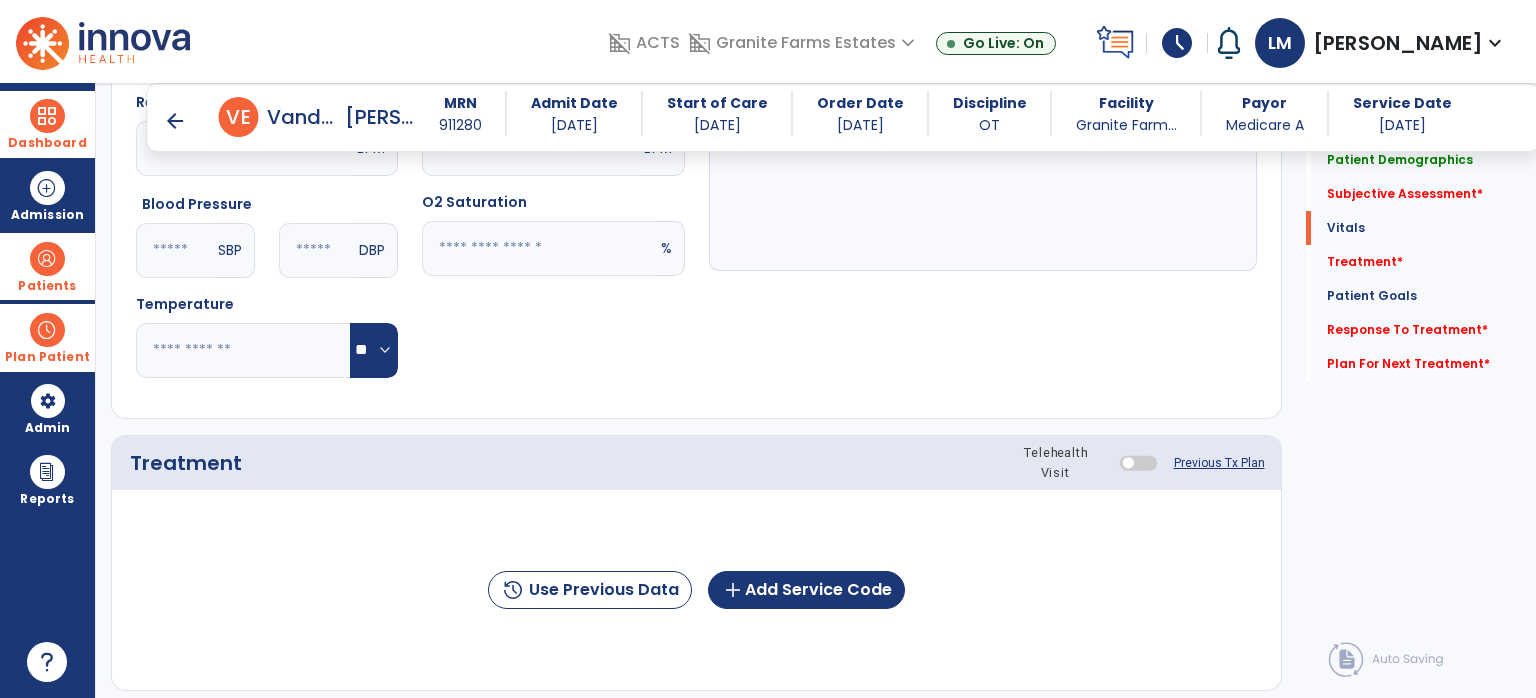 scroll, scrollTop: 876, scrollLeft: 0, axis: vertical 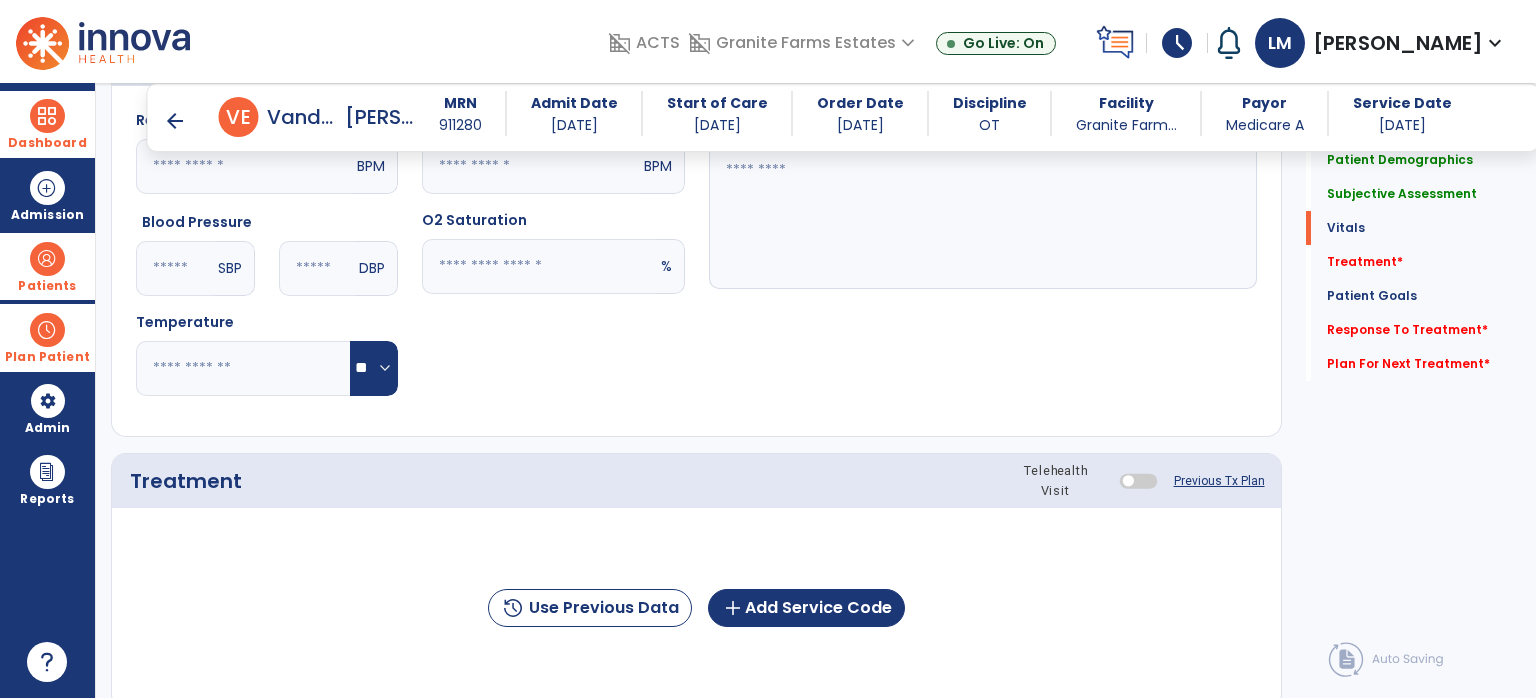 type on "**********" 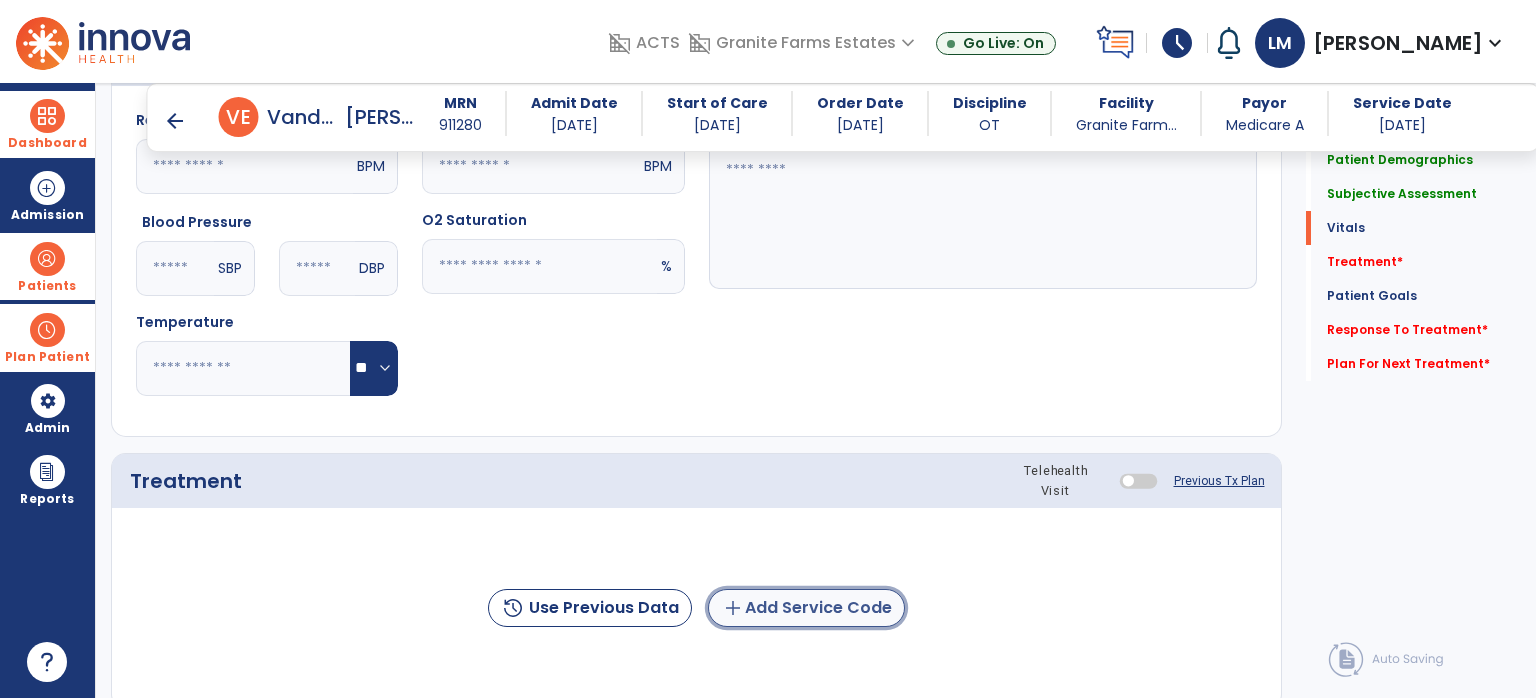 click on "add  Add Service Code" 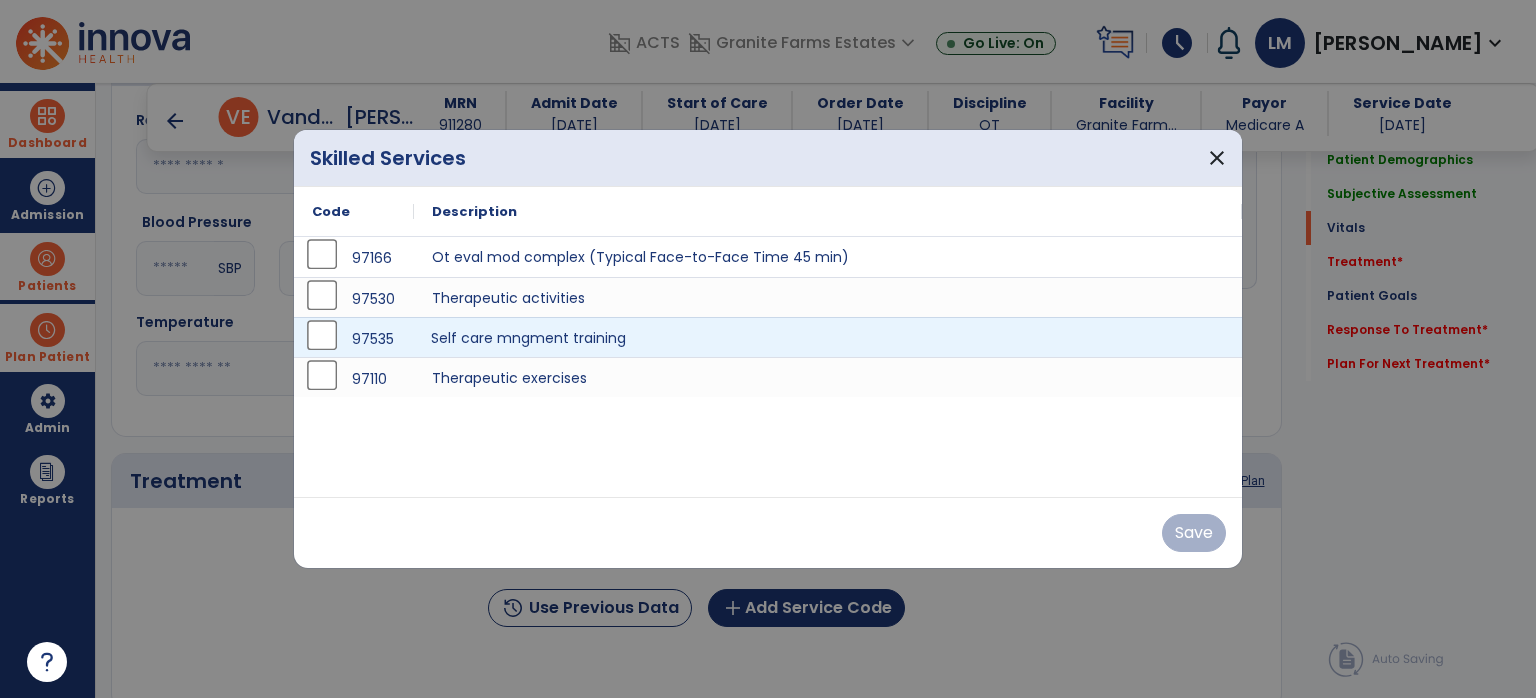 click on "Self care mngment training" at bounding box center (828, 337) 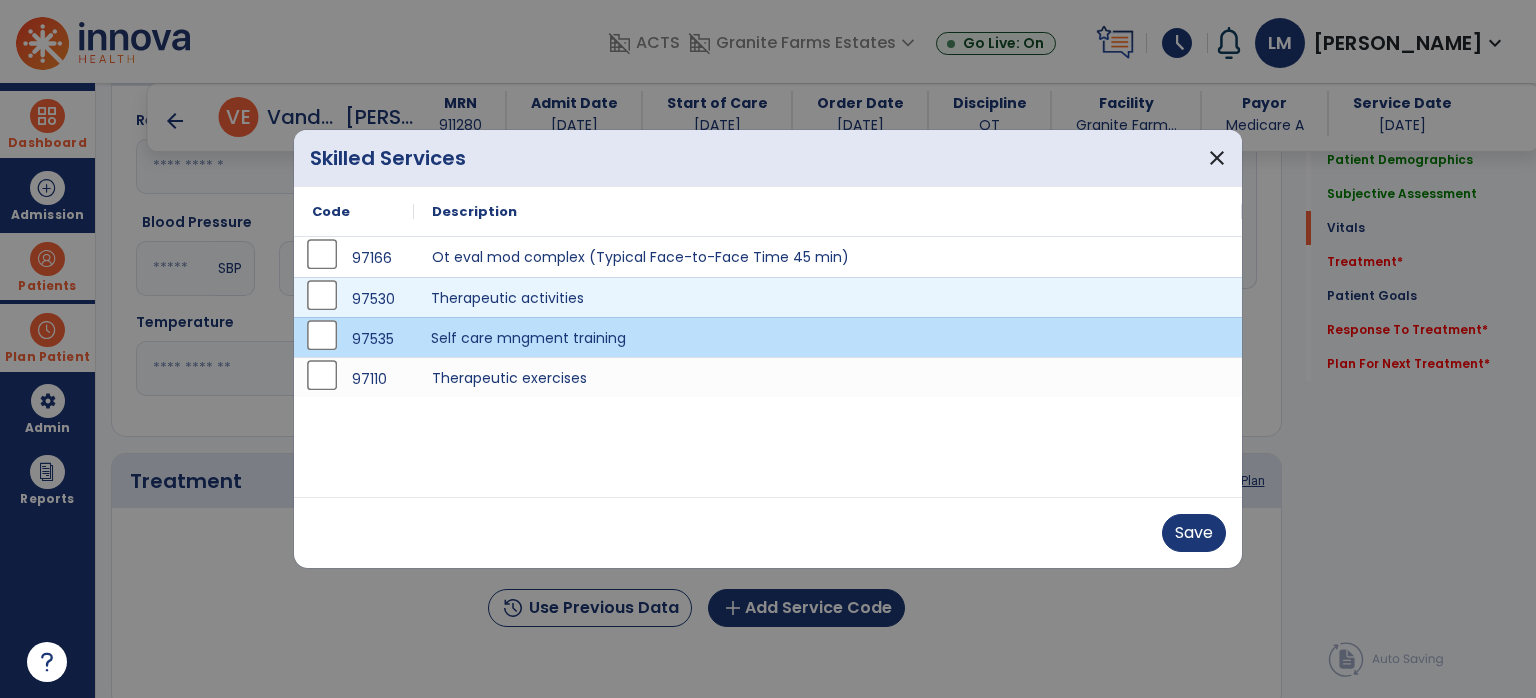 click on "Therapeutic activities" at bounding box center (828, 297) 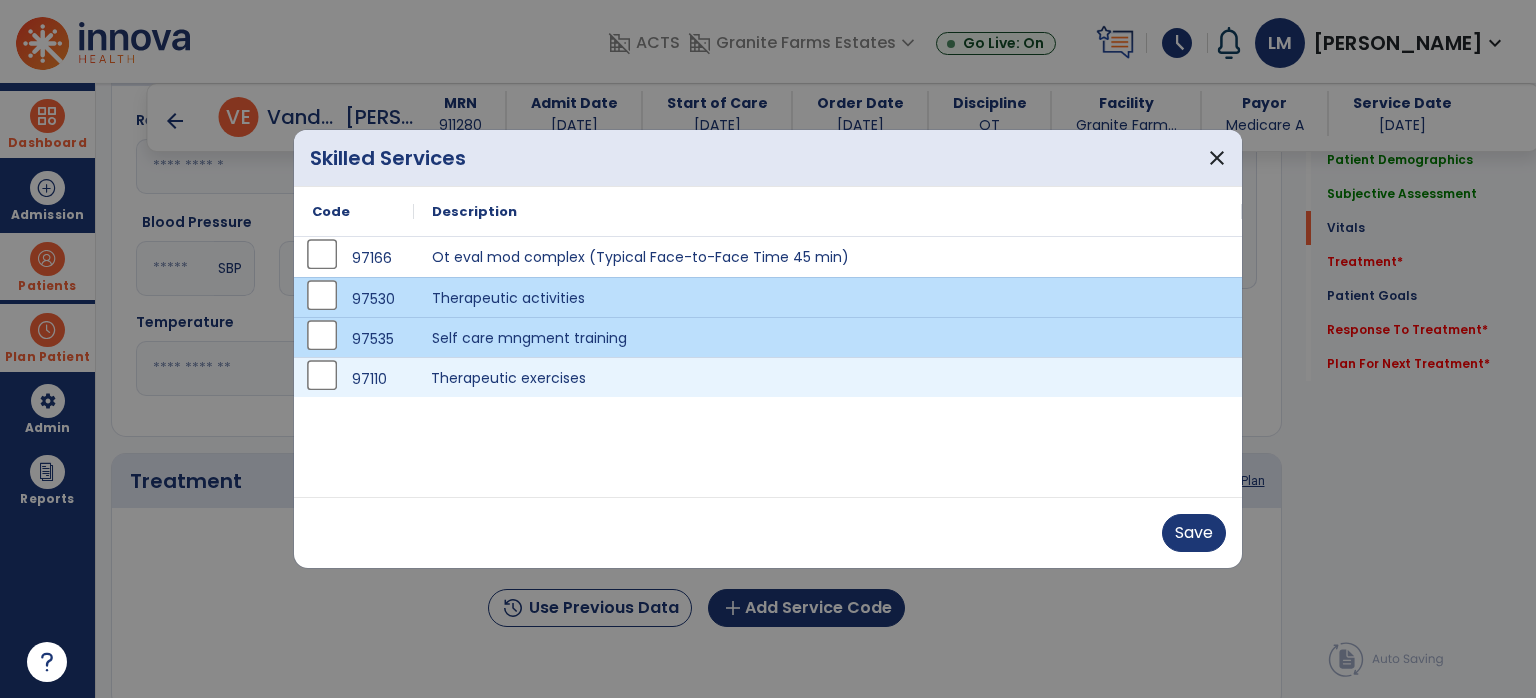 click on "Therapeutic exercises" at bounding box center [828, 377] 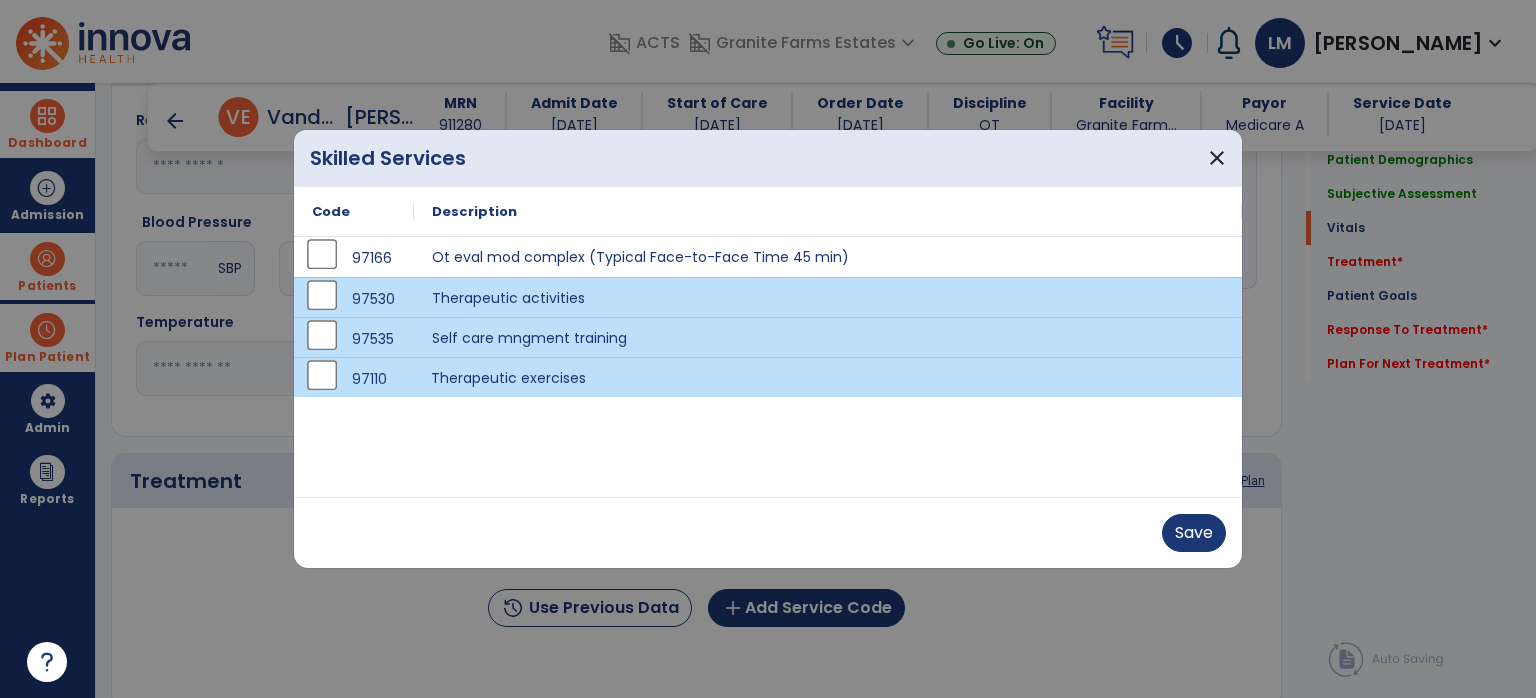drag, startPoint x: 1153, startPoint y: 517, endPoint x: 1169, endPoint y: 516, distance: 16.03122 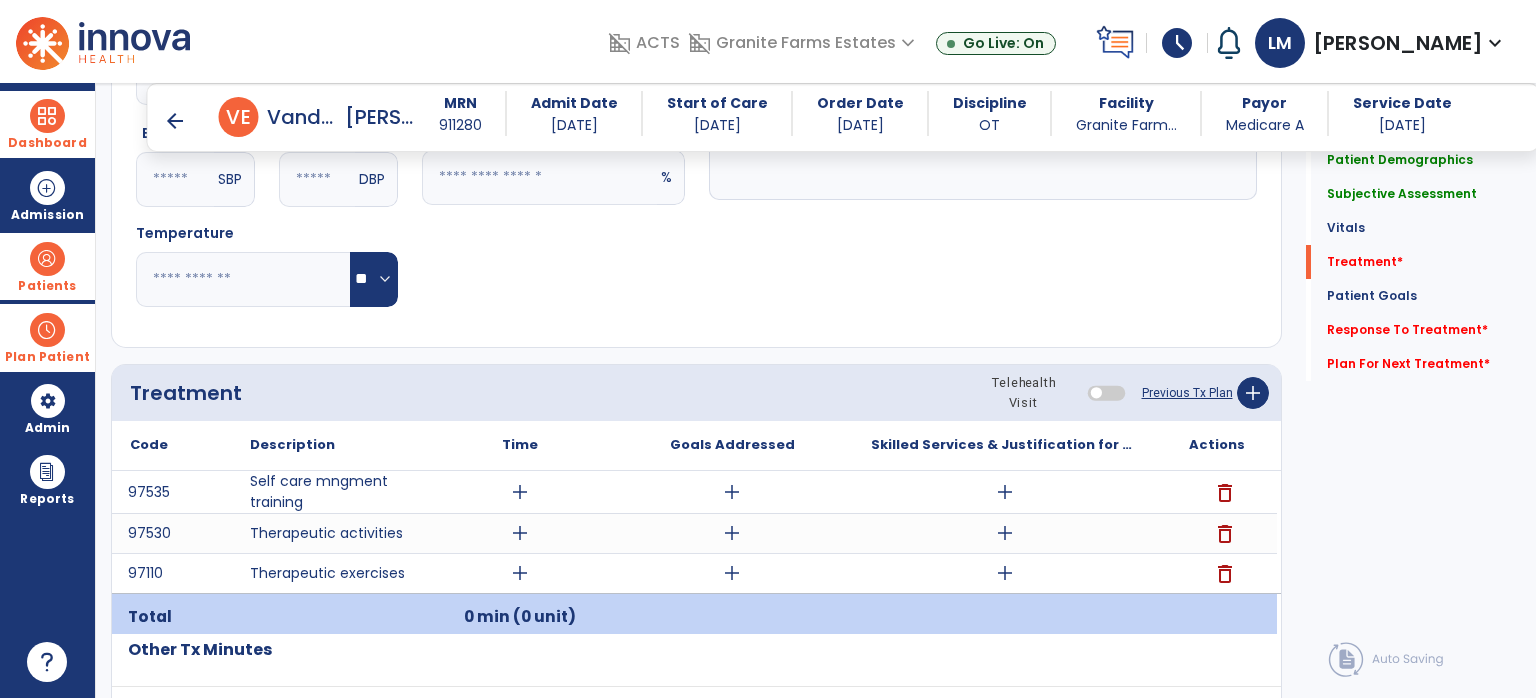 scroll, scrollTop: 1076, scrollLeft: 0, axis: vertical 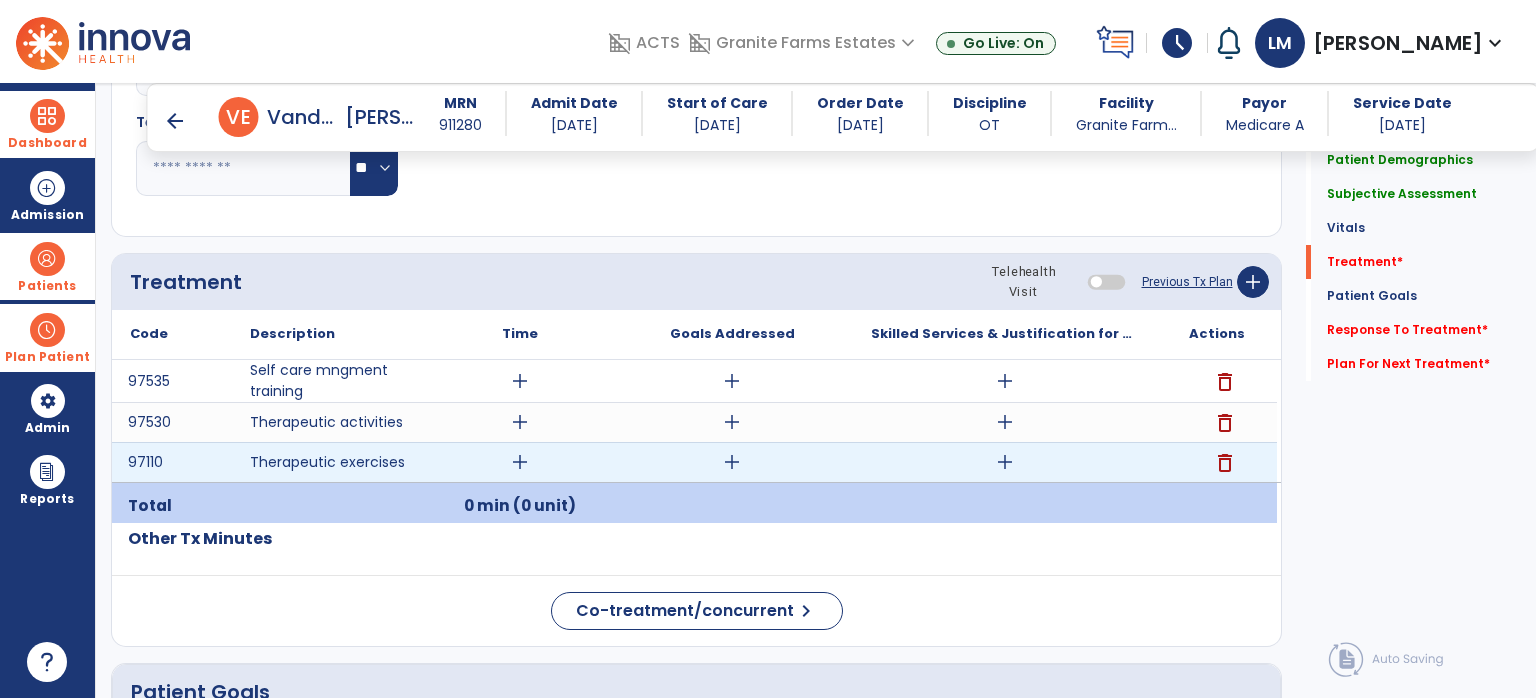 click on "add" at bounding box center (1005, 462) 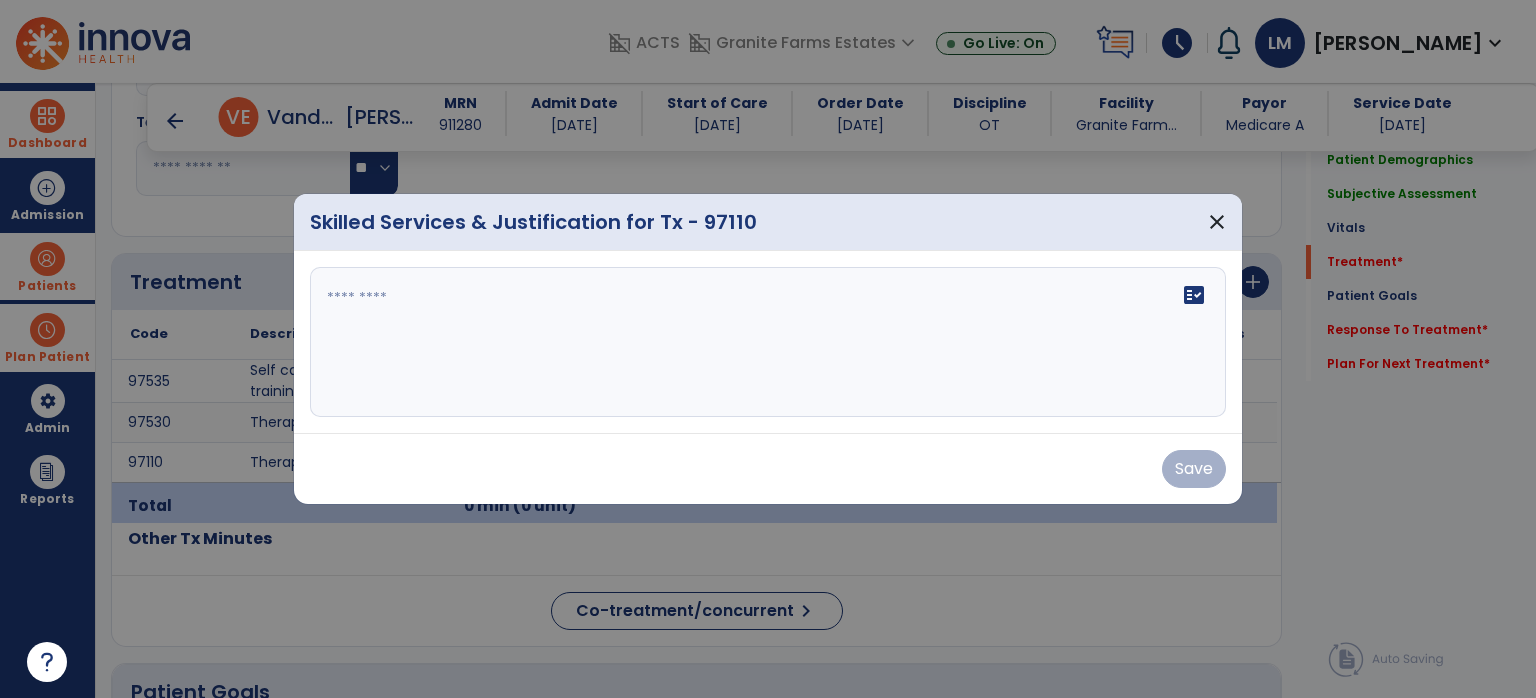 click on "fact_check" at bounding box center (768, 342) 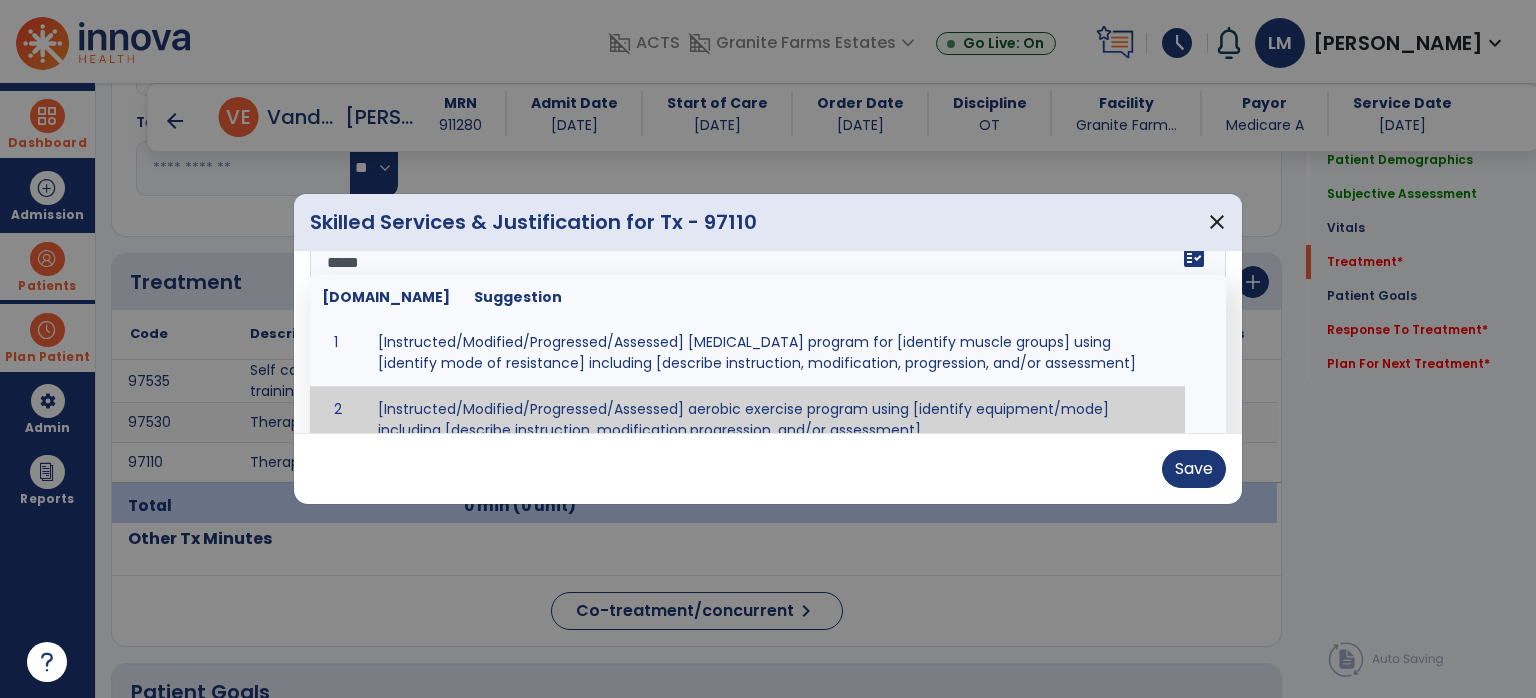 scroll, scrollTop: 0, scrollLeft: 0, axis: both 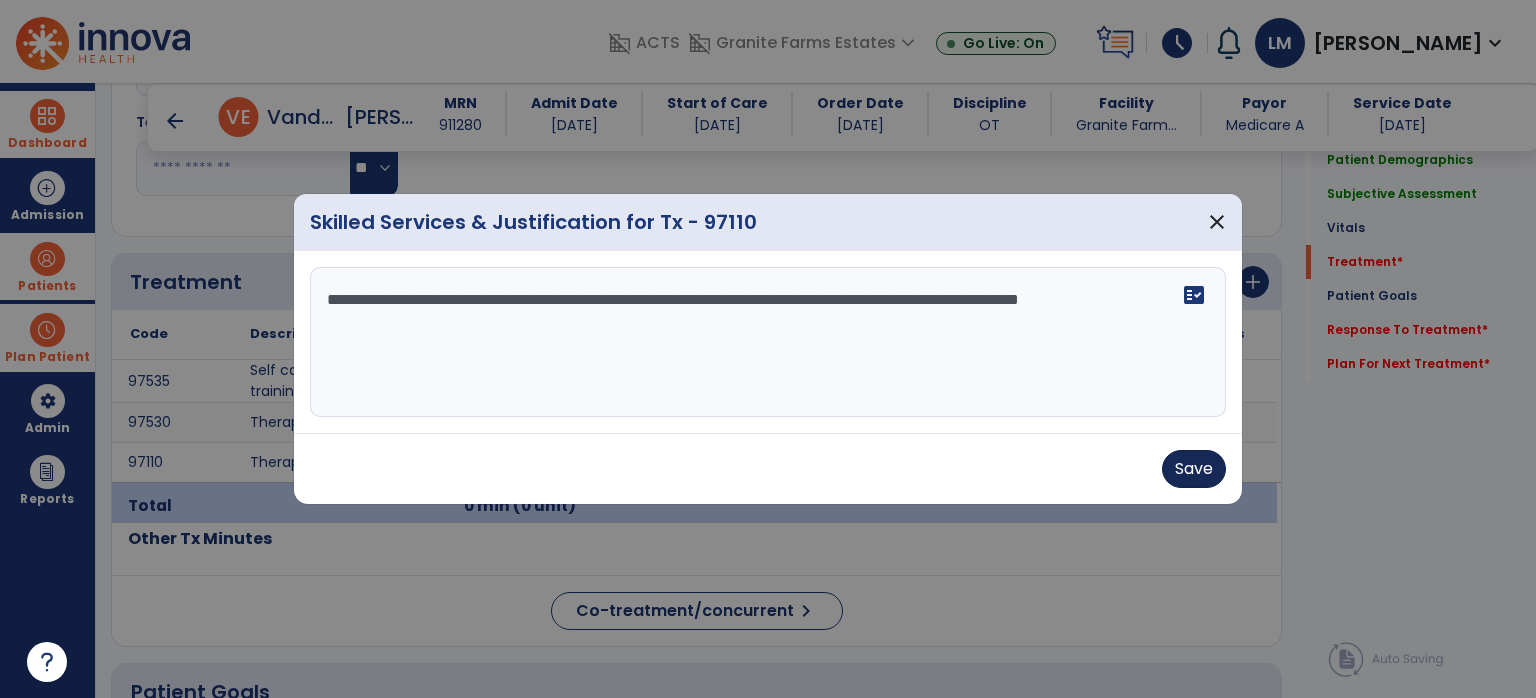 type on "**********" 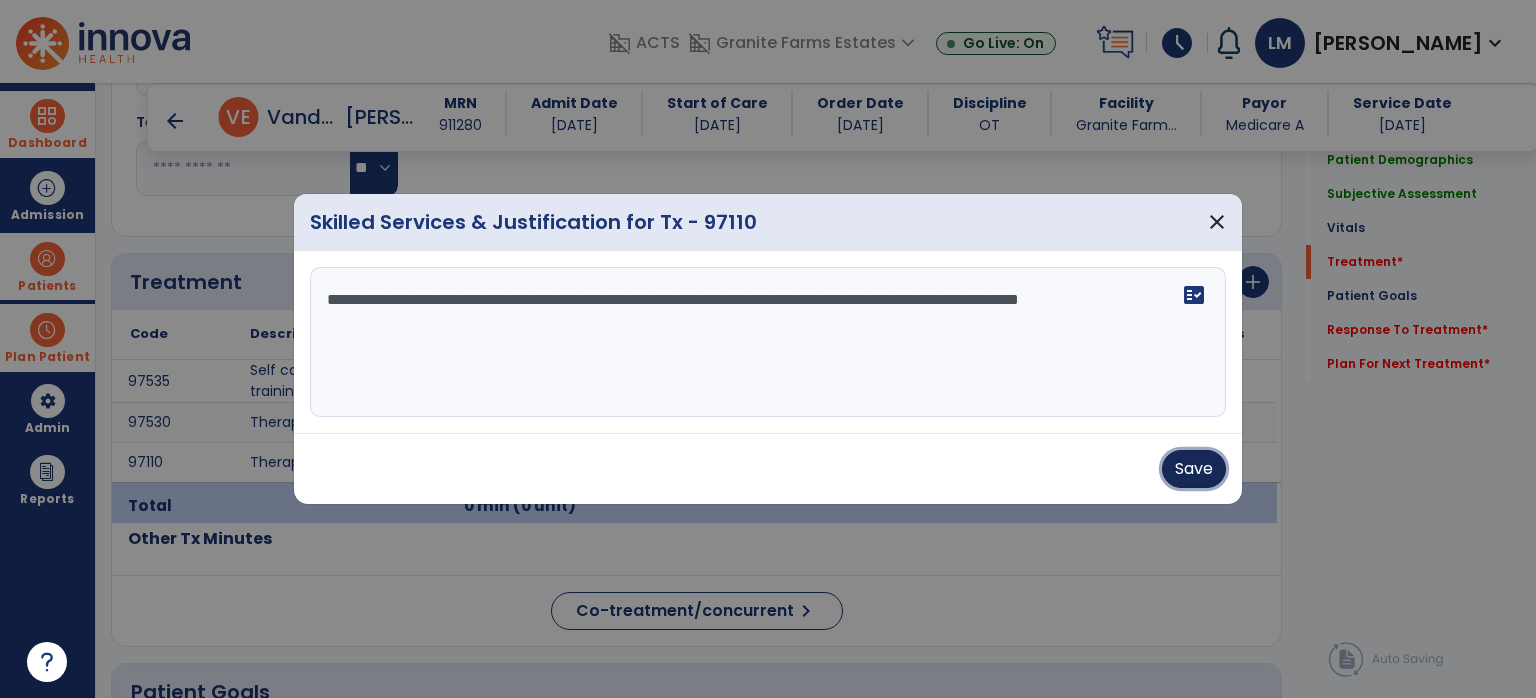 click on "Save" at bounding box center [1194, 469] 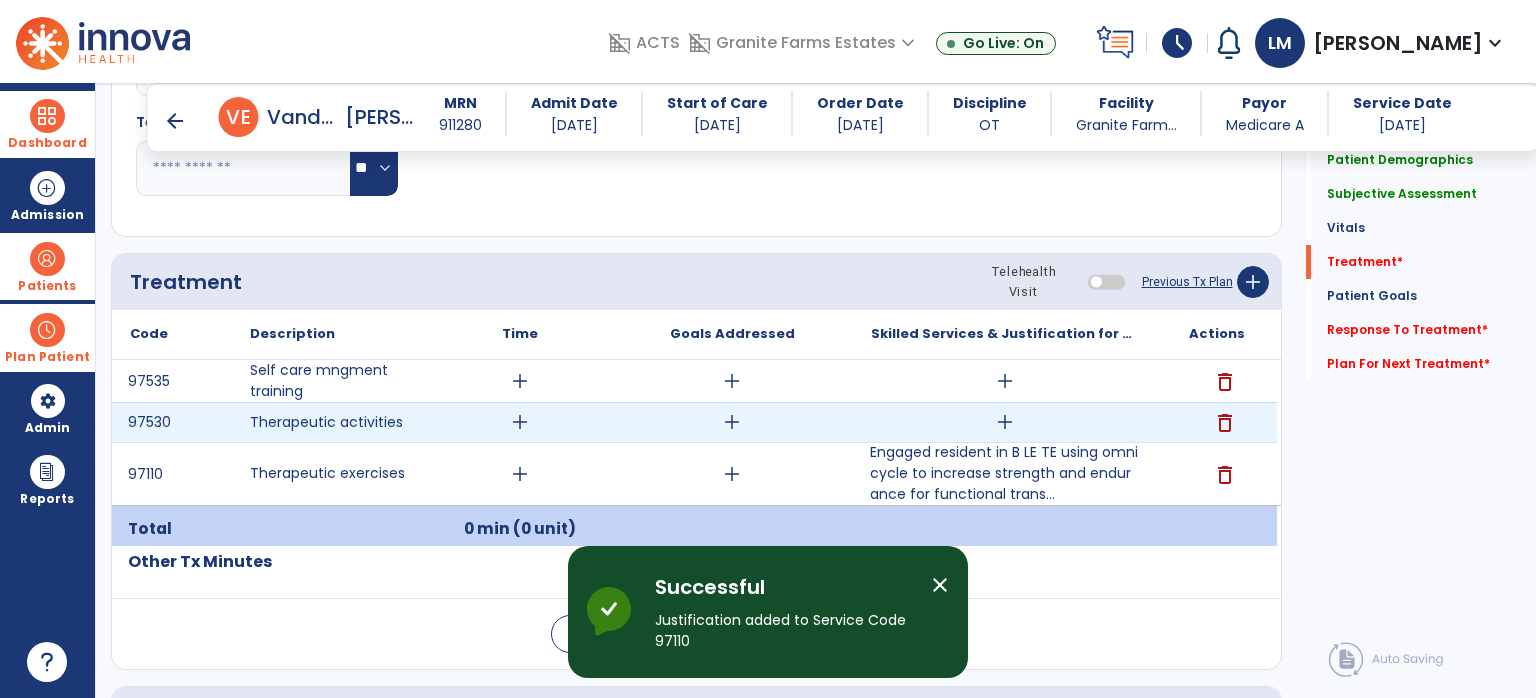 click on "add" at bounding box center (1005, 422) 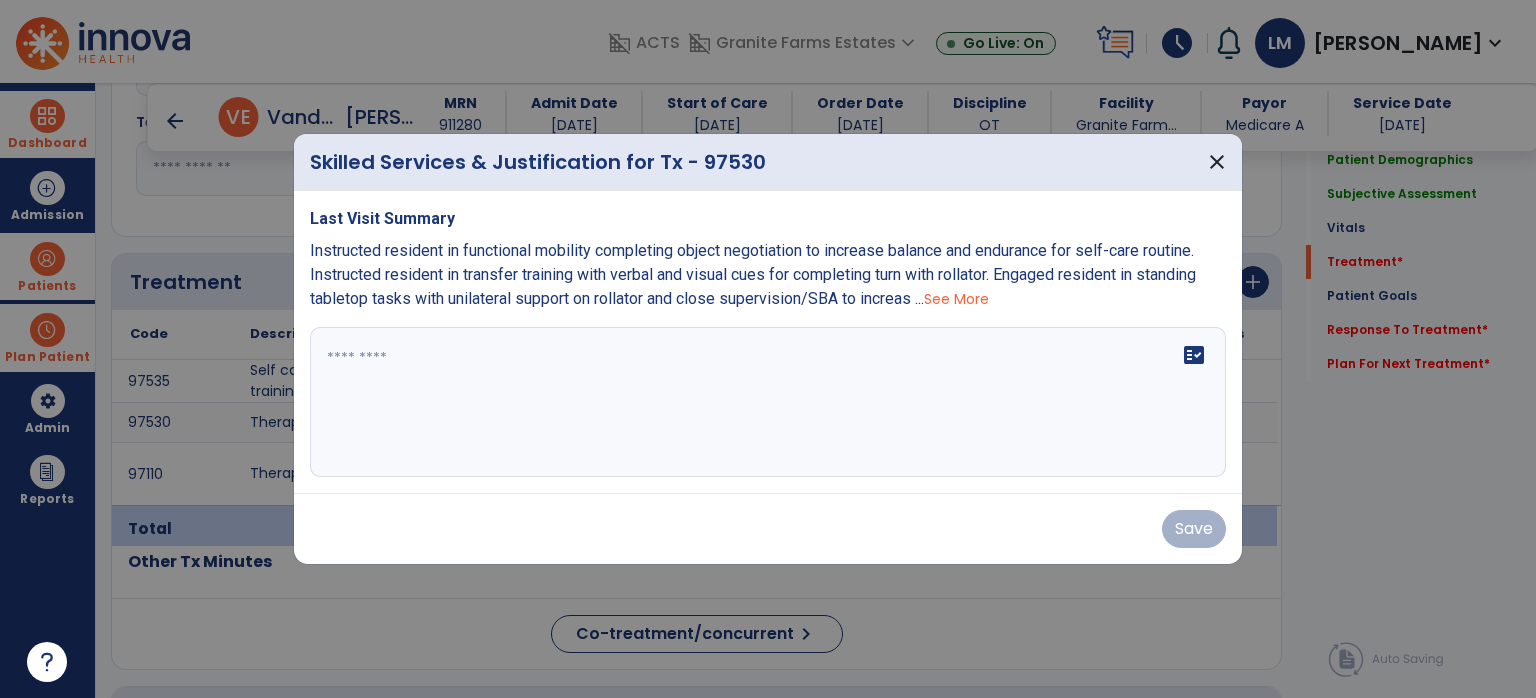 click on "See More" at bounding box center (956, 299) 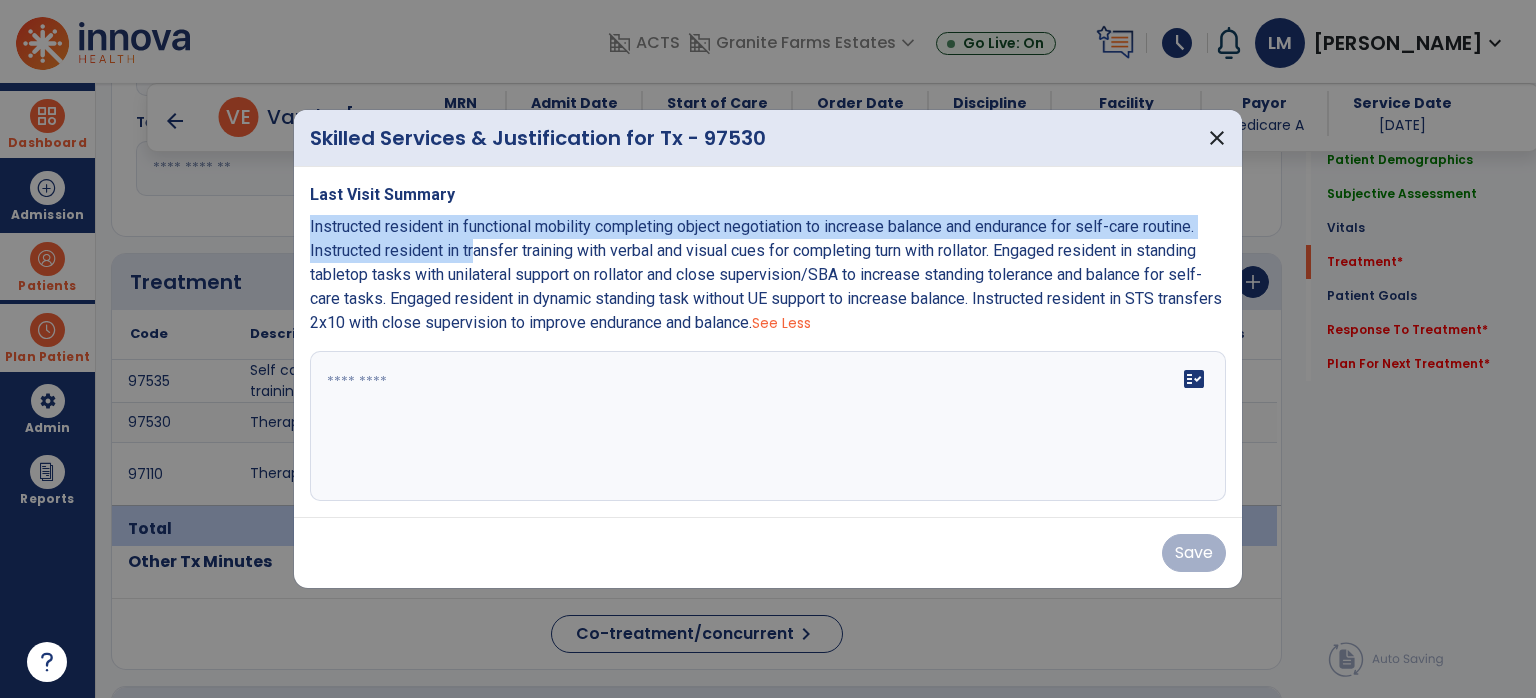 drag, startPoint x: 309, startPoint y: 225, endPoint x: 478, endPoint y: 250, distance: 170.83911 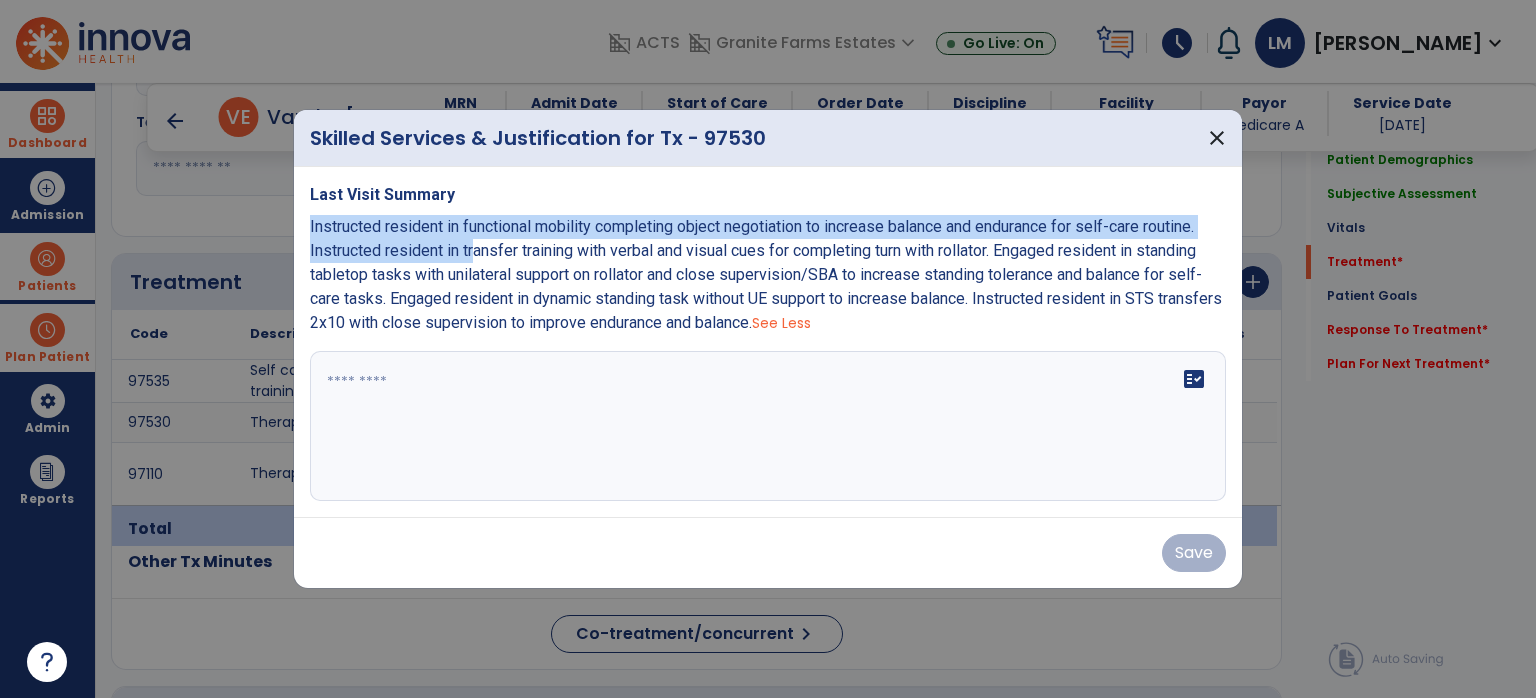 click on "Instructed resident in functional mobility completing object negotiation to increase balance and endurance for self-care routine. Instructed resident in transfer training with verbal and visual cues for completing turn with rollator. Engaged resident in standing tabletop tasks with unilateral support on rollator and close supervision/SBA to increase standing tolerance and balance for self-care tasks. Engaged resident in dynamic standing task without UE support to increase balance. Instructed resident in STS transfers 2x10 with close supervision to improve endurance and balance." at bounding box center (766, 274) 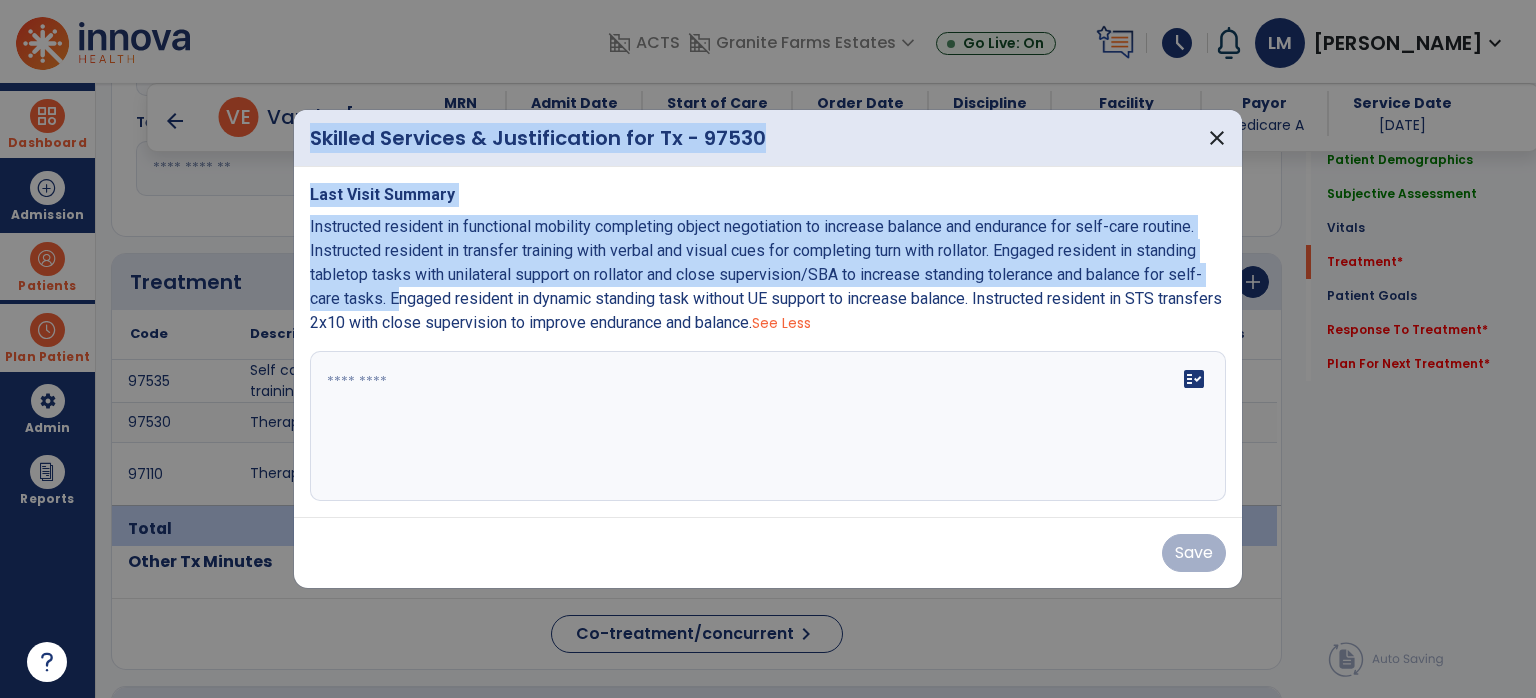 drag, startPoint x: 393, startPoint y: 302, endPoint x: 291, endPoint y: 209, distance: 138.03261 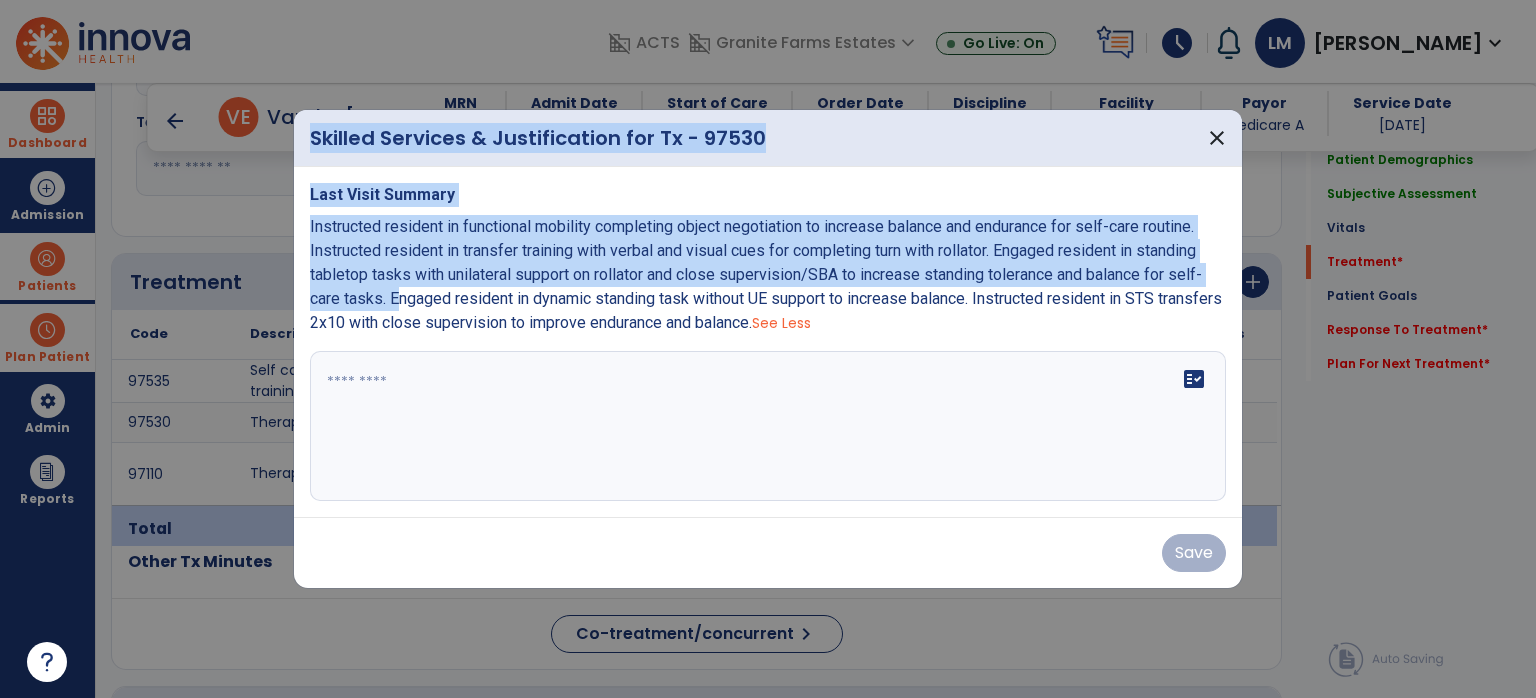 click on "Skilled Services & Justification for Tx - 97530   close   Last Visit Summary Instructed resident in functional mobility completing object negotiation to increase balance and endurance for self-care routine. Instructed resident in transfer training with verbal and visual cues for completing turn with rollator. Engaged resident in standing tabletop tasks with unilateral support on rollator and close supervision/SBA to increase standing tolerance and balance for self-care tasks. Engaged resident in dynamic standing task without UE support to increase balance. Instructed resident in STS transfers 2x10 with close supervision to improve endurance and balance.
See Less   fact_check   Save" at bounding box center (768, 349) 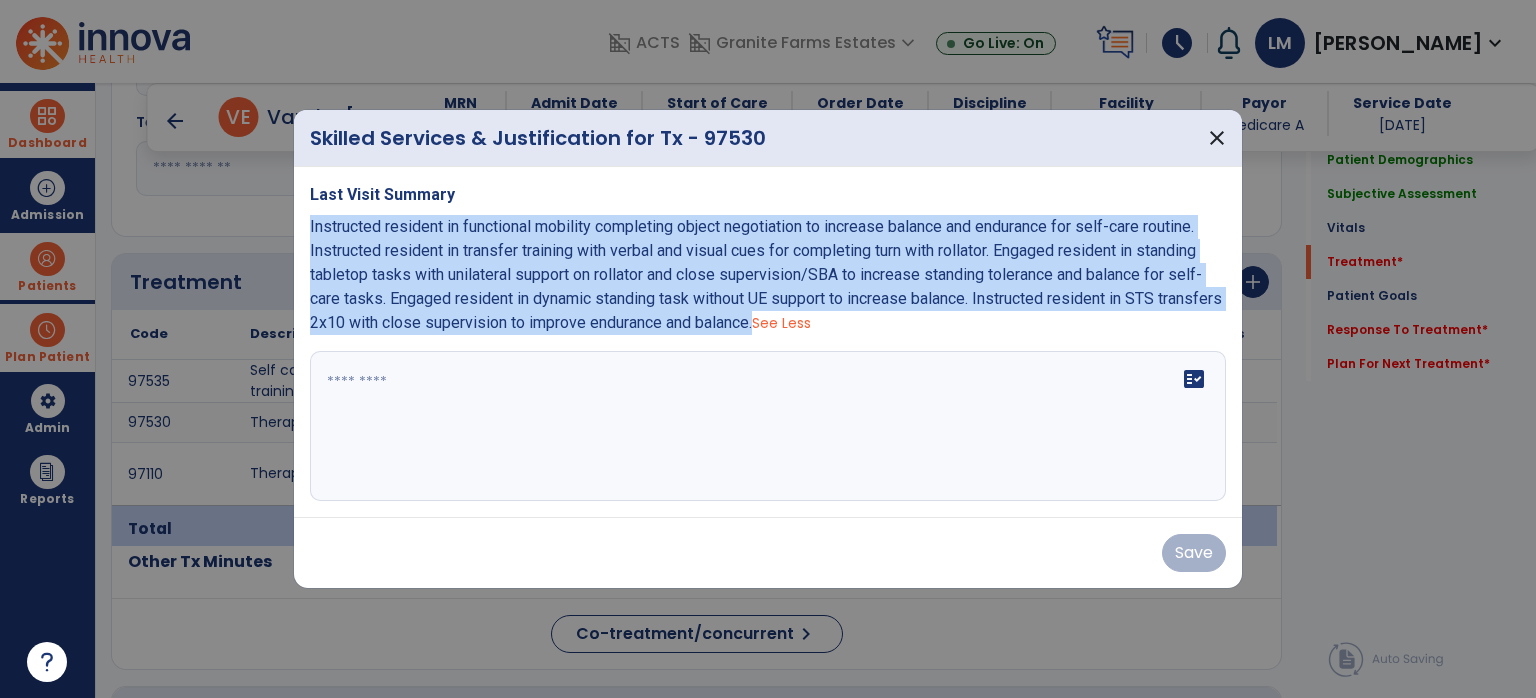 drag, startPoint x: 310, startPoint y: 226, endPoint x: 754, endPoint y: 317, distance: 453.22952 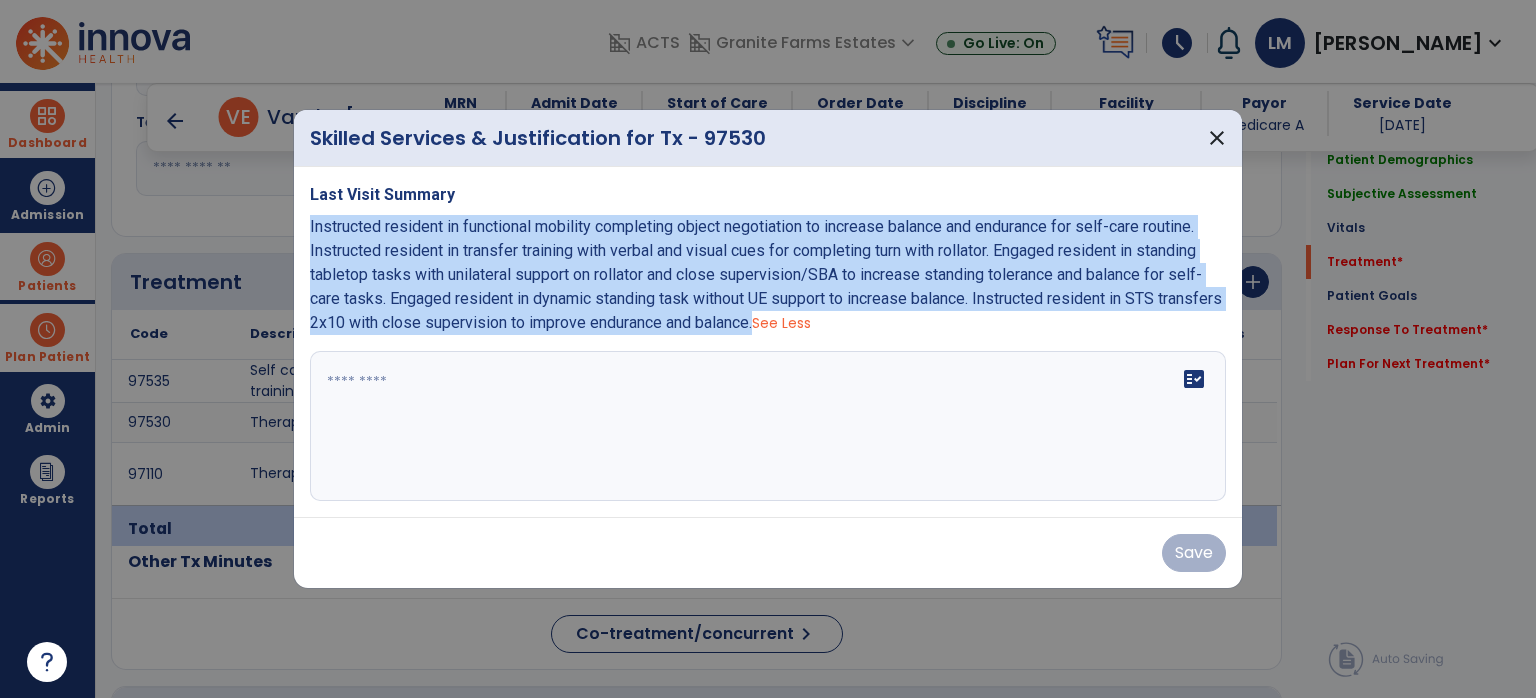 click on "Instructed resident in functional mobility completing object negotiation to increase balance and endurance for self-care routine. Instructed resident in transfer training with verbal and visual cues for completing turn with rollator. Engaged resident in standing tabletop tasks with unilateral support on rollator and close supervision/SBA to increase standing tolerance and balance for self-care tasks. Engaged resident in dynamic standing task without UE support to increase balance. Instructed resident in STS transfers 2x10 with close supervision to improve endurance and balance." at bounding box center [766, 274] 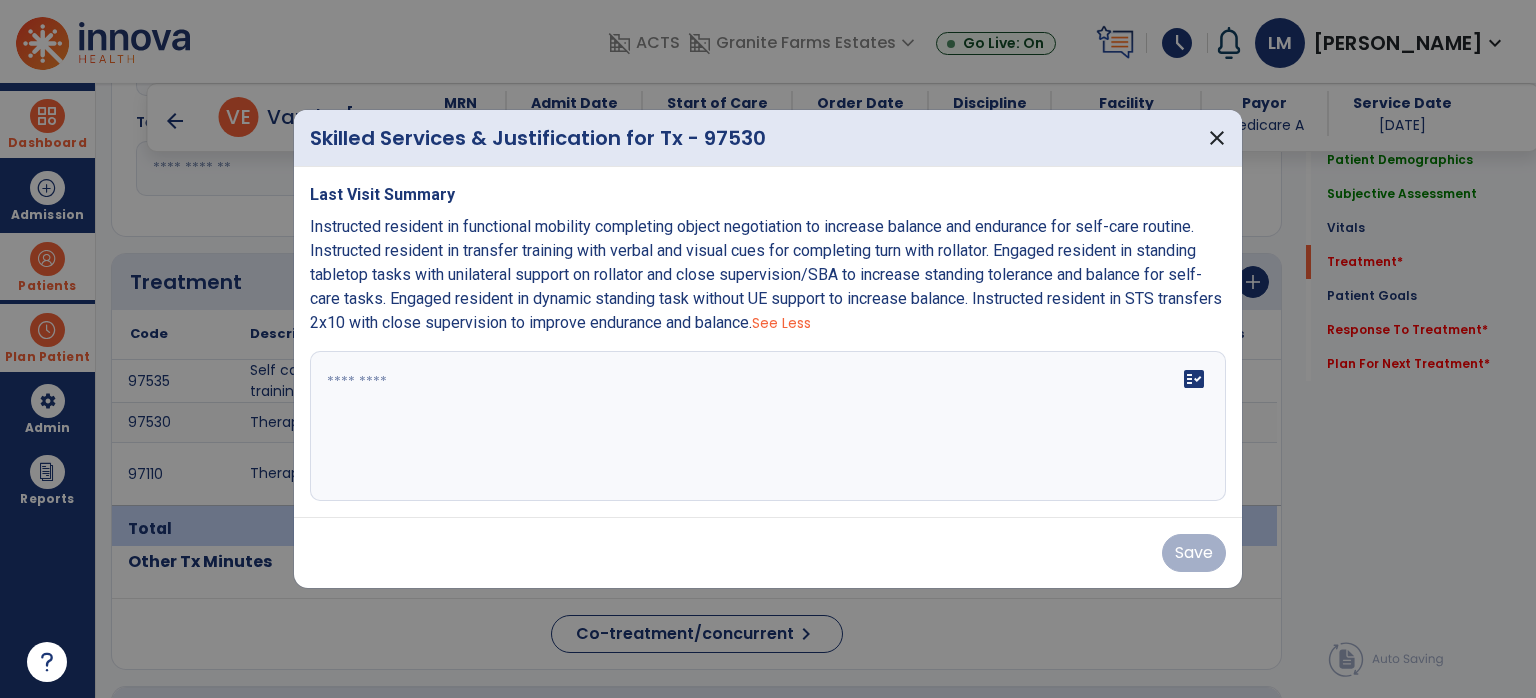 click on "fact_check" at bounding box center [768, 426] 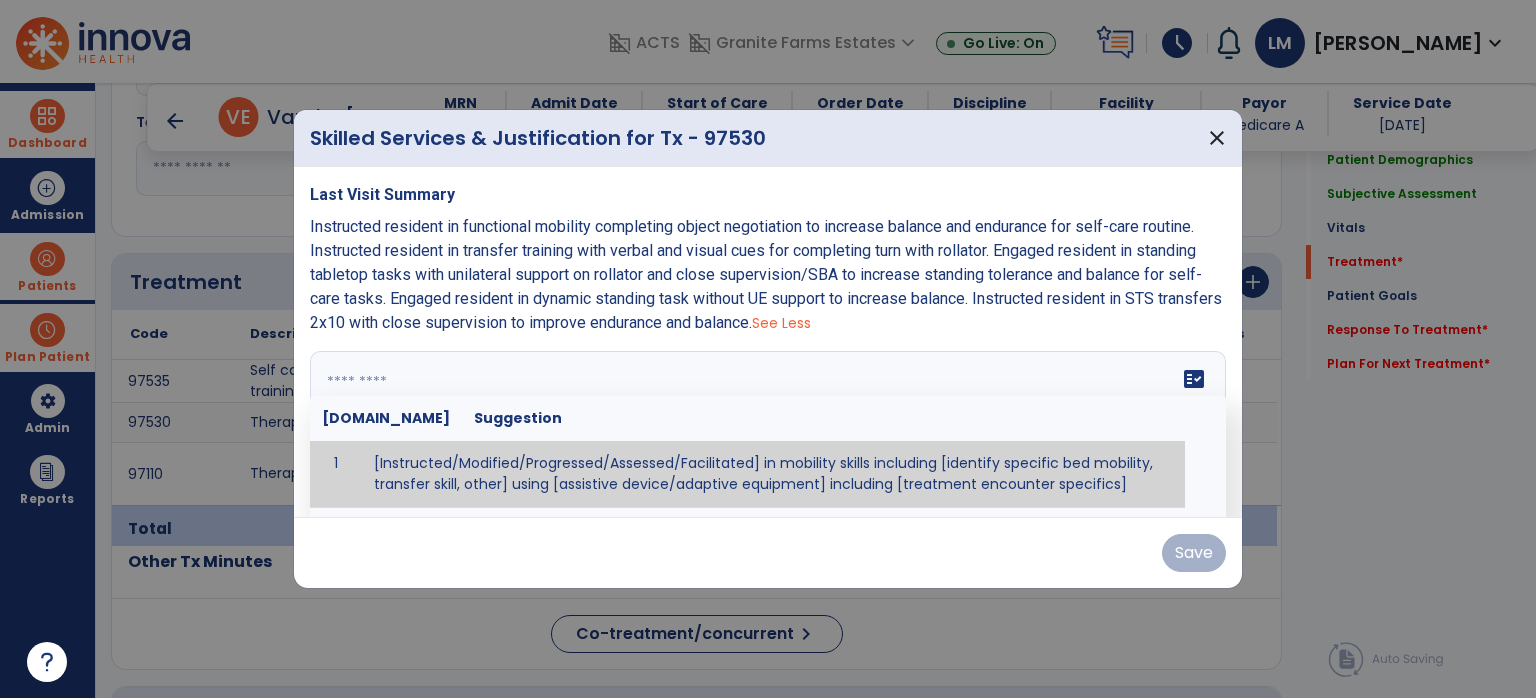 paste on "**********" 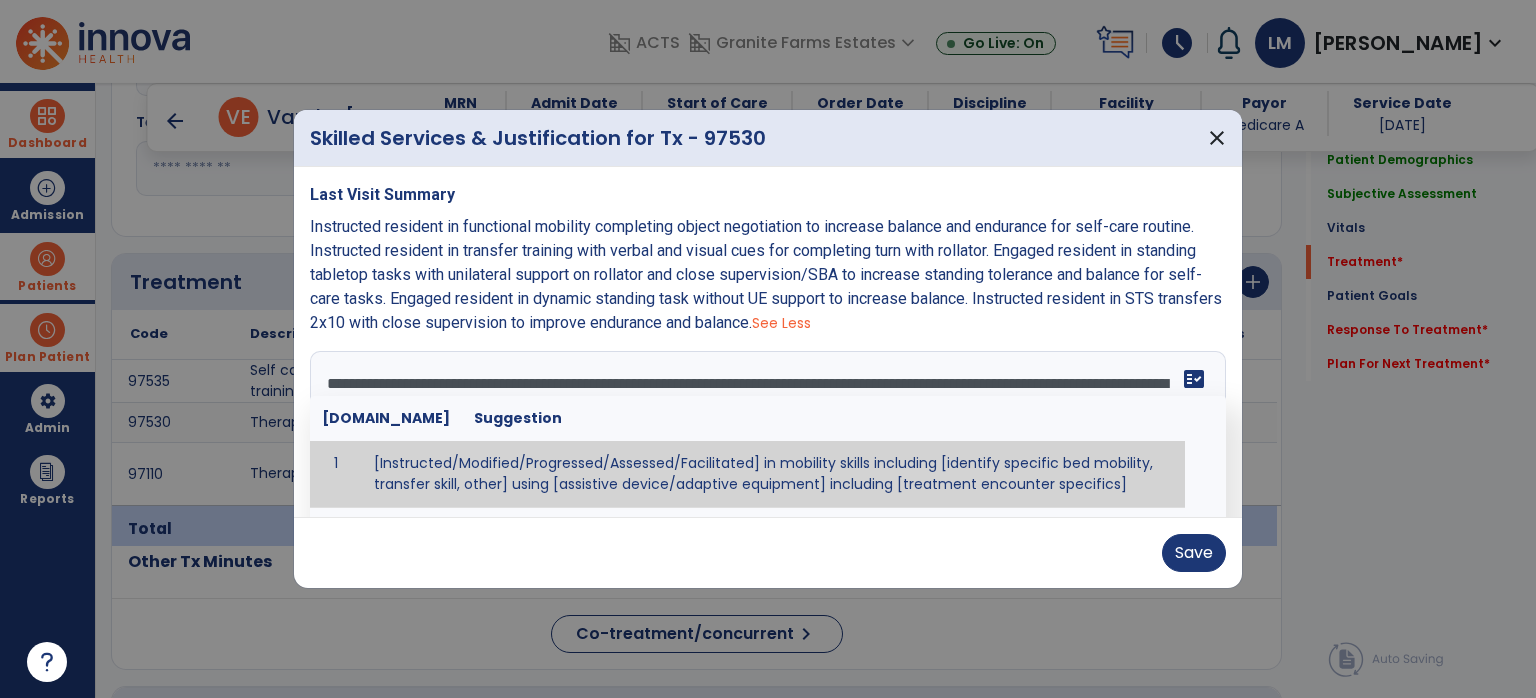 scroll, scrollTop: 16, scrollLeft: 0, axis: vertical 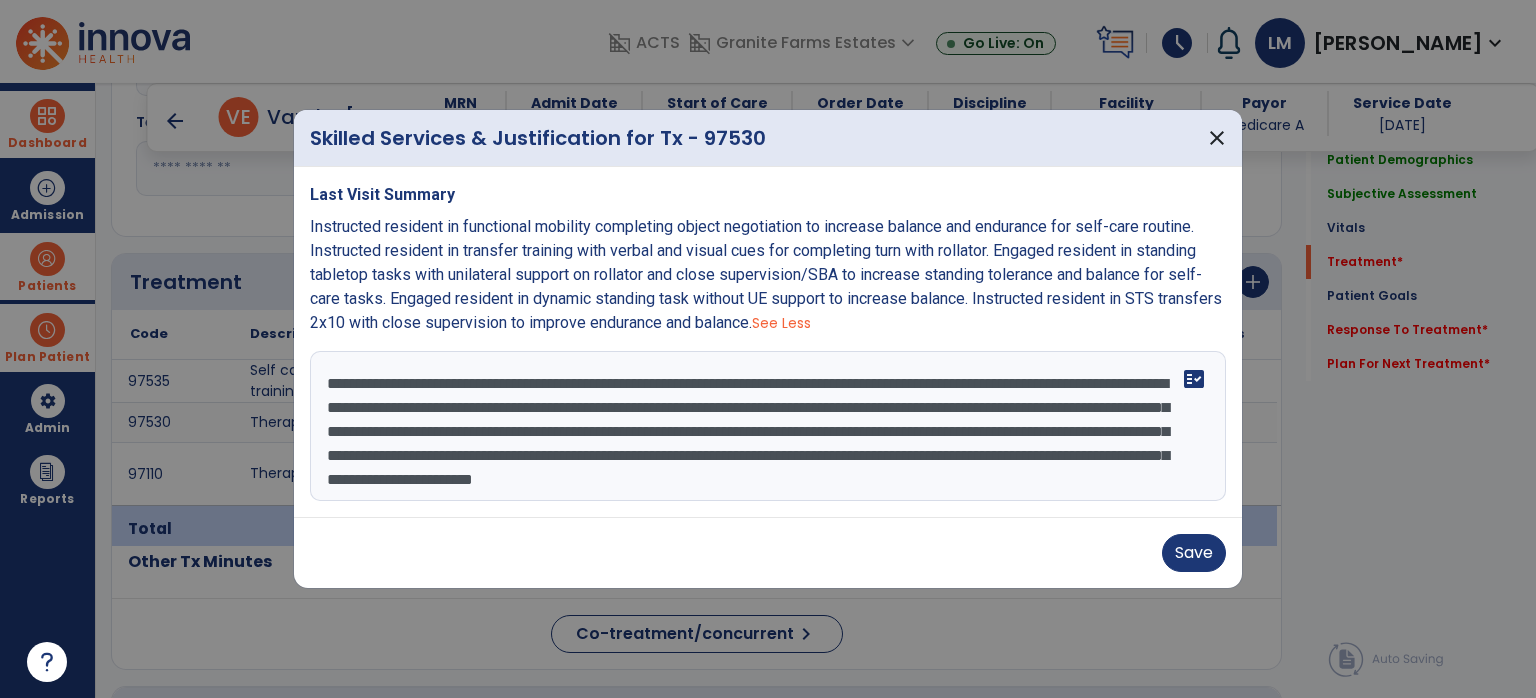 drag, startPoint x: 583, startPoint y: 385, endPoint x: 848, endPoint y: 385, distance: 265 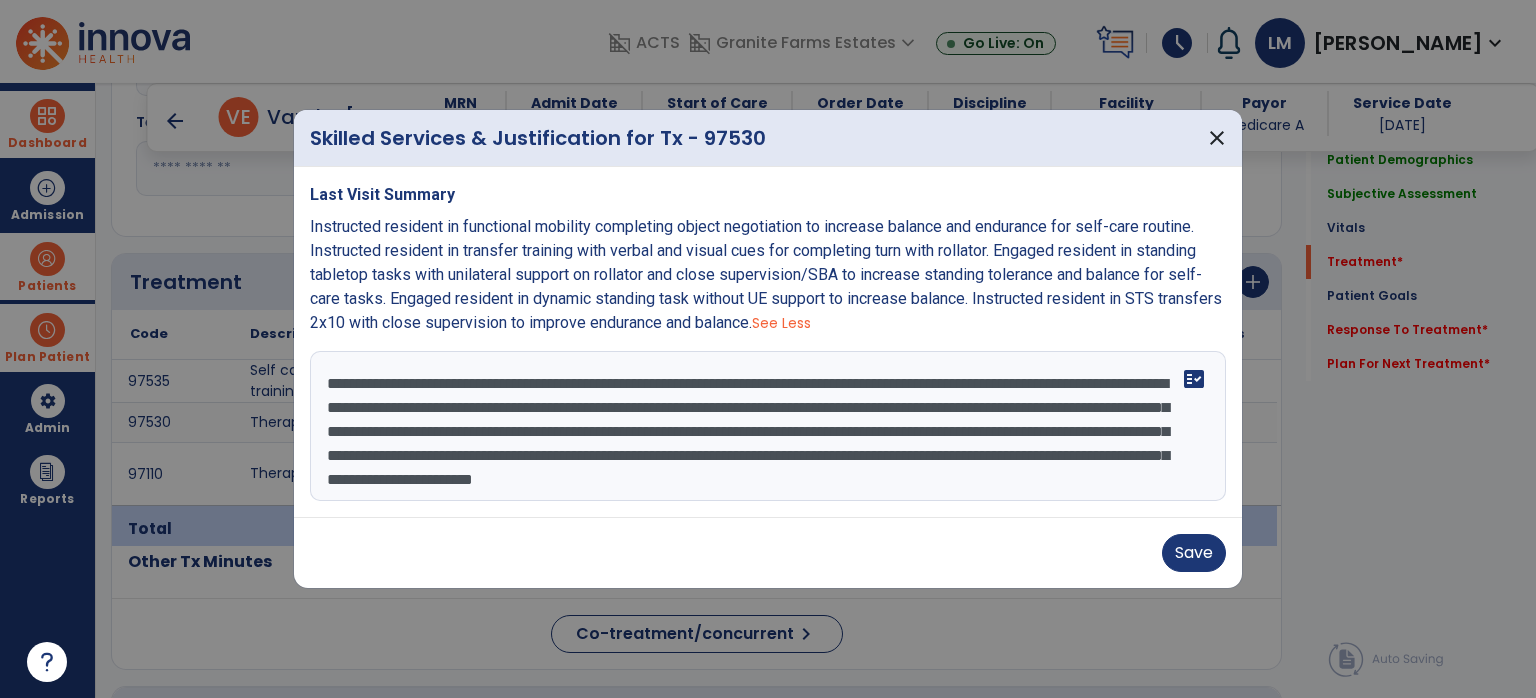 click on "**********" at bounding box center [768, 426] 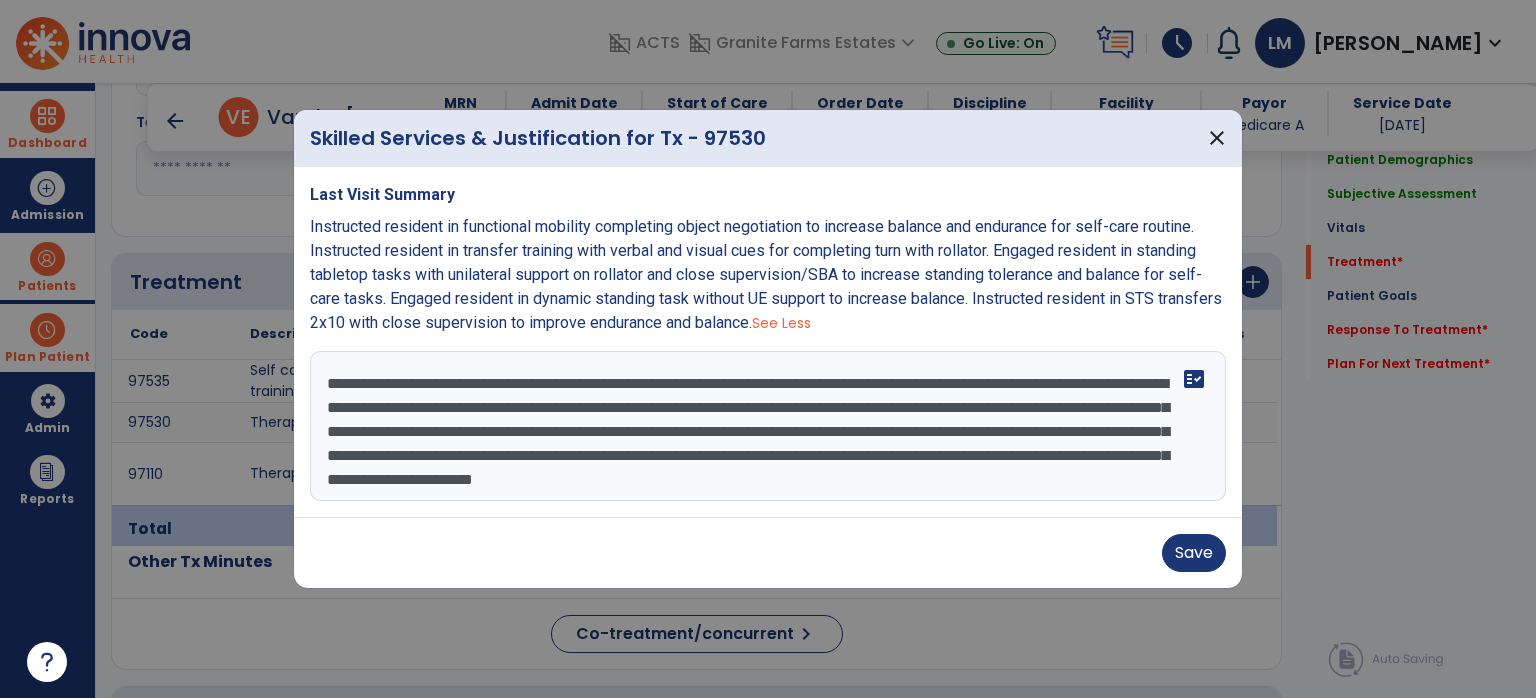 drag, startPoint x: 564, startPoint y: 416, endPoint x: 833, endPoint y: 417, distance: 269.00186 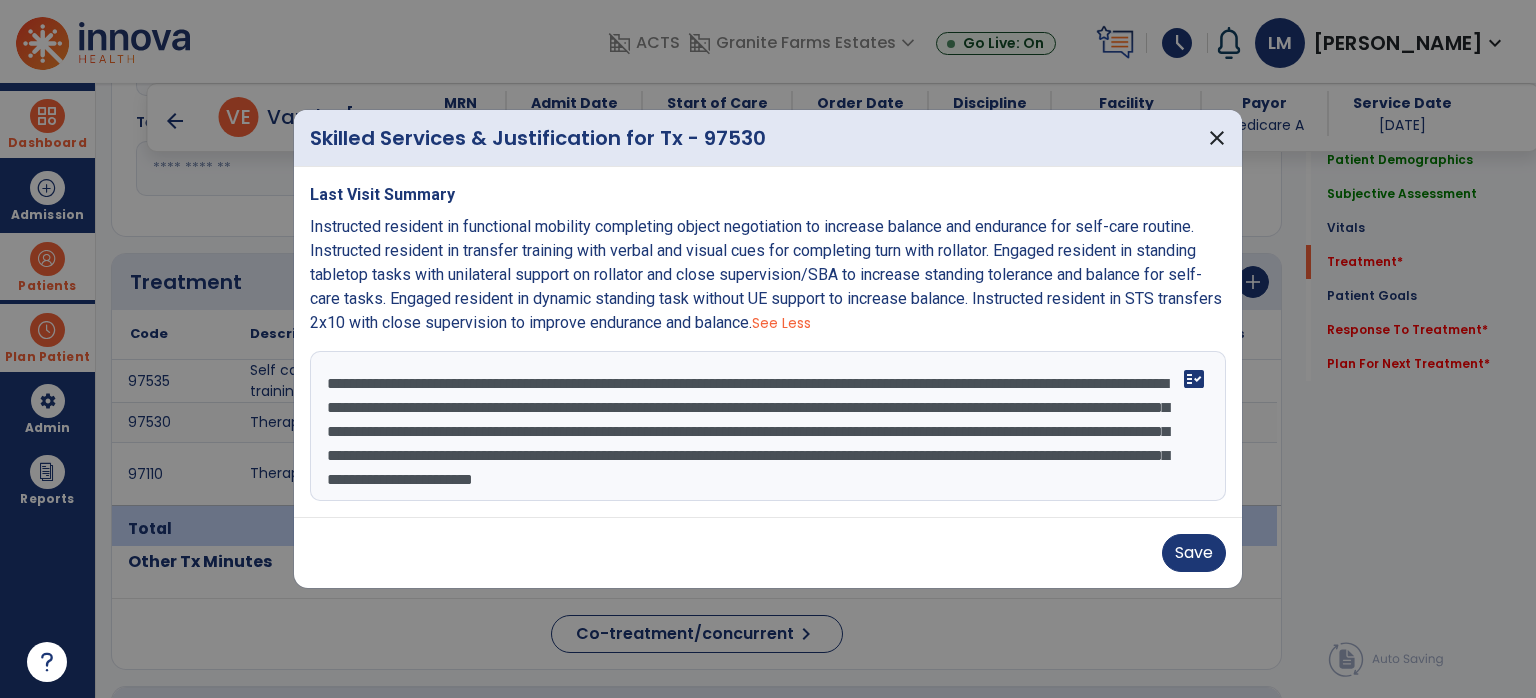 click on "**********" at bounding box center [768, 426] 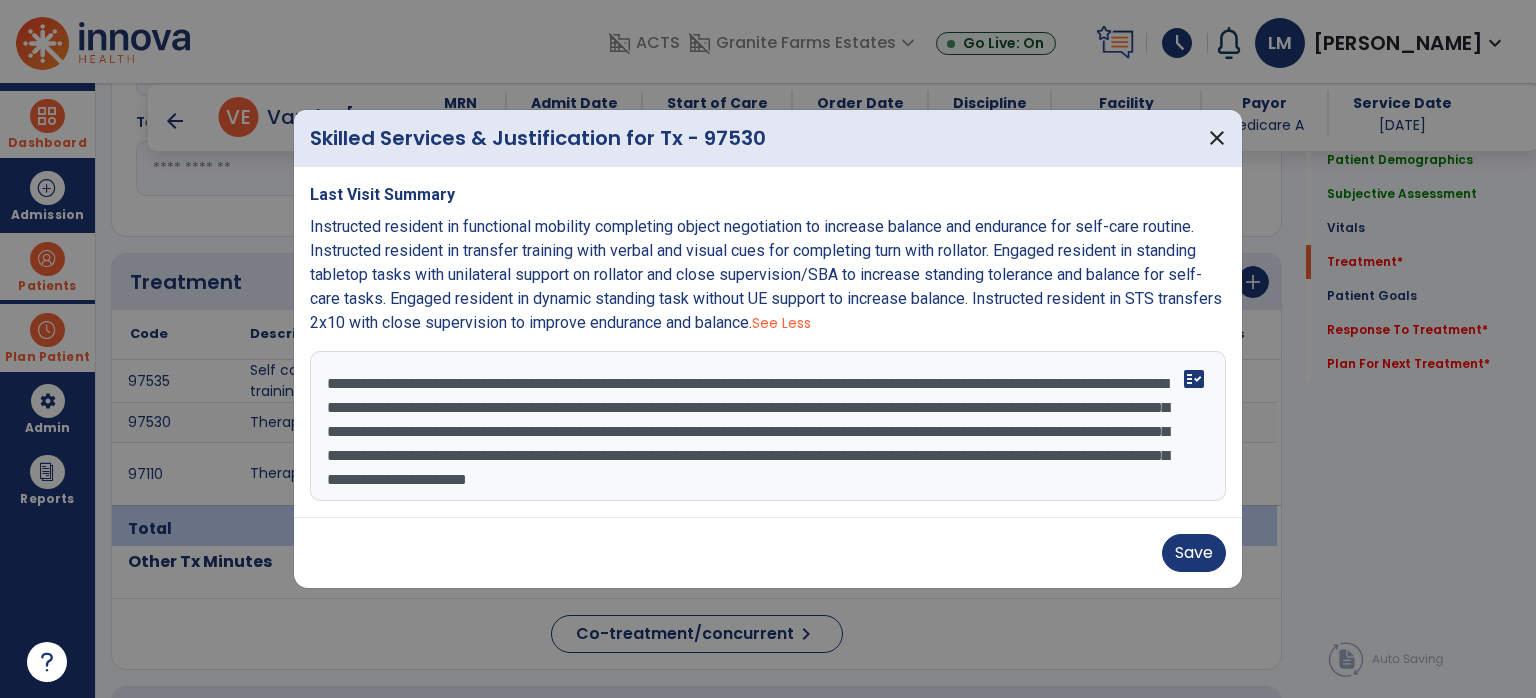 drag, startPoint x: 326, startPoint y: 465, endPoint x: 992, endPoint y: 452, distance: 666.1269 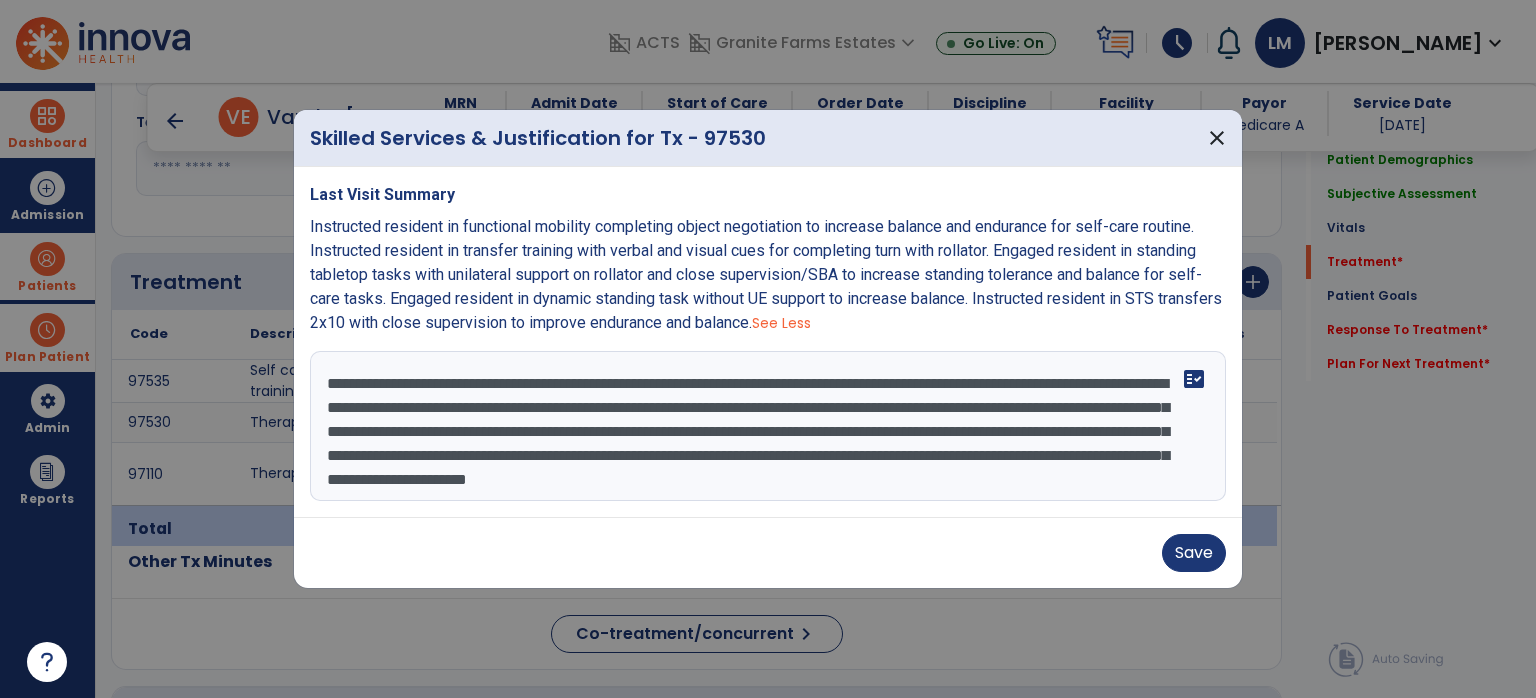 click on "**********" at bounding box center [768, 426] 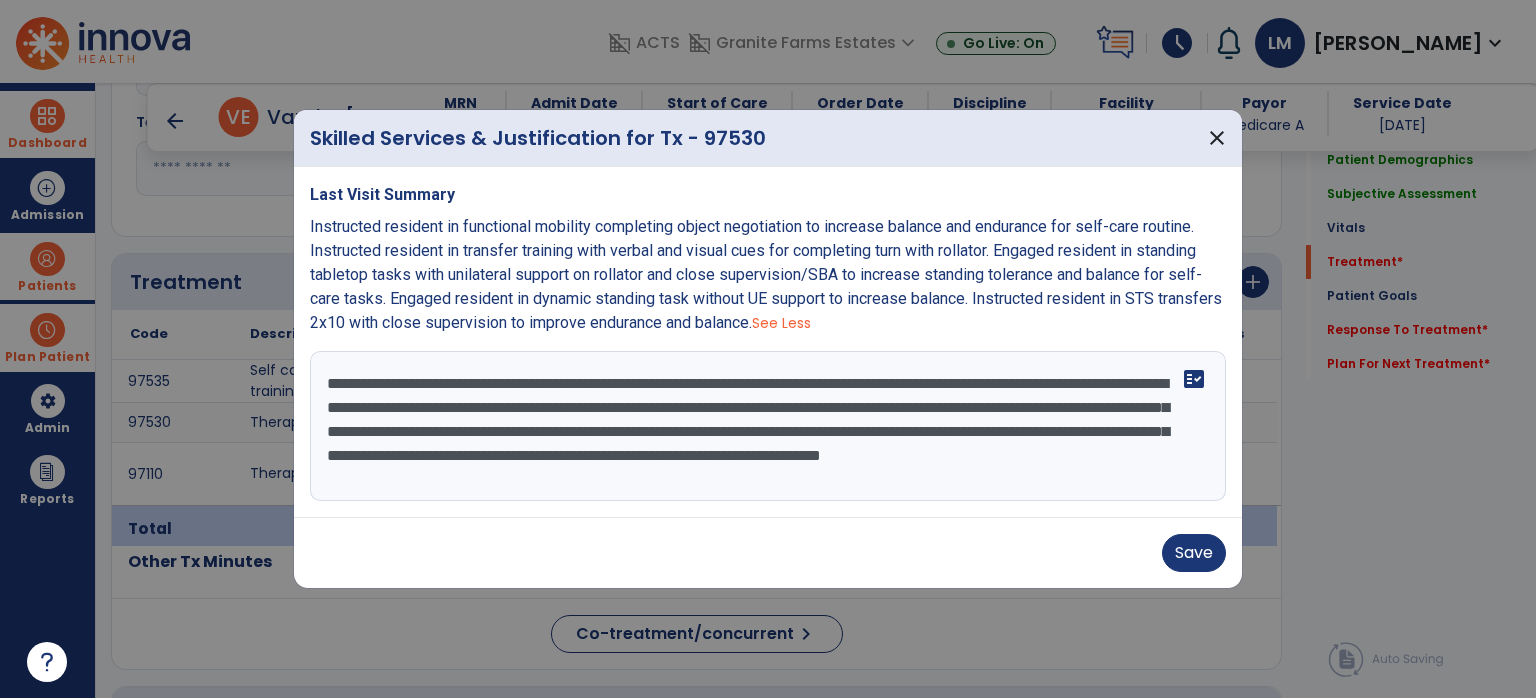 scroll, scrollTop: 0, scrollLeft: 0, axis: both 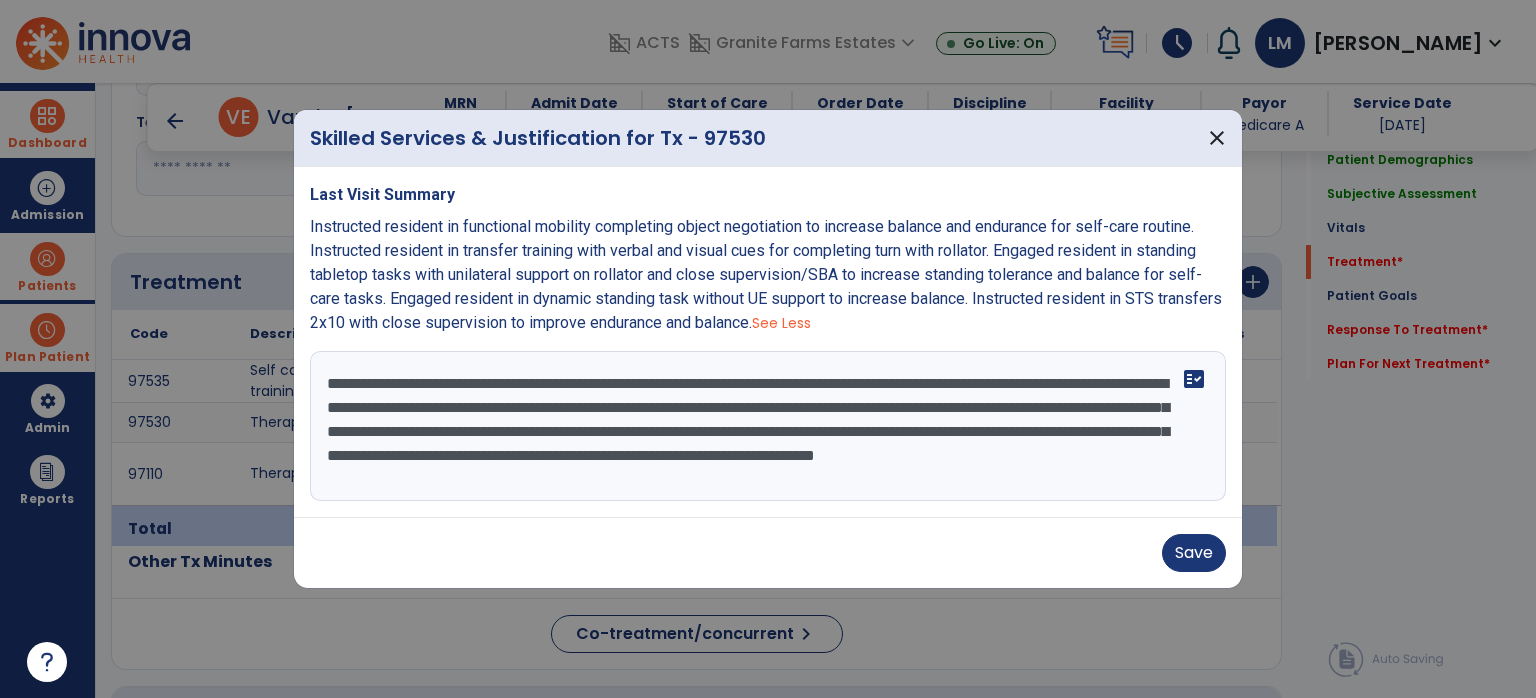 click on "**********" at bounding box center [768, 426] 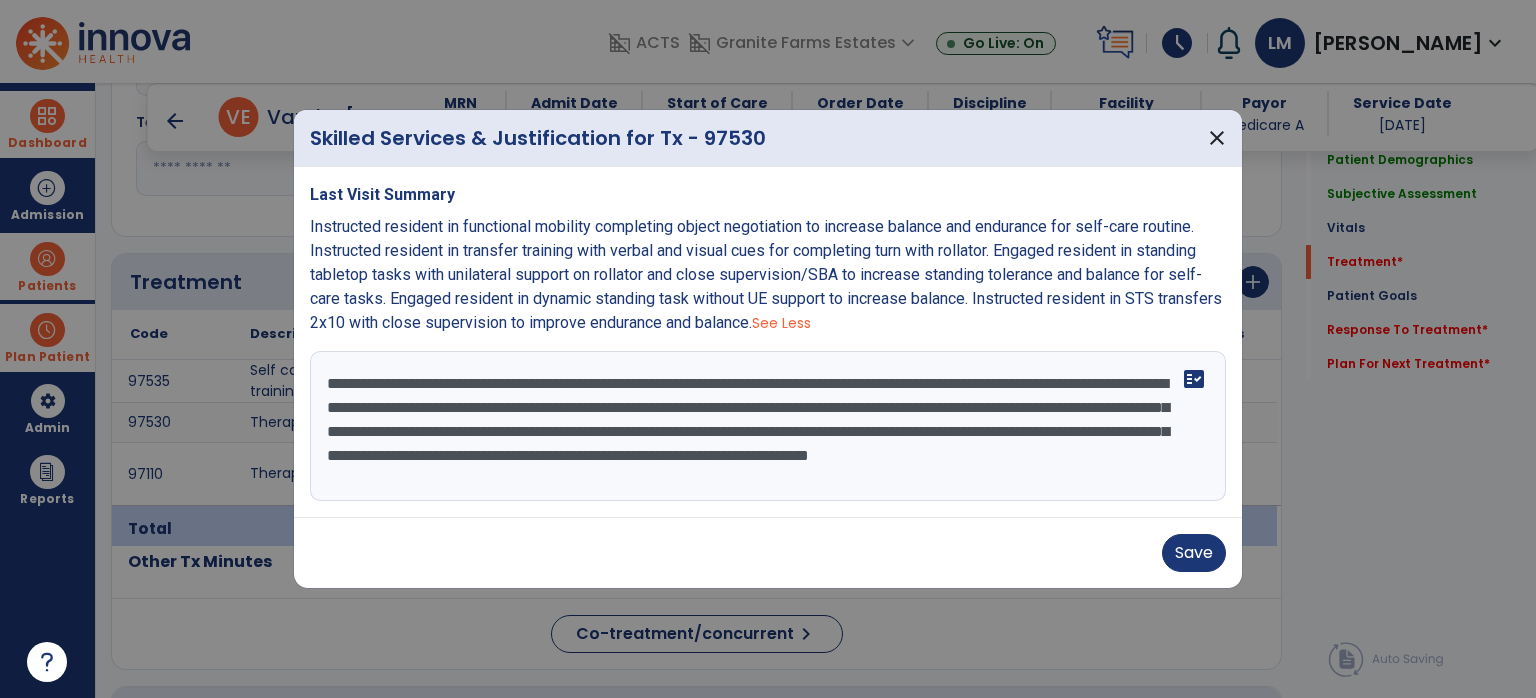 click on "**********" at bounding box center [768, 426] 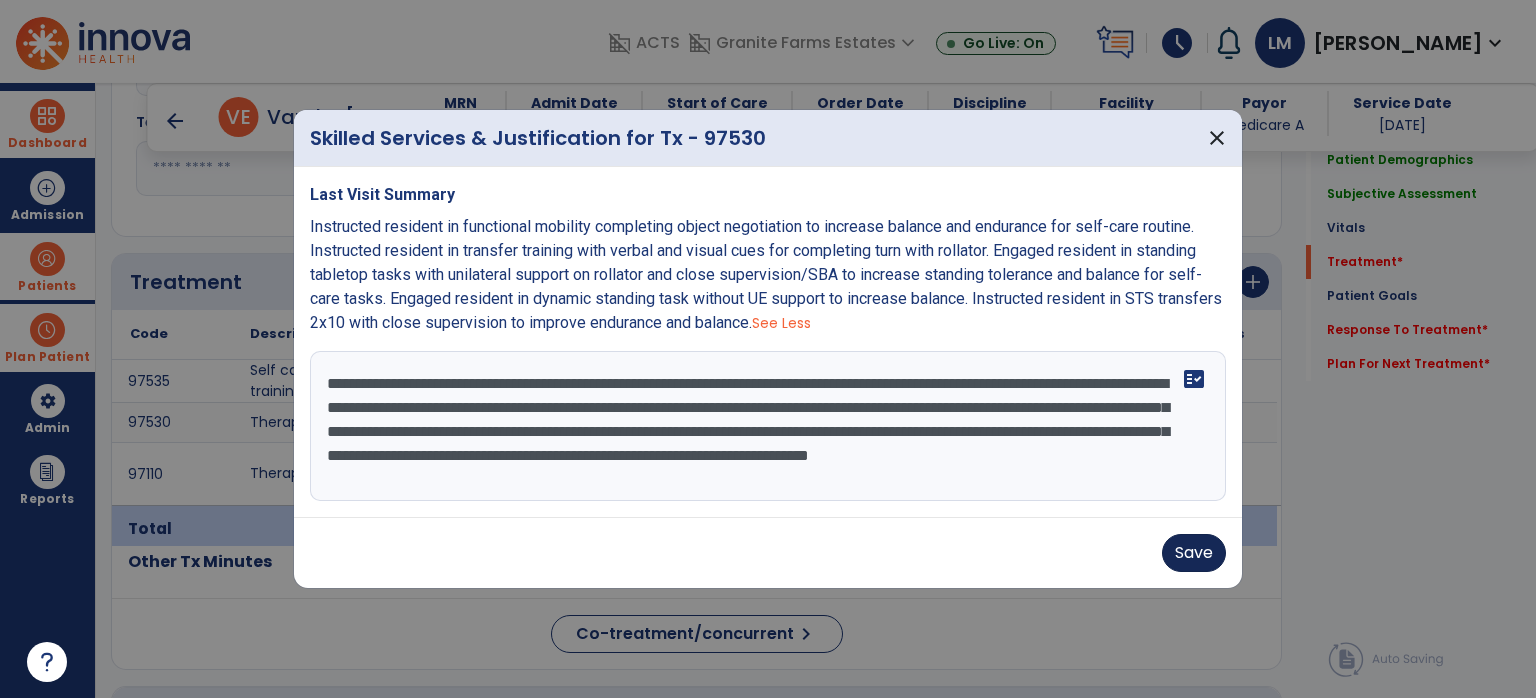 type on "**********" 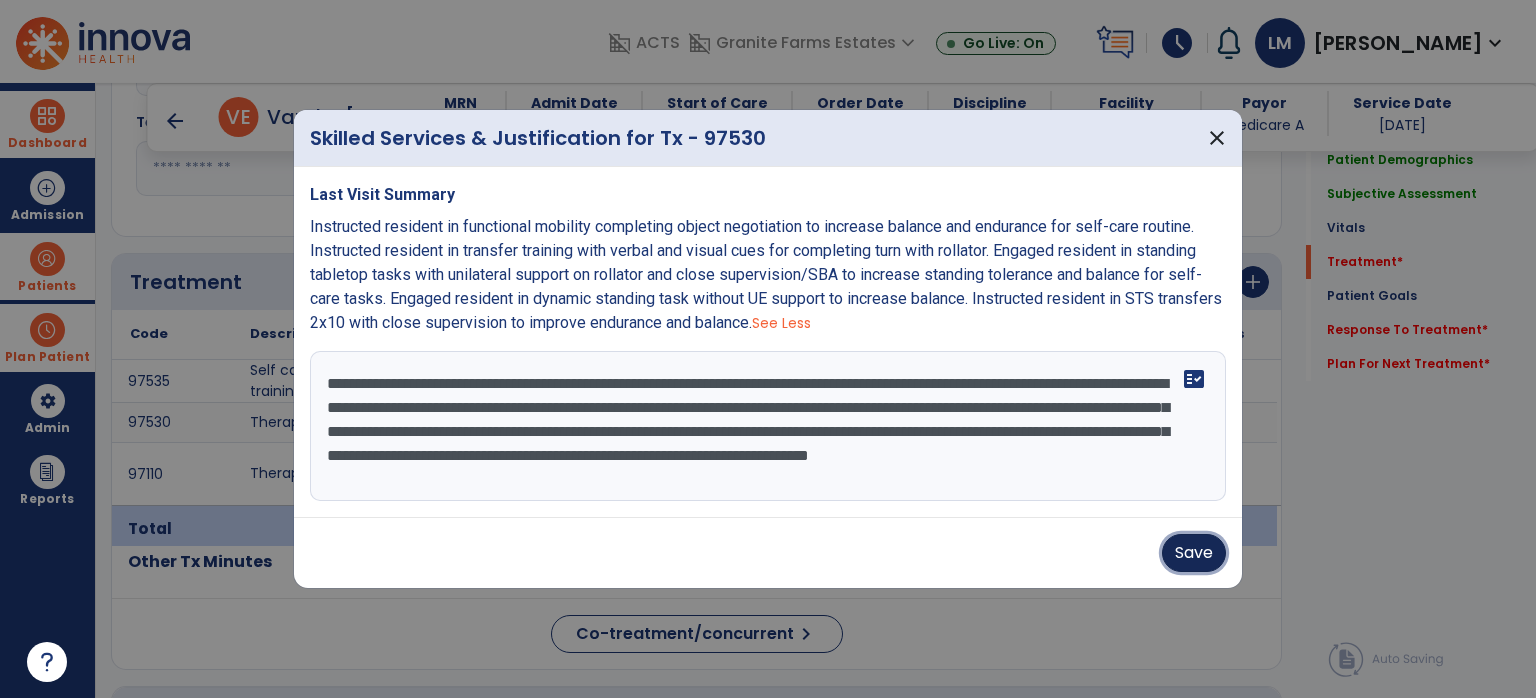click on "Save" at bounding box center [1194, 553] 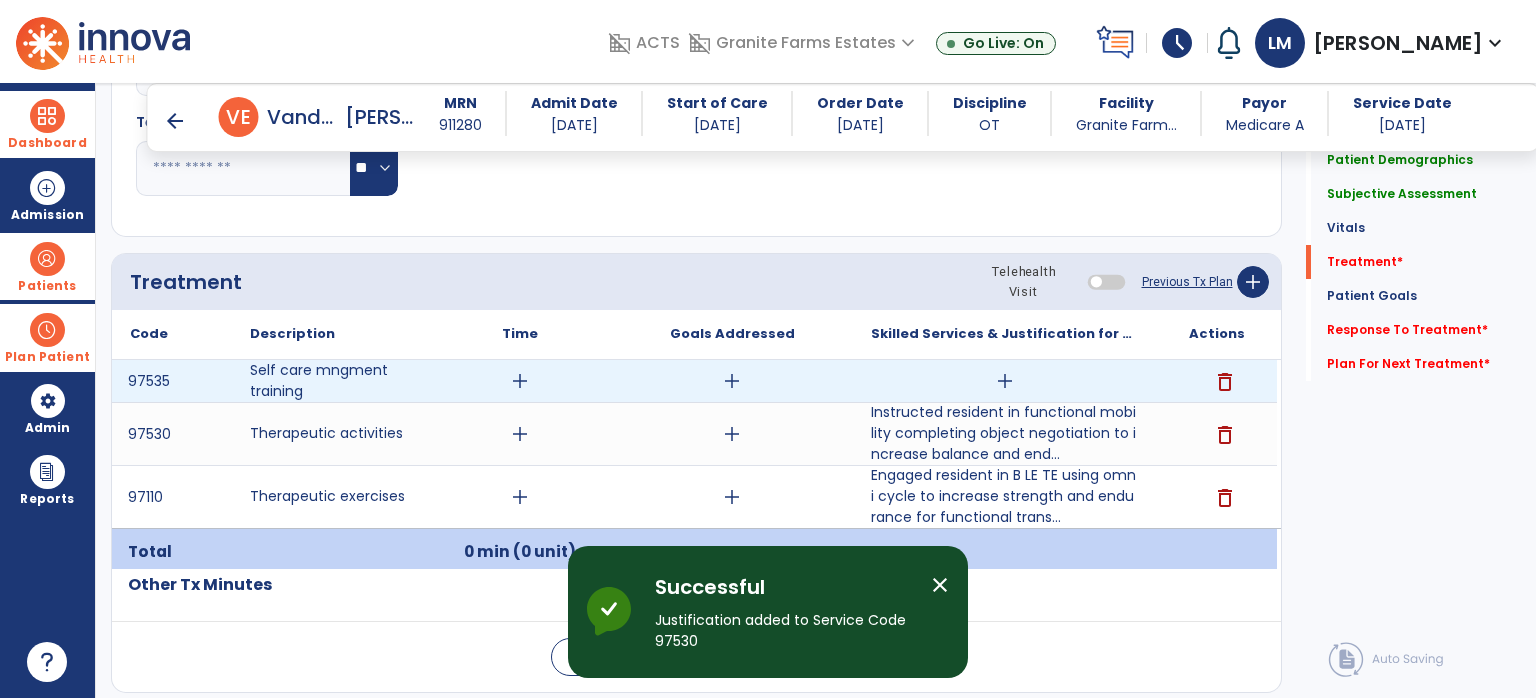 click on "add" at bounding box center [1005, 381] 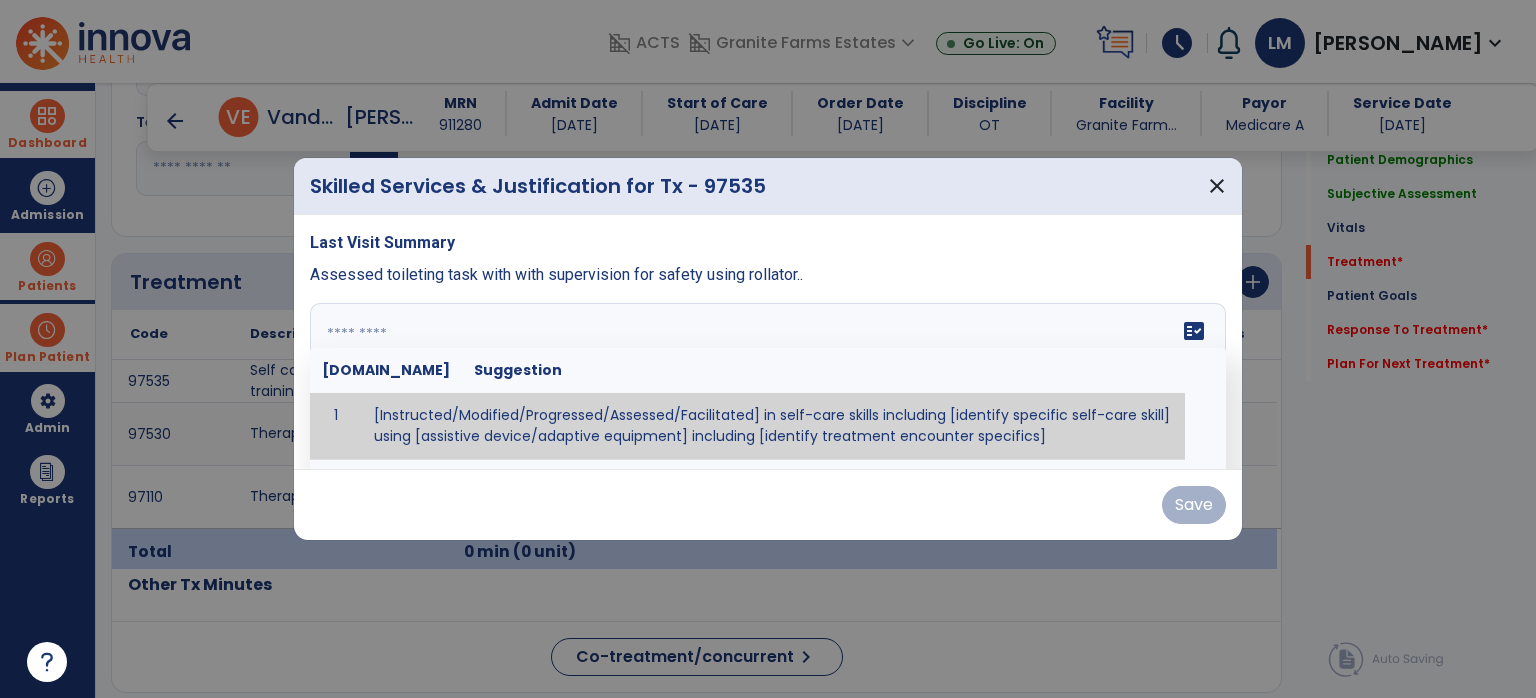 click on "fact_check  [DOMAIN_NAME] Suggestion 1 [Instructed/Modified/Progressed/Assessed/Facilitated] in self-care skills including [identify specific self-care skill] using [assistive device/adaptive equipment] including [identify treatment encounter specifics]" at bounding box center (768, 378) 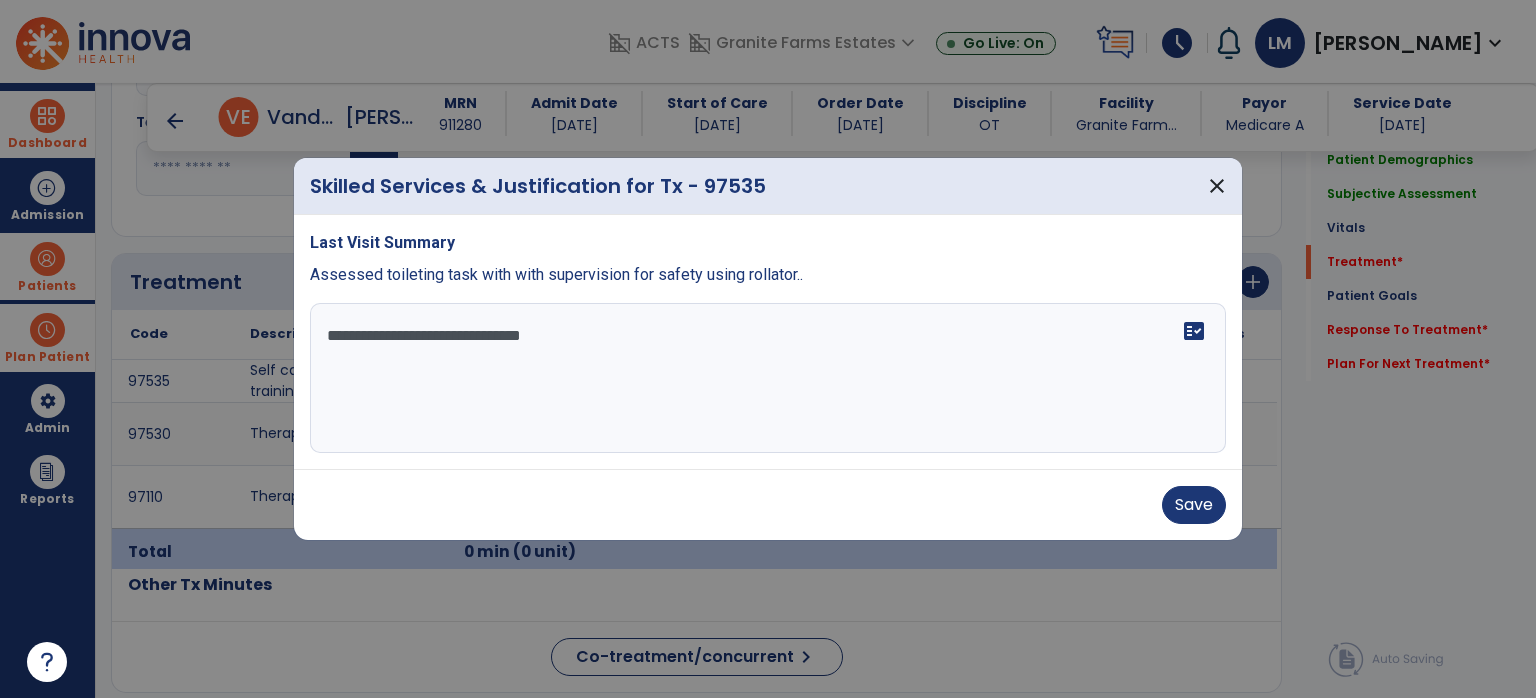 click on "**********" at bounding box center (768, 378) 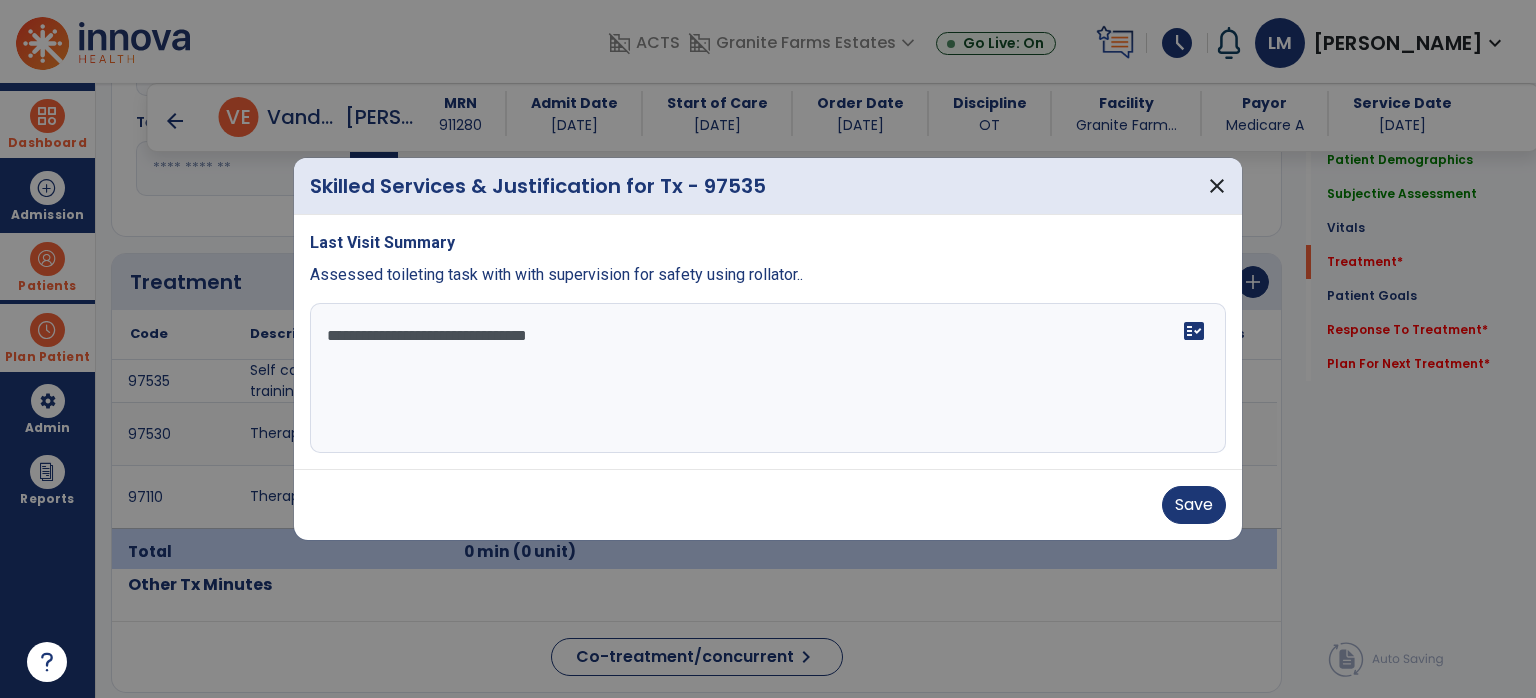 click on "**********" at bounding box center [768, 378] 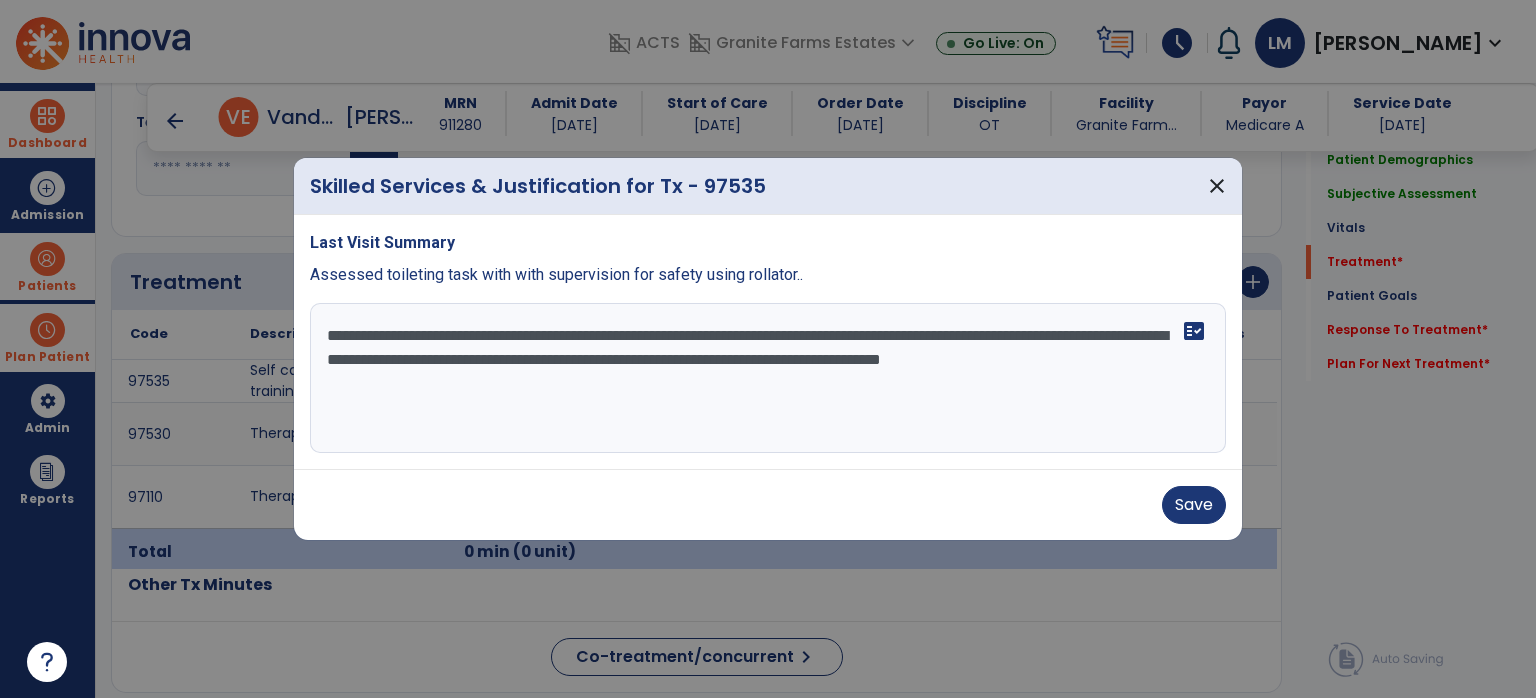 click on "**********" at bounding box center (768, 378) 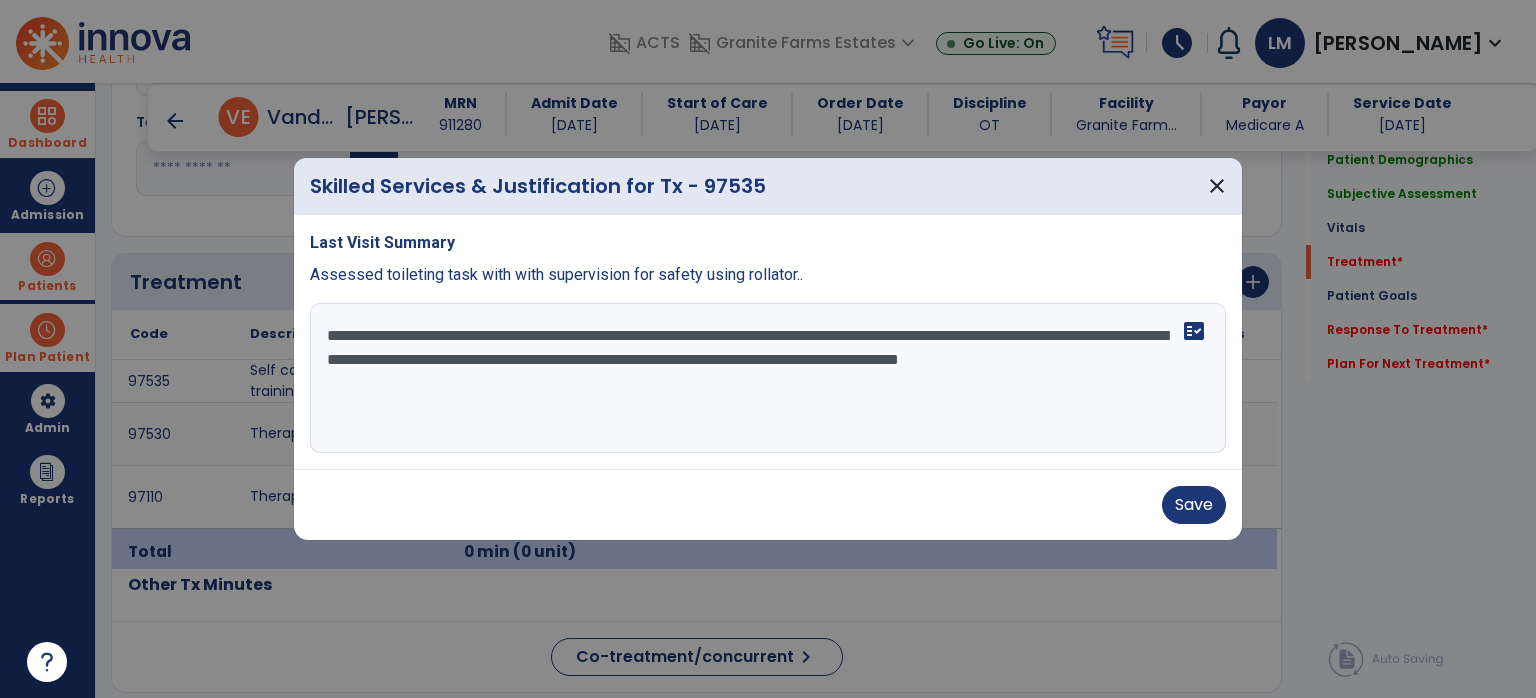 click on "**********" at bounding box center (768, 378) 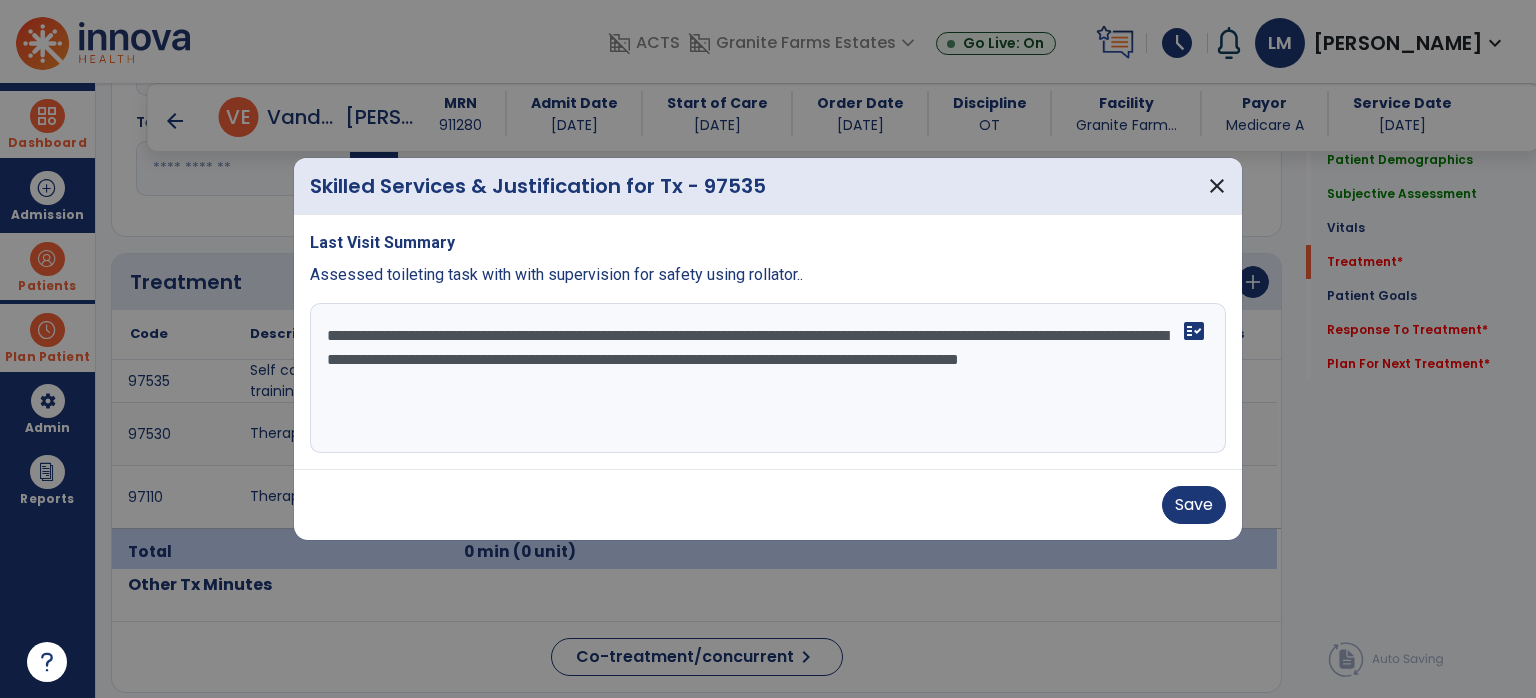 click on "**********" at bounding box center (768, 378) 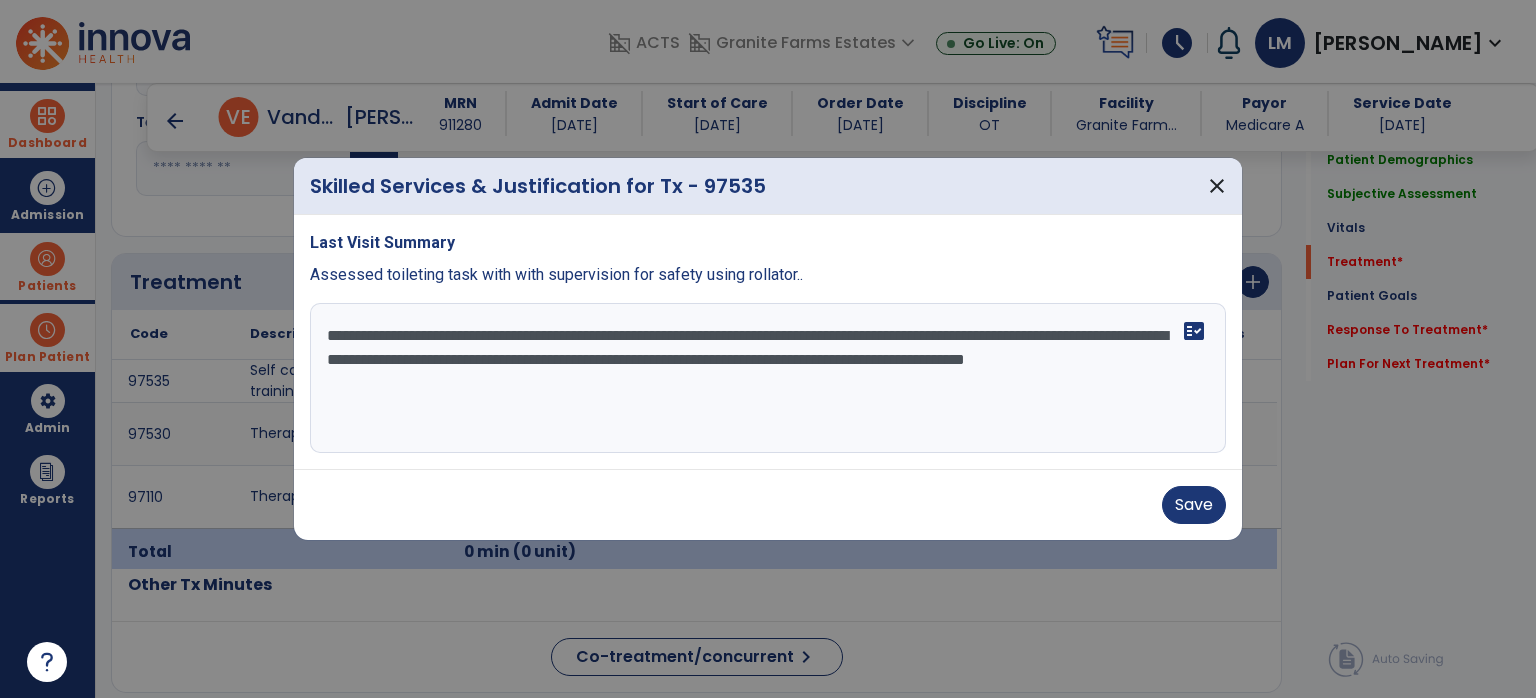 click on "**********" at bounding box center (768, 378) 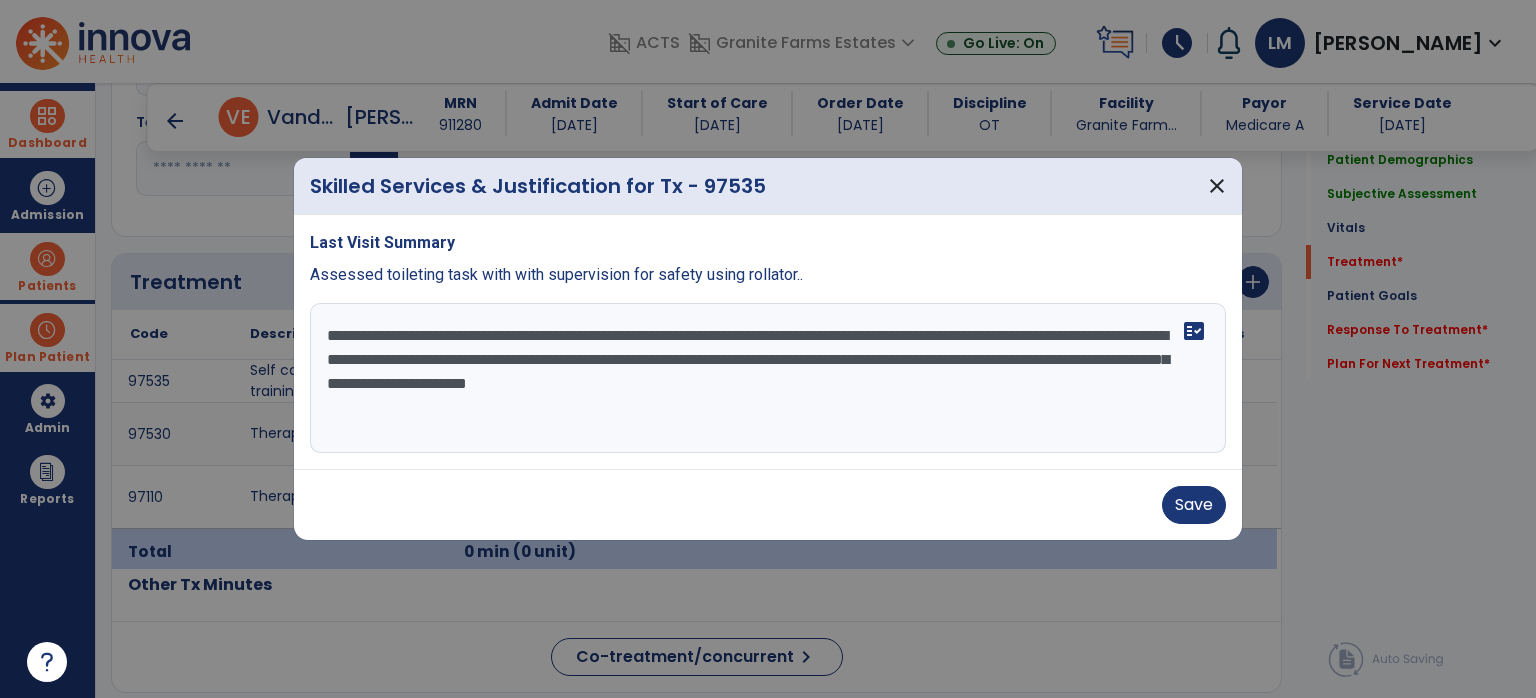 type on "**********" 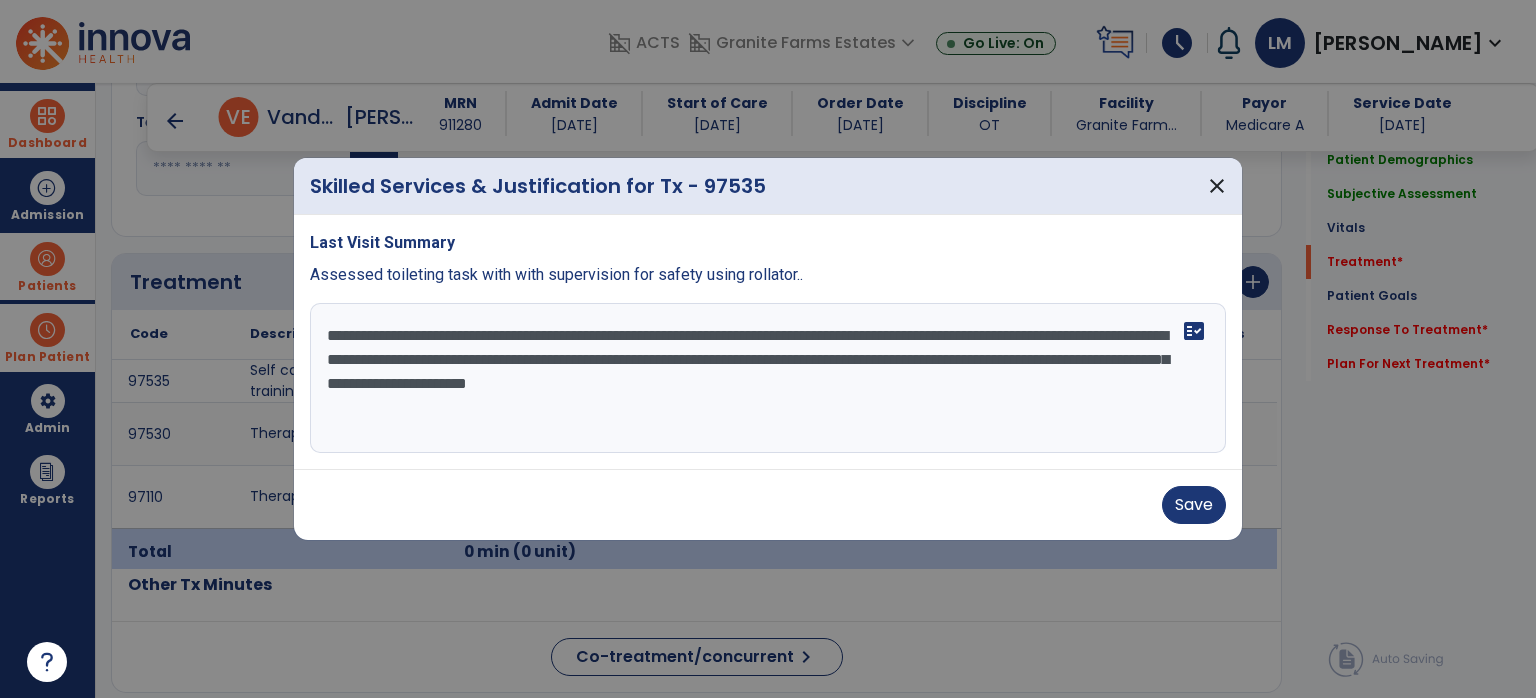 click on "**********" at bounding box center [768, 378] 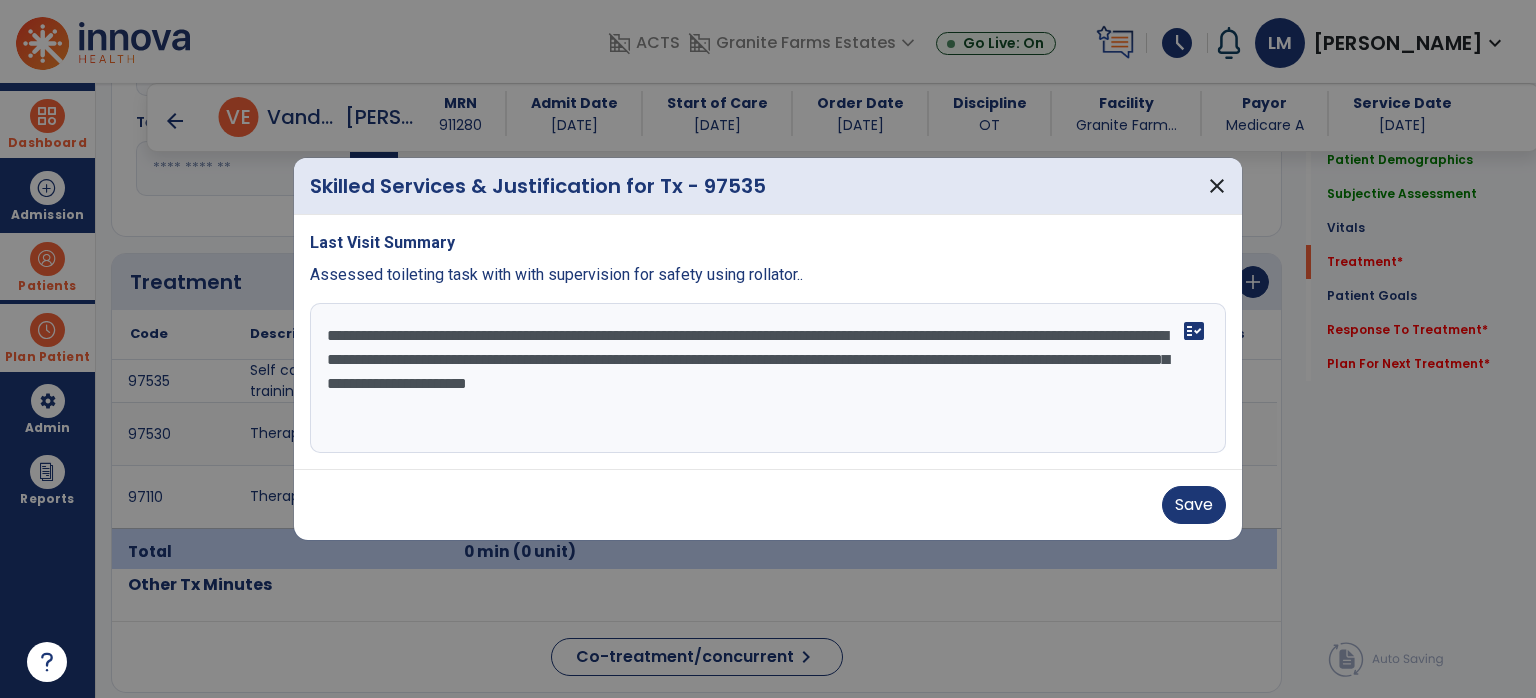 click on "**********" at bounding box center [768, 378] 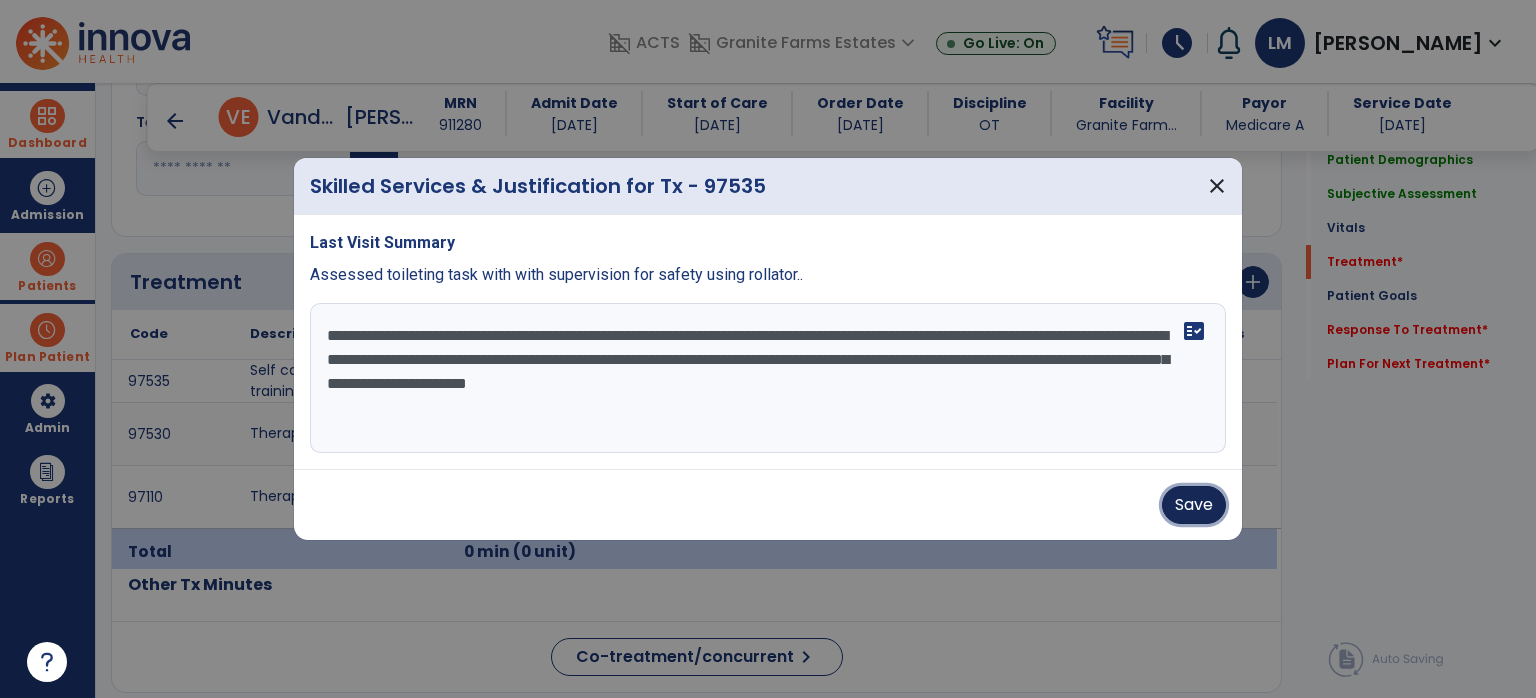 click on "Save" at bounding box center (1194, 505) 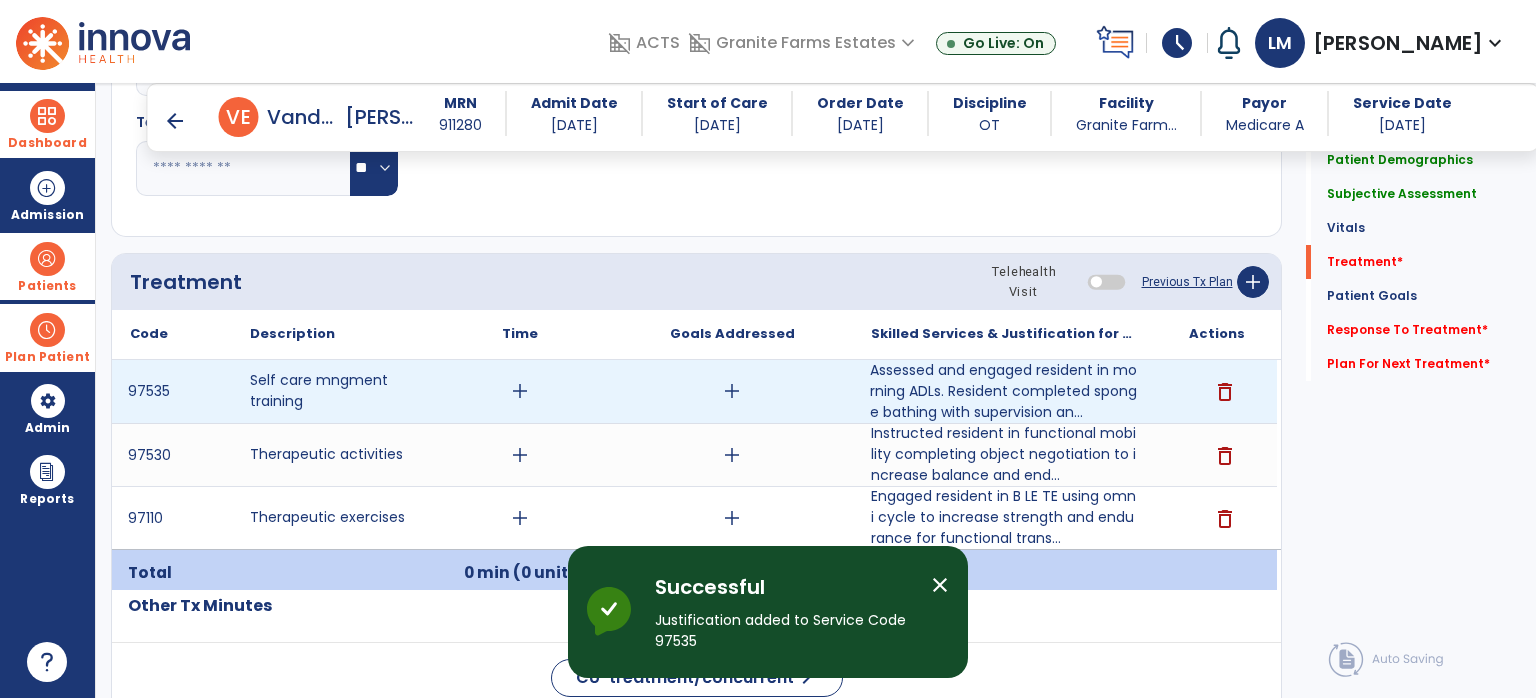 click on "add" at bounding box center [520, 391] 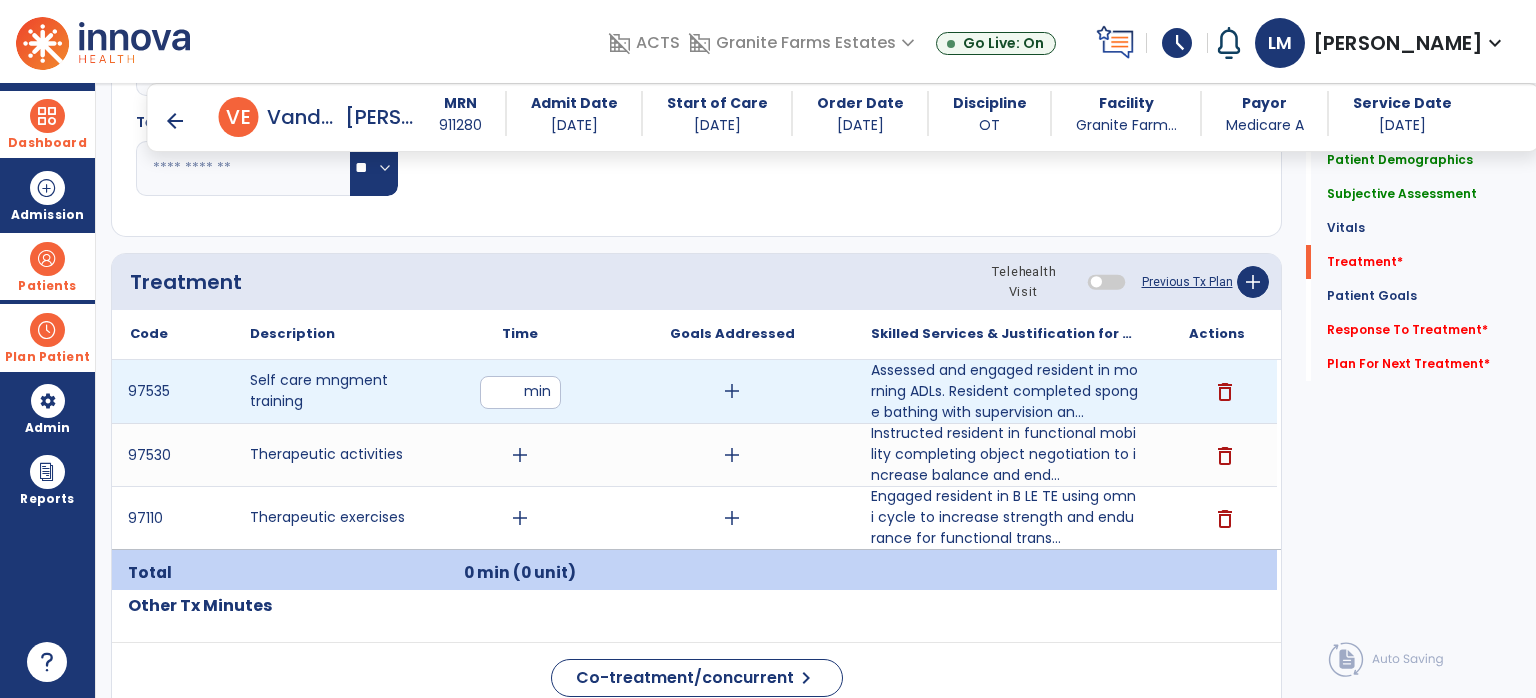 type on "**" 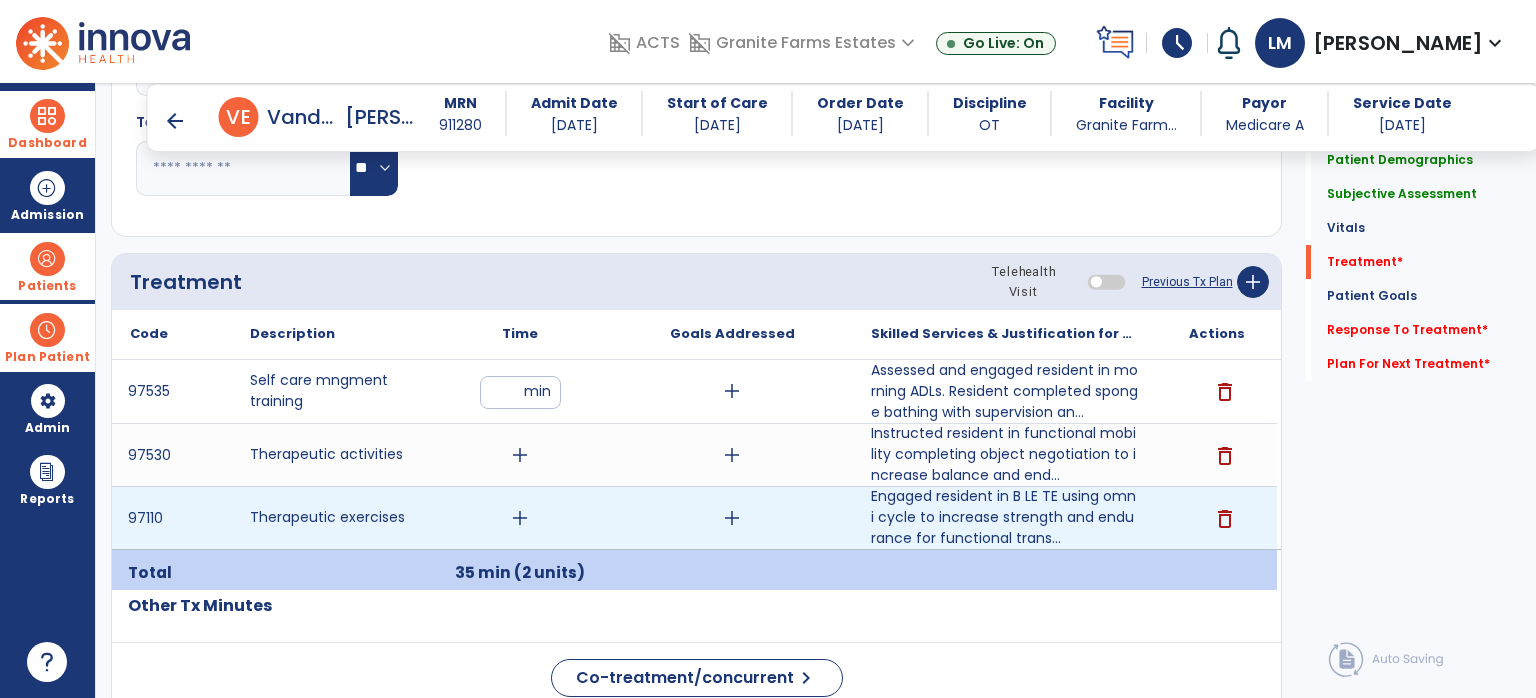 click on "add" at bounding box center [520, 518] 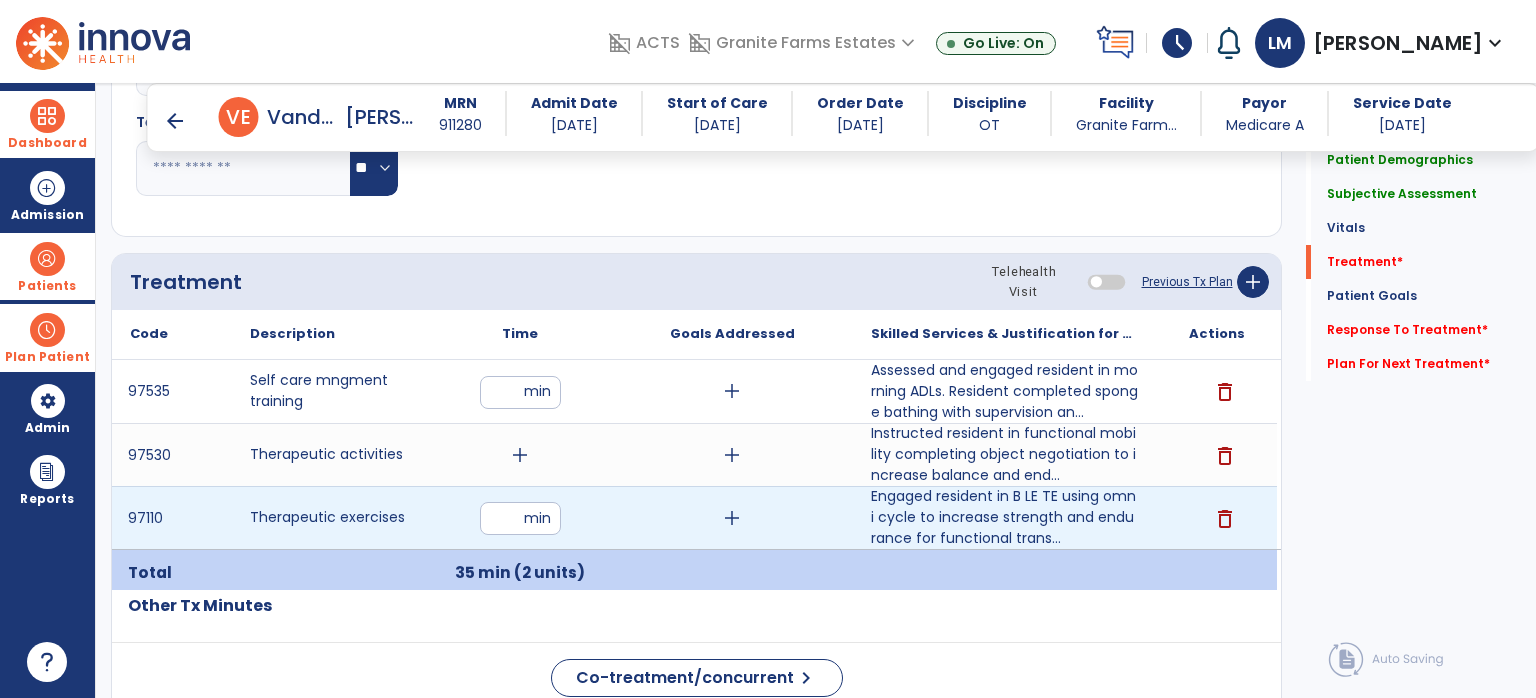 type on "**" 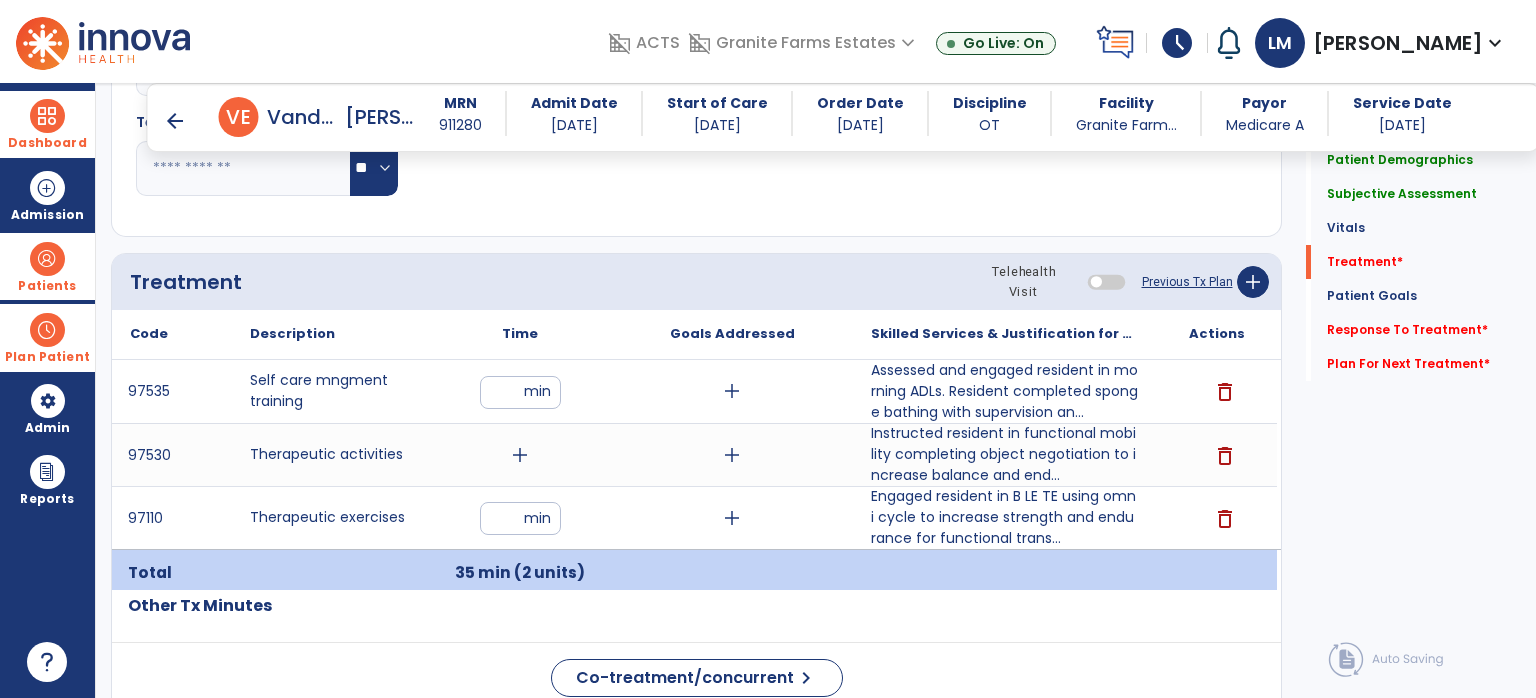 click on "Quick Links  Patient Demographics   Patient Demographics   Subjective Assessment   Subjective Assessment   Vitals   Vitals   Treatment   *  Treatment   *  Patient Goals   Patient Goals   Response To Treatment   *  Response To Treatment   *  Plan For Next Treatment   *  Plan For Next Treatment   *" 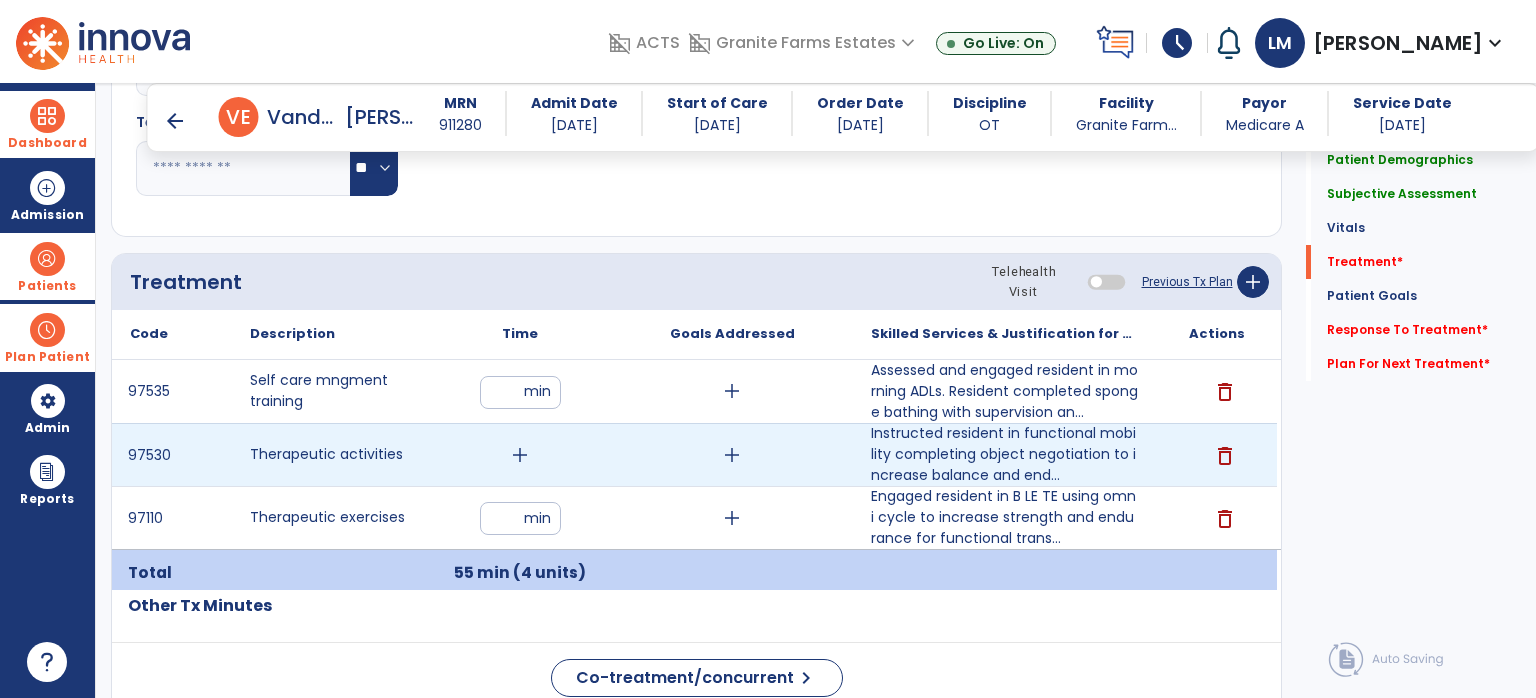 click on "add" at bounding box center [520, 455] 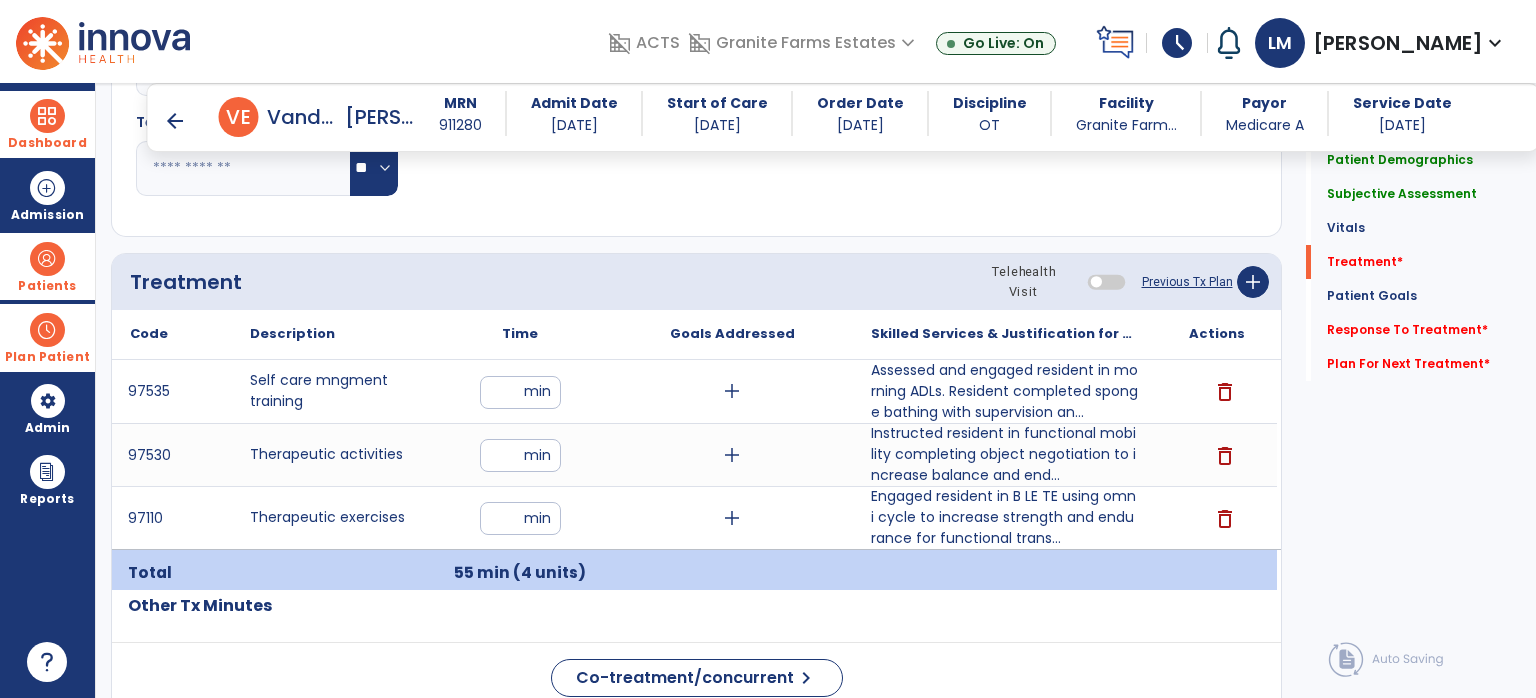 type on "**" 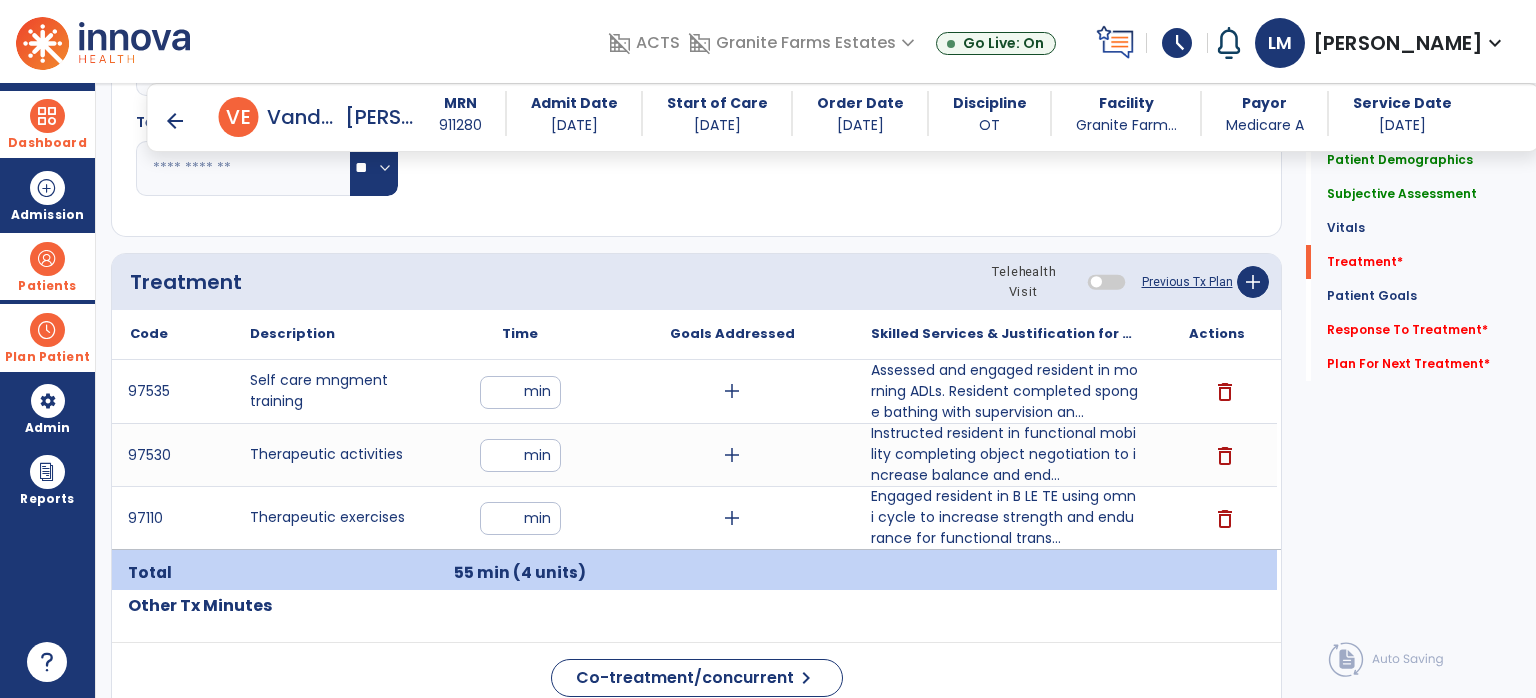 click on "Quick Links  Patient Demographics   Patient Demographics   Subjective Assessment   Subjective Assessment   Vitals   Vitals   Treatment   *  Treatment   *  Patient Goals   Patient Goals   Response To Treatment   *  Response To Treatment   *  Plan For Next Treatment   *  Plan For Next Treatment   *" 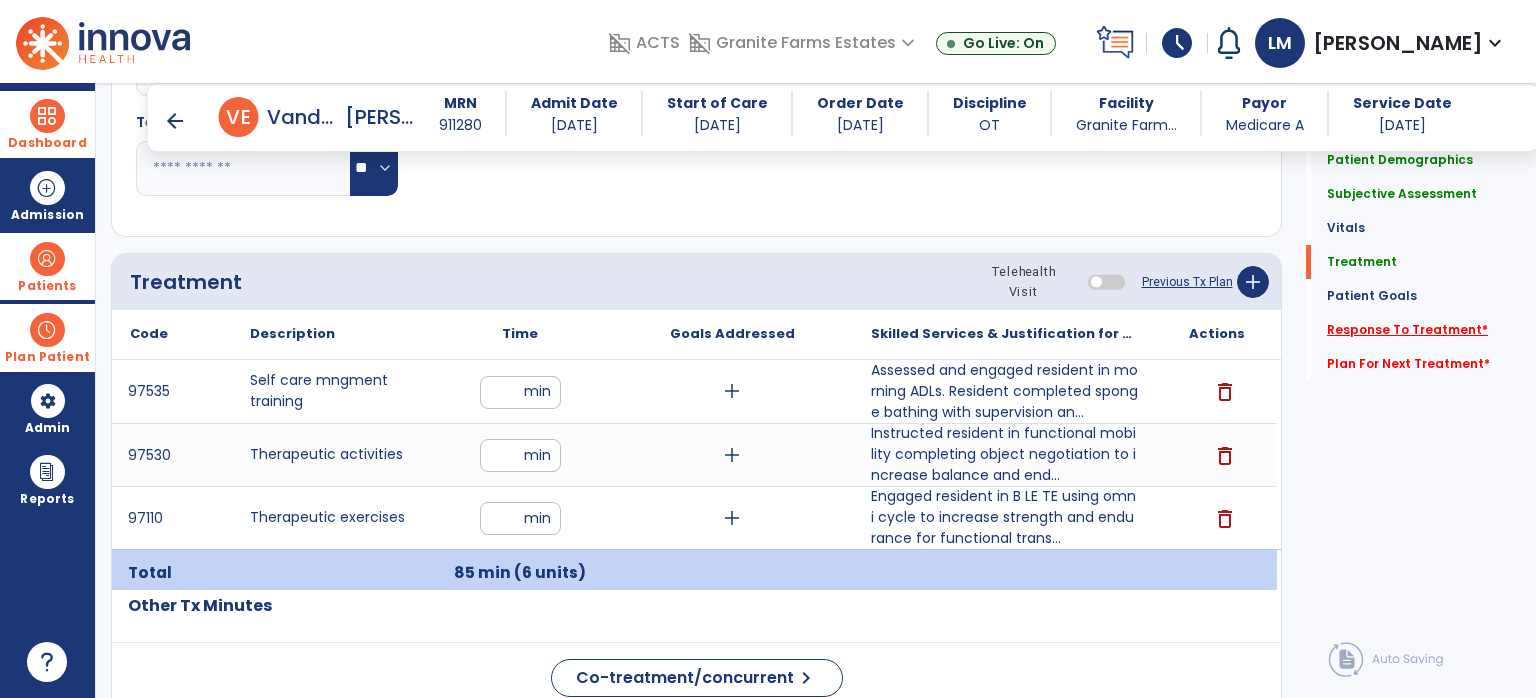 click on "Response To Treatment   *" 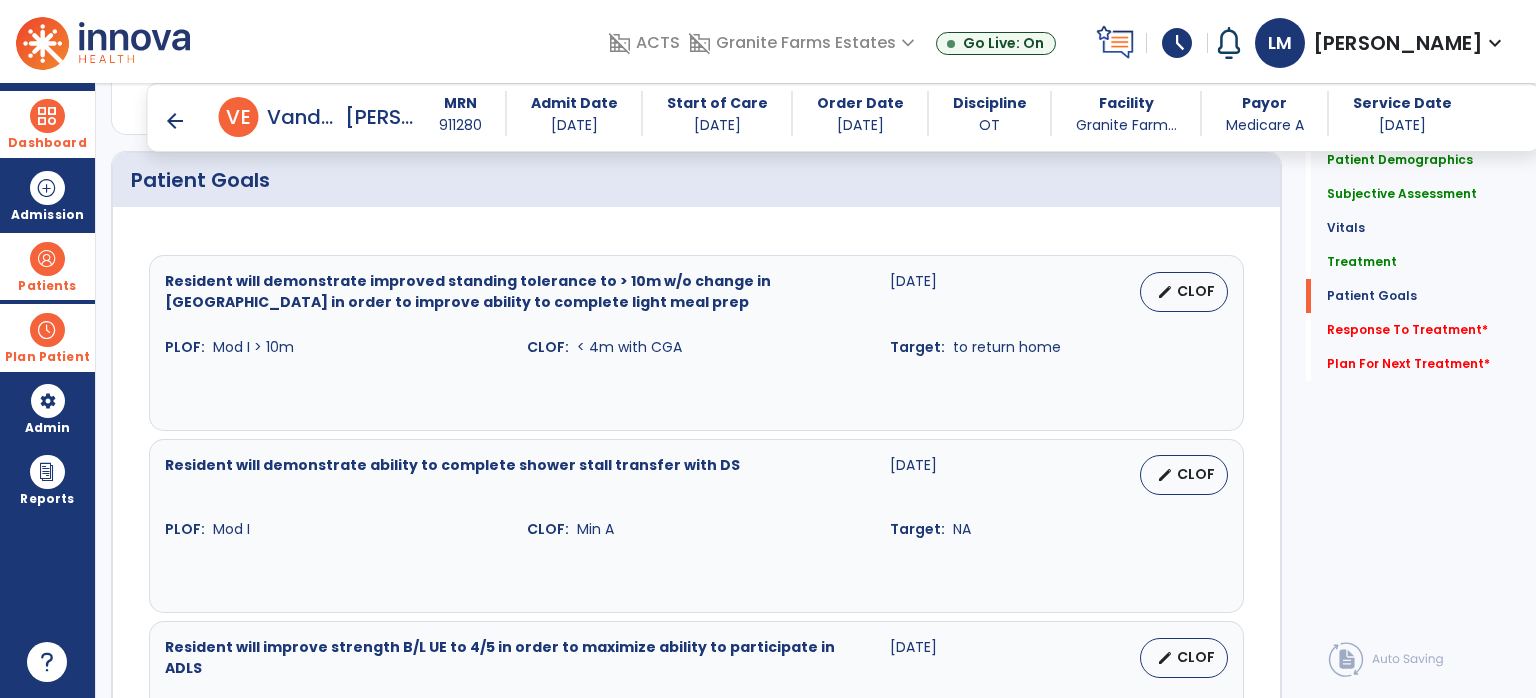 scroll, scrollTop: 2256, scrollLeft: 0, axis: vertical 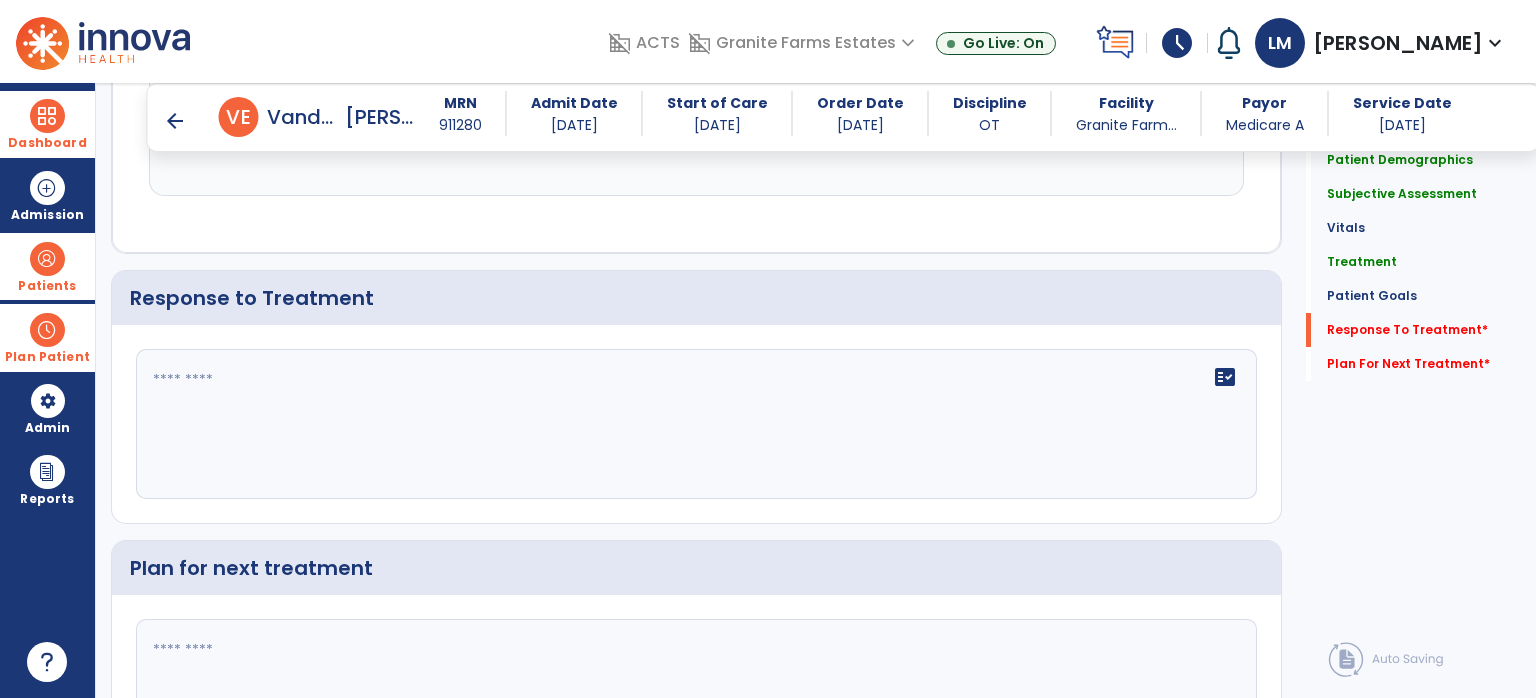 click on "fact_check" 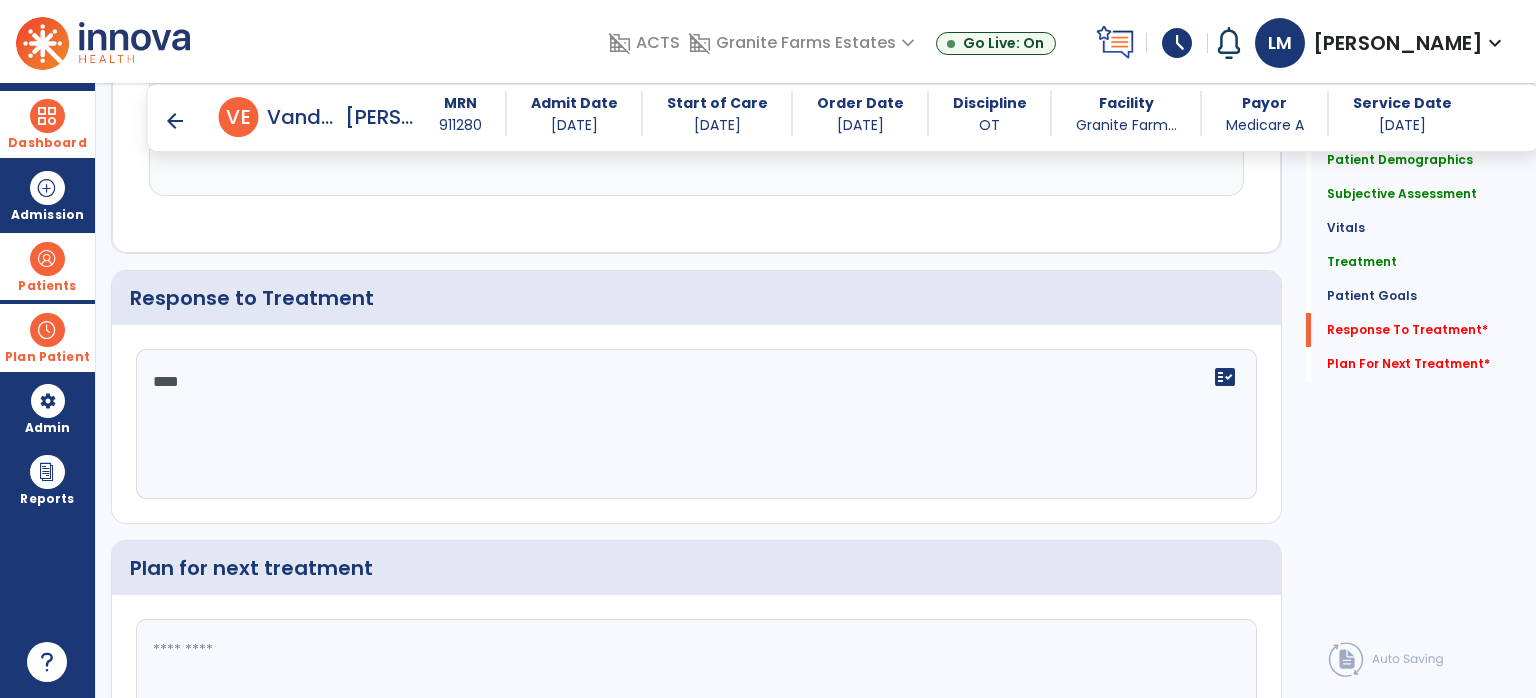 type on "****" 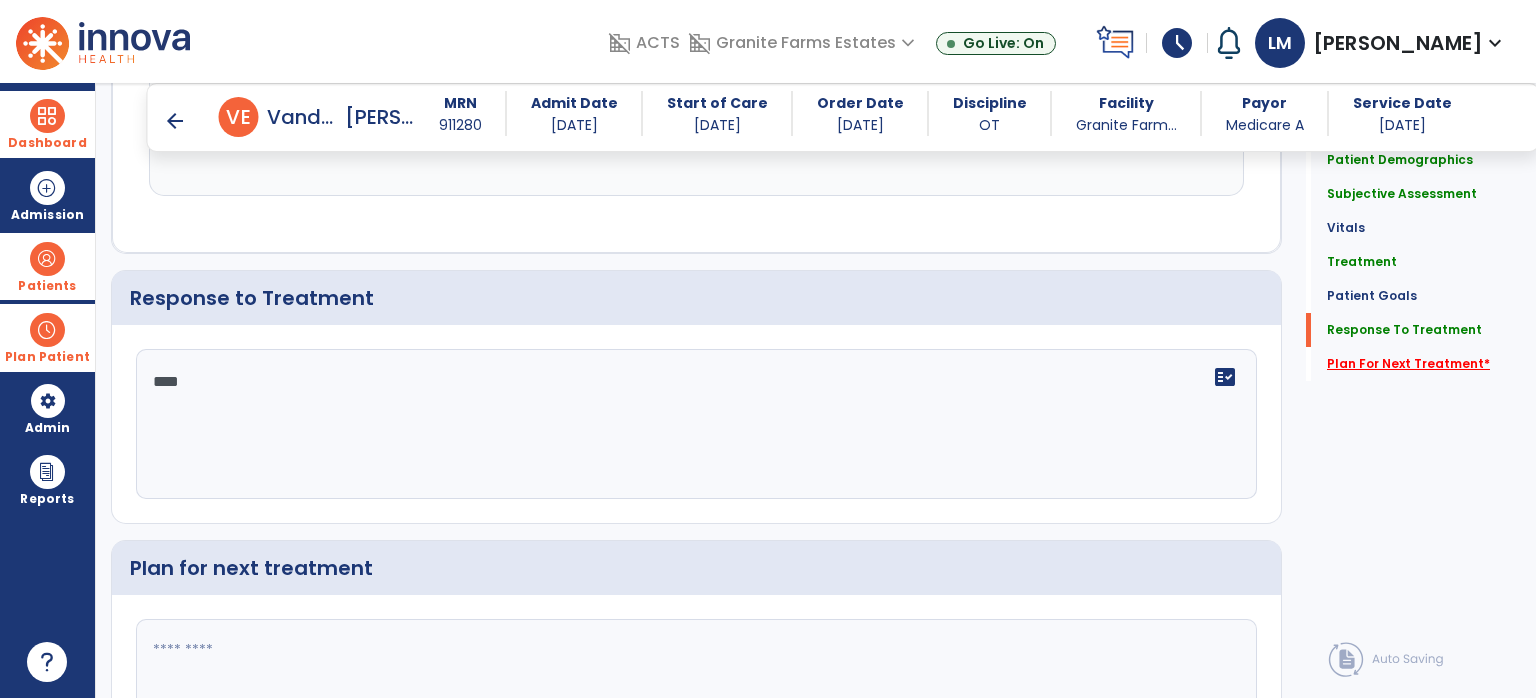 click on "Plan For Next Treatment   *" 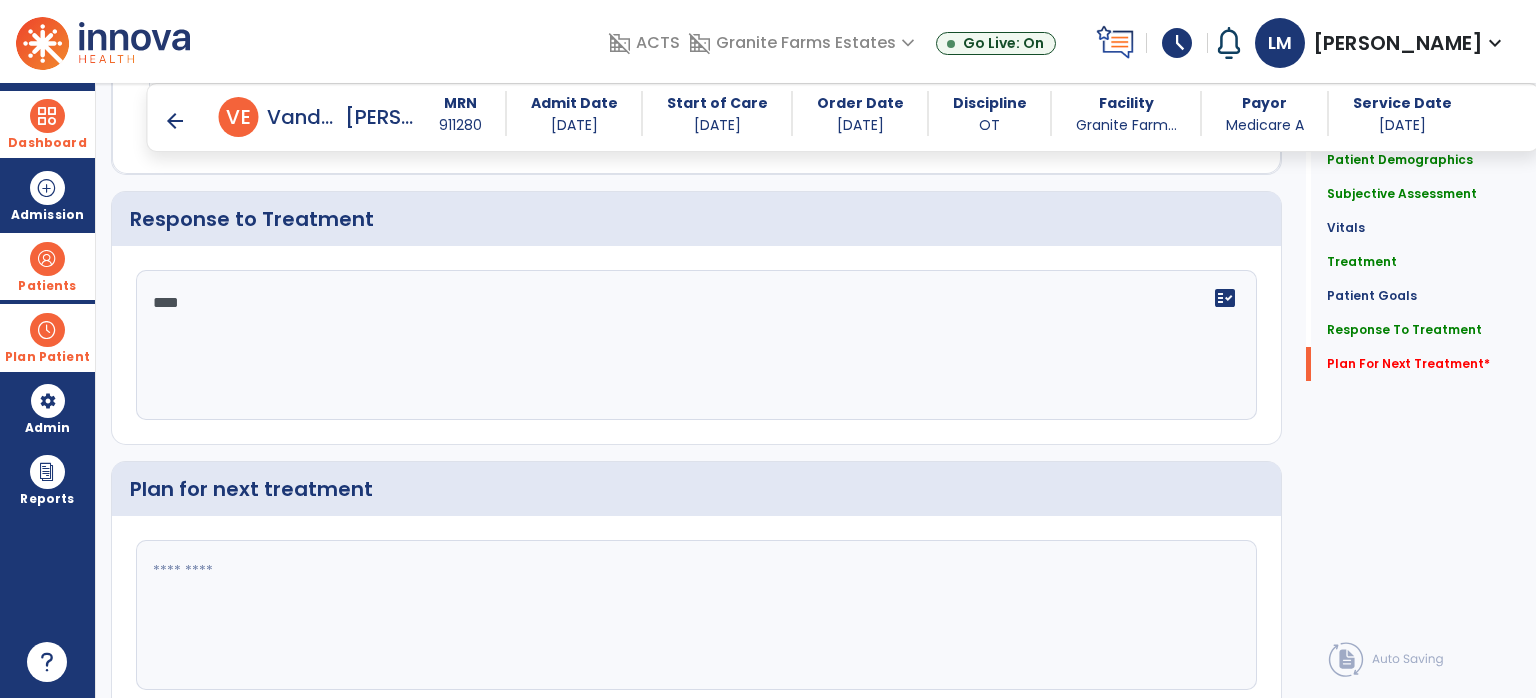 scroll, scrollTop: 2410, scrollLeft: 0, axis: vertical 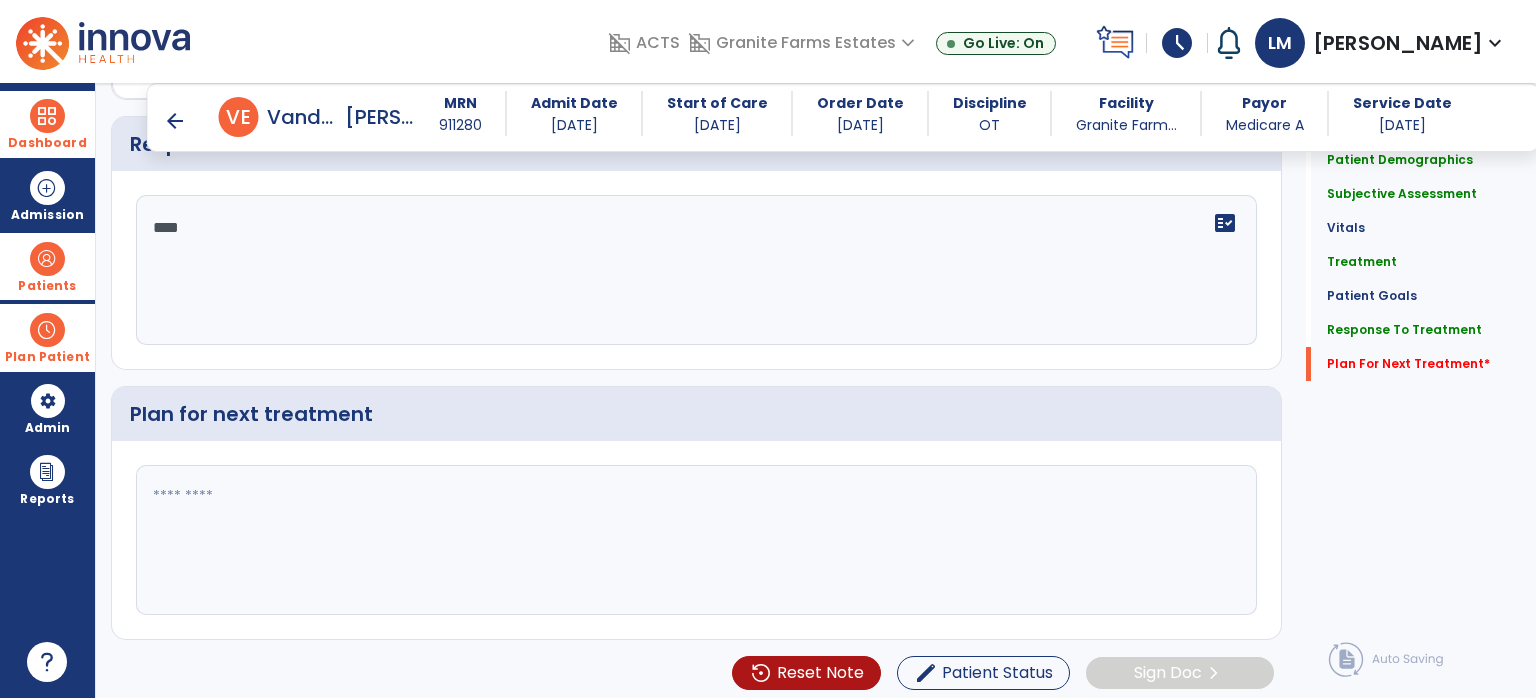 click 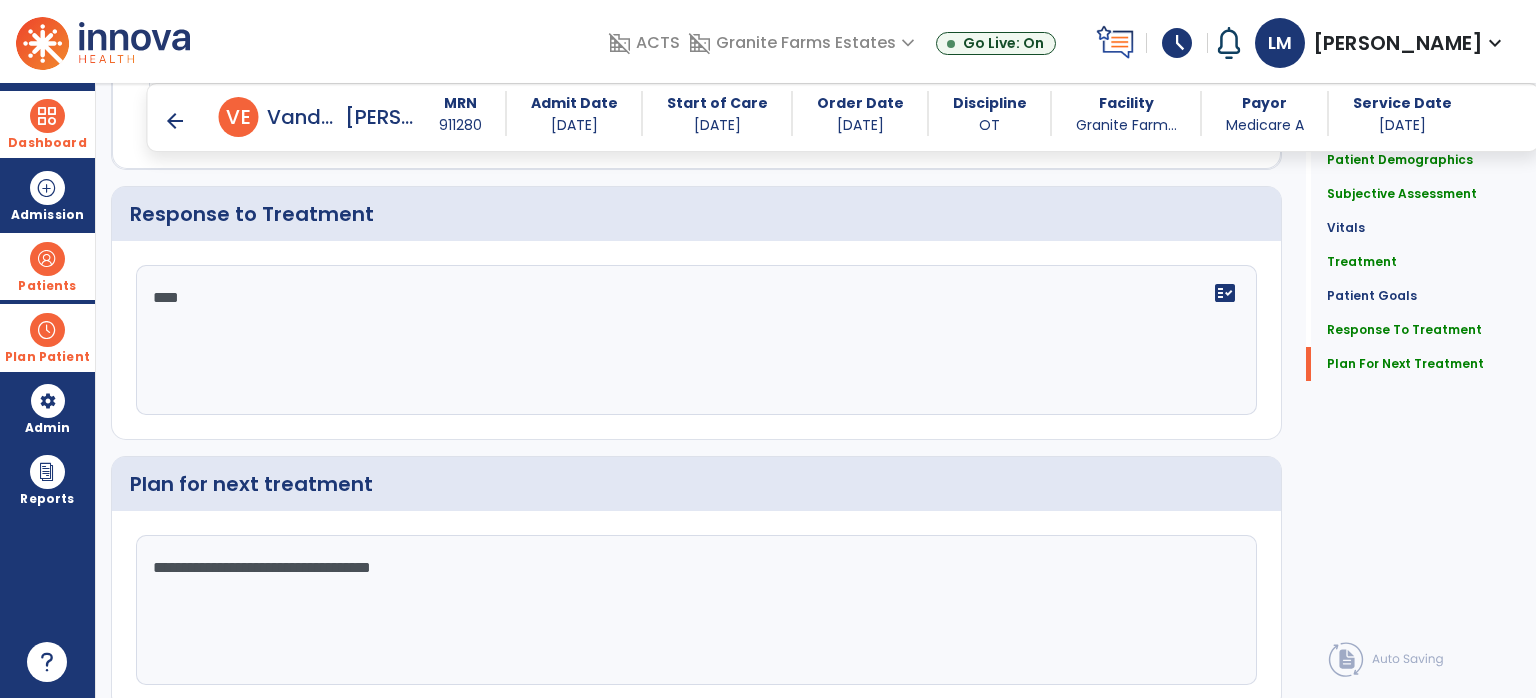 scroll, scrollTop: 2410, scrollLeft: 0, axis: vertical 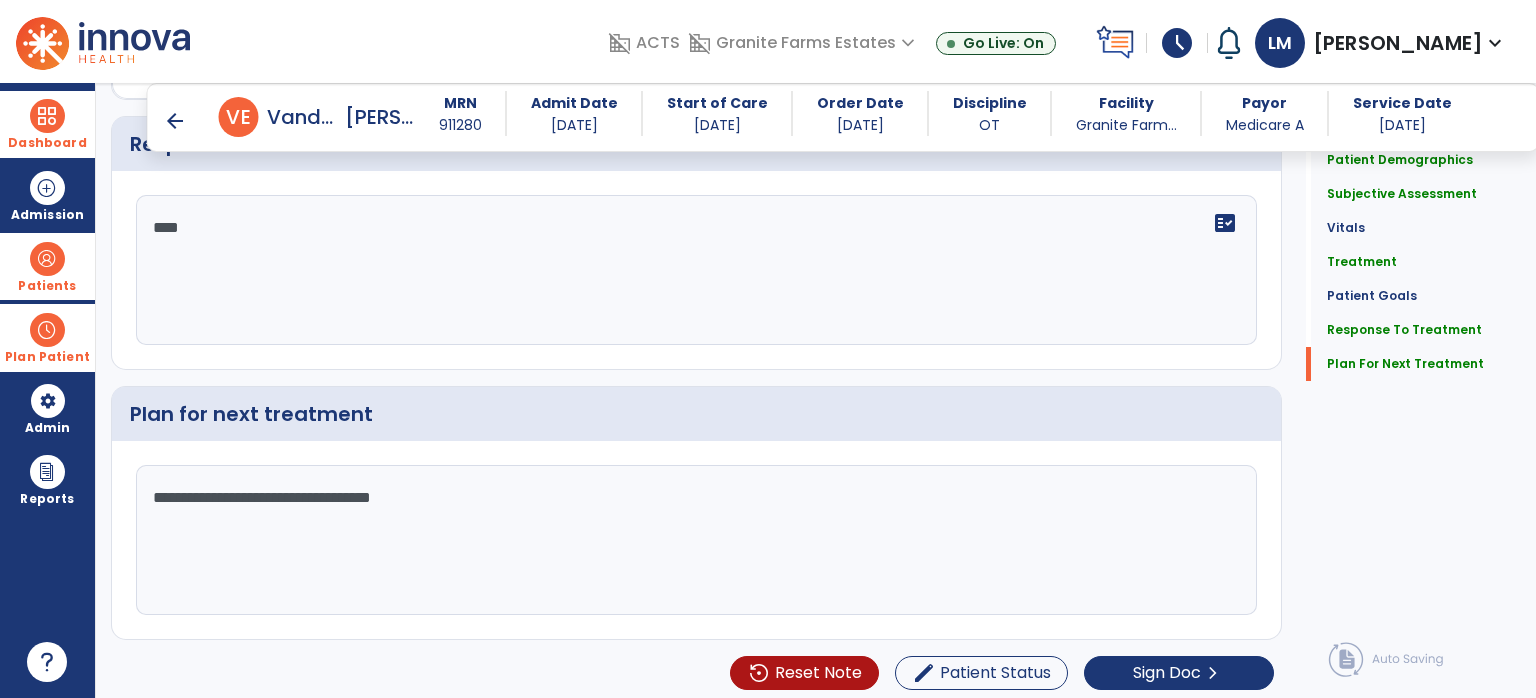 type on "**********" 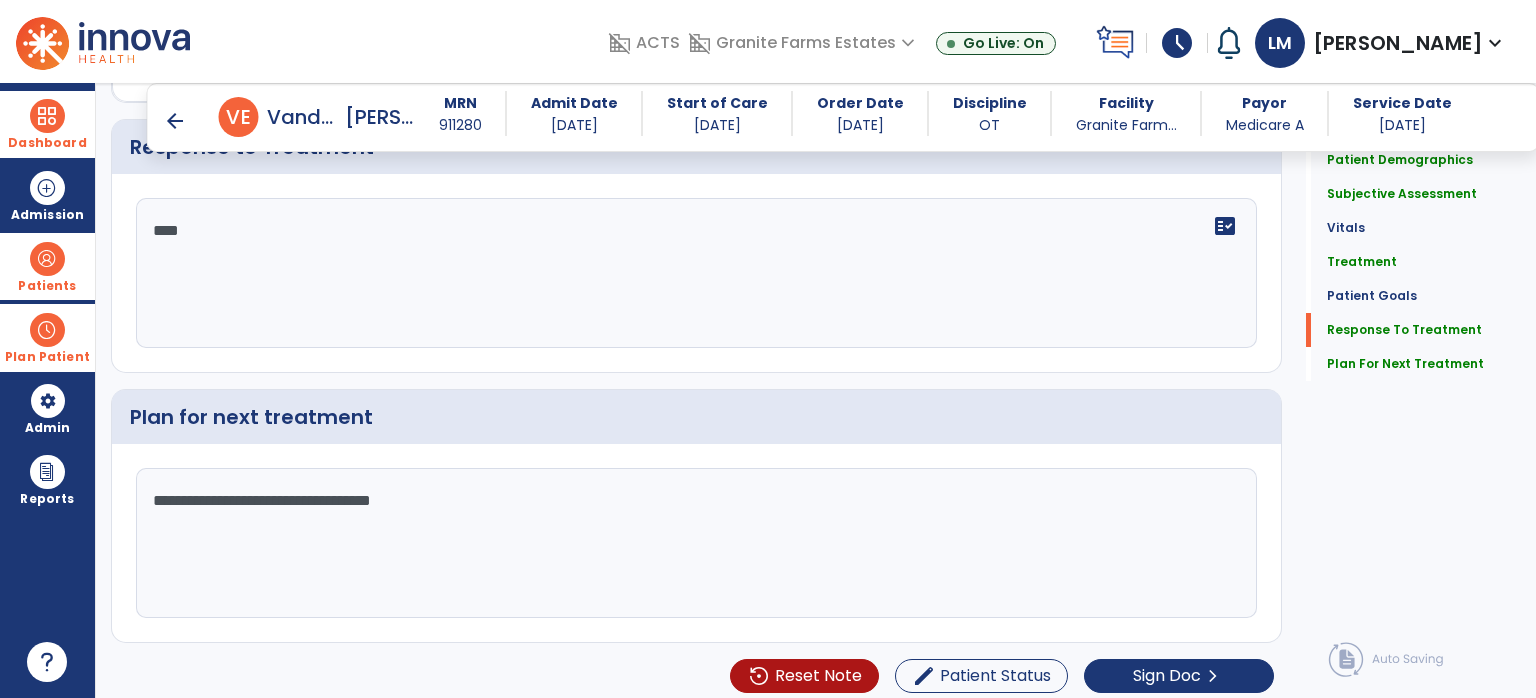 scroll, scrollTop: 2410, scrollLeft: 0, axis: vertical 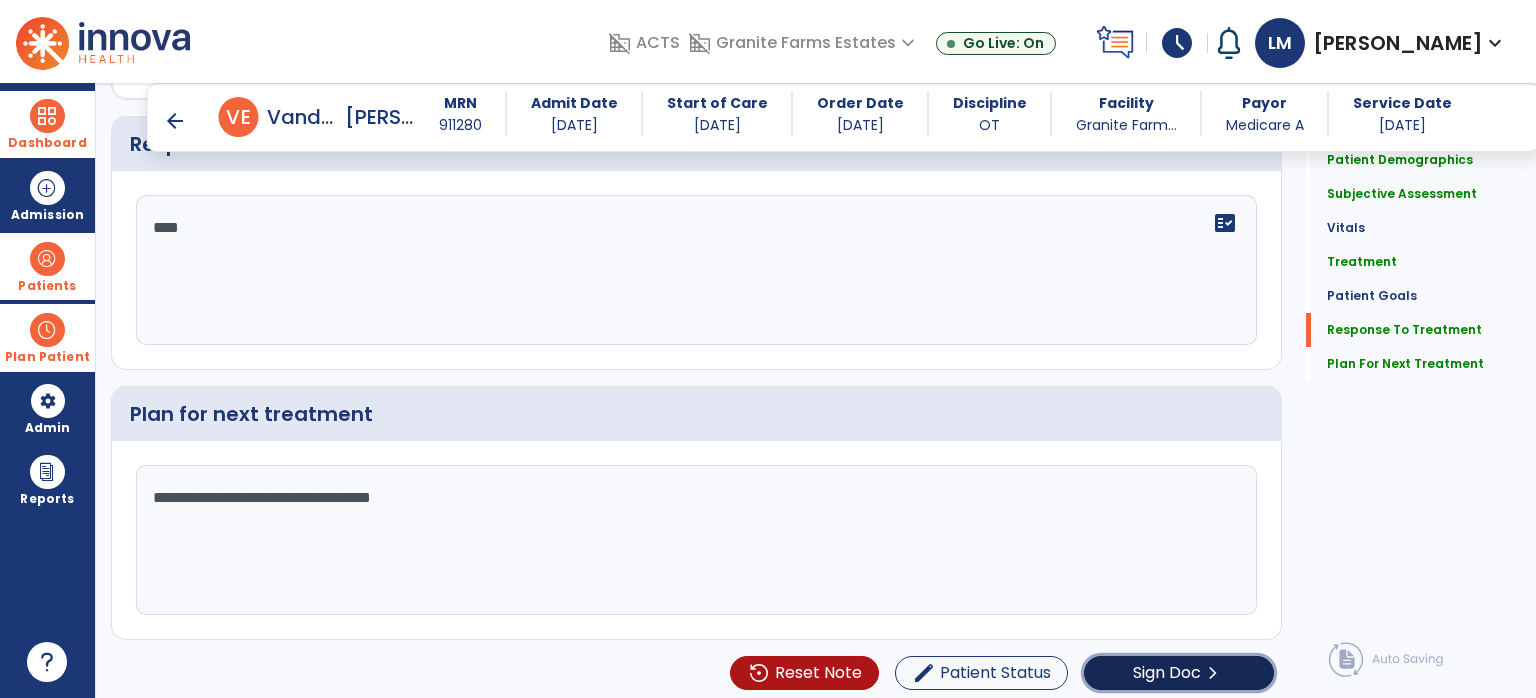 click on "Sign Doc" 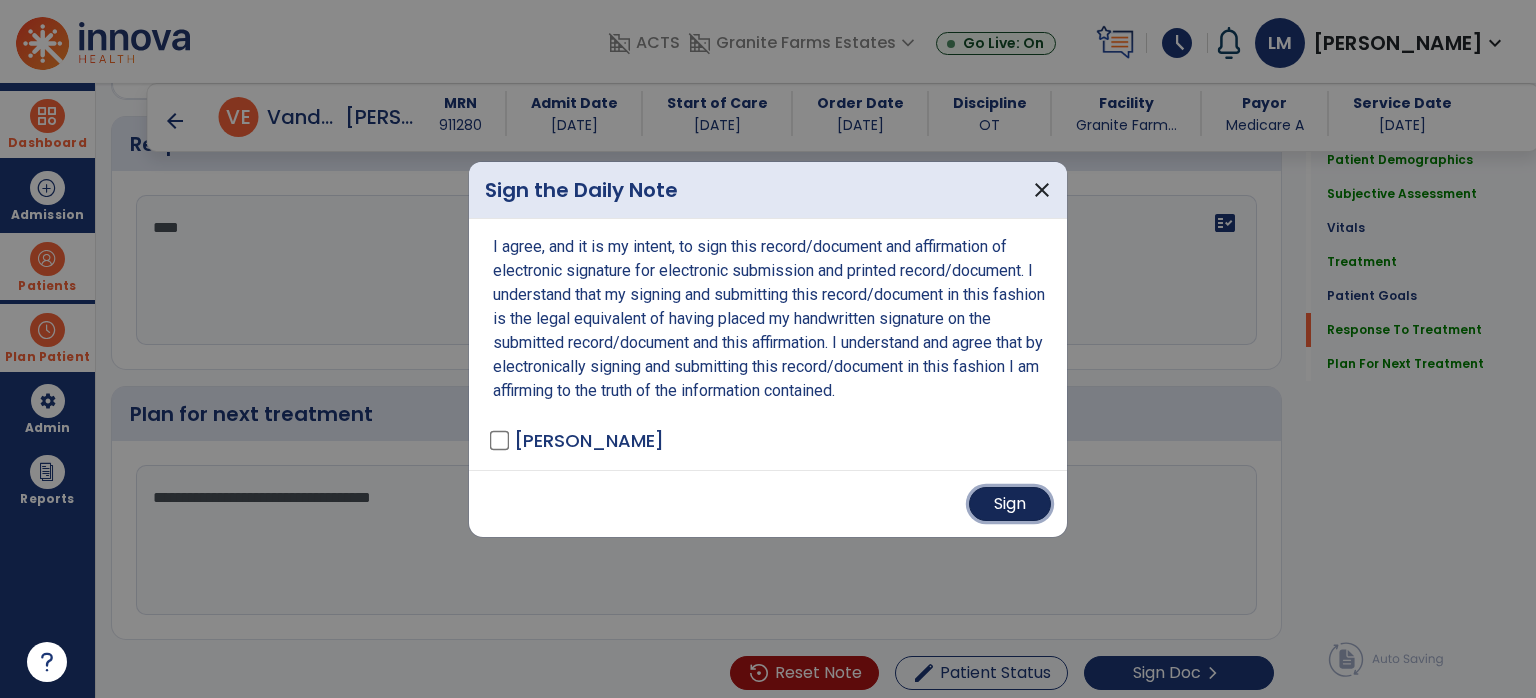 click on "Sign" at bounding box center (1010, 504) 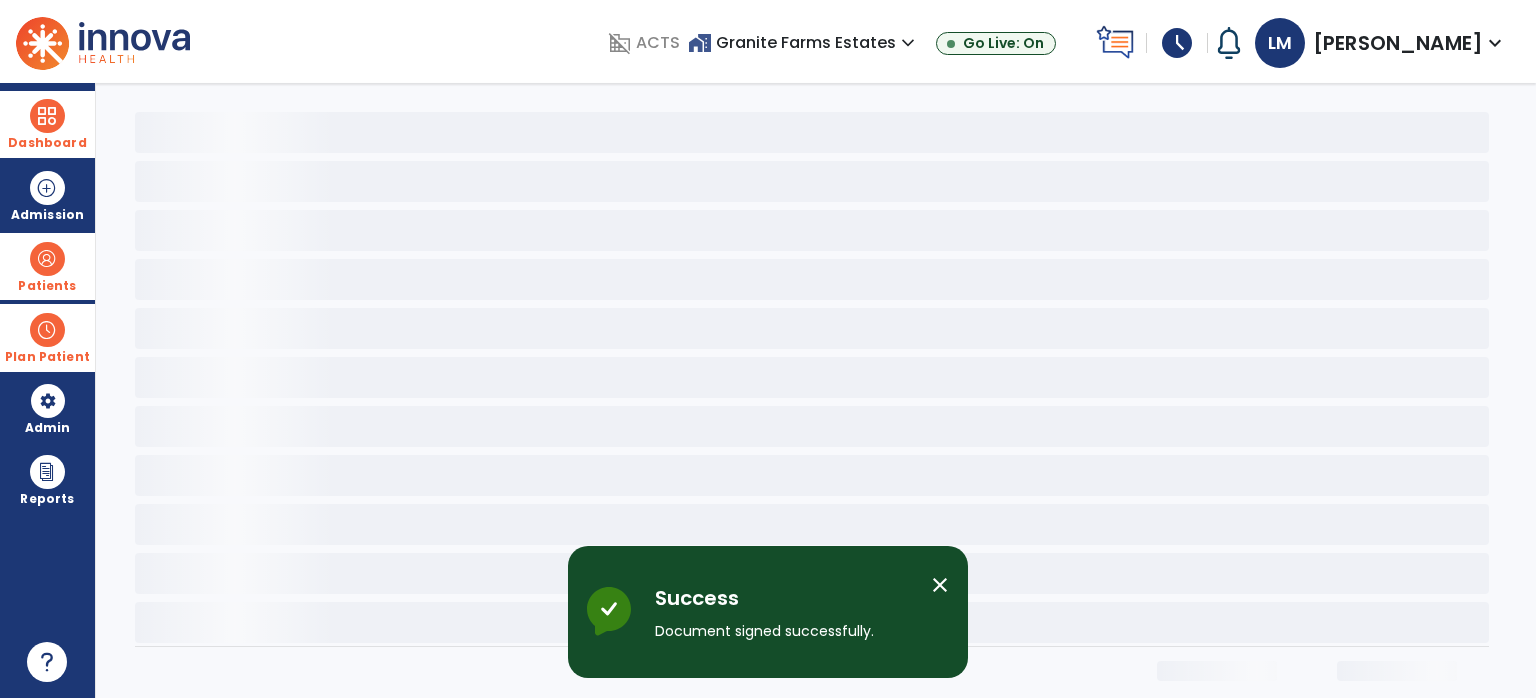 scroll, scrollTop: 0, scrollLeft: 0, axis: both 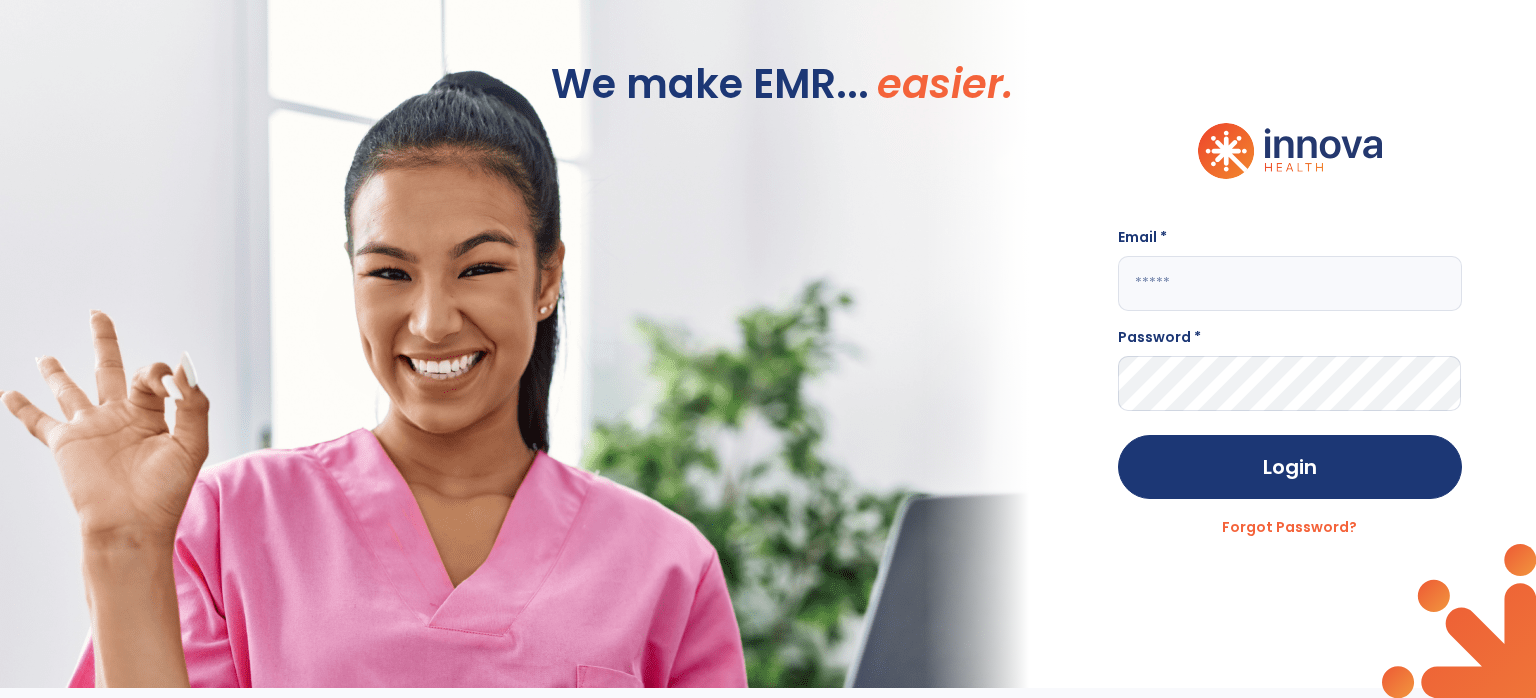 type on "**********" 